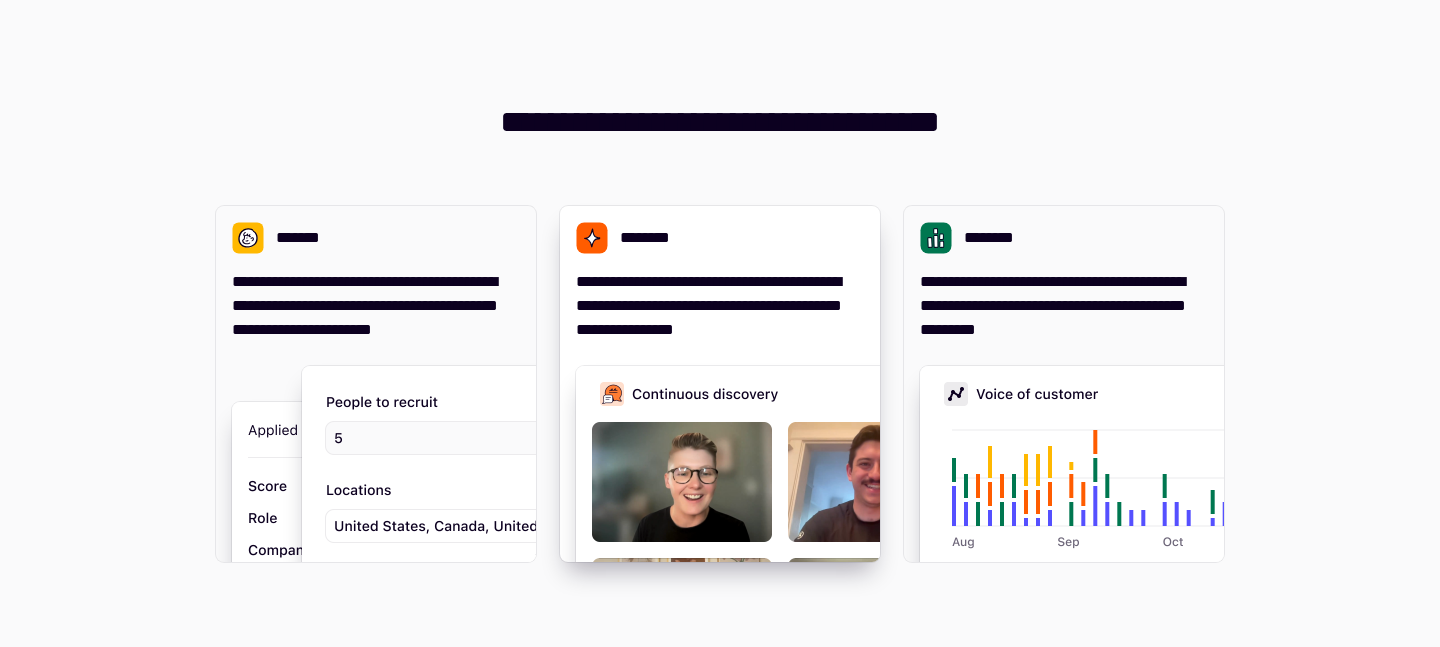 scroll, scrollTop: 0, scrollLeft: 0, axis: both 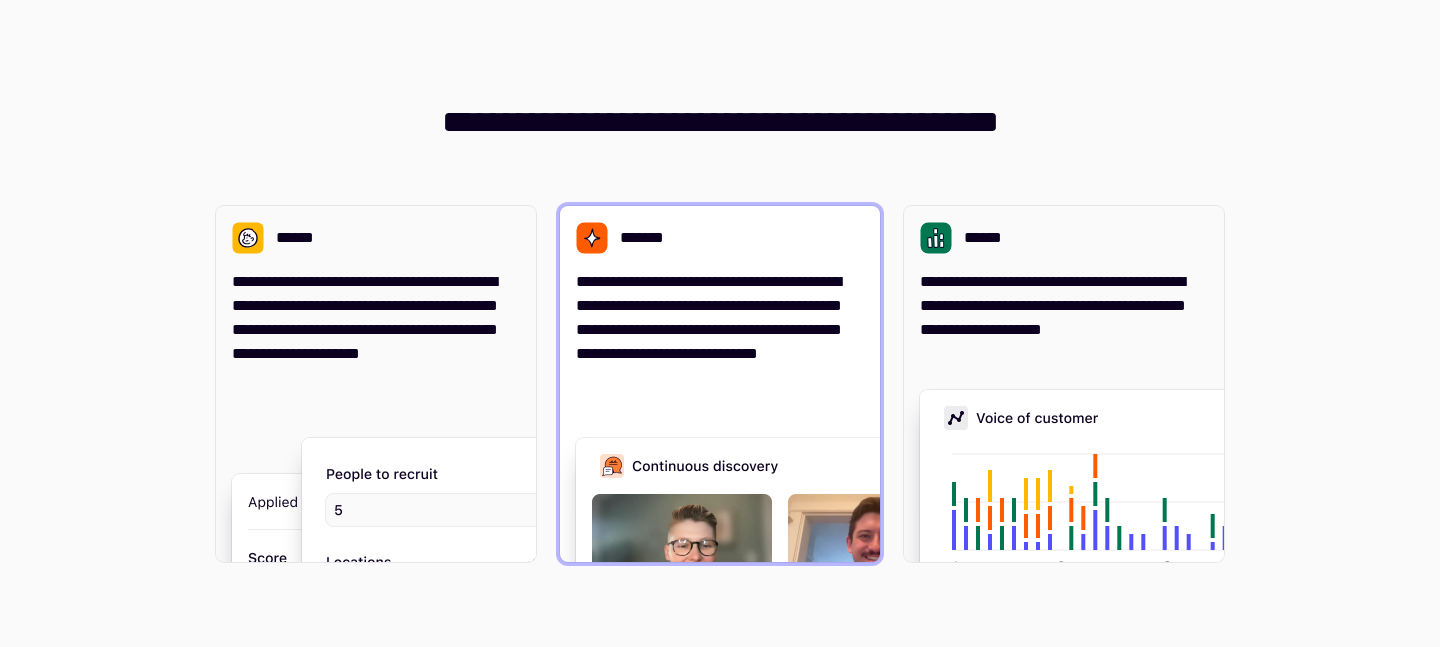 click on "**********" at bounding box center (709, 317) 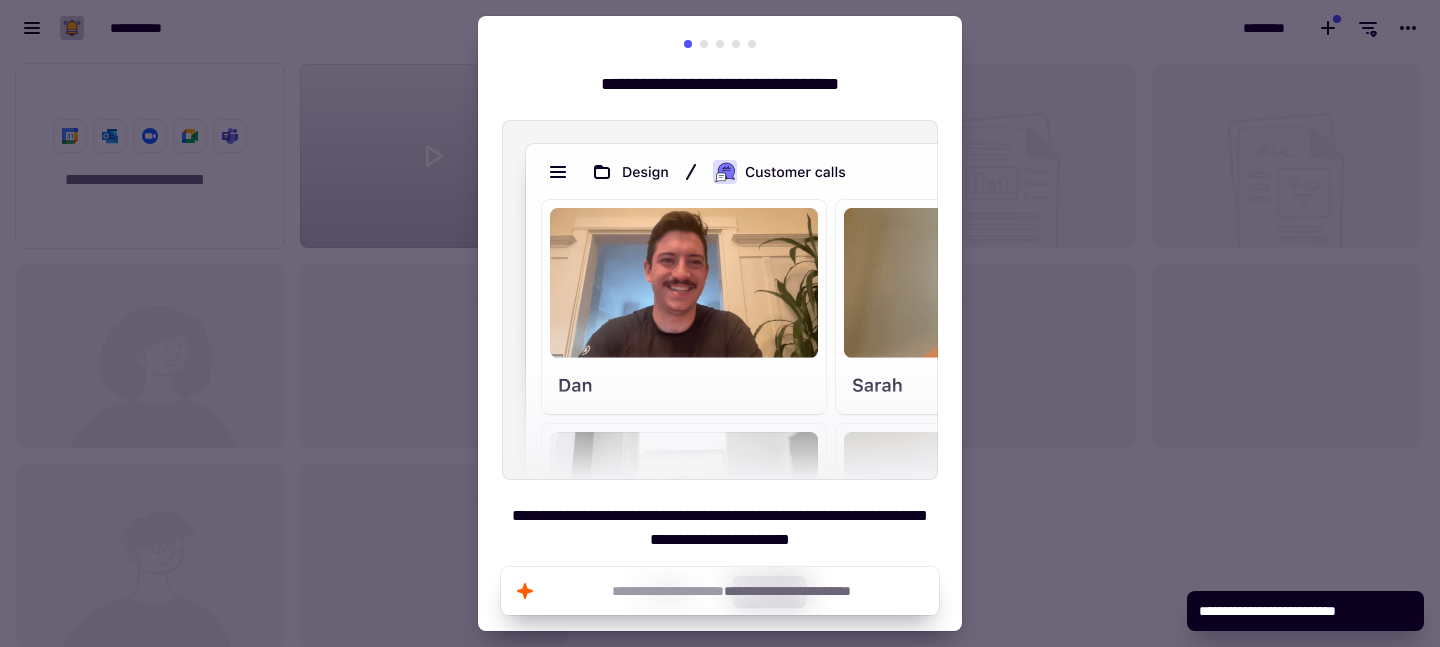 scroll, scrollTop: 1, scrollLeft: 1, axis: both 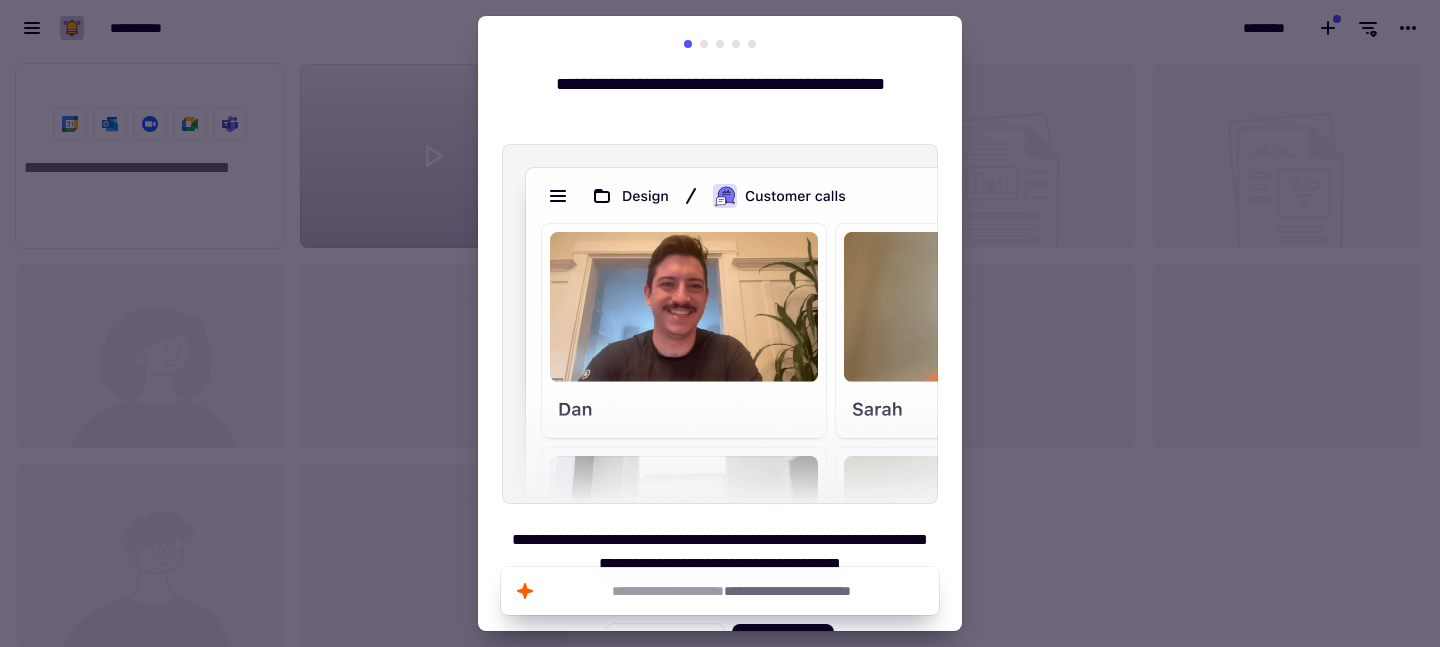 drag, startPoint x: 827, startPoint y: 308, endPoint x: 588, endPoint y: 280, distance: 240.63458 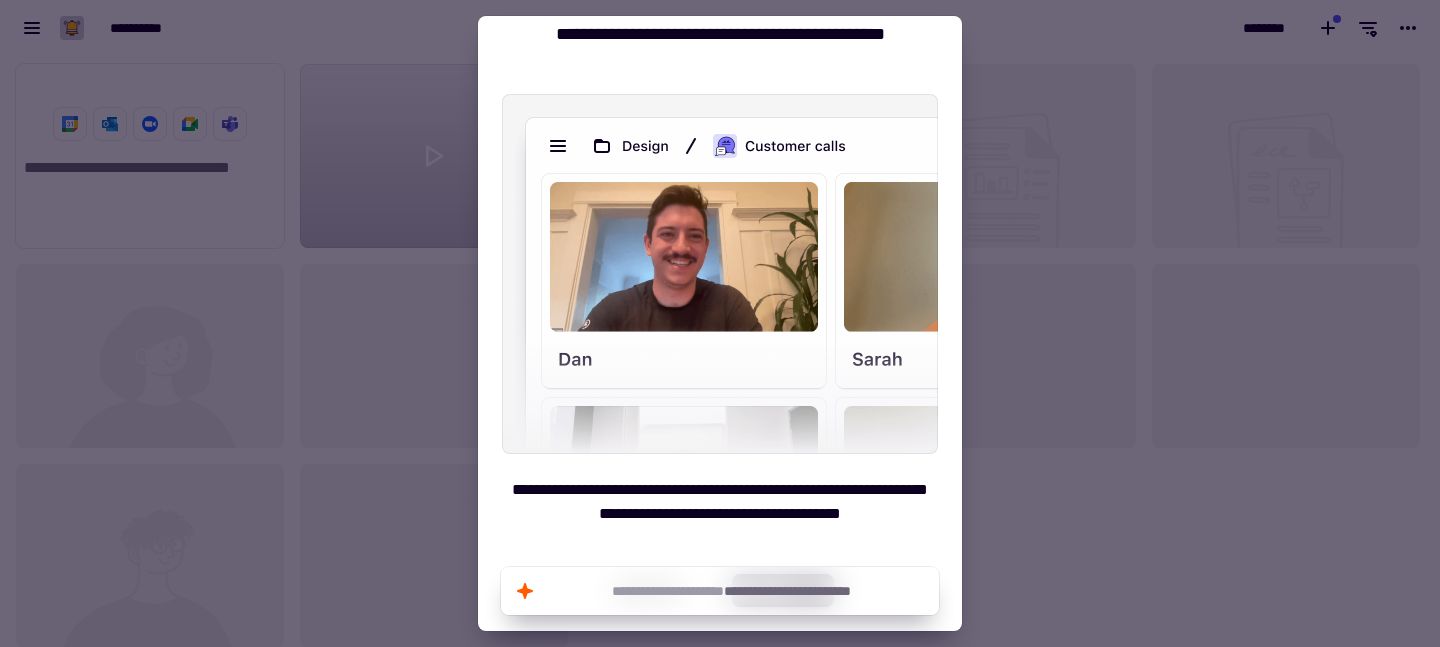 click at bounding box center [720, 274] 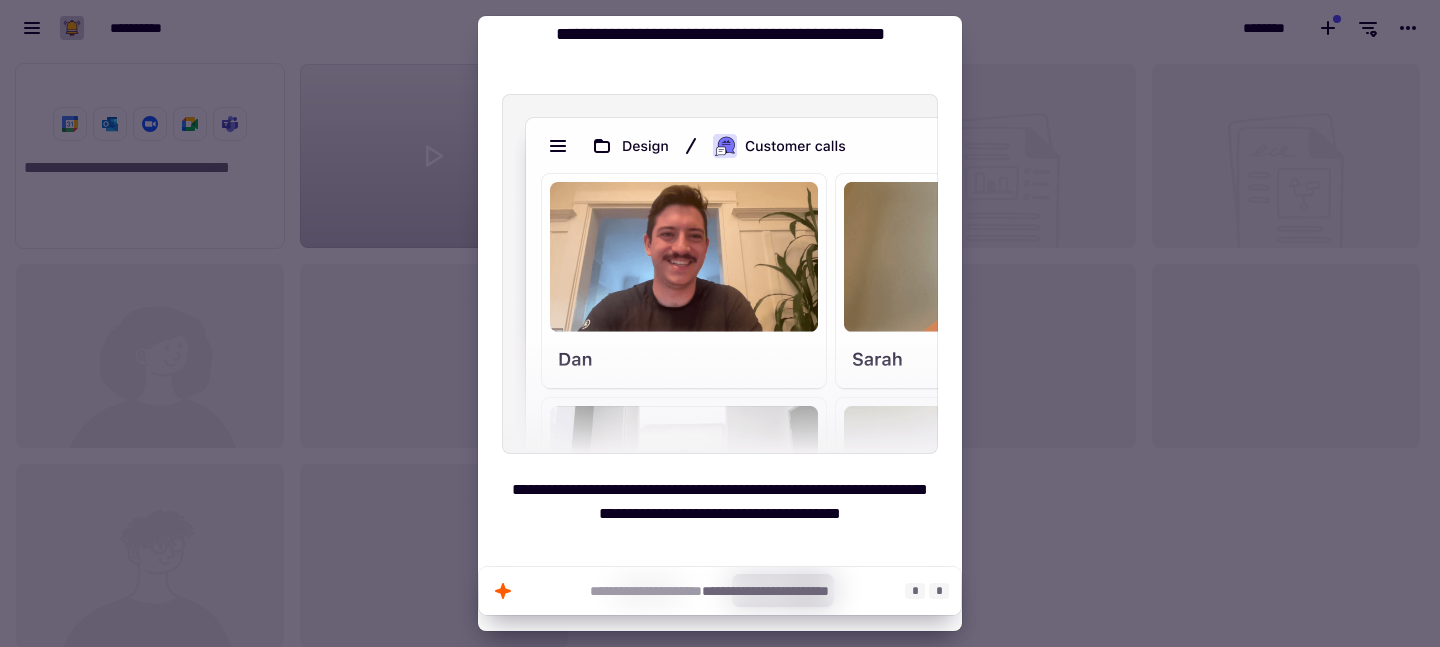 click on "**********" 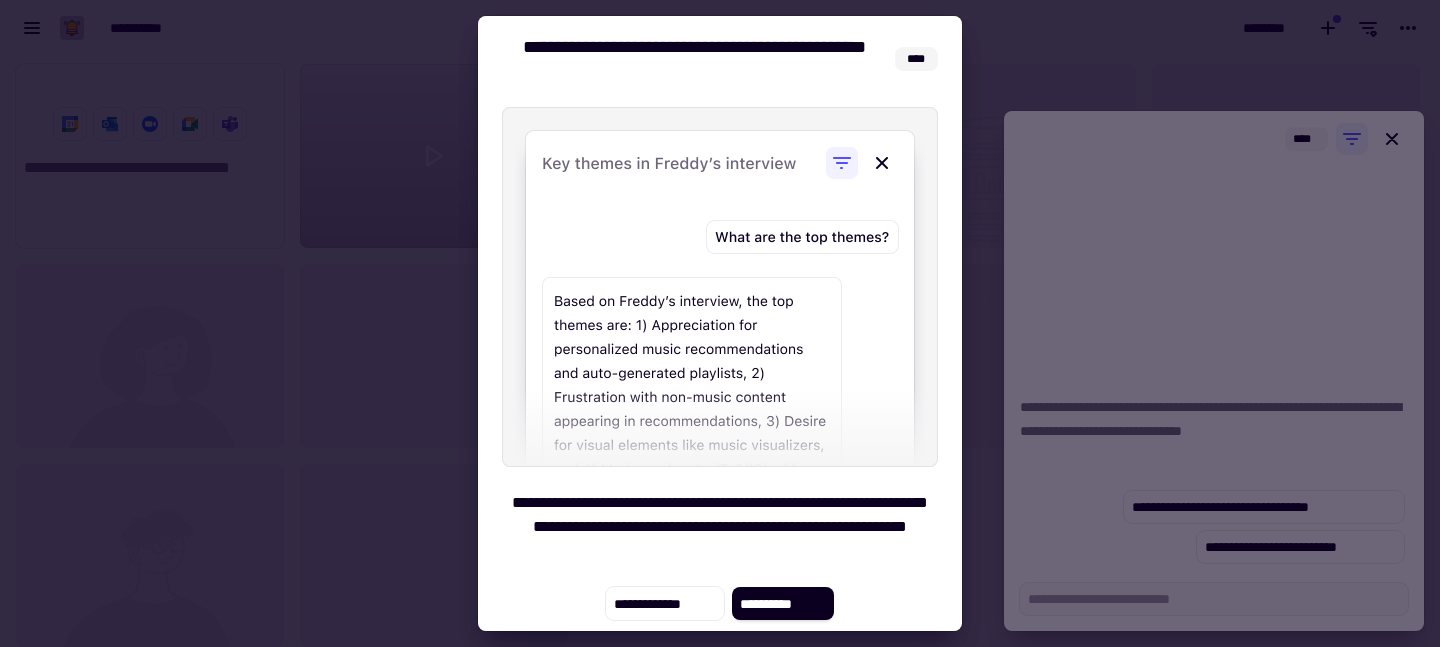scroll, scrollTop: 50, scrollLeft: 0, axis: vertical 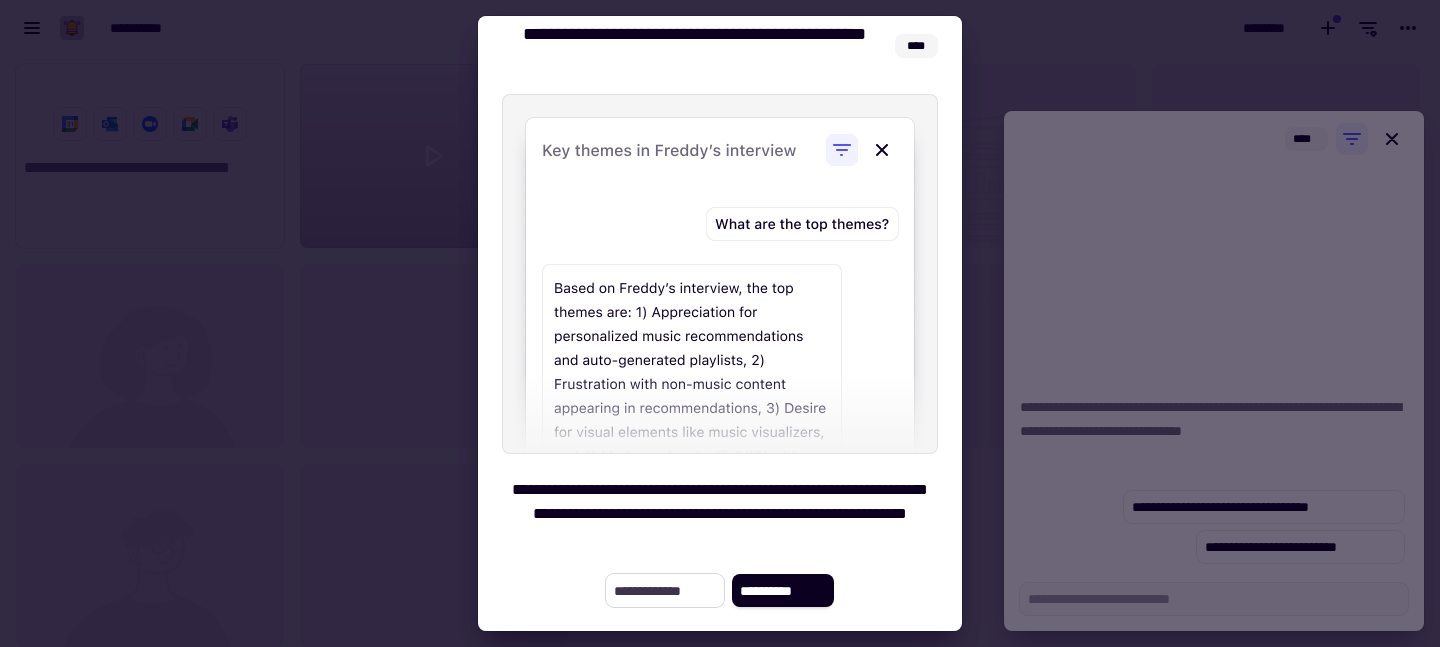 click on "**********" 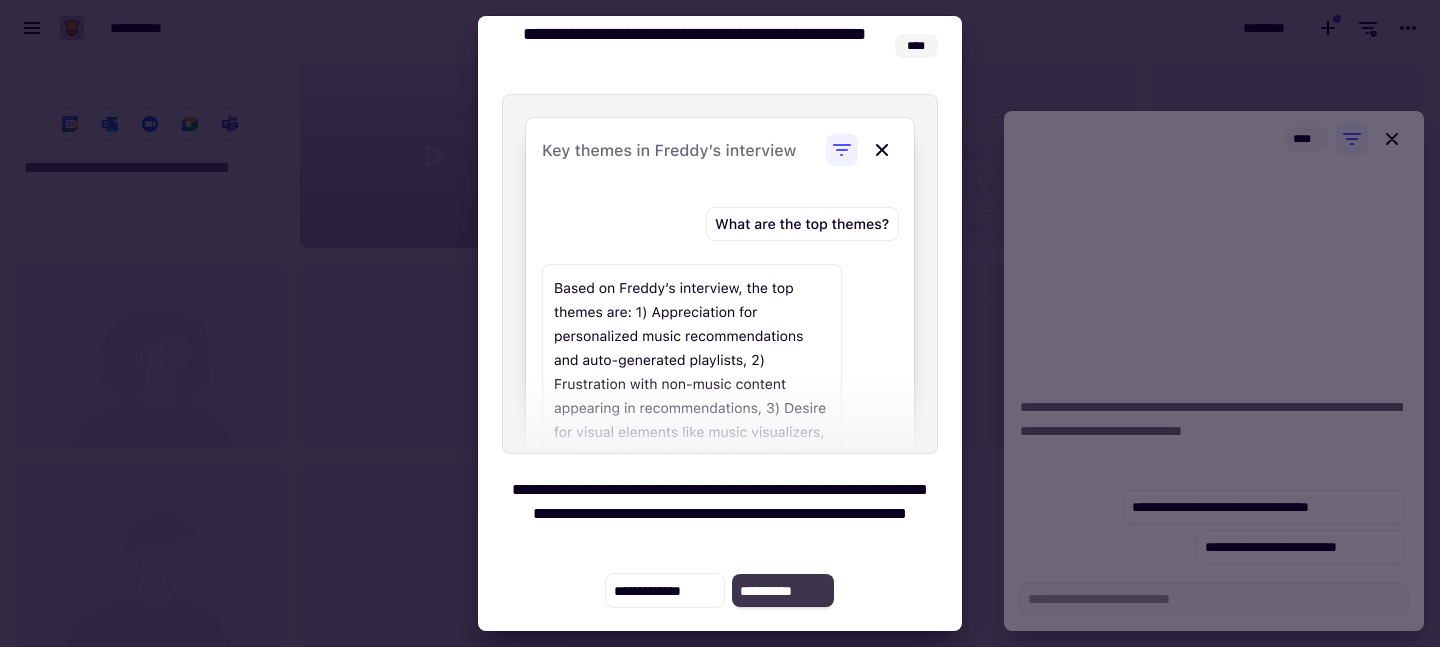 click on "**********" 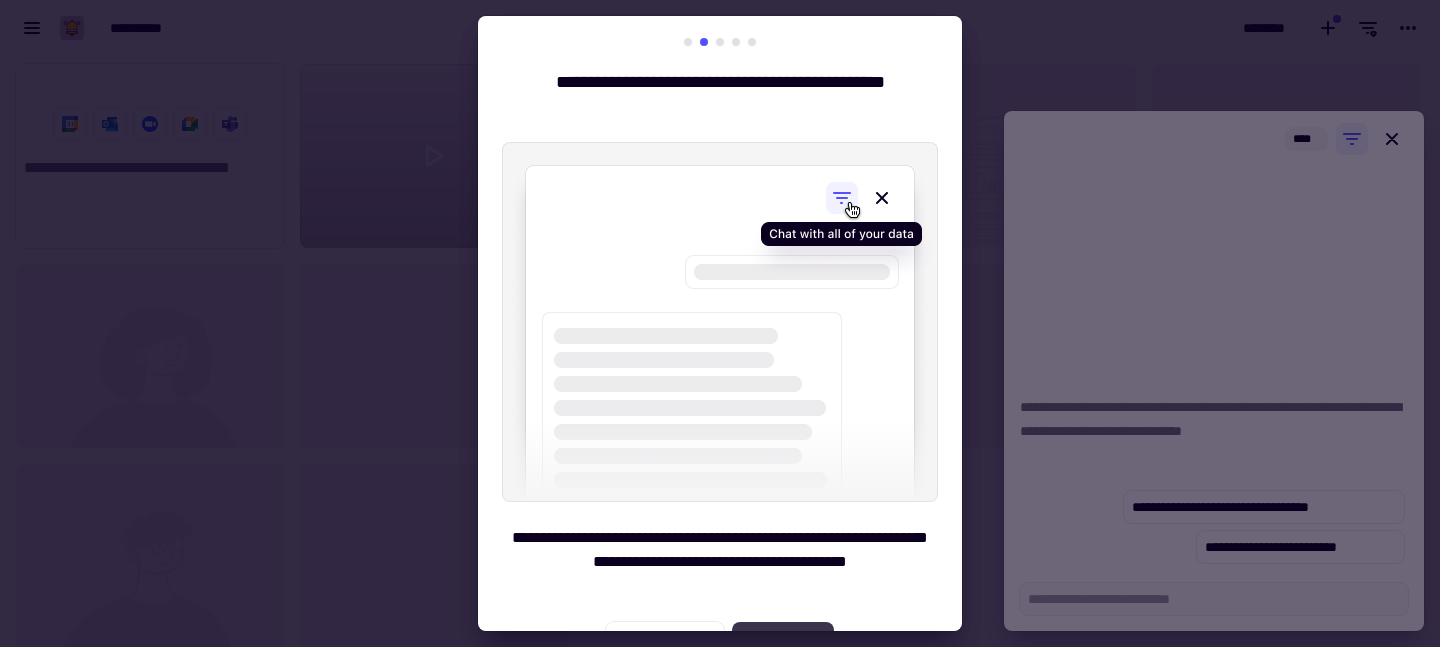 scroll, scrollTop: 50, scrollLeft: 0, axis: vertical 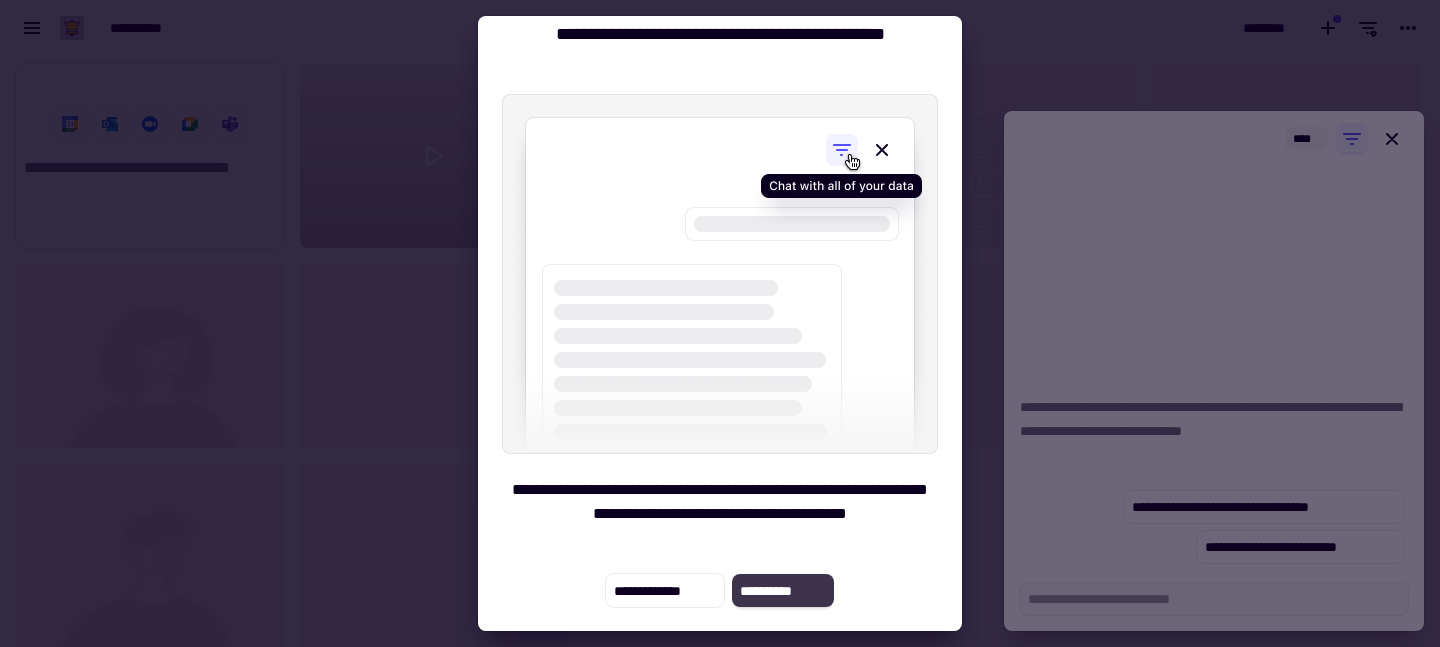 click on "**********" 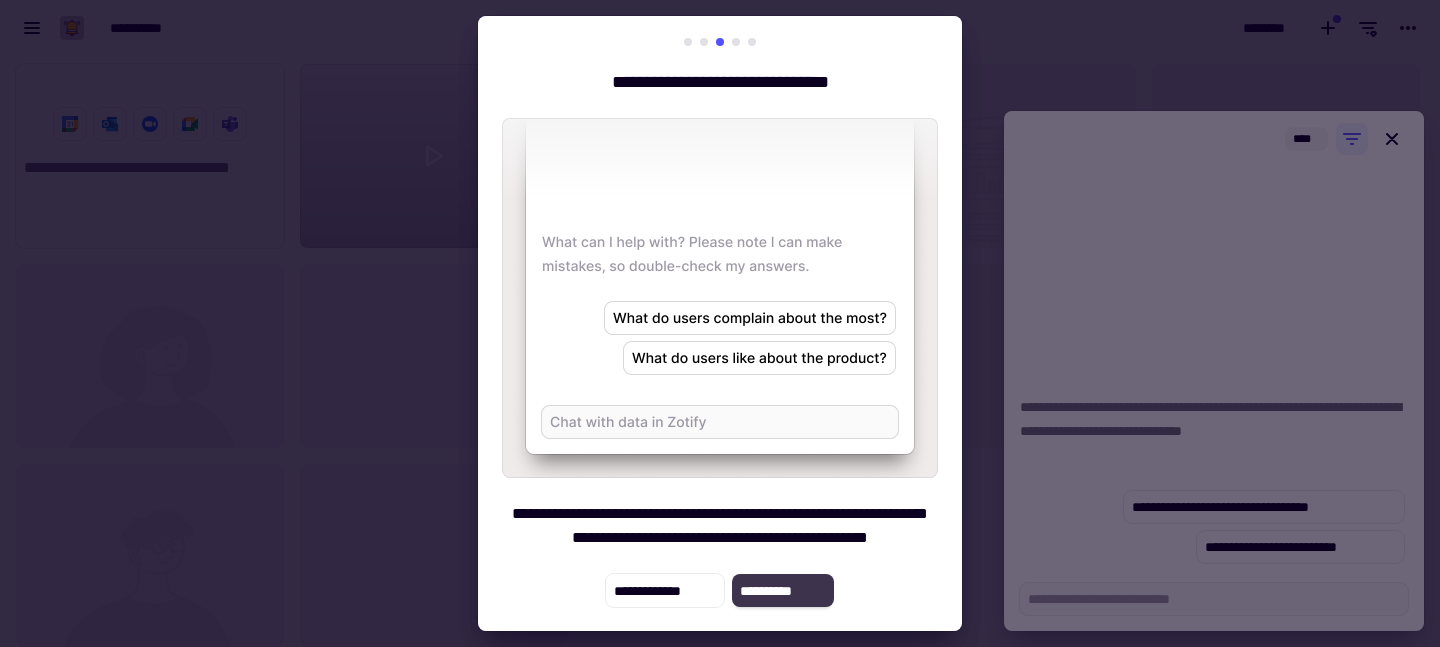 scroll, scrollTop: 26, scrollLeft: 0, axis: vertical 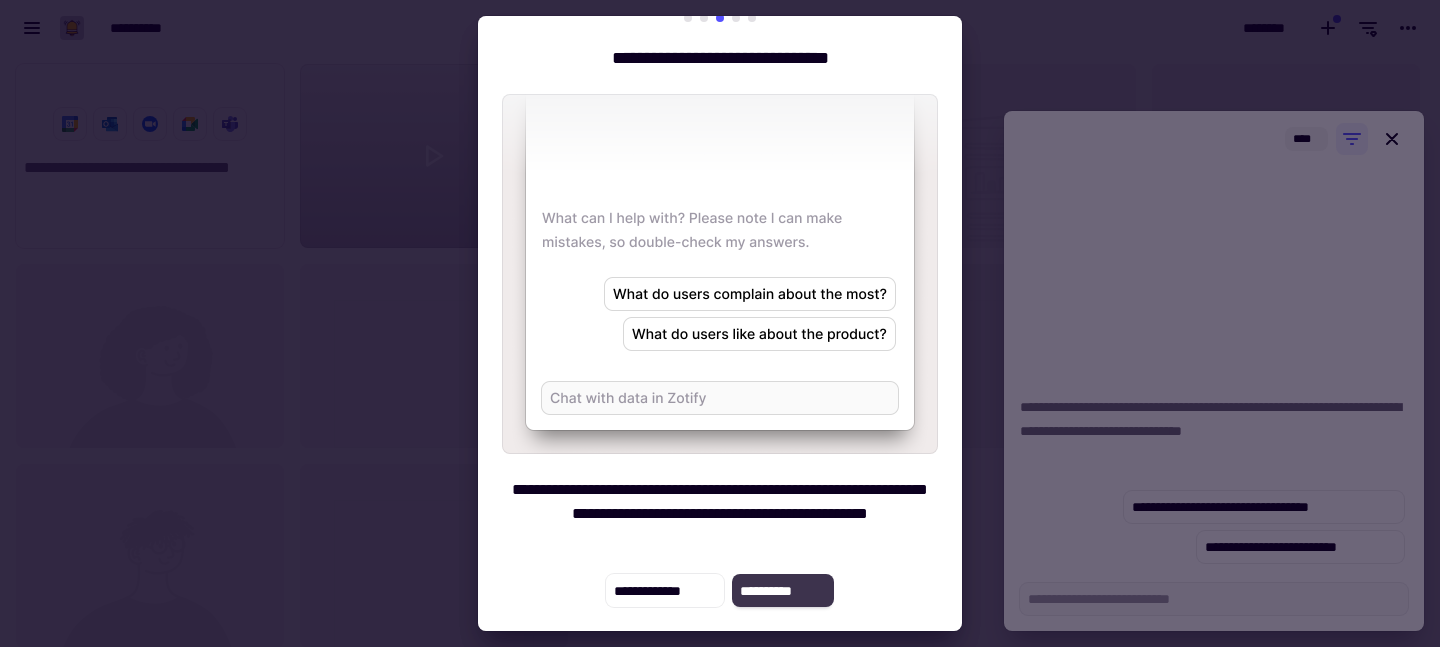 click on "**********" 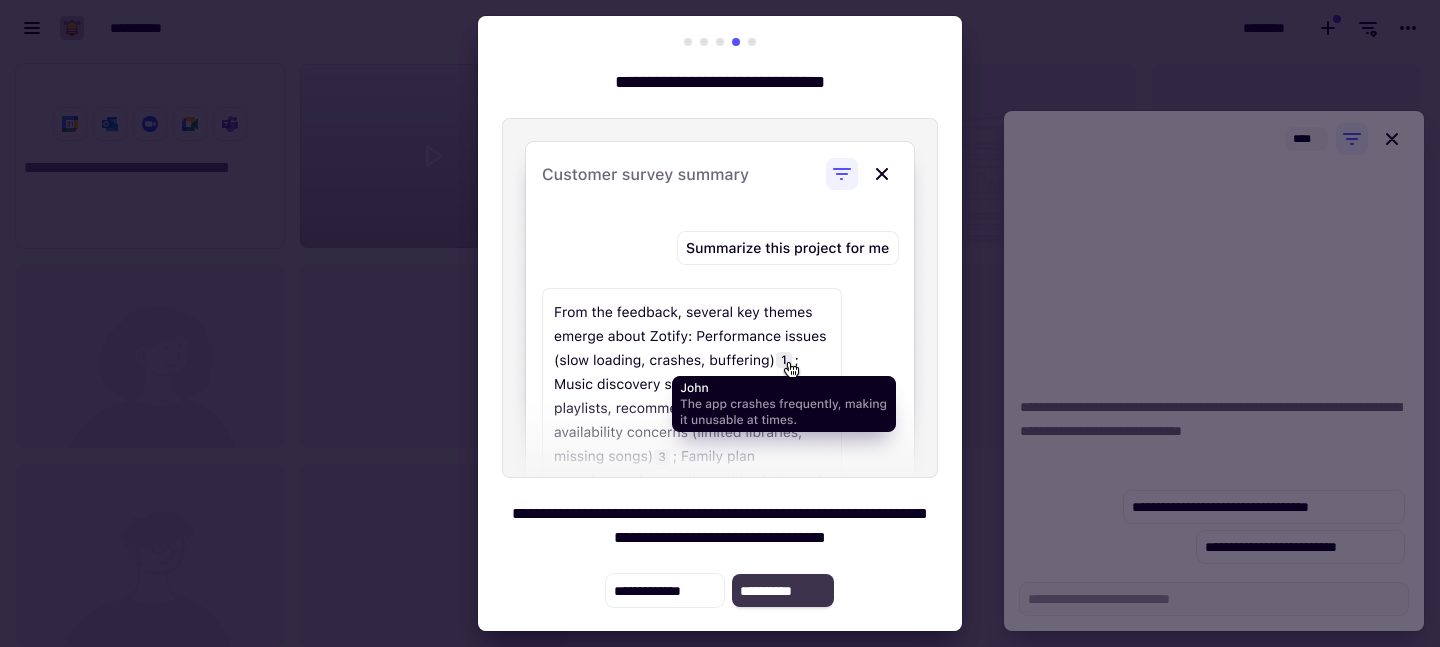 scroll, scrollTop: 26, scrollLeft: 0, axis: vertical 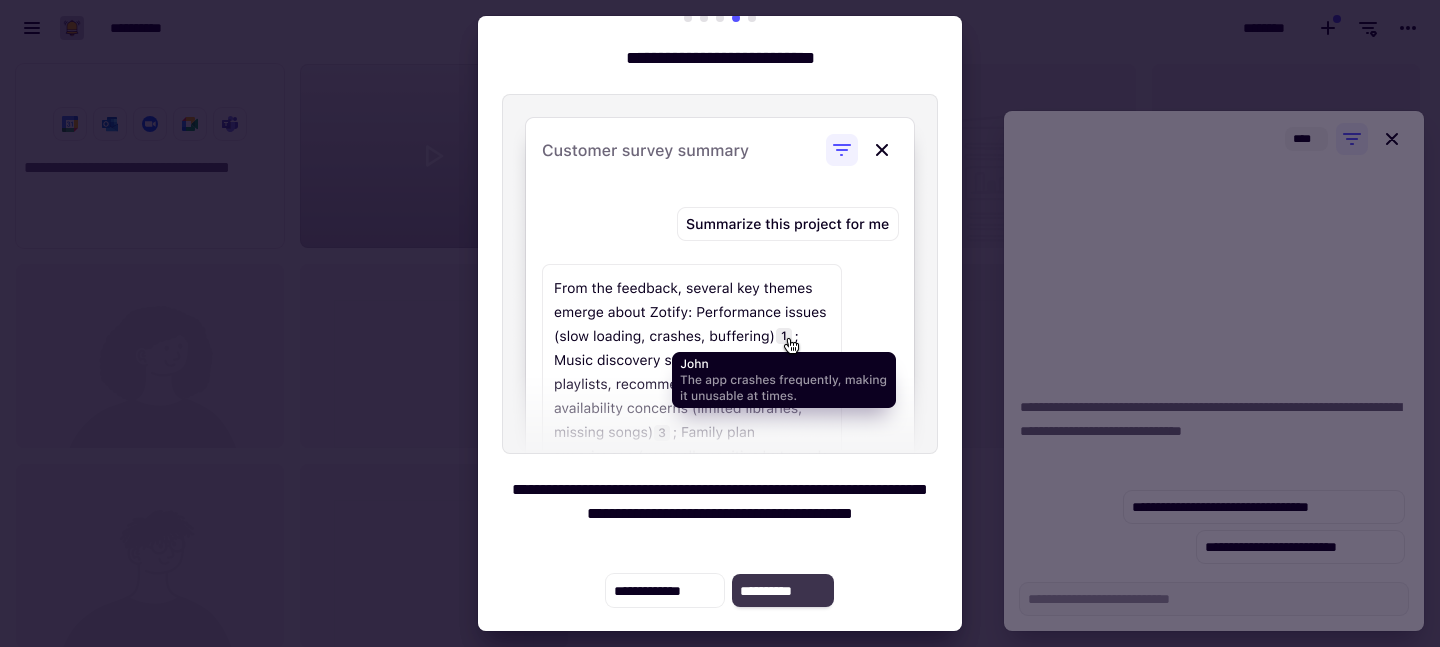 click on "**********" 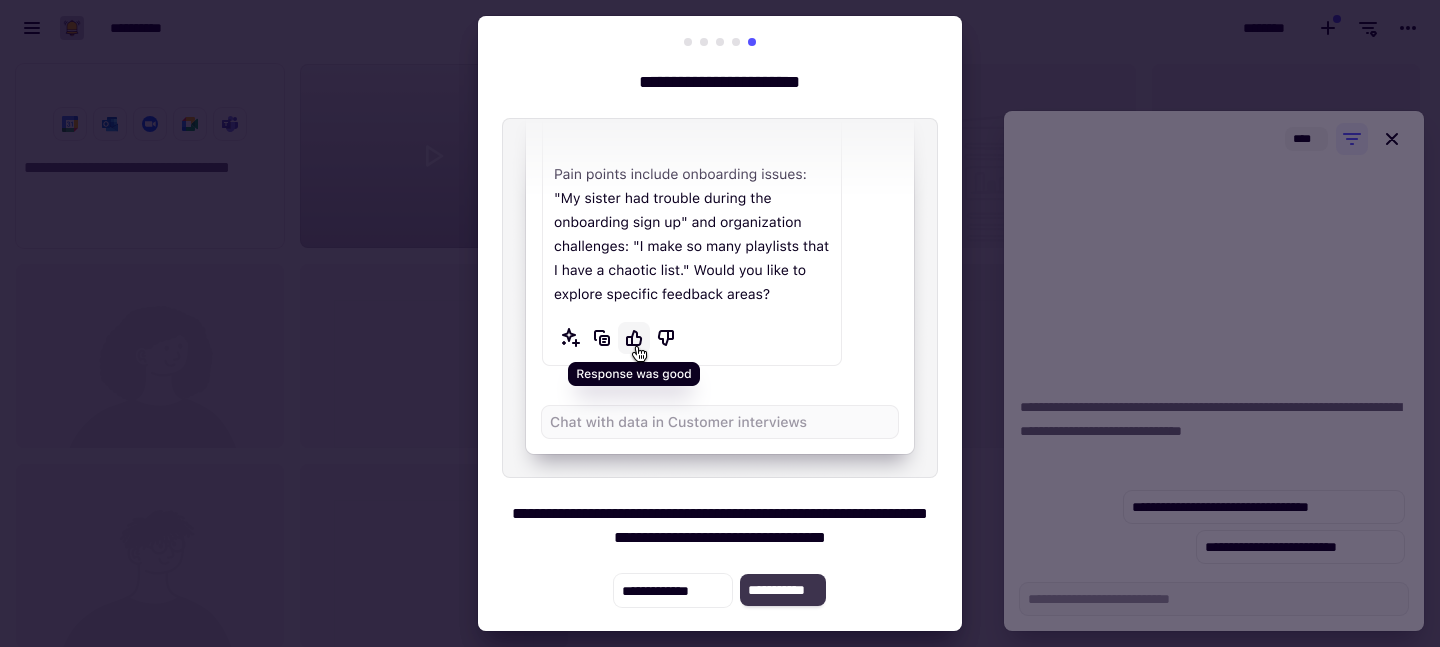 scroll, scrollTop: 26, scrollLeft: 0, axis: vertical 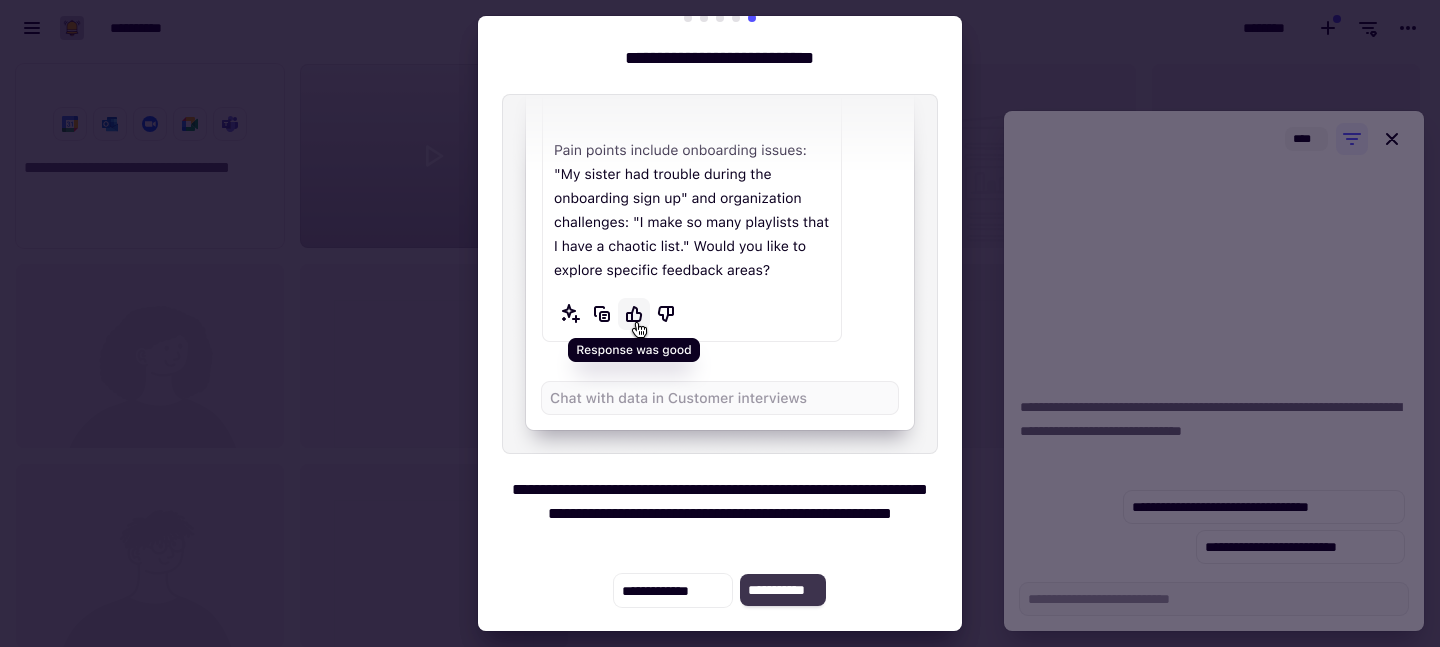 click on "**********" 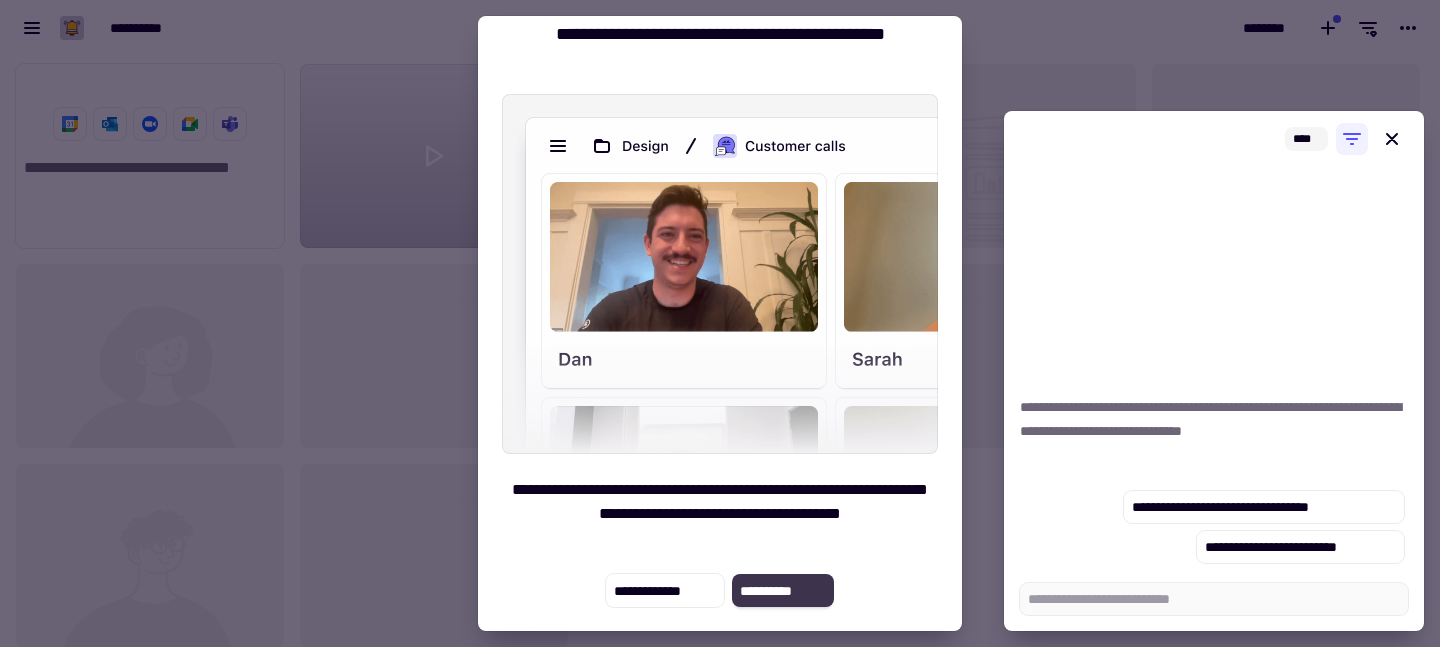 click on "**********" 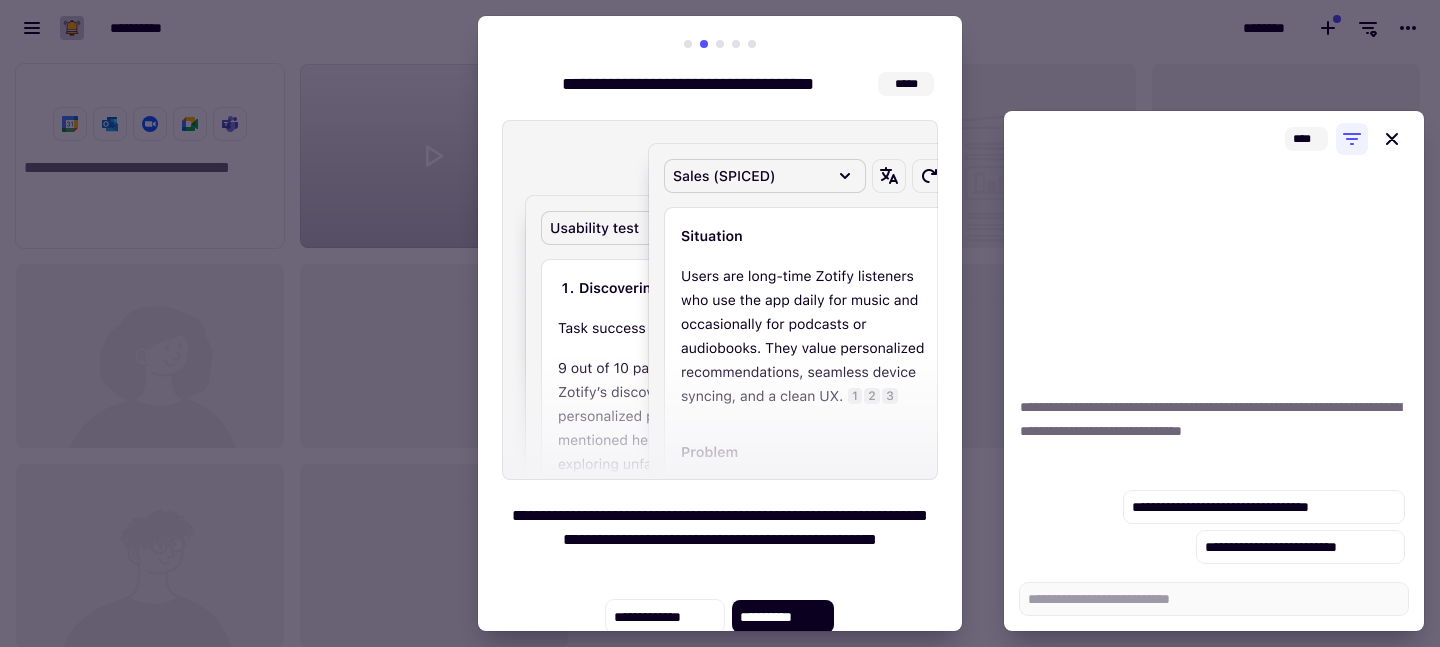 scroll, scrollTop: 26, scrollLeft: 0, axis: vertical 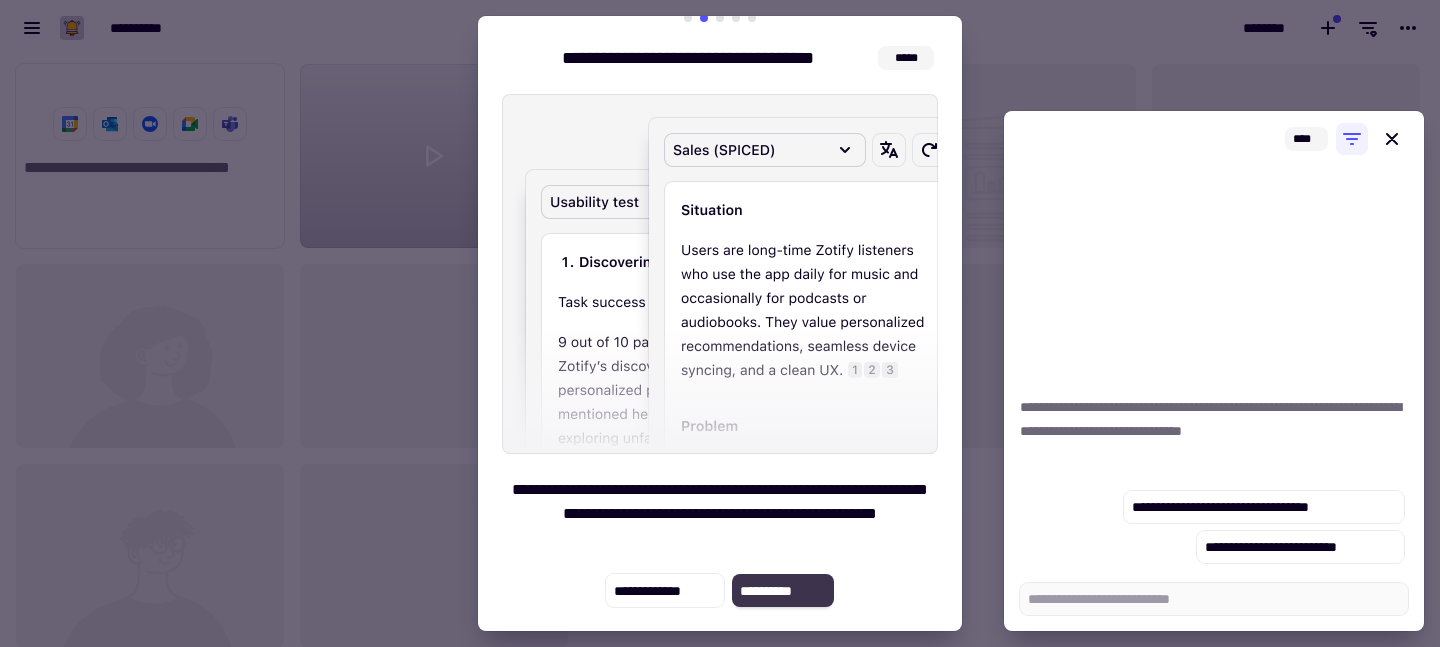 click on "**********" 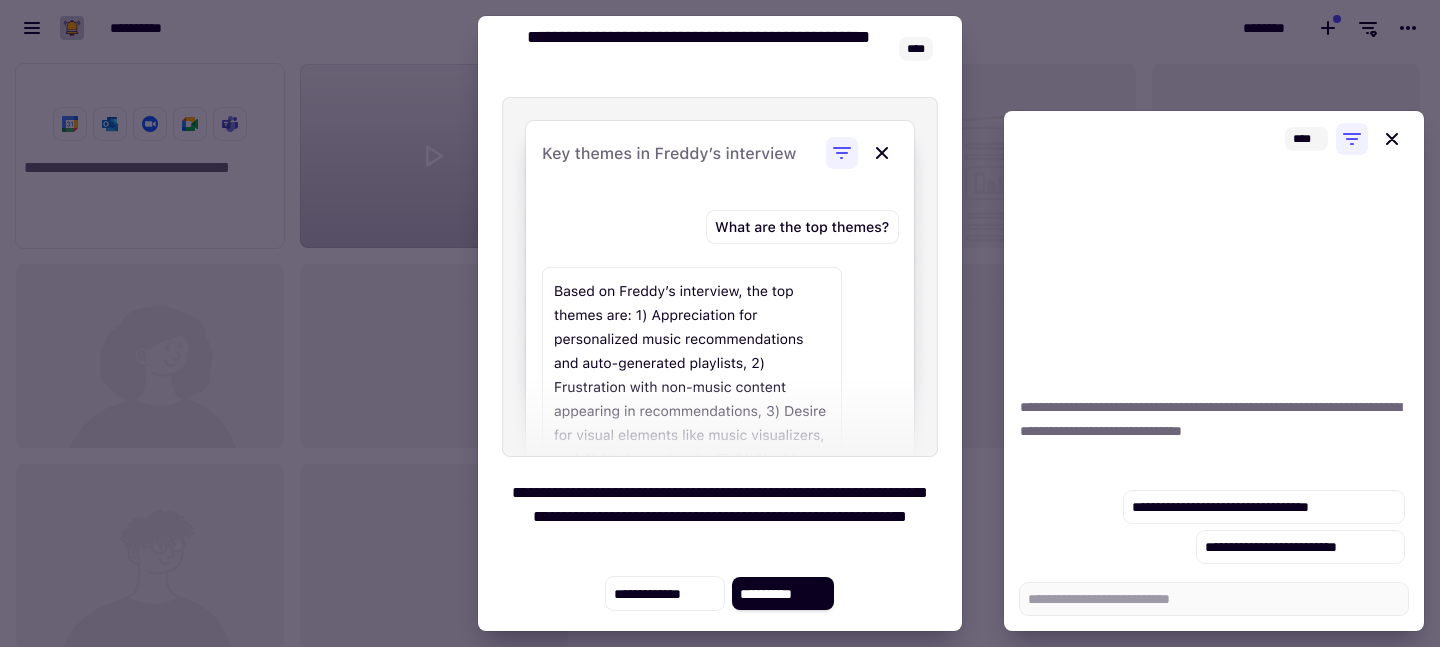 scroll, scrollTop: 43, scrollLeft: 0, axis: vertical 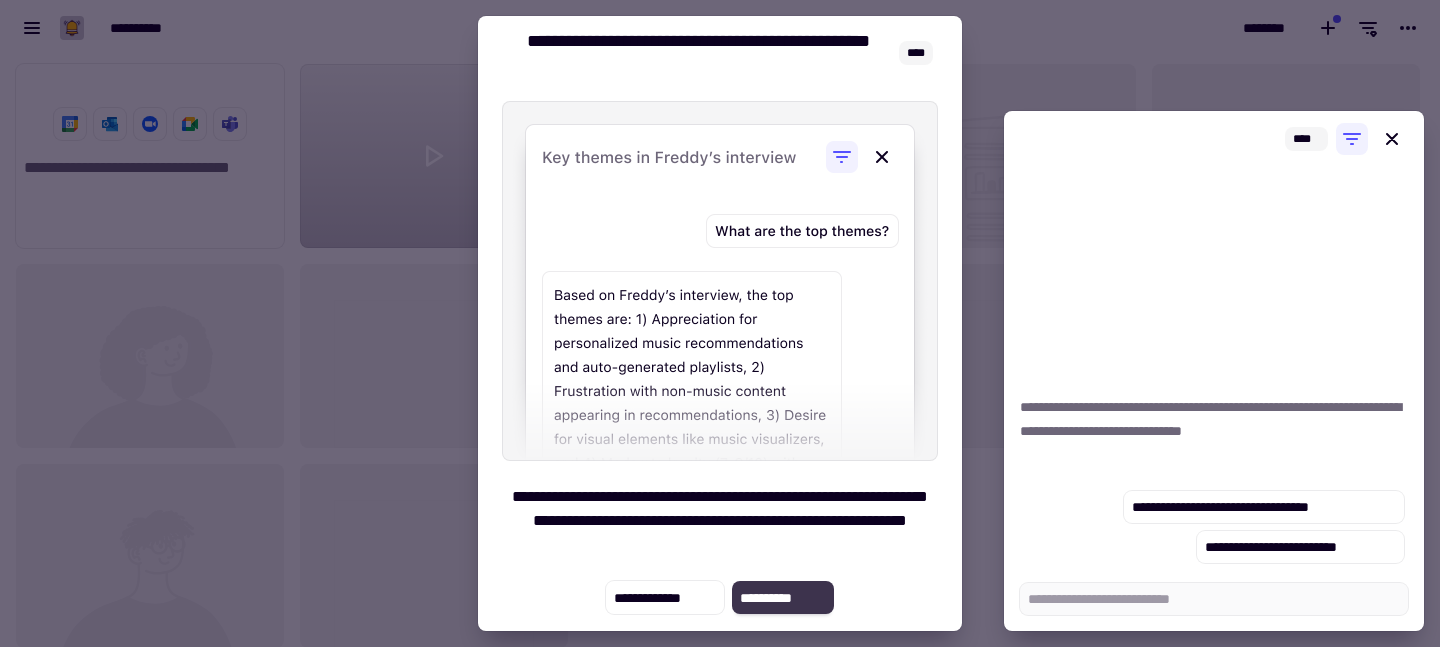 click on "**********" 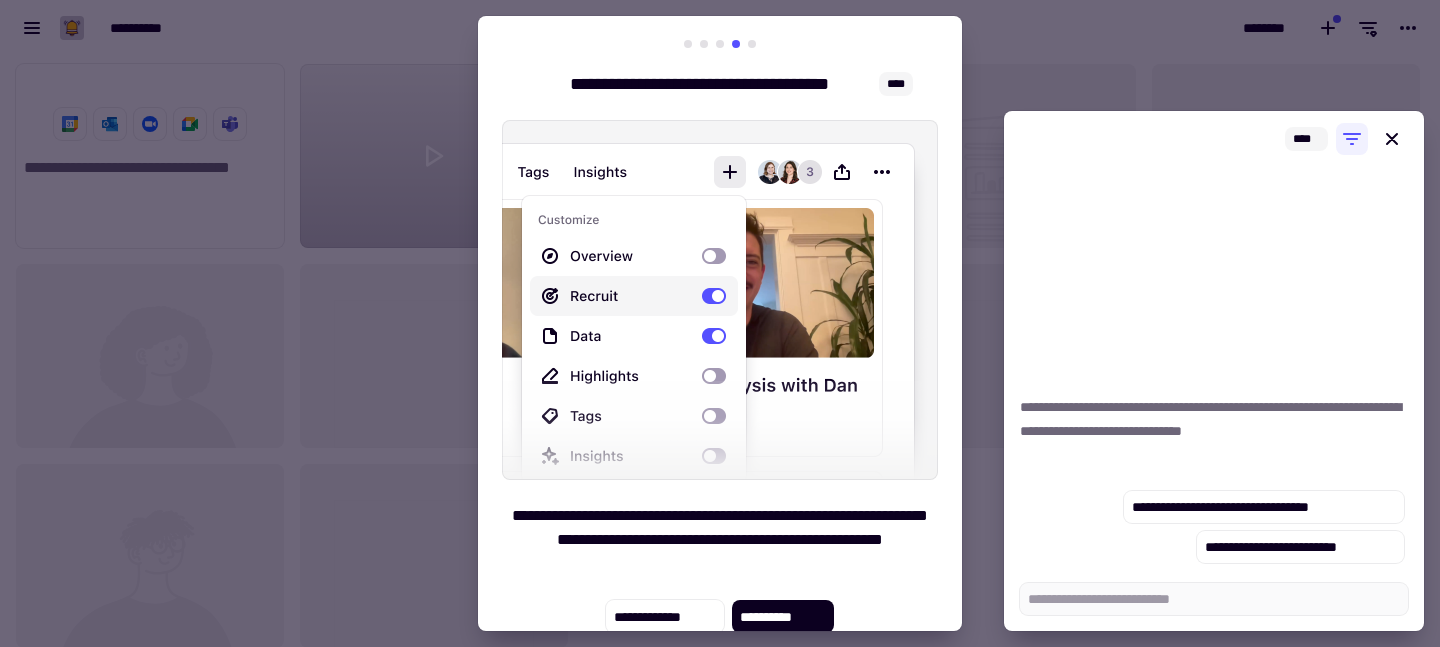 scroll, scrollTop: 26, scrollLeft: 0, axis: vertical 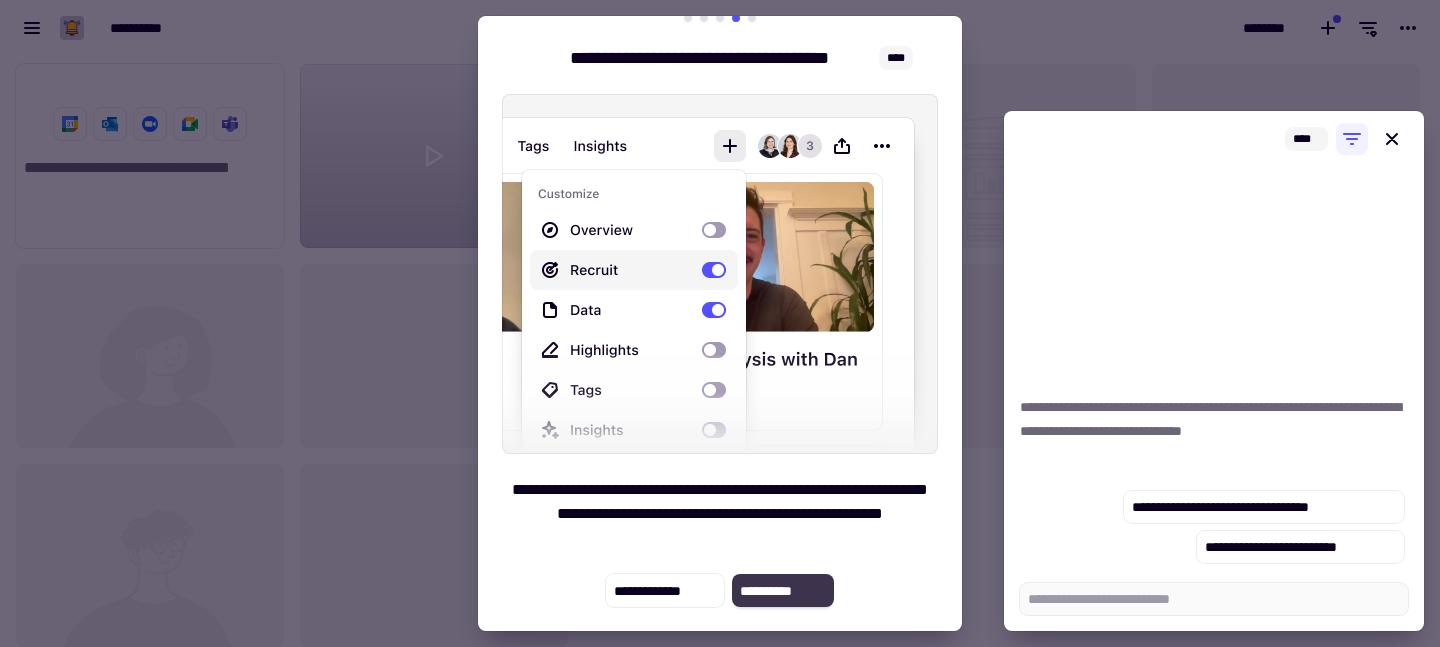 click on "**********" 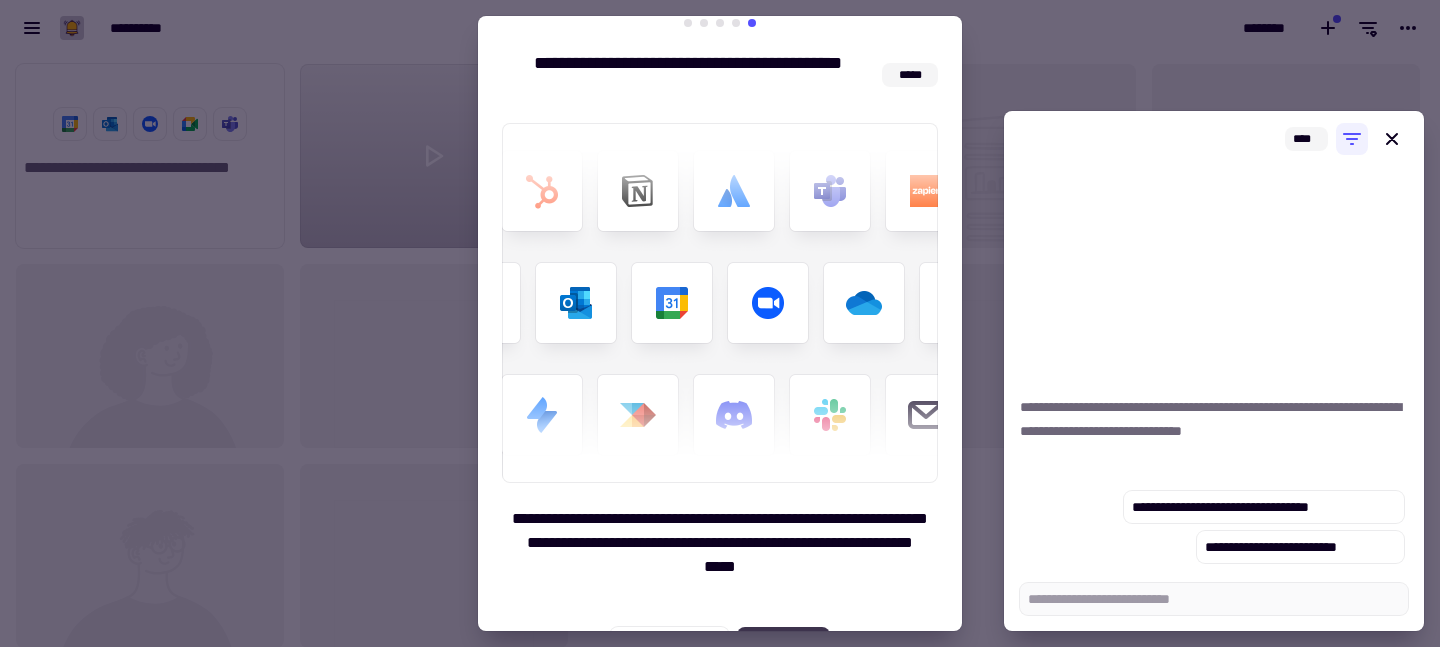scroll, scrollTop: 74, scrollLeft: 0, axis: vertical 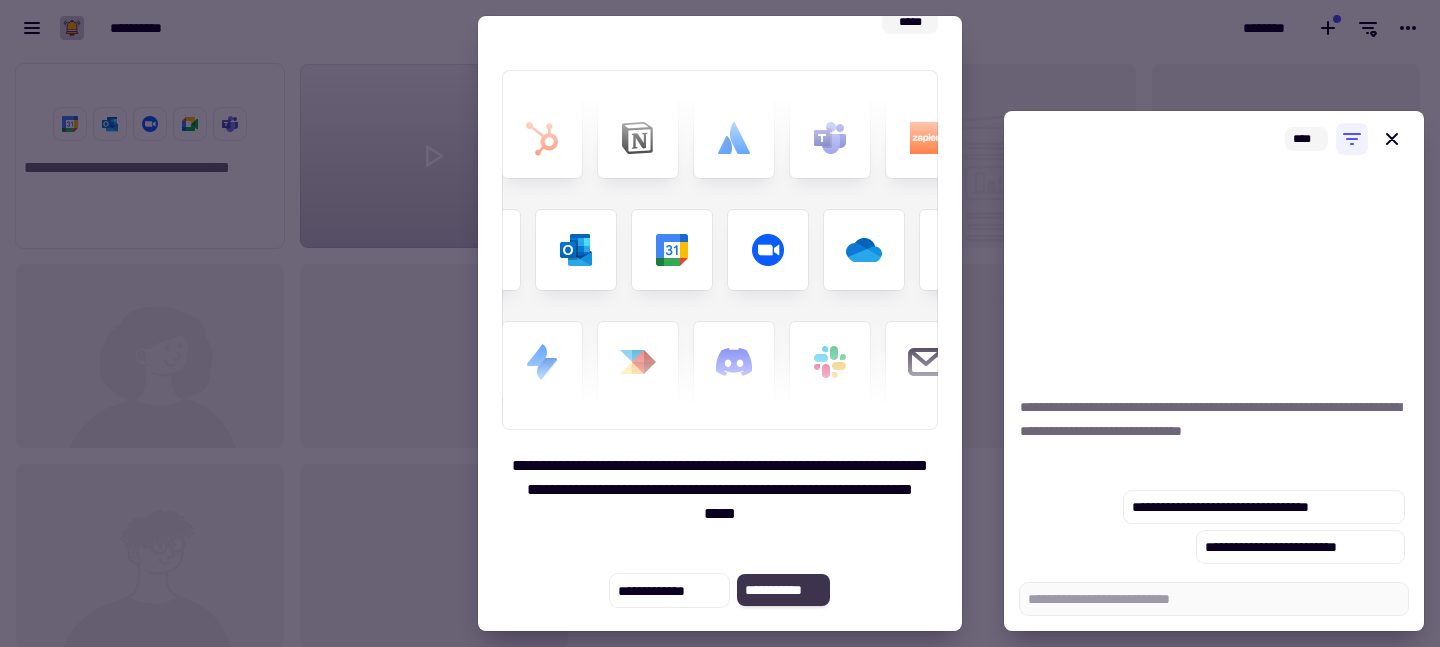 click on "**********" 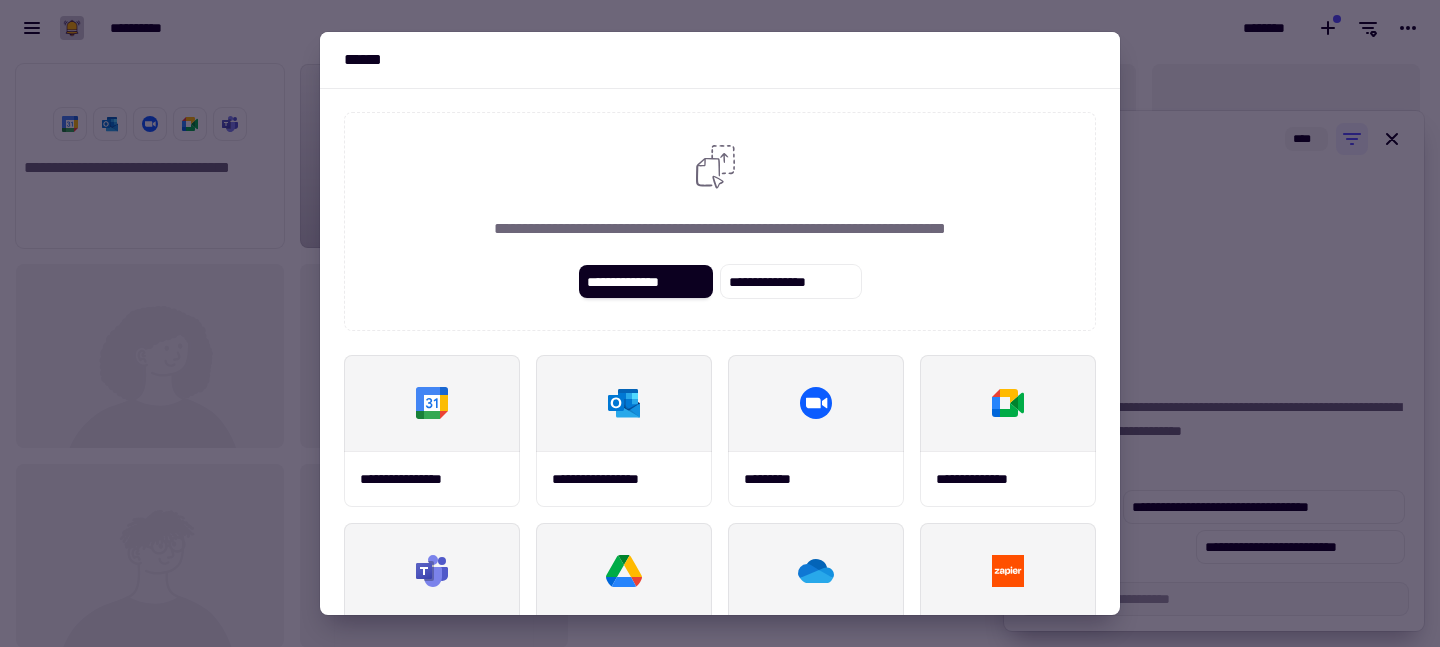 click at bounding box center (720, 323) 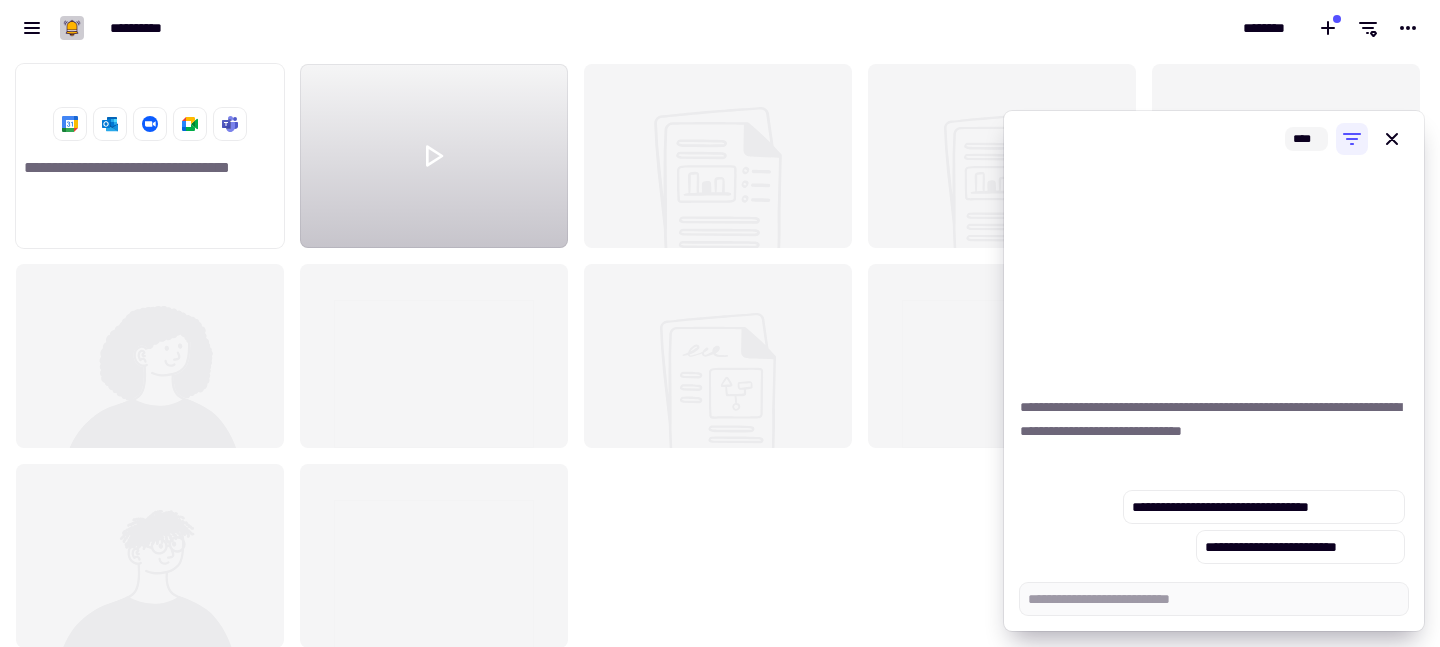 click 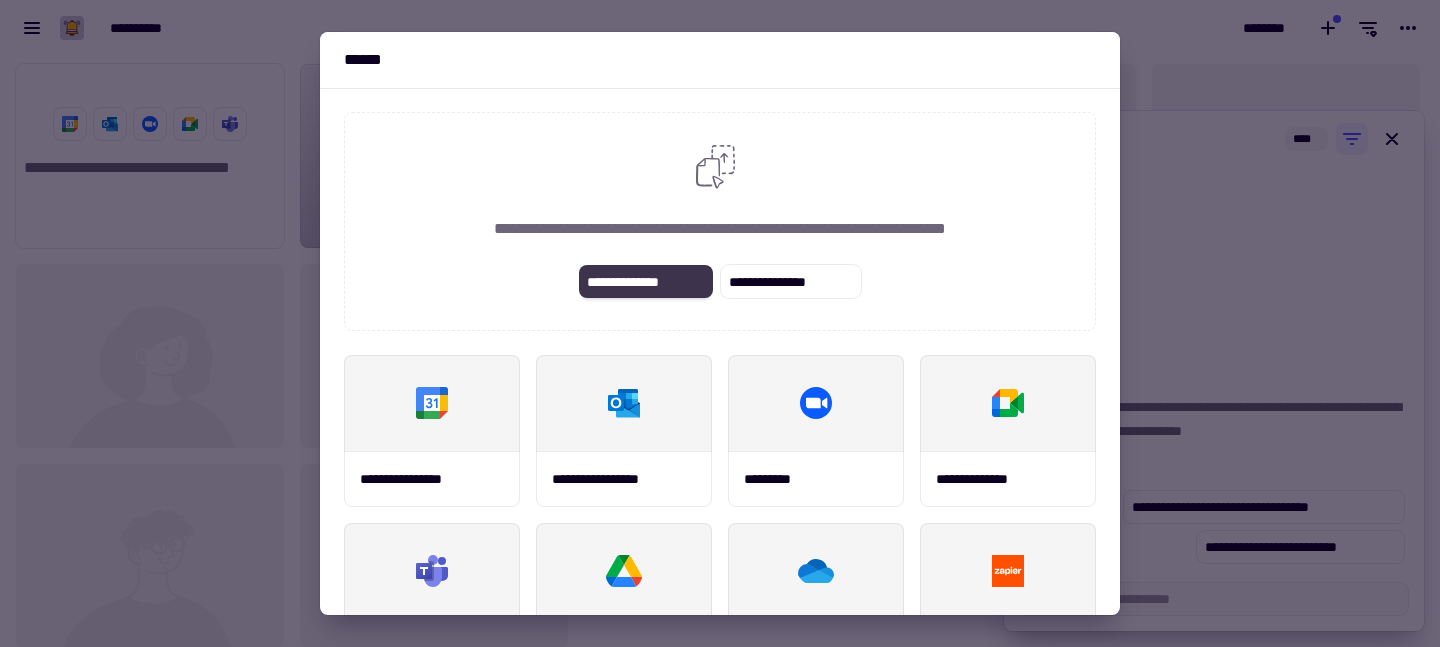 click on "**********" 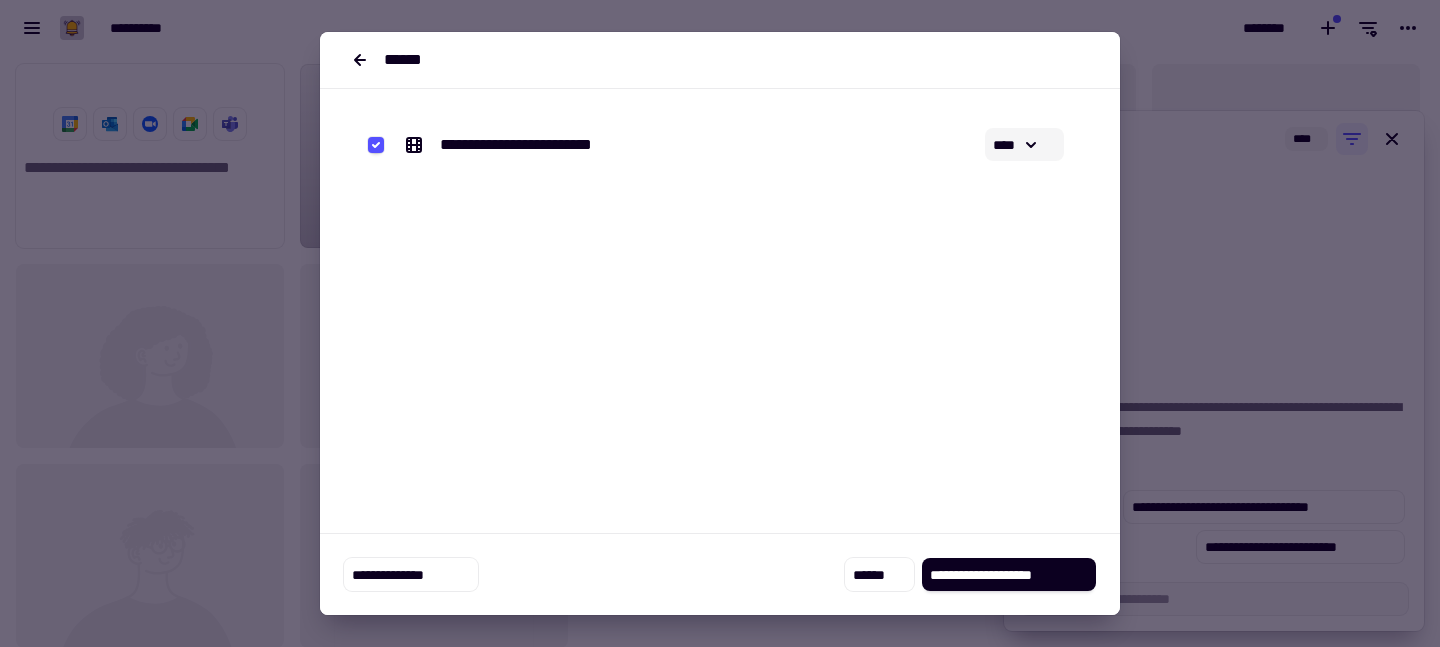 click 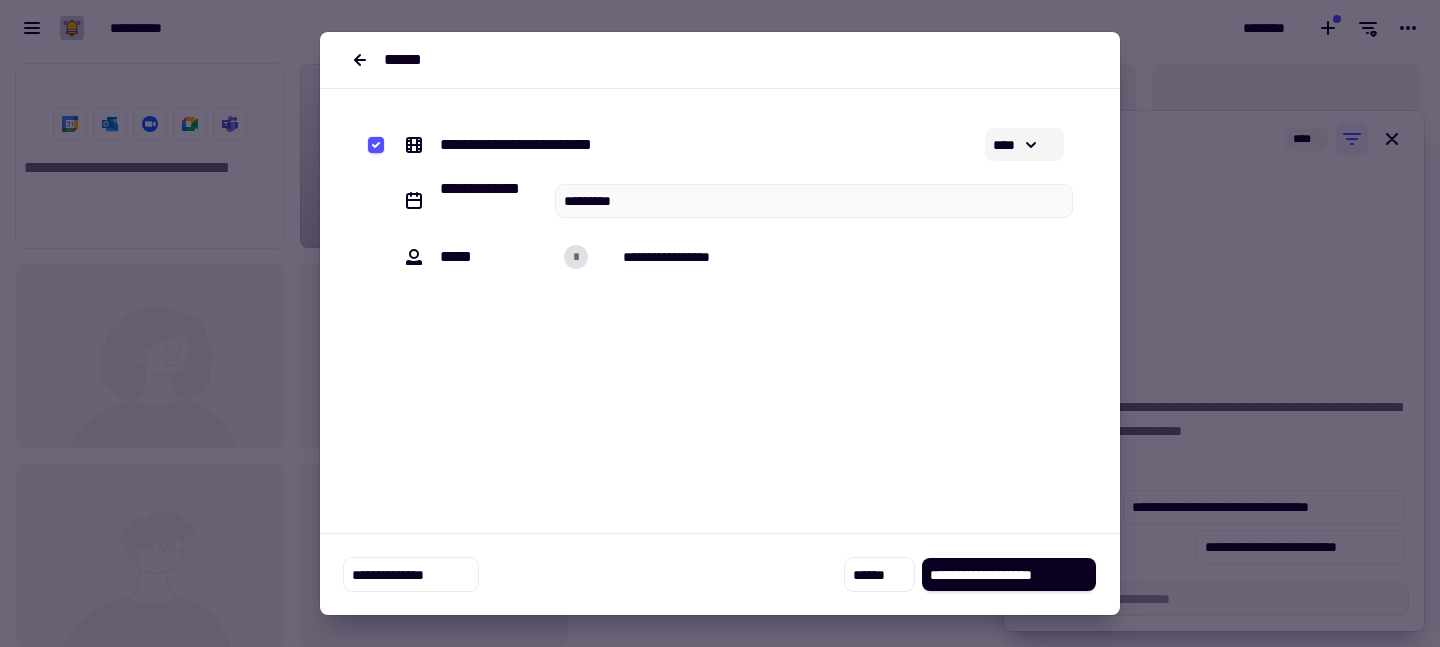 click 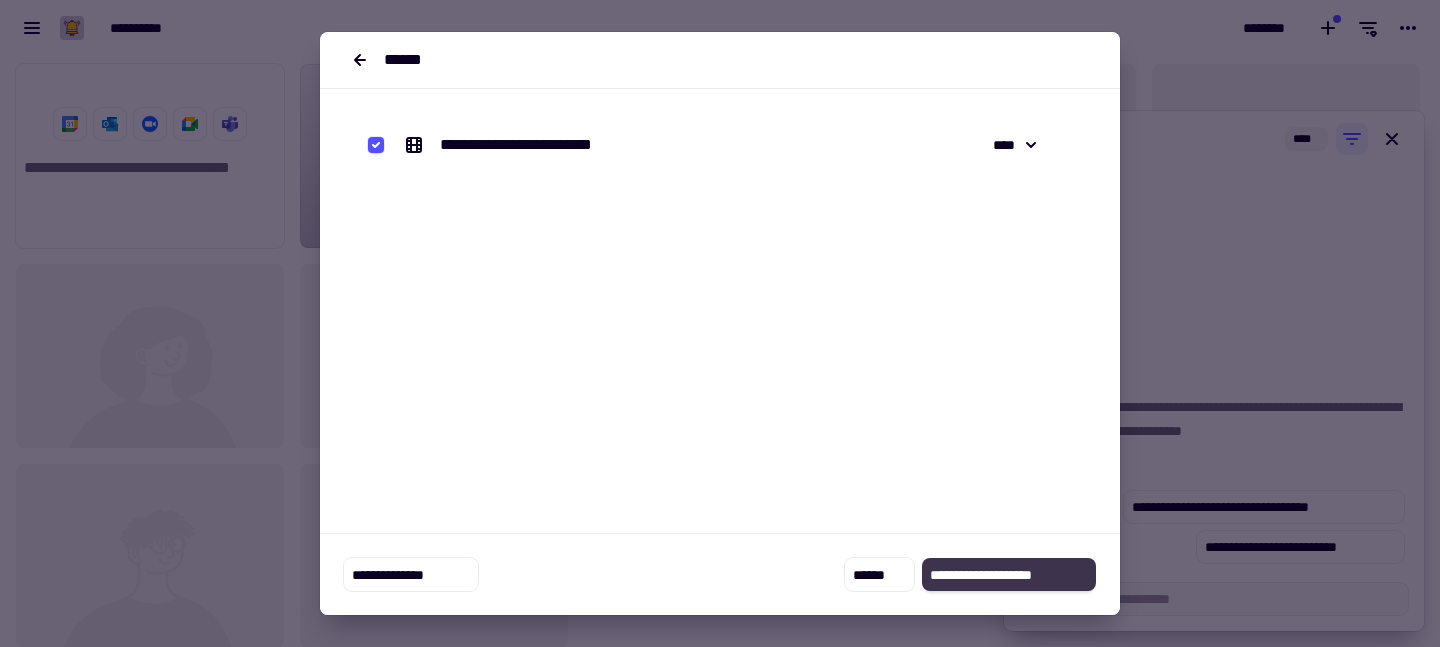 click on "**********" 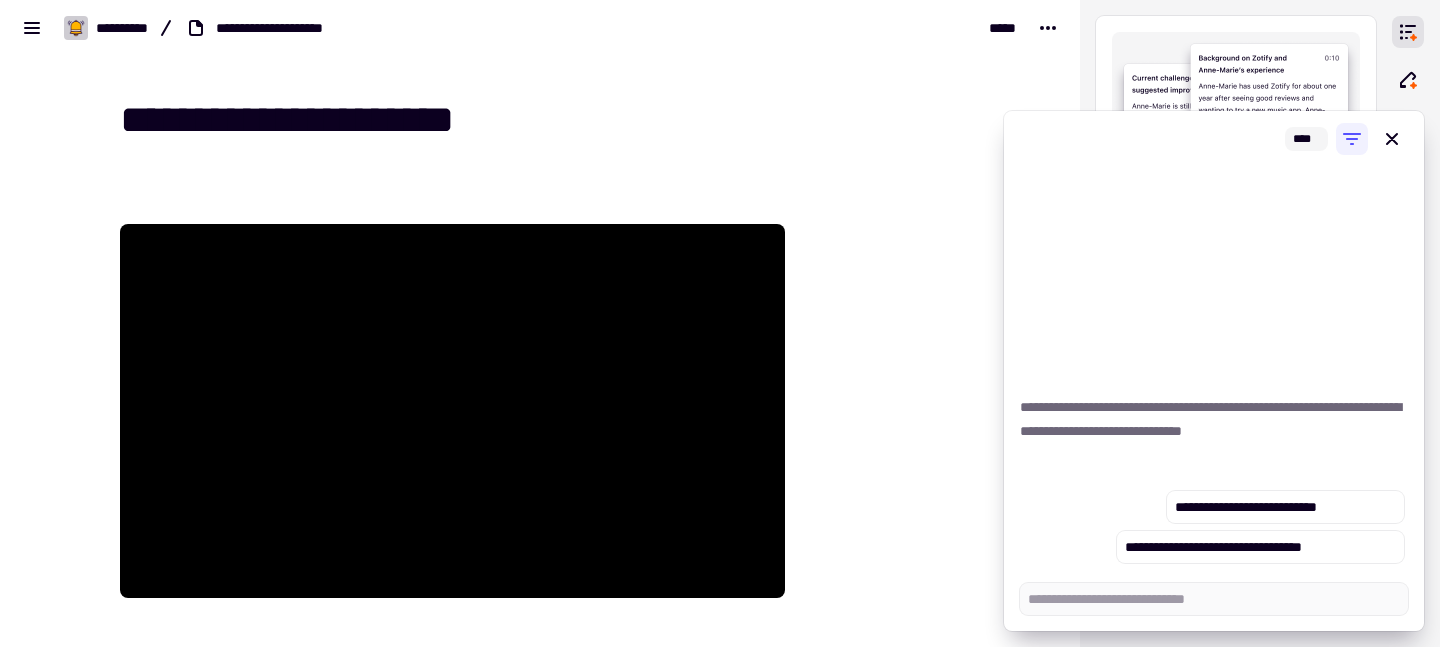 type on "*" 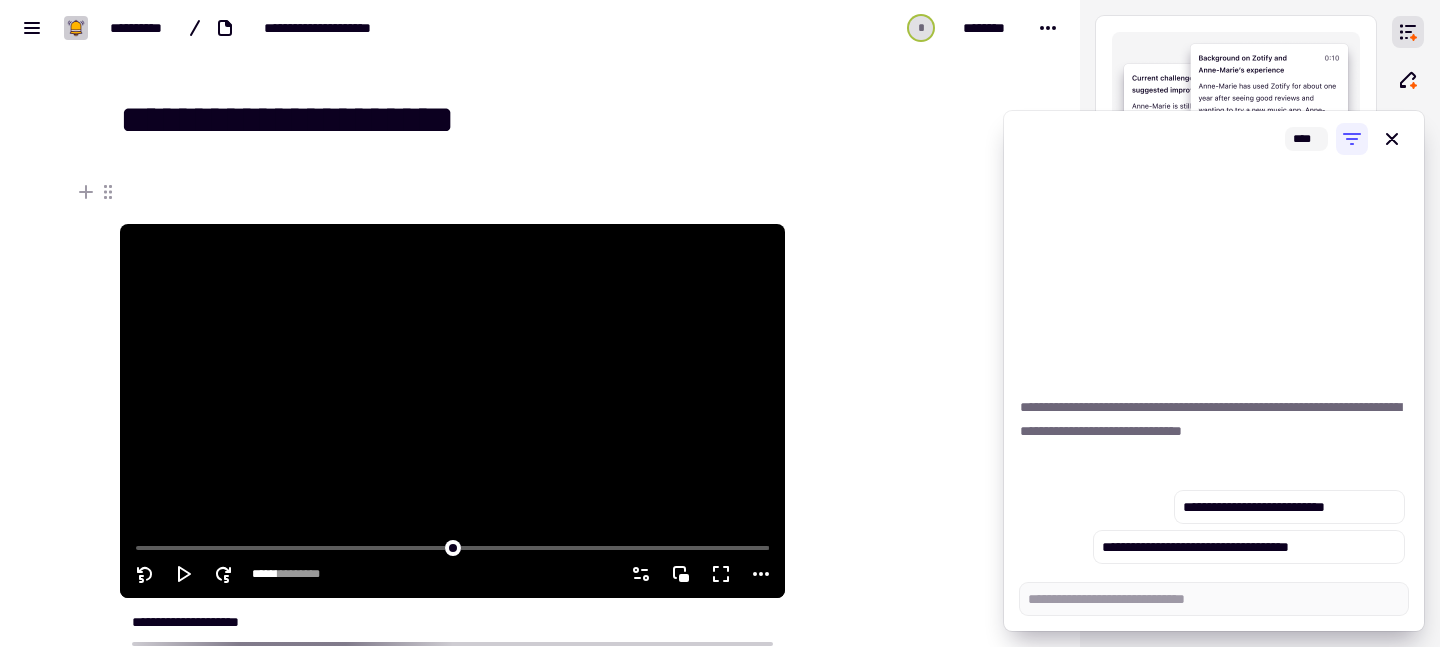 scroll, scrollTop: 144, scrollLeft: 0, axis: vertical 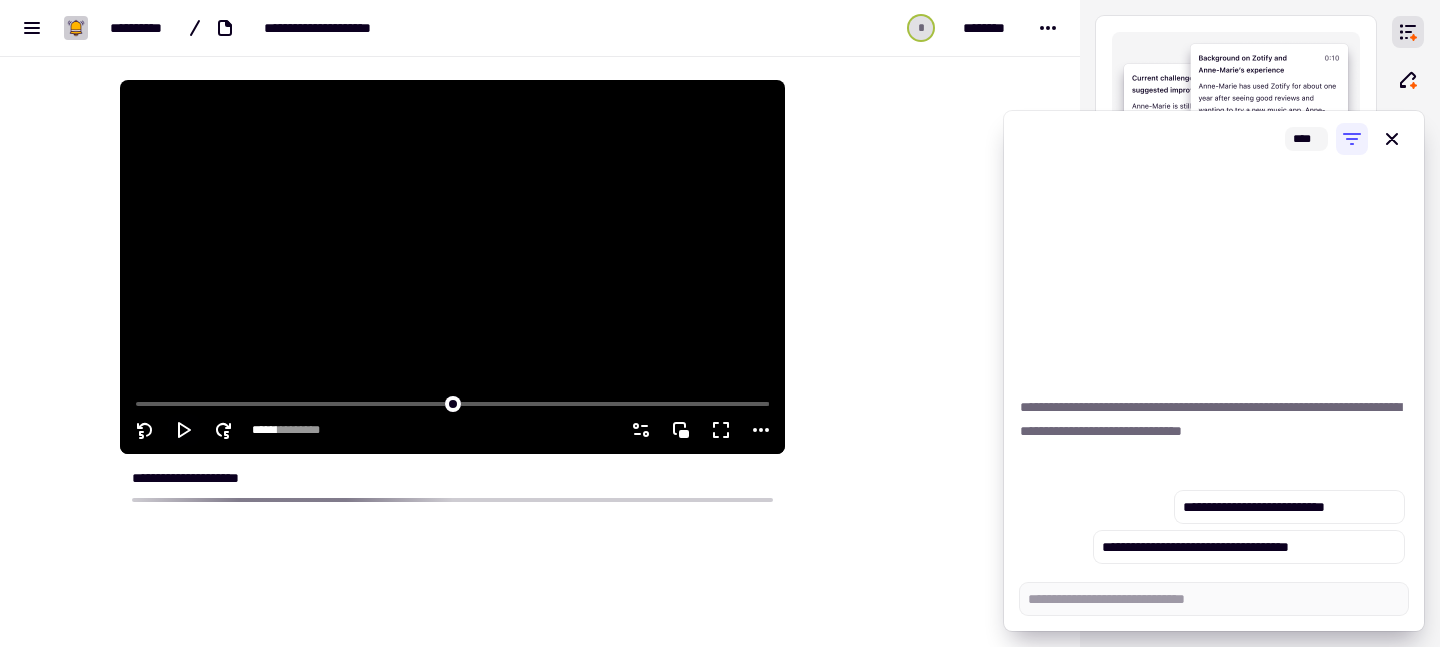 click 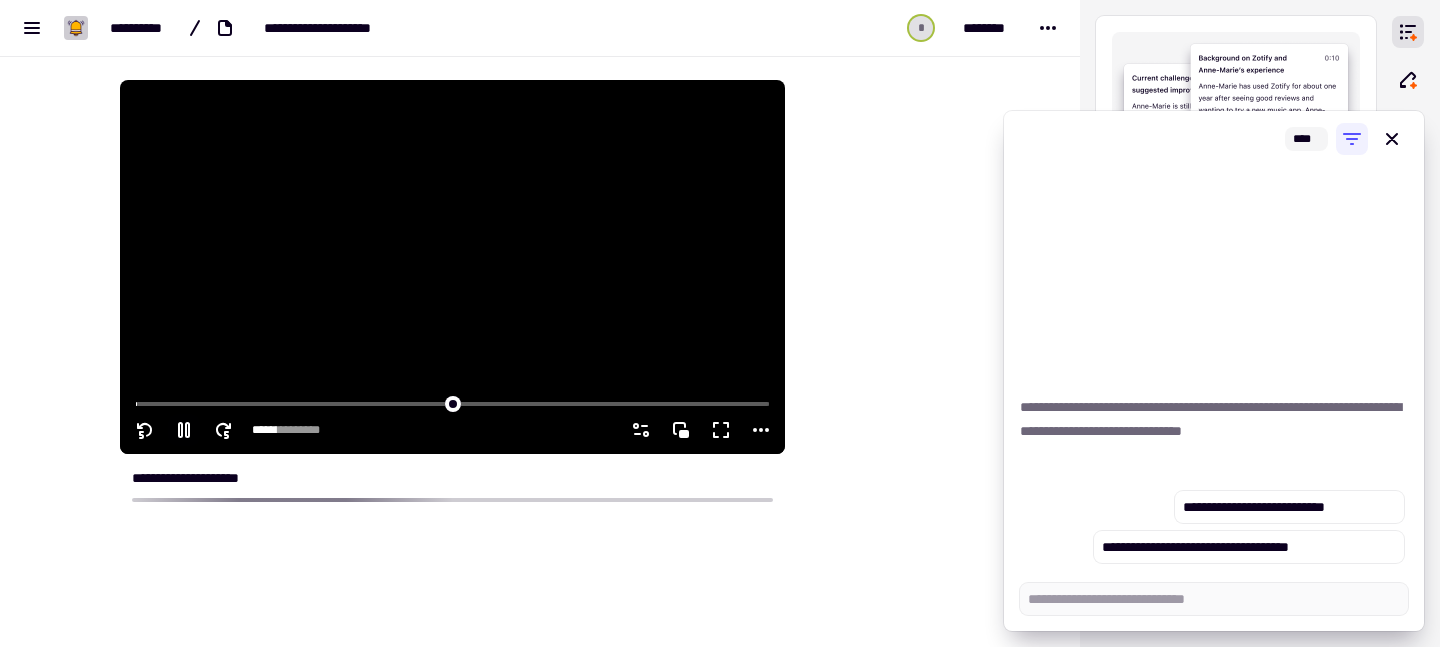 click 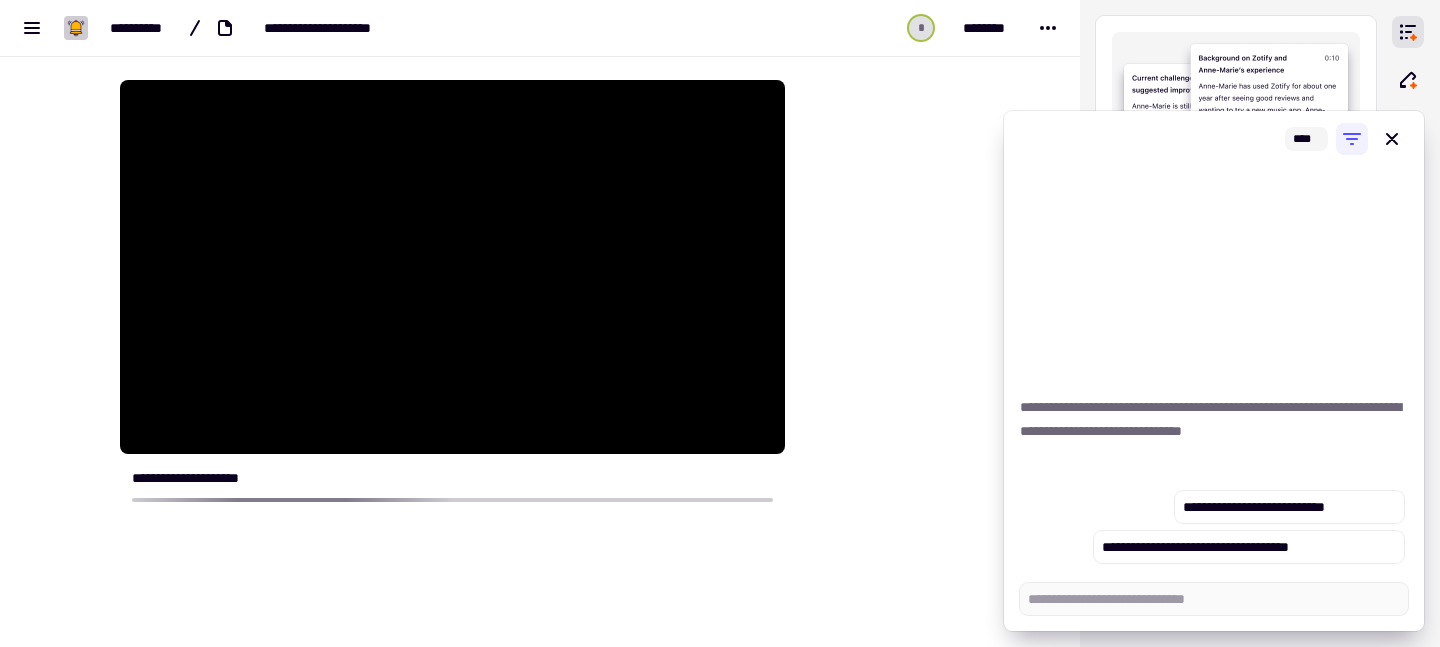 scroll, scrollTop: 0, scrollLeft: 0, axis: both 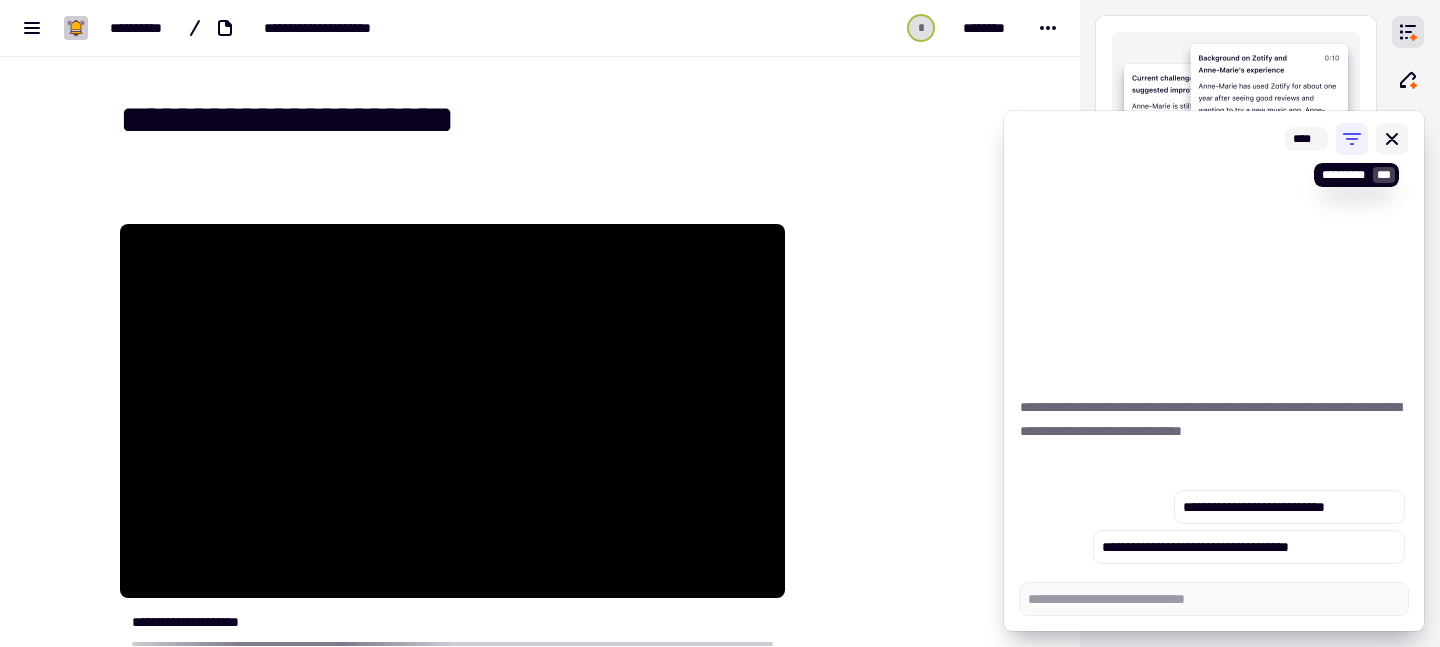 click 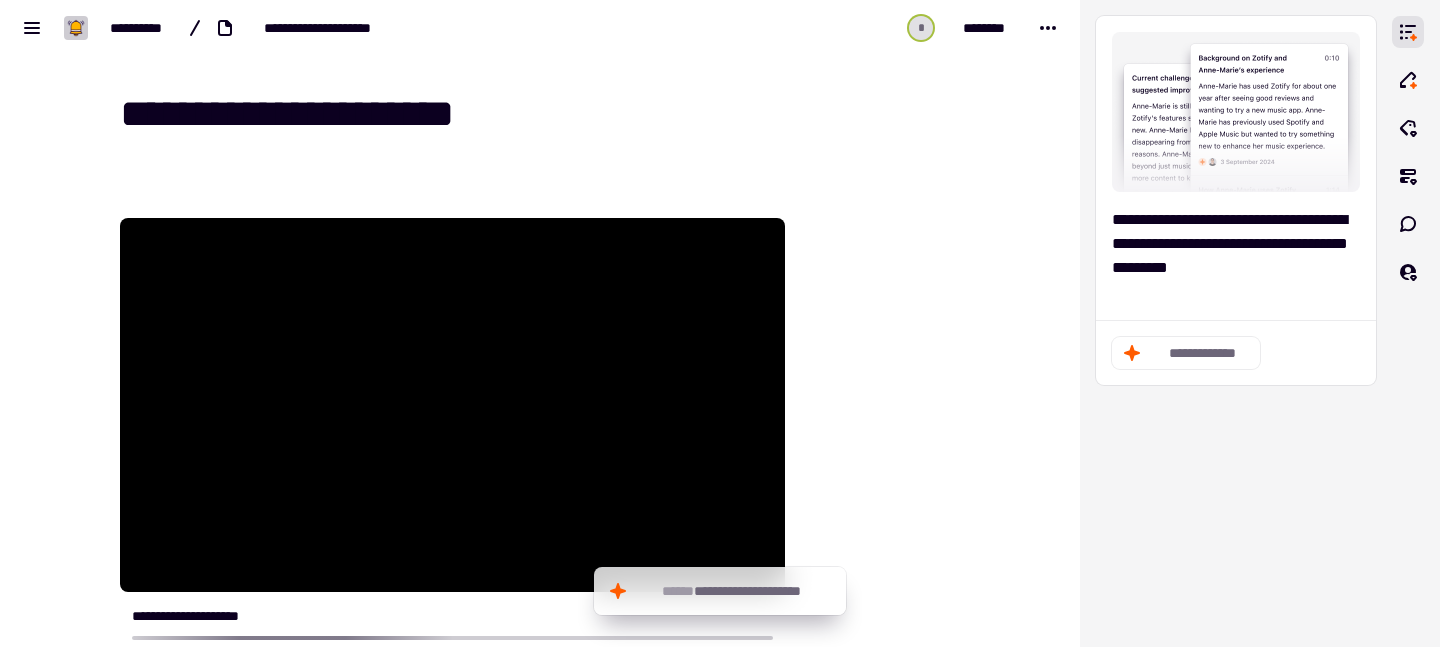 scroll, scrollTop: 0, scrollLeft: 0, axis: both 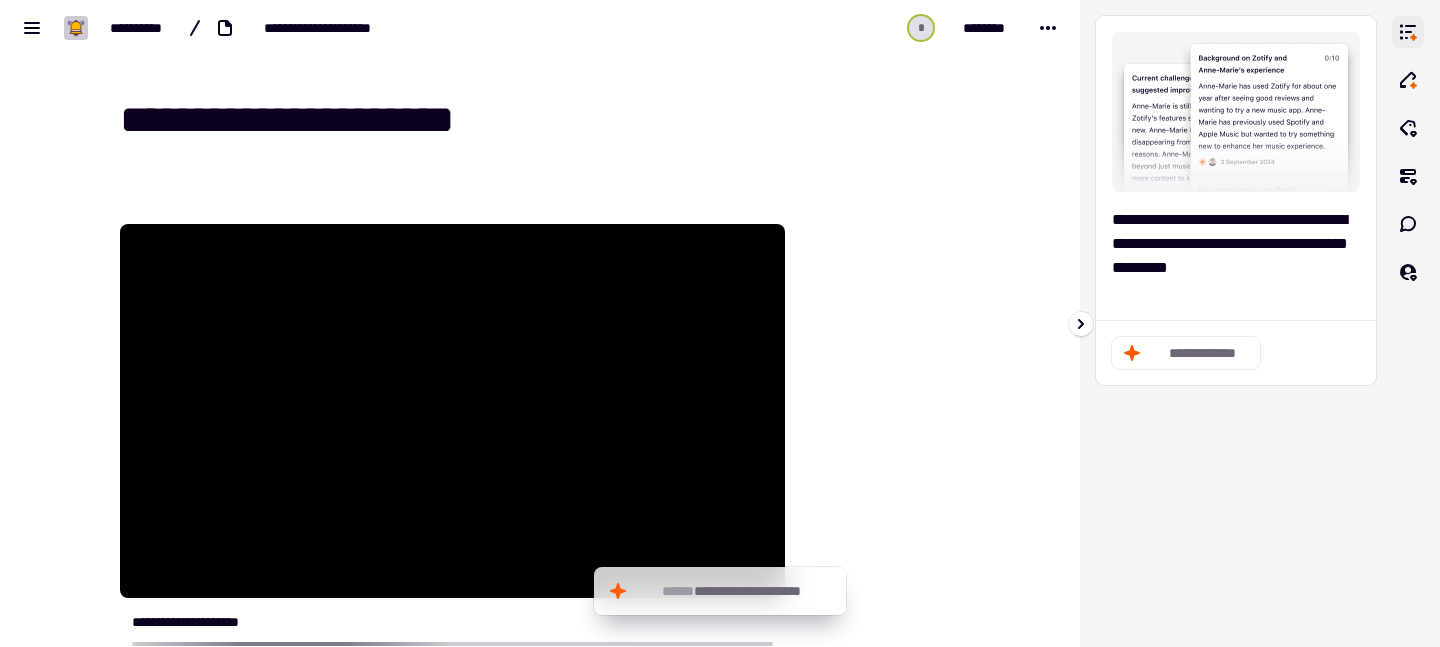 click 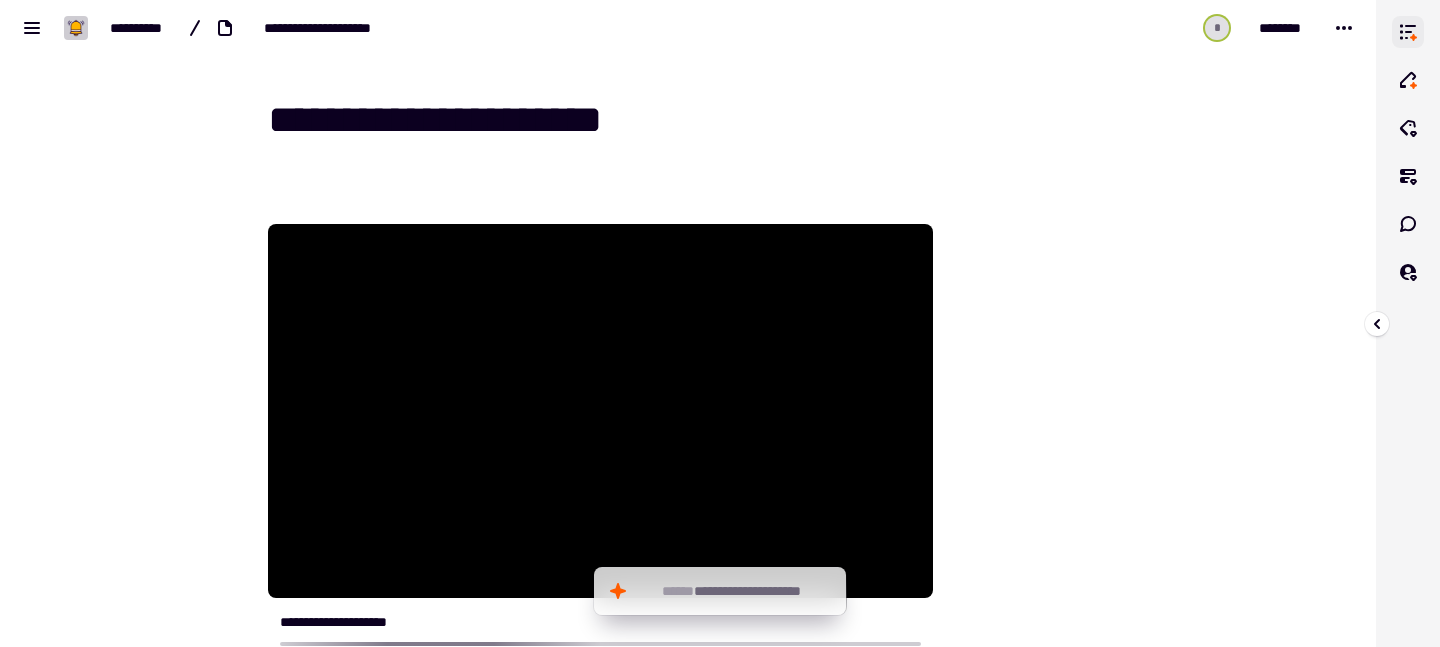click 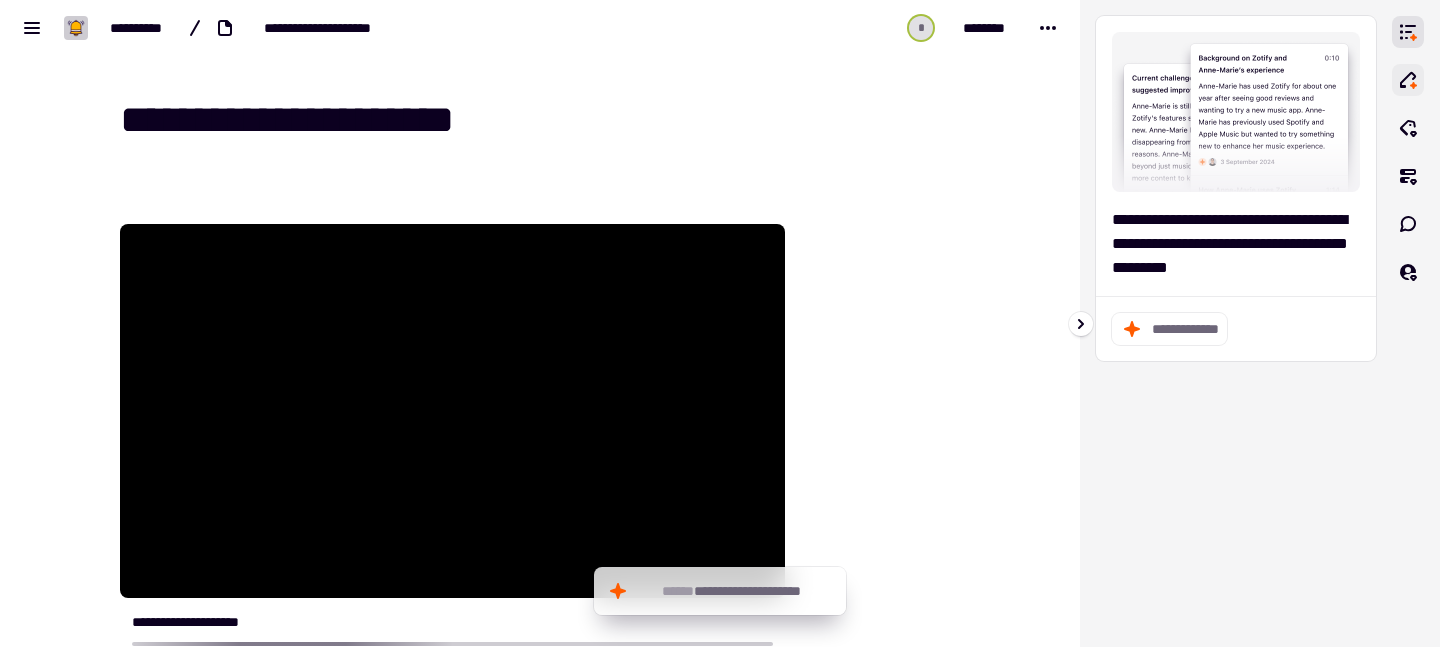 click 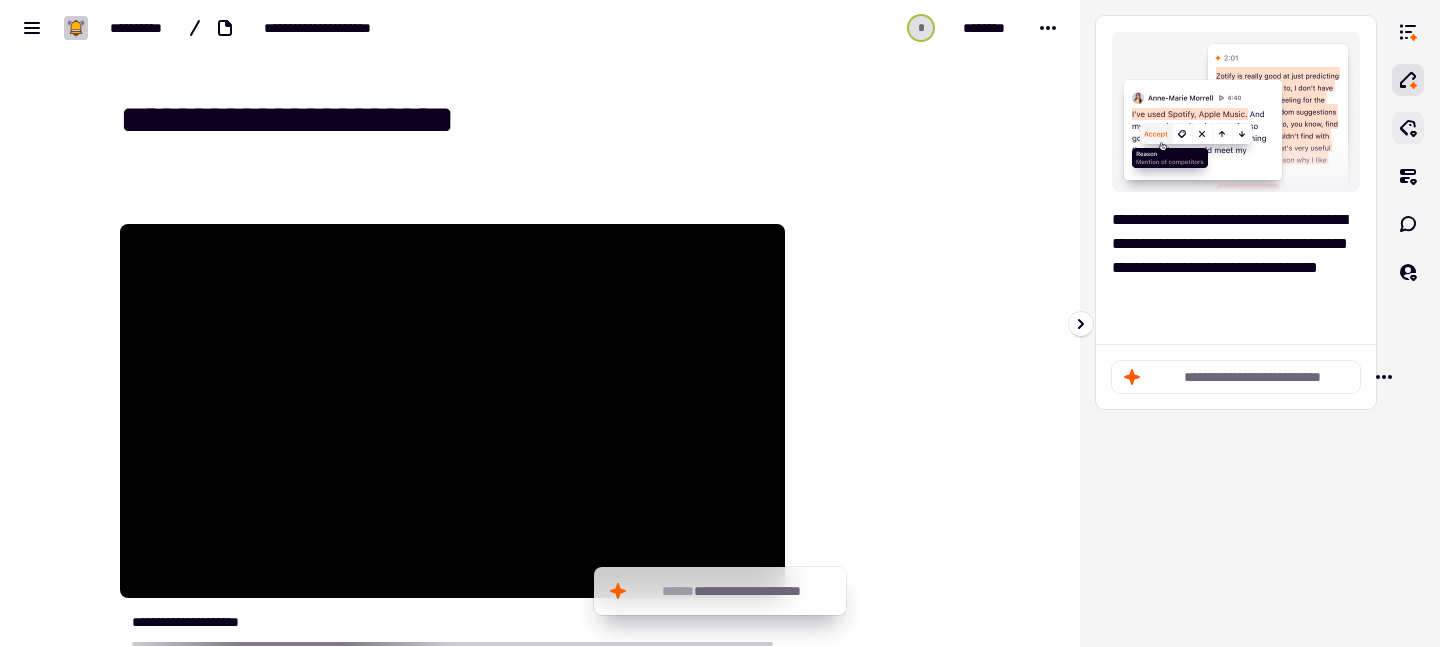 click 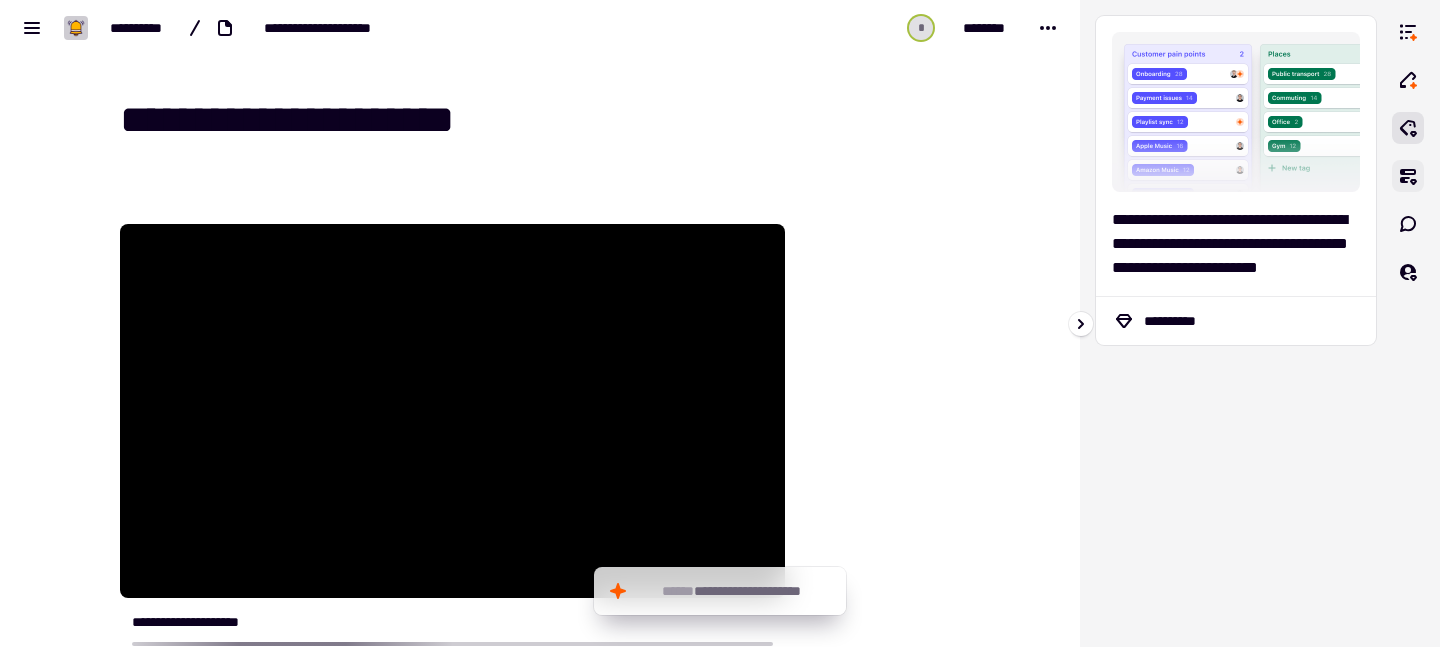 click 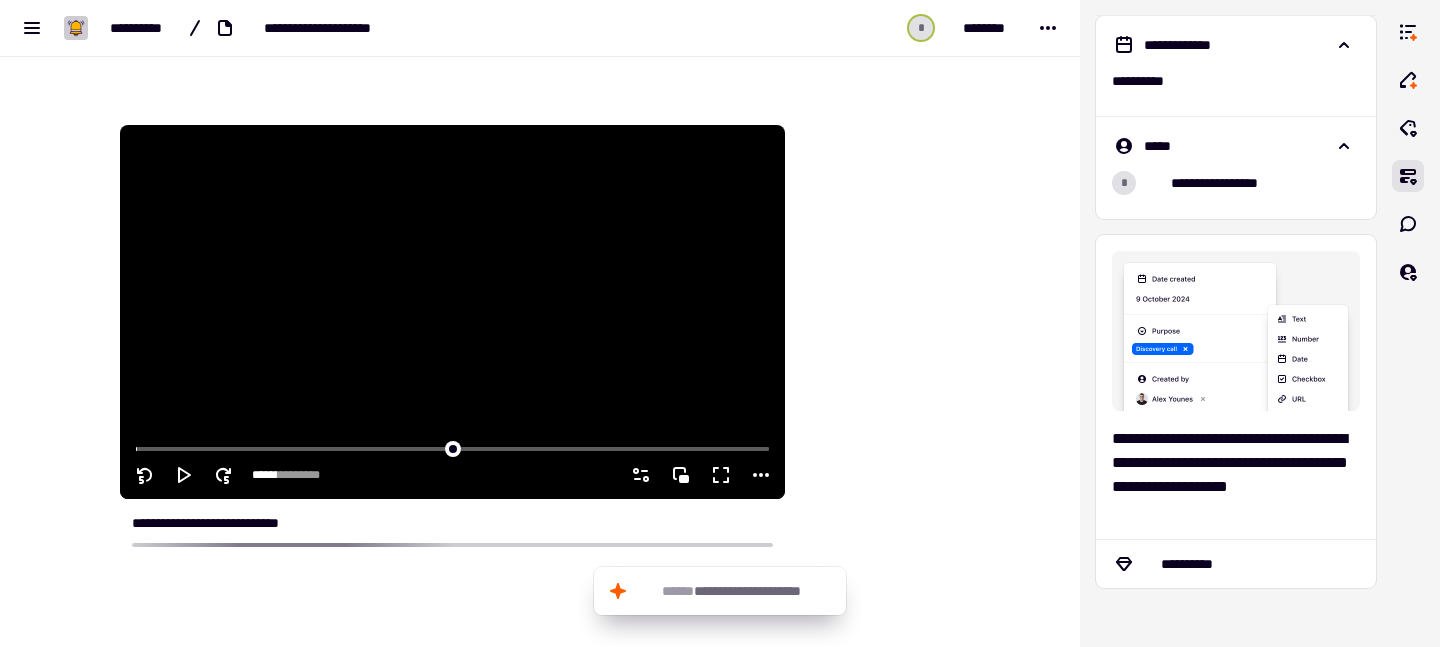 scroll, scrollTop: 124, scrollLeft: 0, axis: vertical 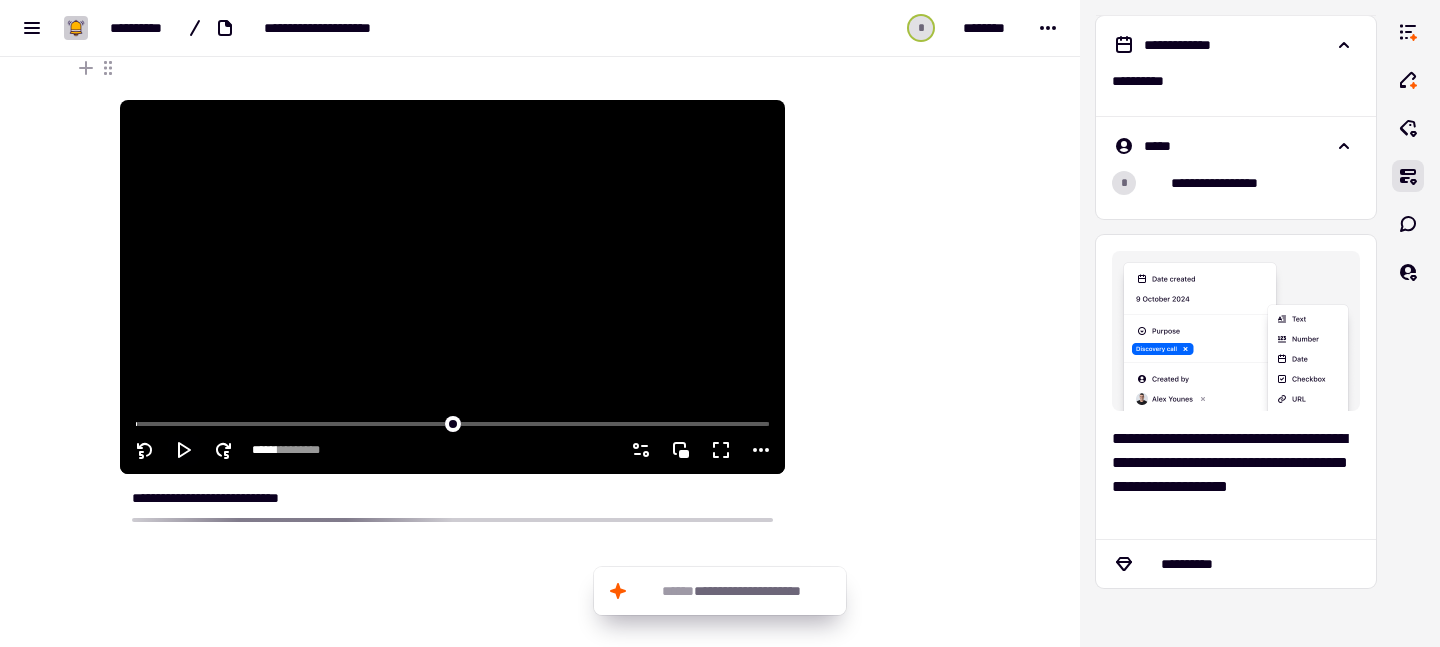 type on "****" 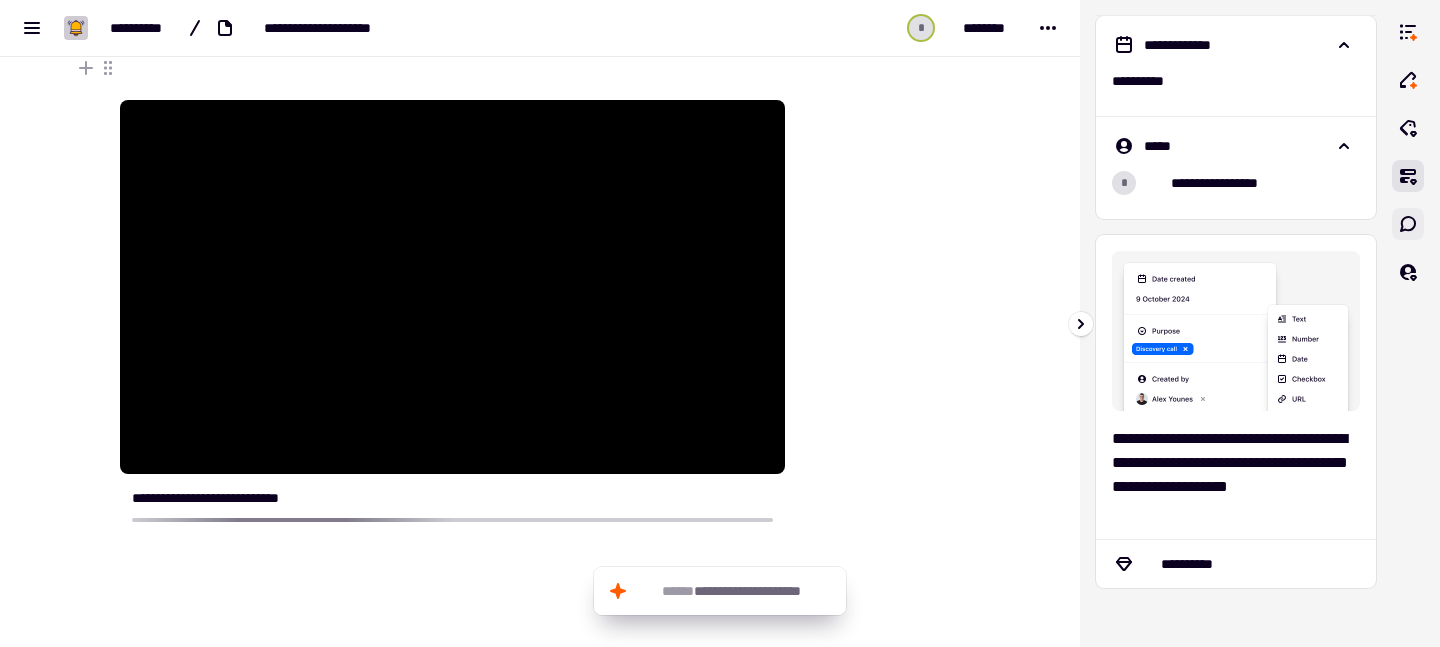 click 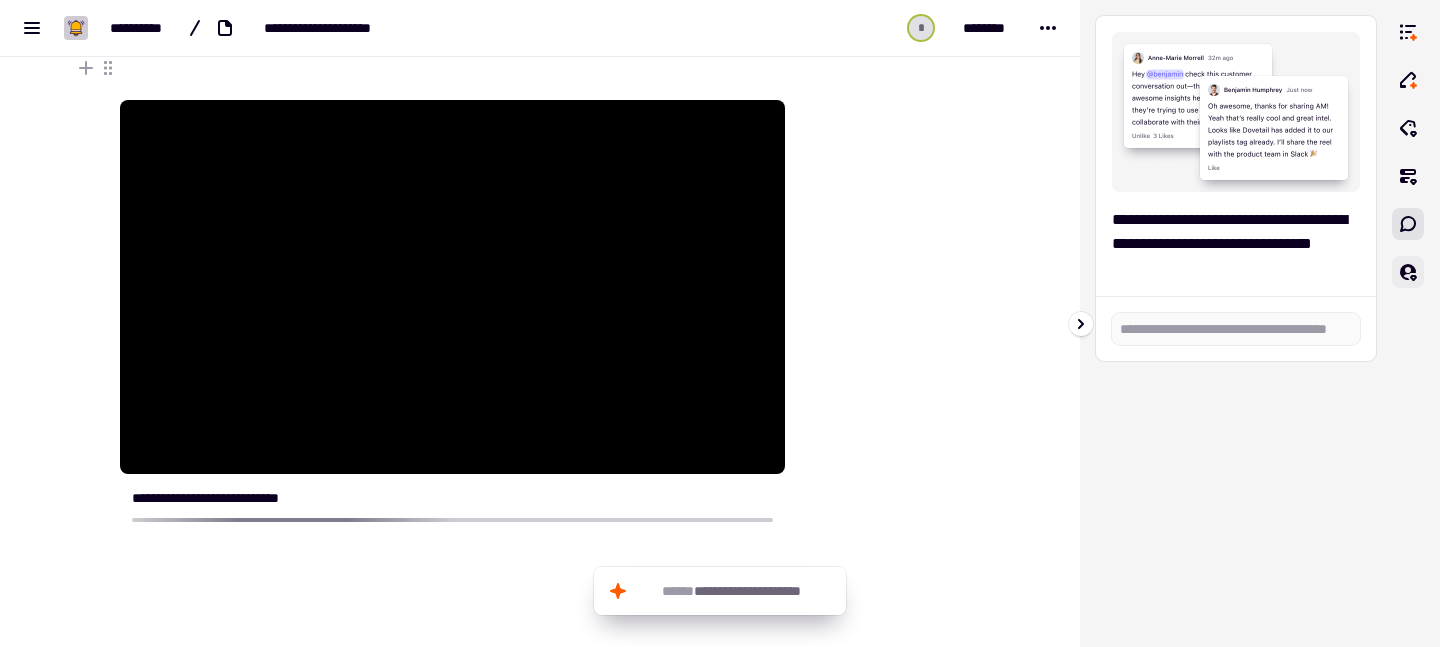 click 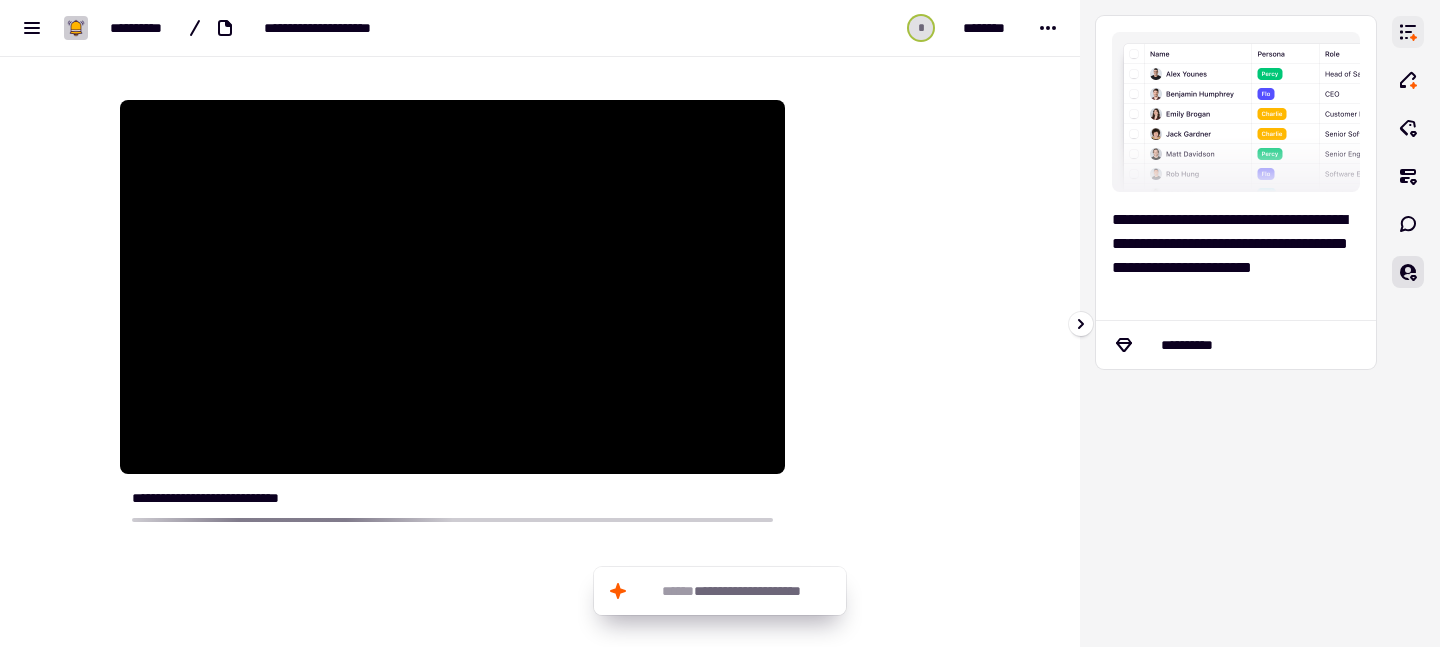 click 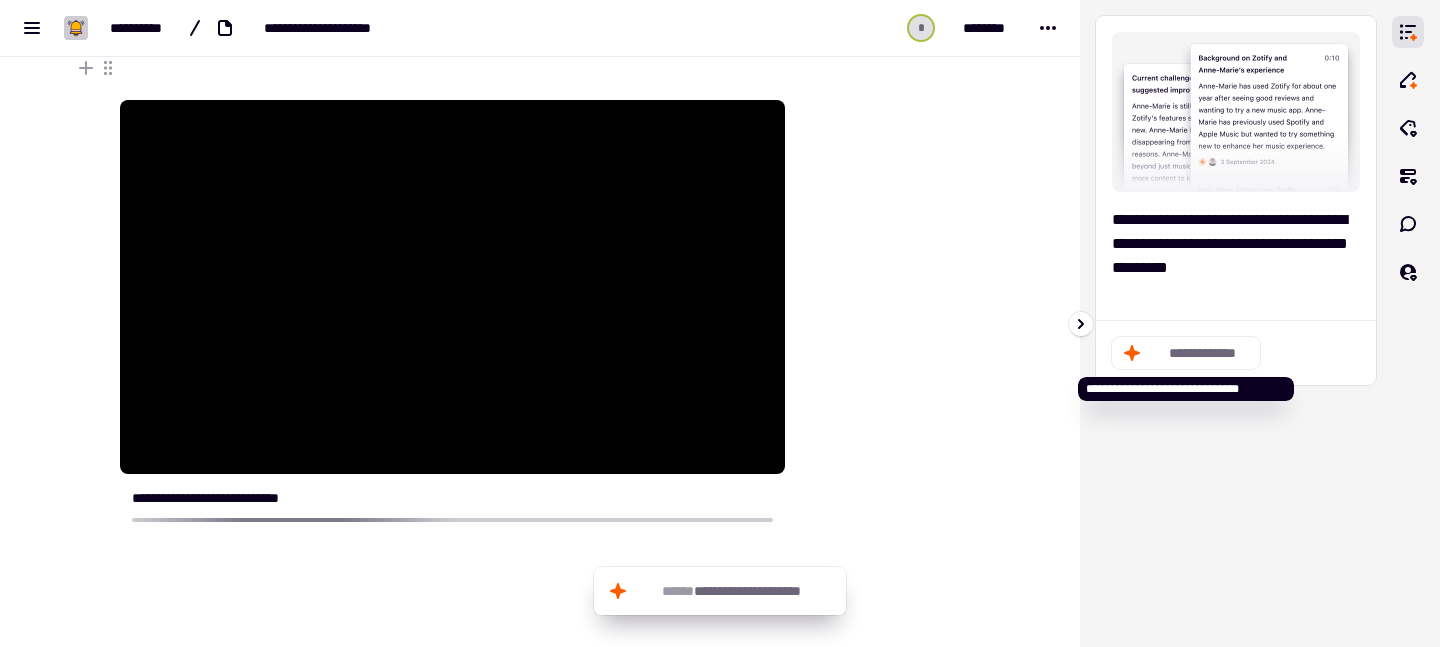 click on "**********" 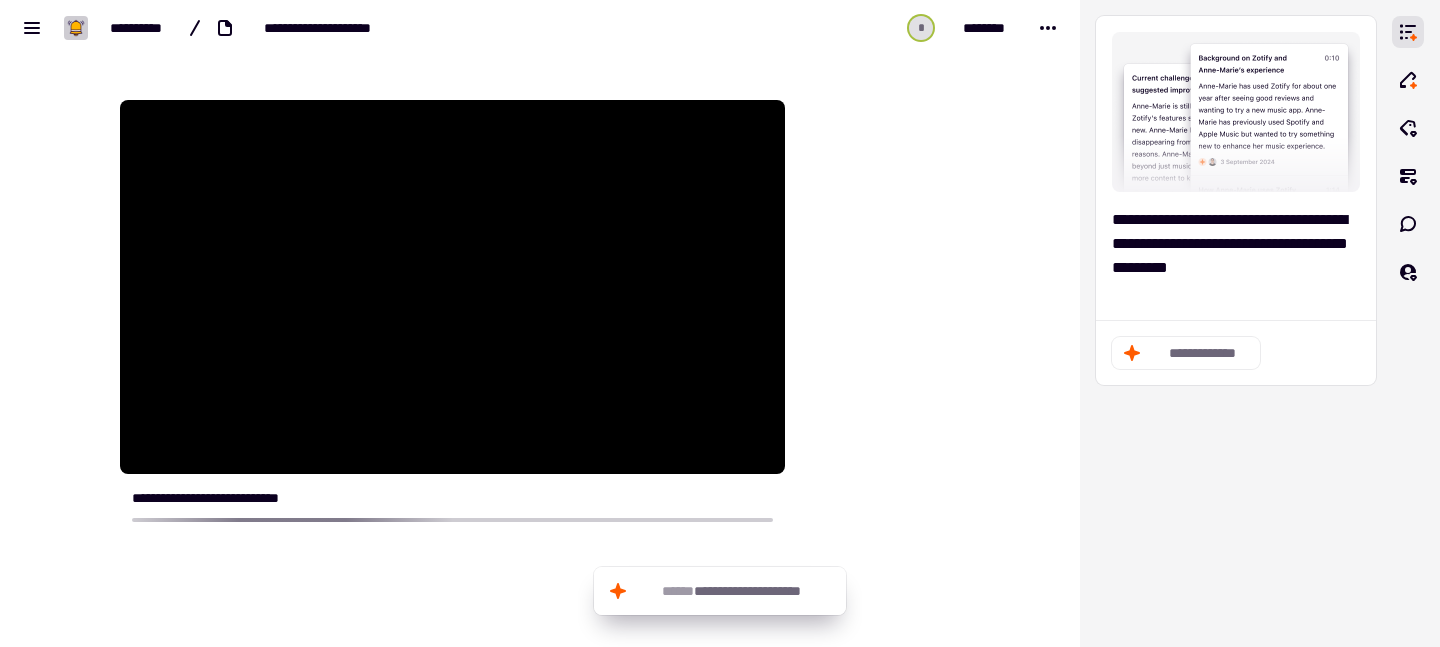 scroll, scrollTop: 0, scrollLeft: 0, axis: both 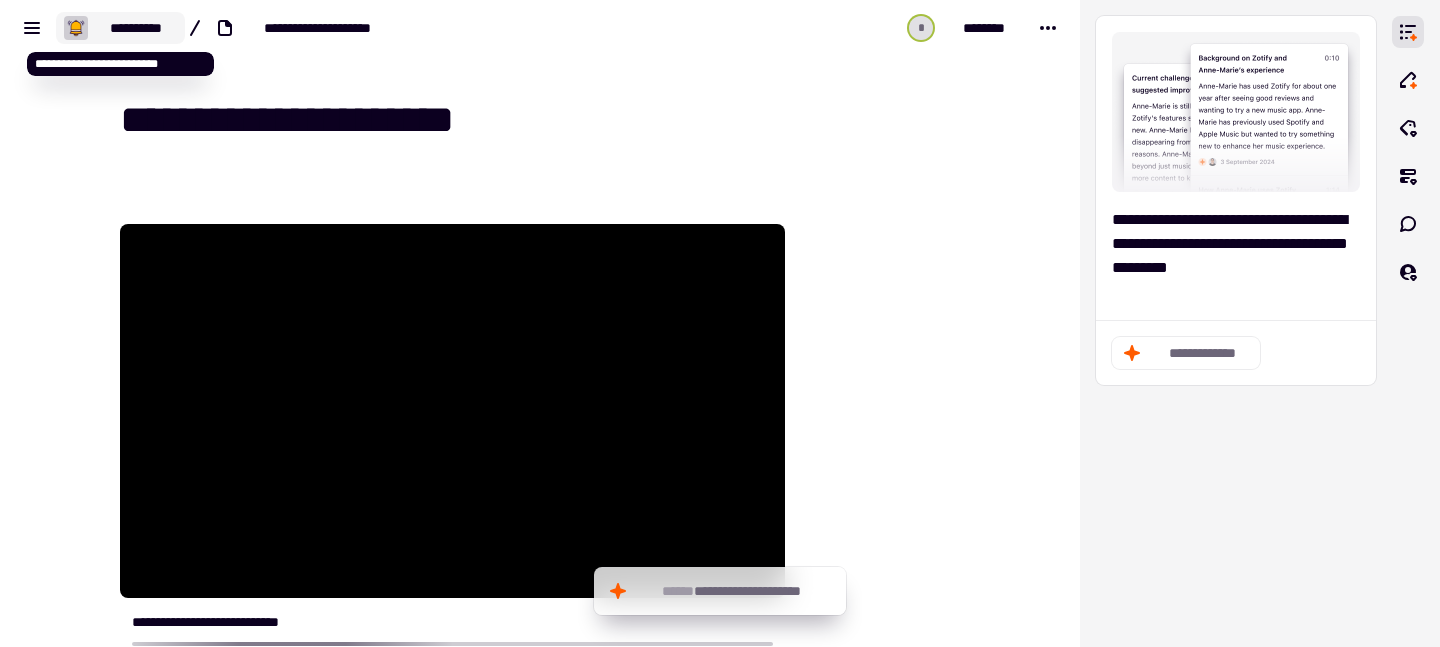 click on "**********" 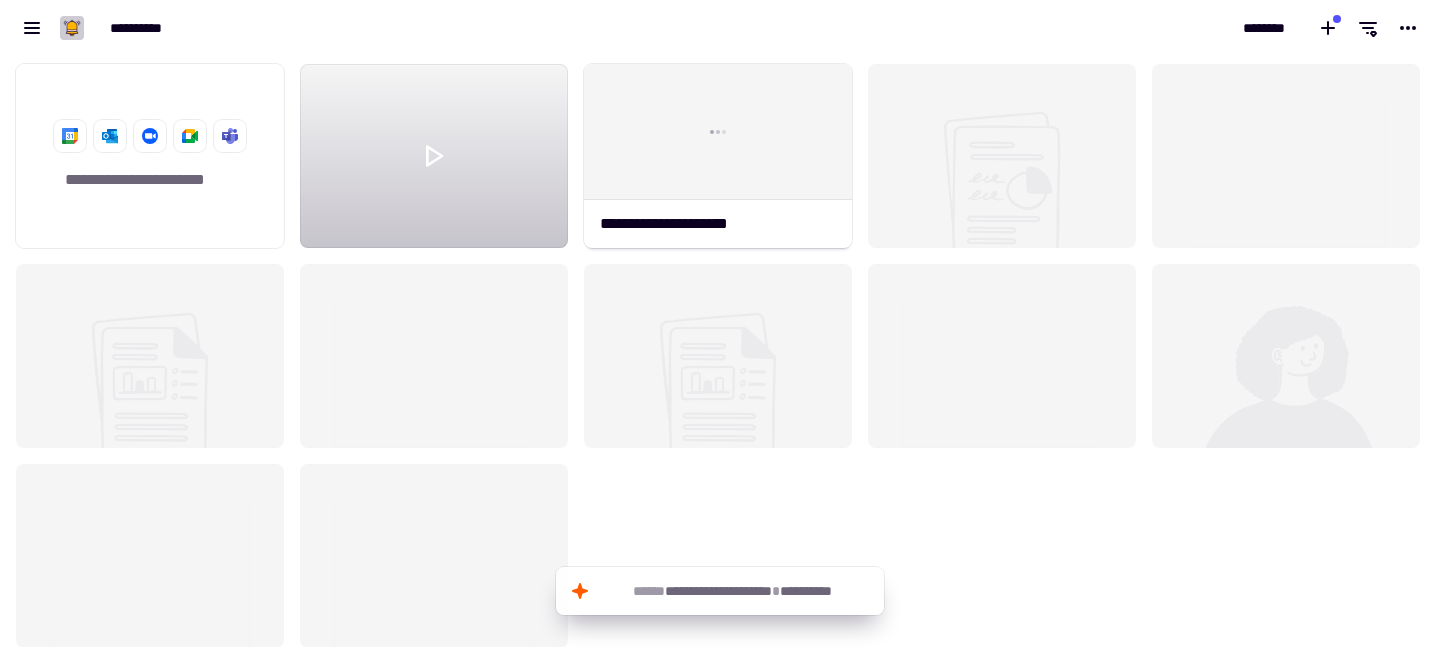 scroll, scrollTop: 1, scrollLeft: 1, axis: both 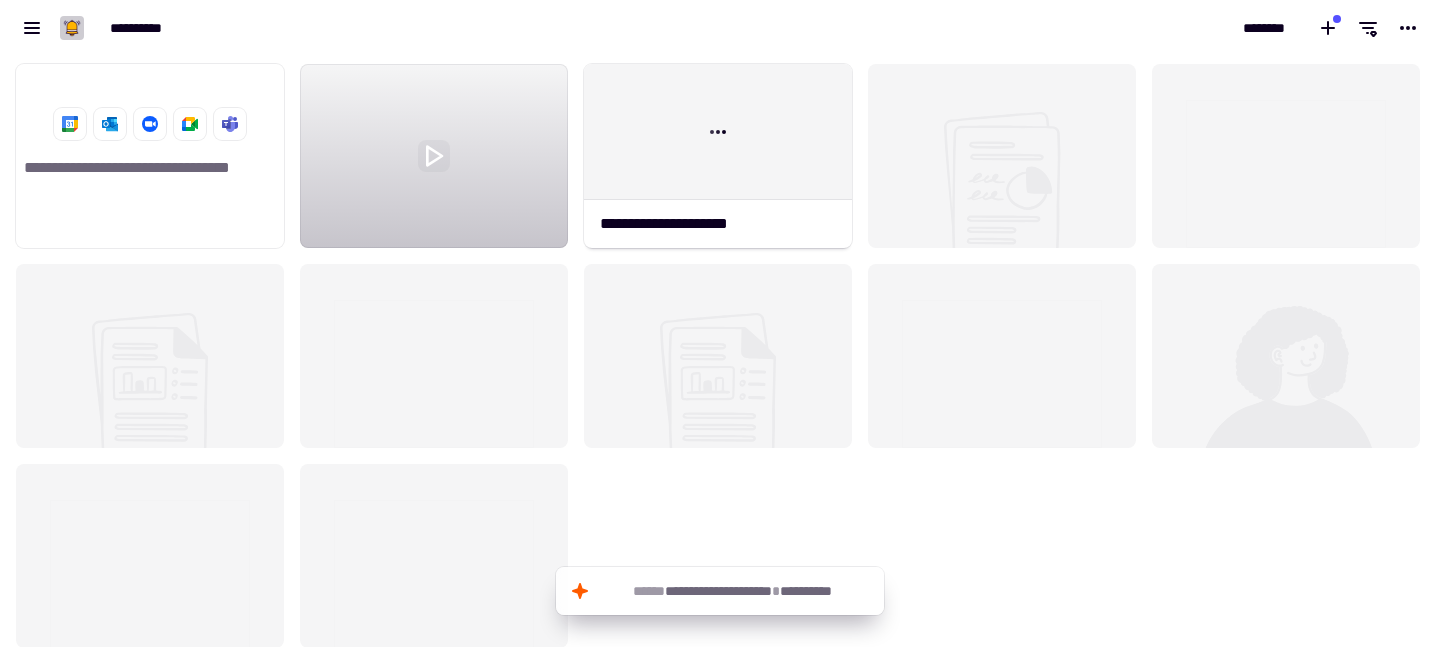 click 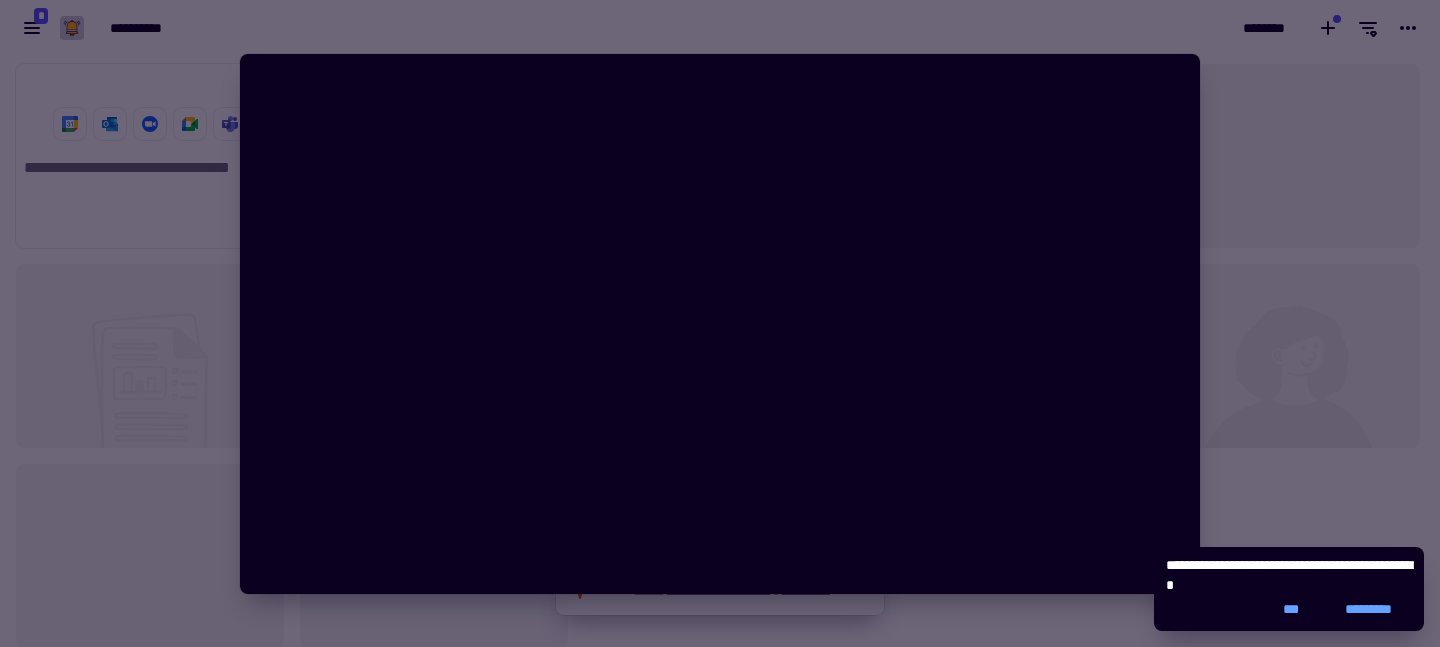 click at bounding box center [720, 323] 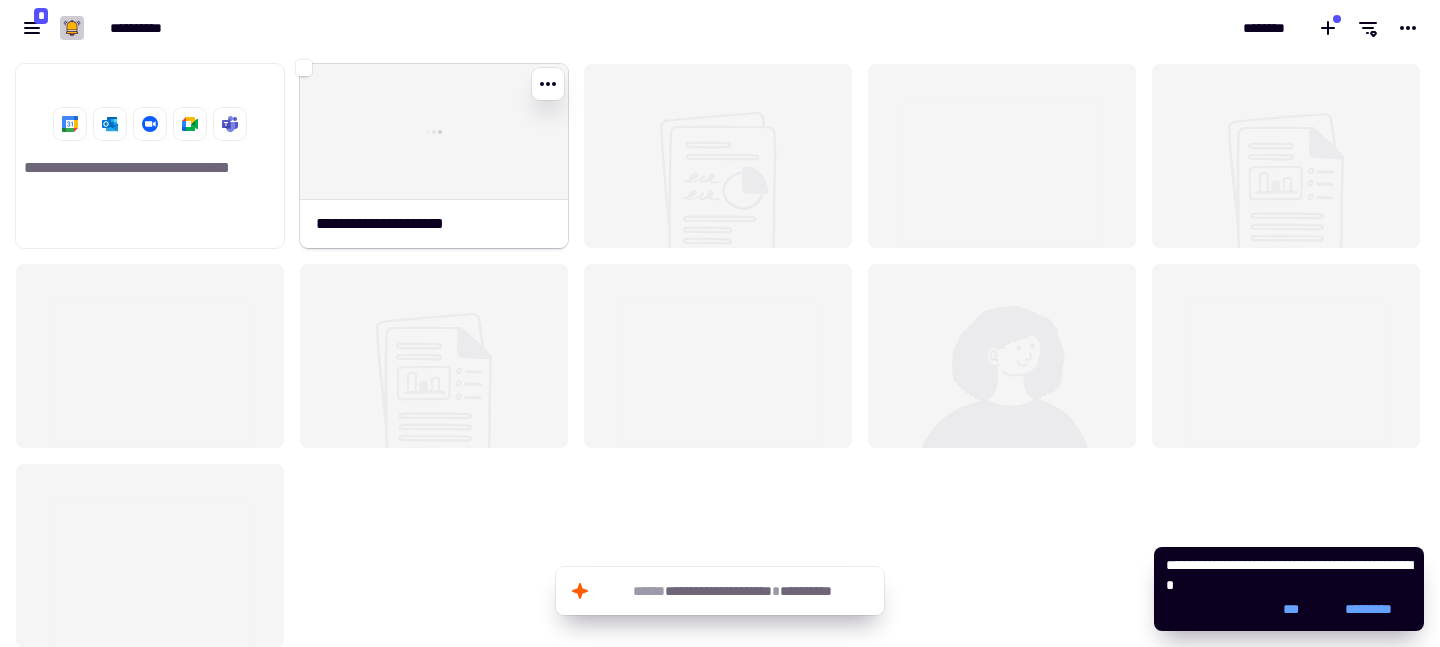 click 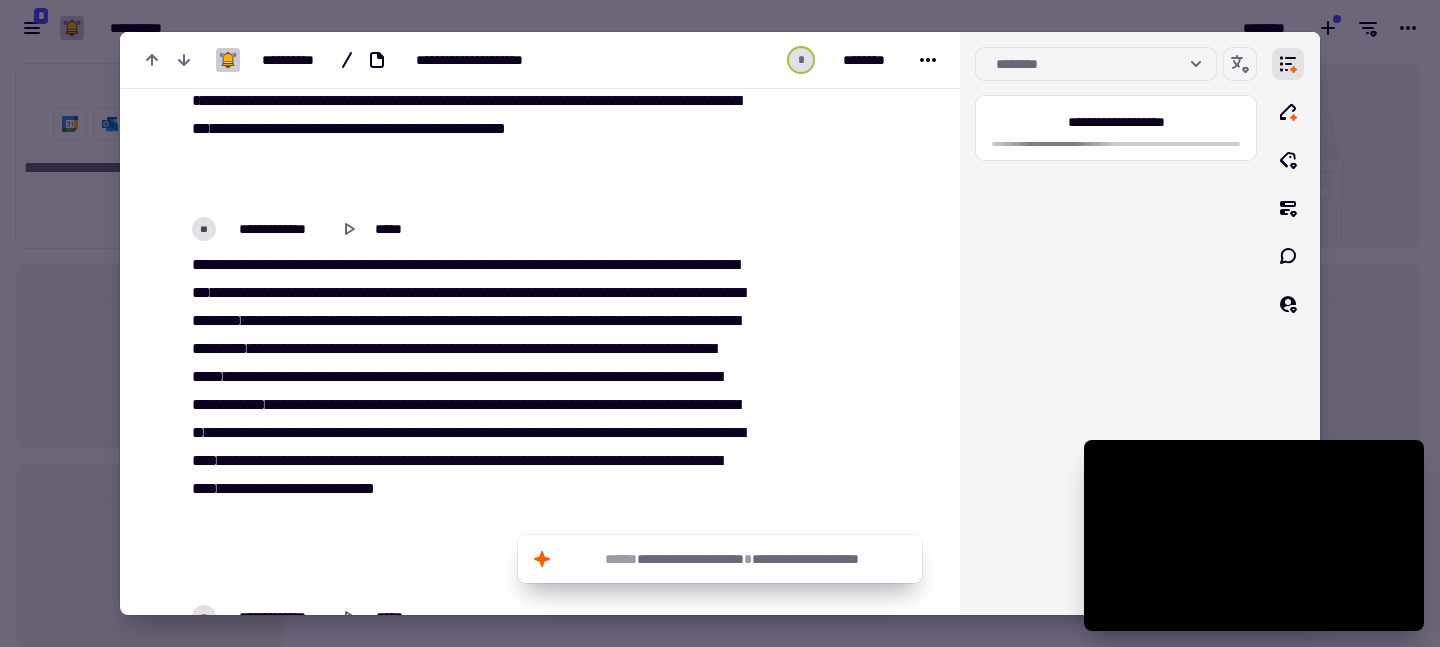 scroll, scrollTop: 19222, scrollLeft: 0, axis: vertical 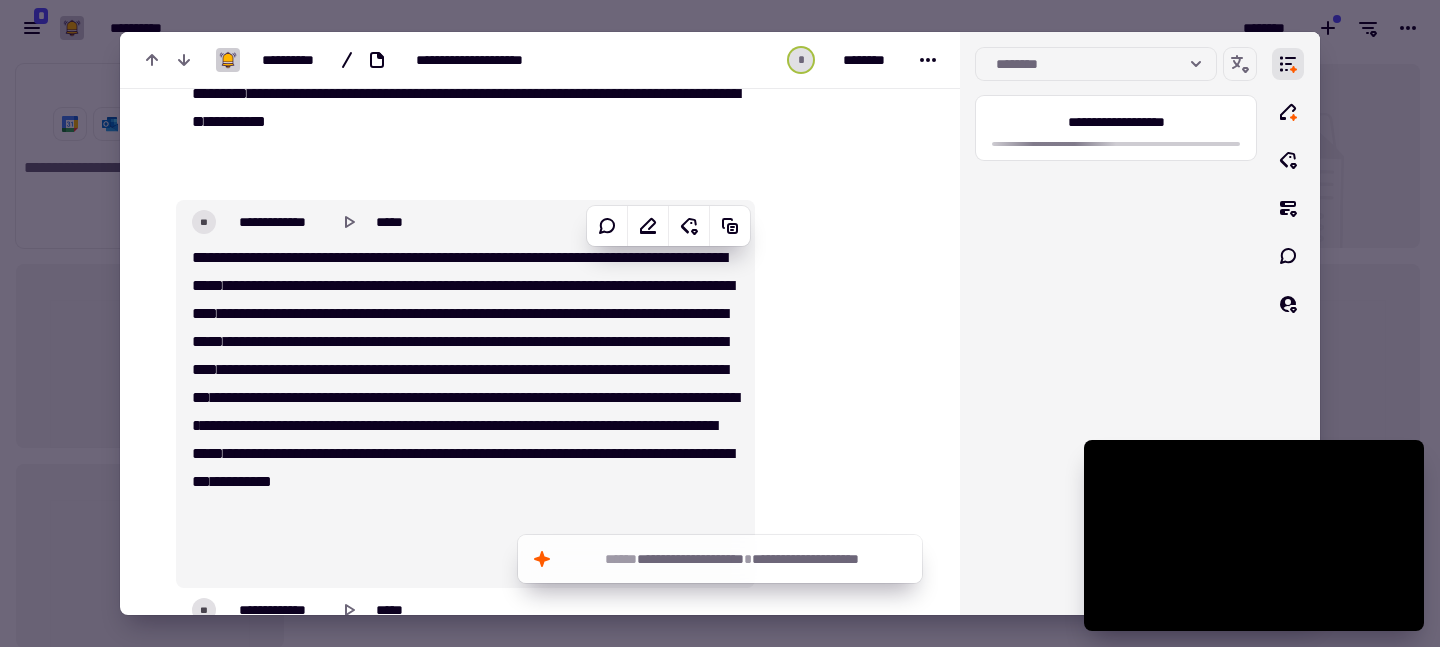 click on "*******" at bounding box center [305, 313] 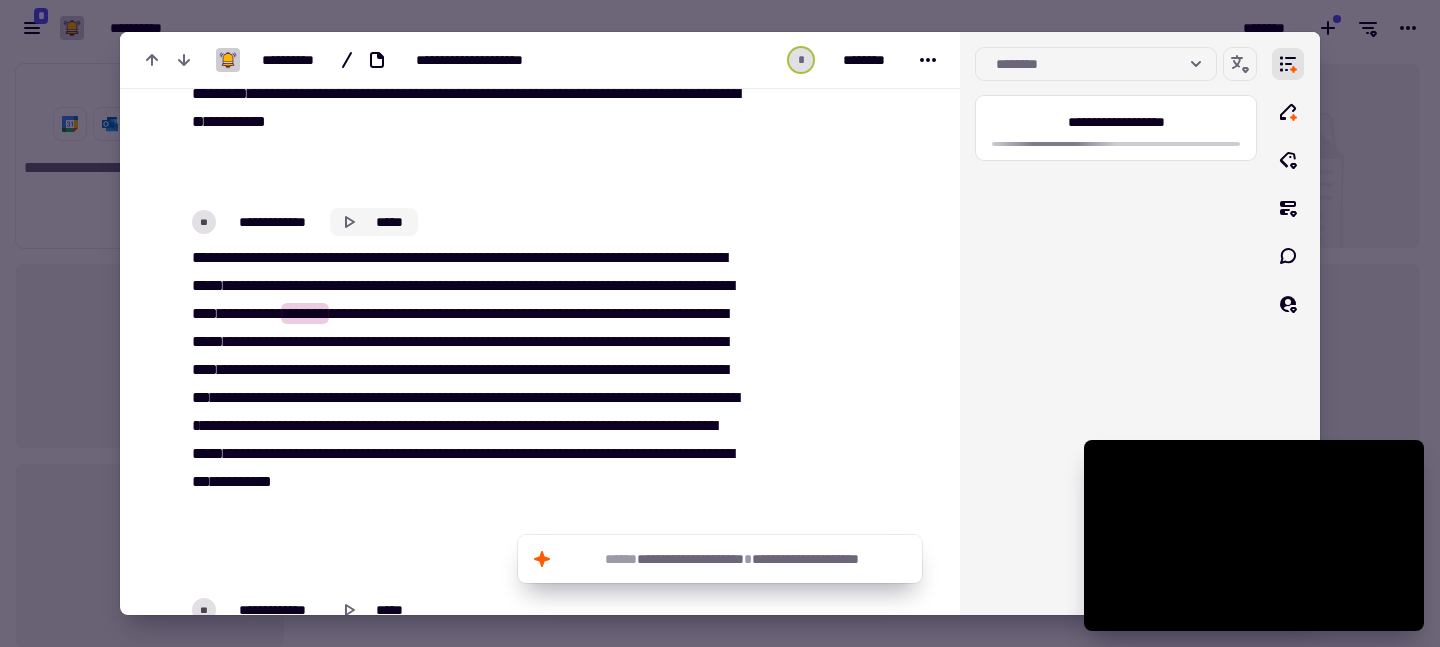 click on "*****" 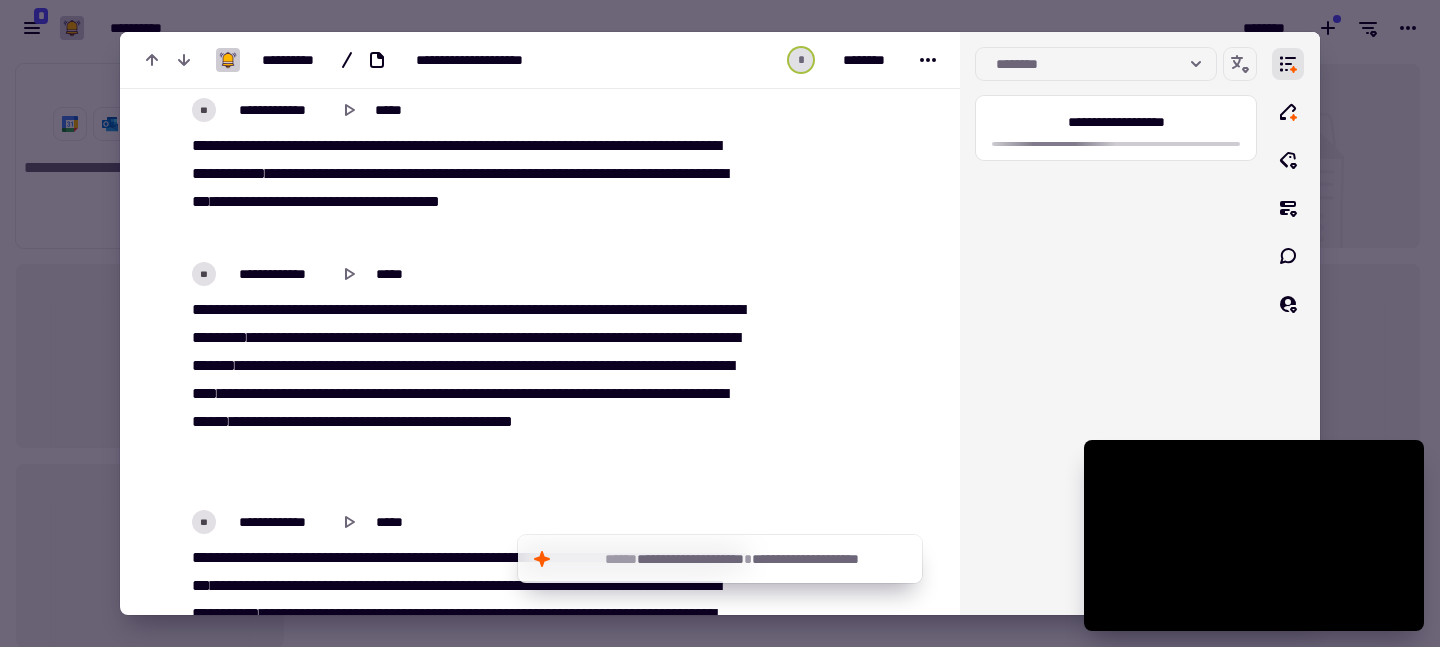 scroll, scrollTop: 25362, scrollLeft: 0, axis: vertical 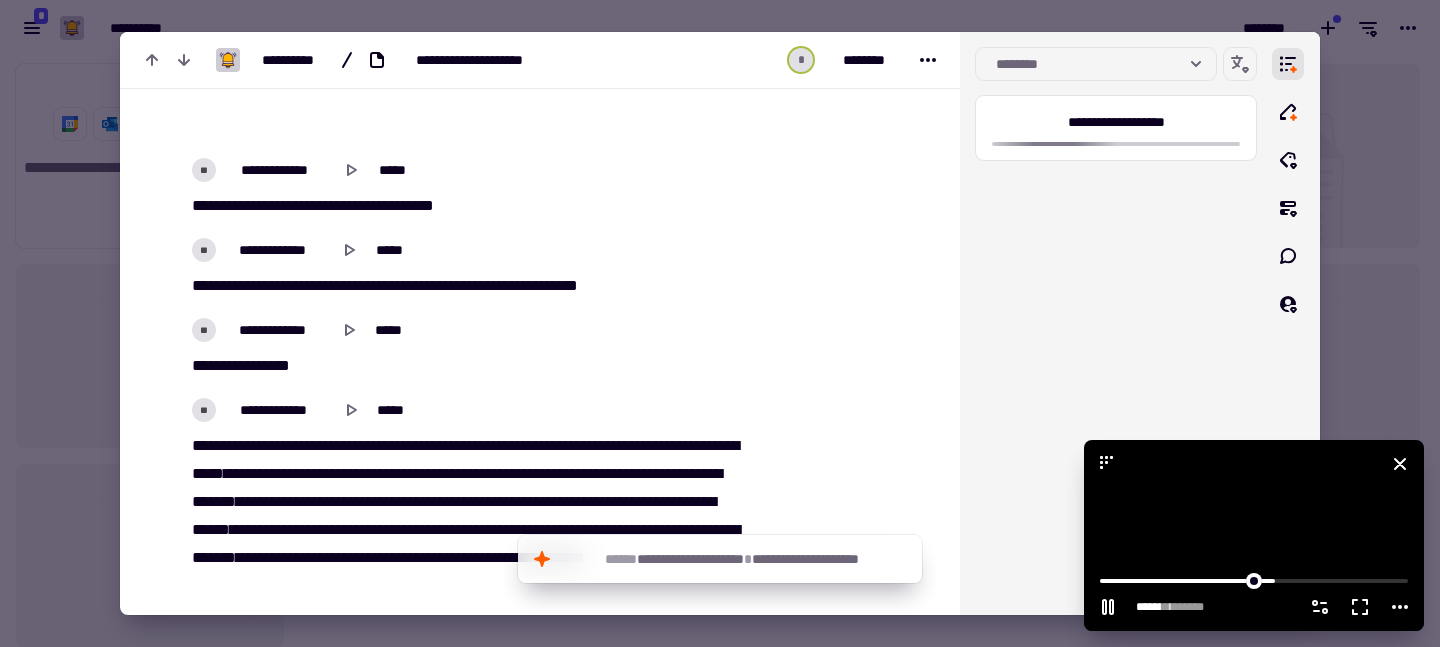 click 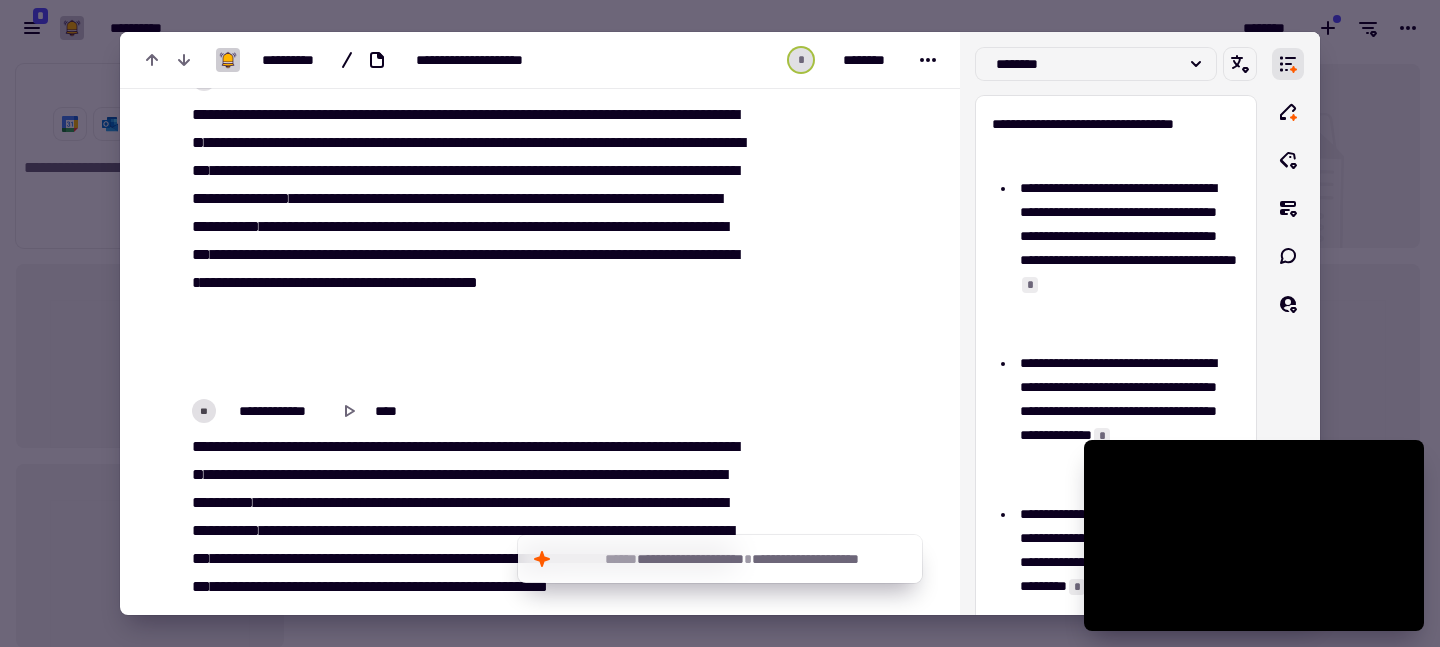 scroll, scrollTop: 0, scrollLeft: 0, axis: both 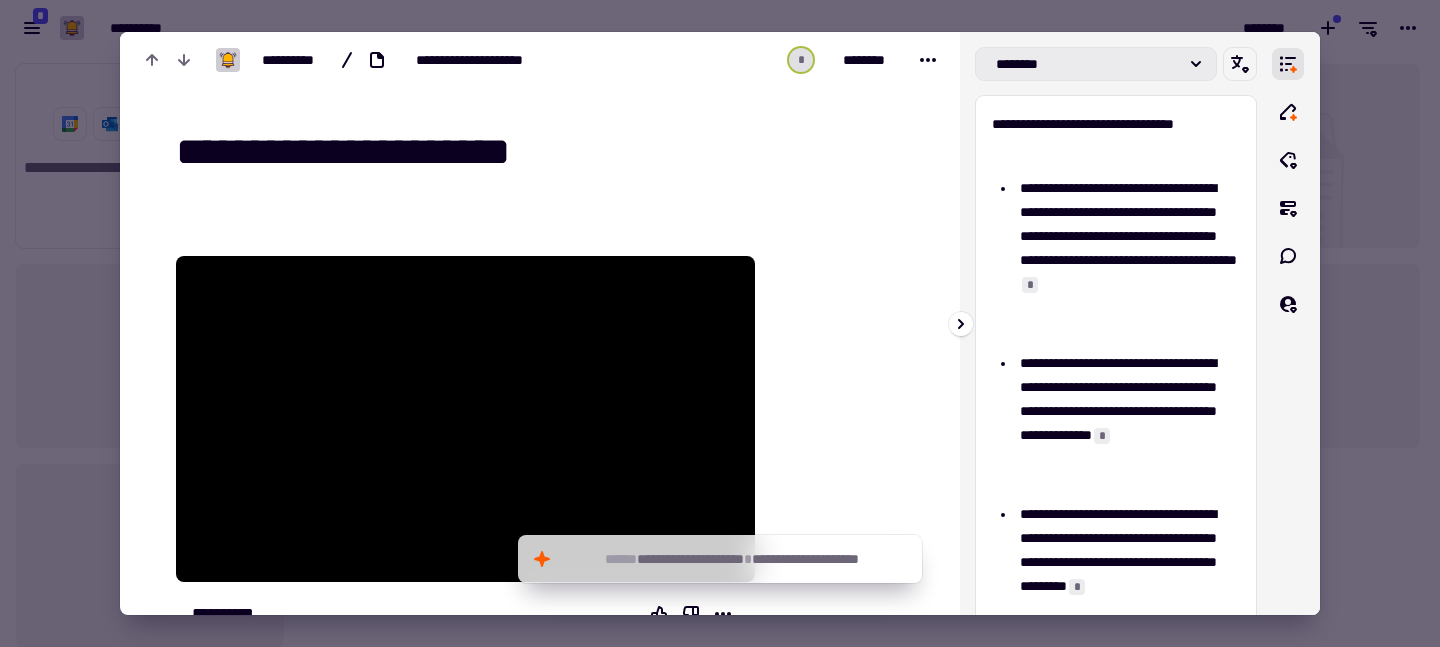 click on "********" 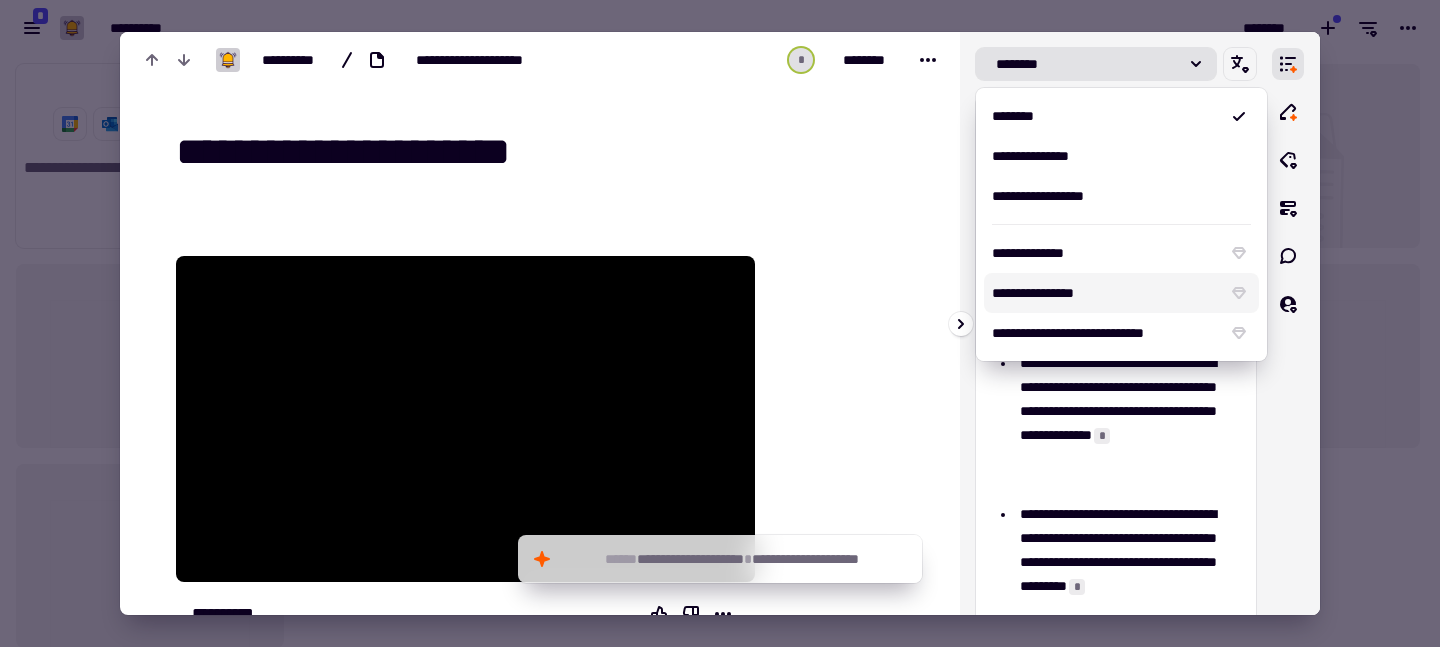click on "**********" at bounding box center (1033, 293) 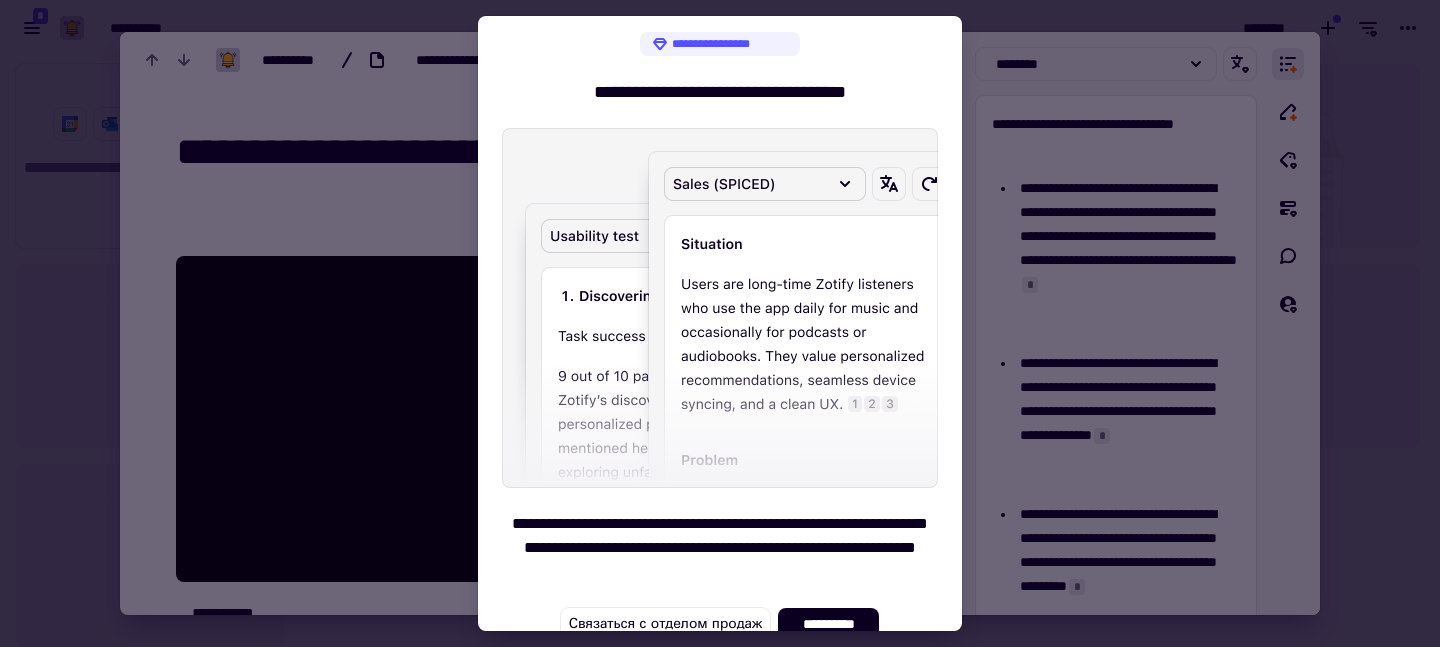 scroll, scrollTop: 10, scrollLeft: 0, axis: vertical 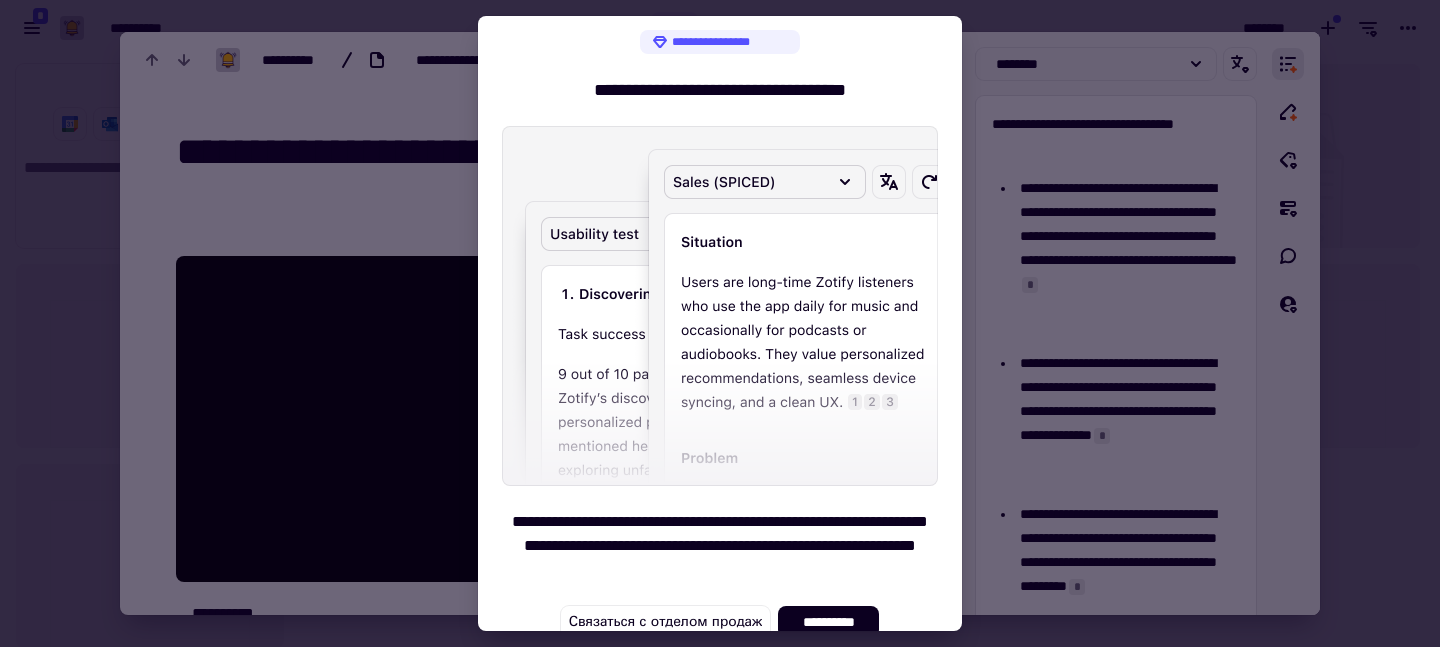 click at bounding box center [720, 323] 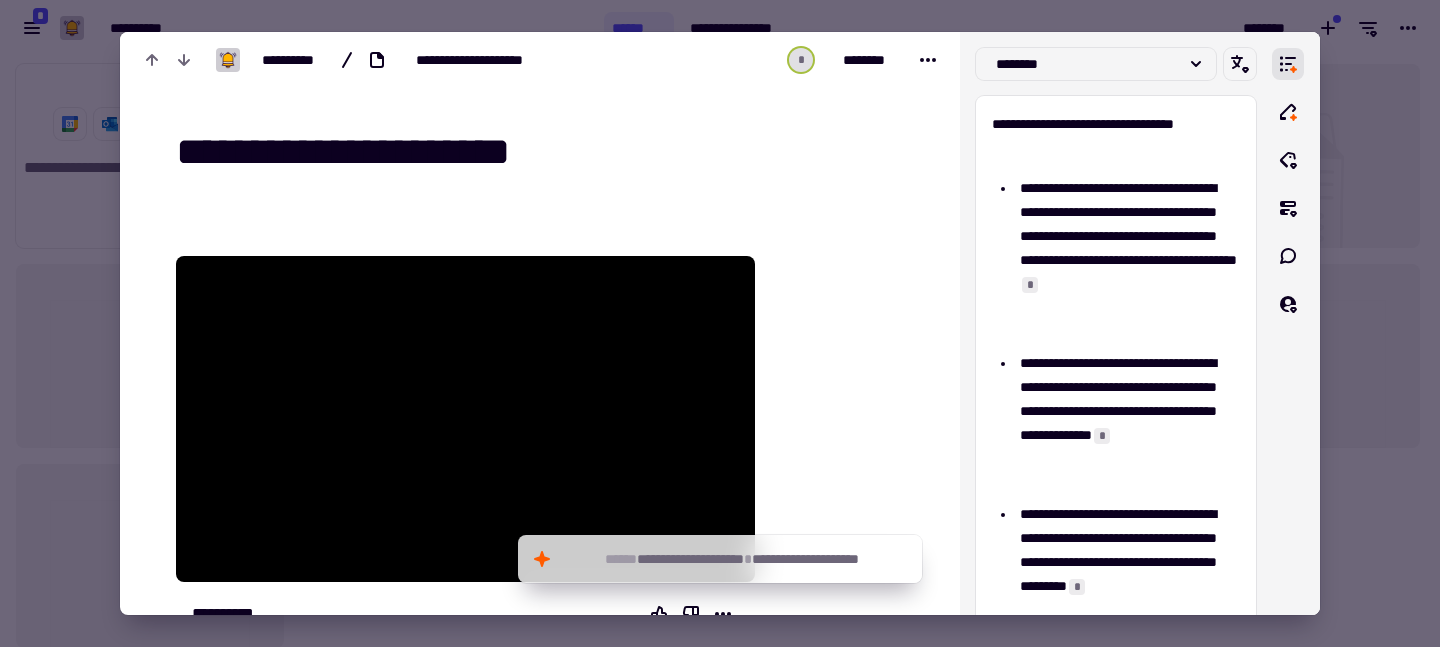 type on "*******" 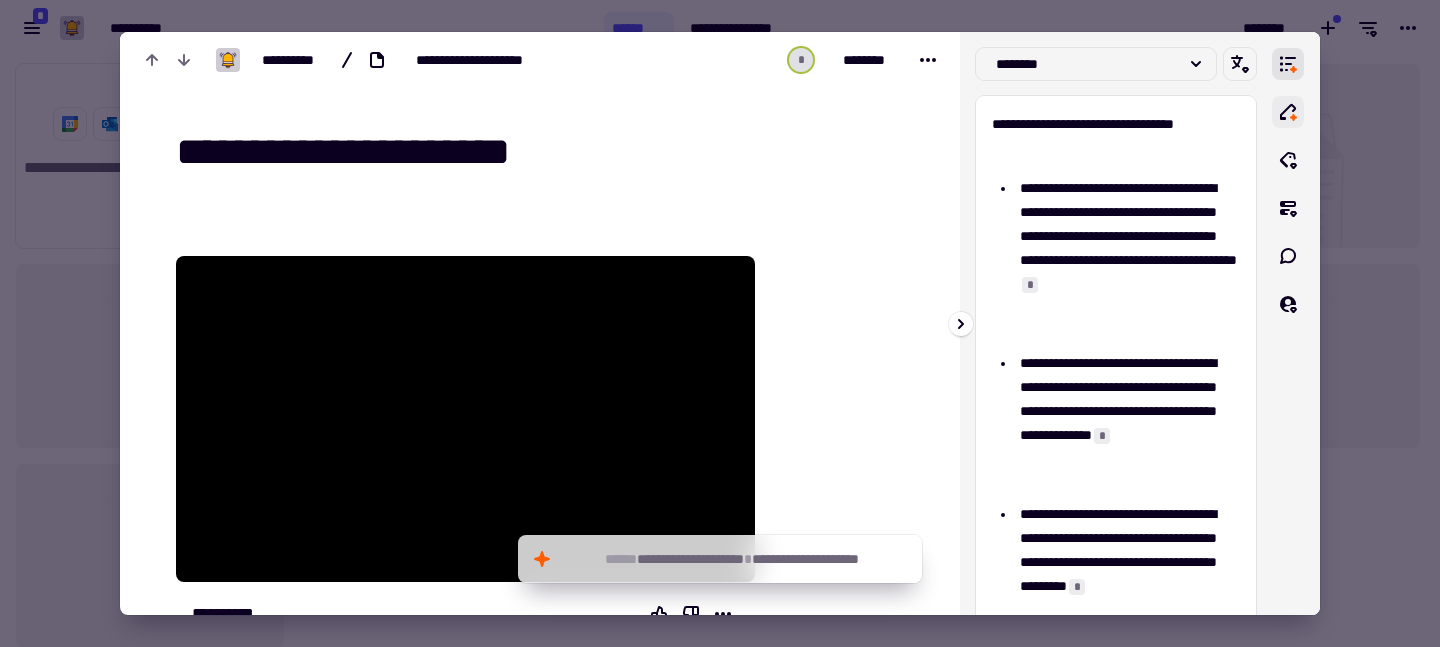 click 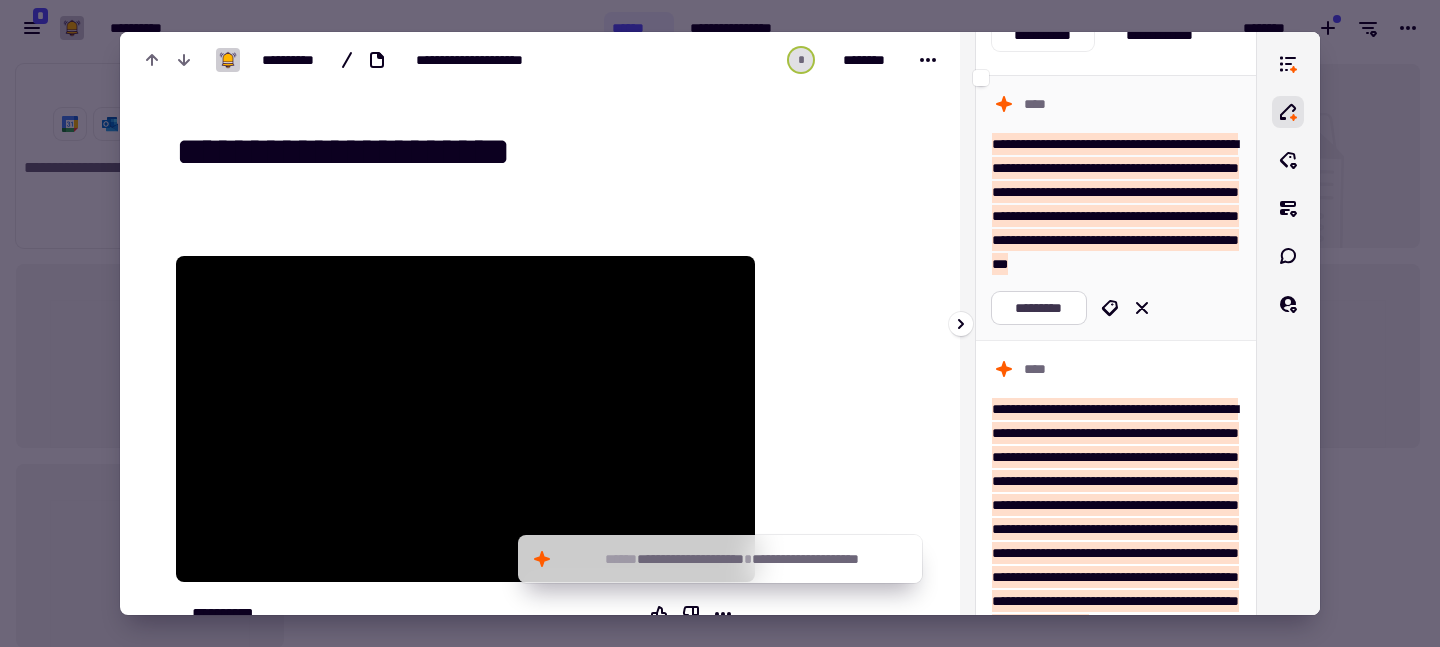 scroll, scrollTop: 119, scrollLeft: 0, axis: vertical 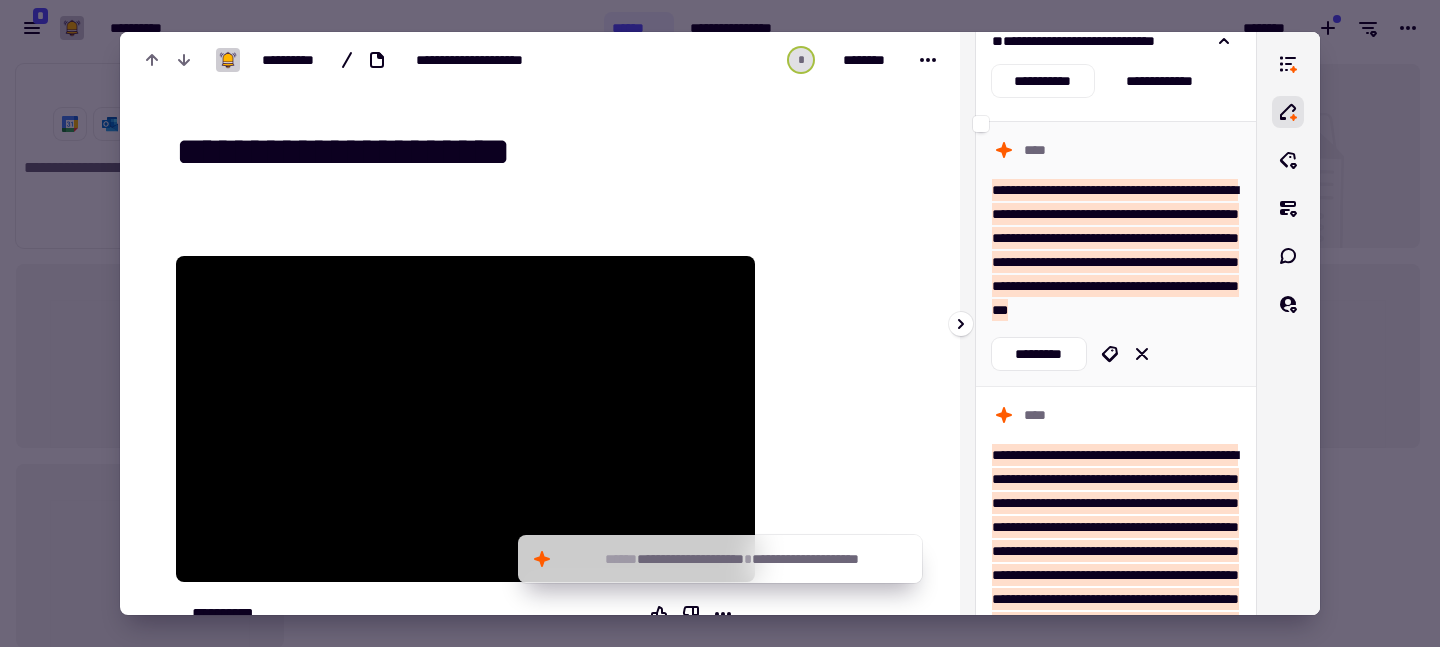 click on "**********" at bounding box center (1116, 253) 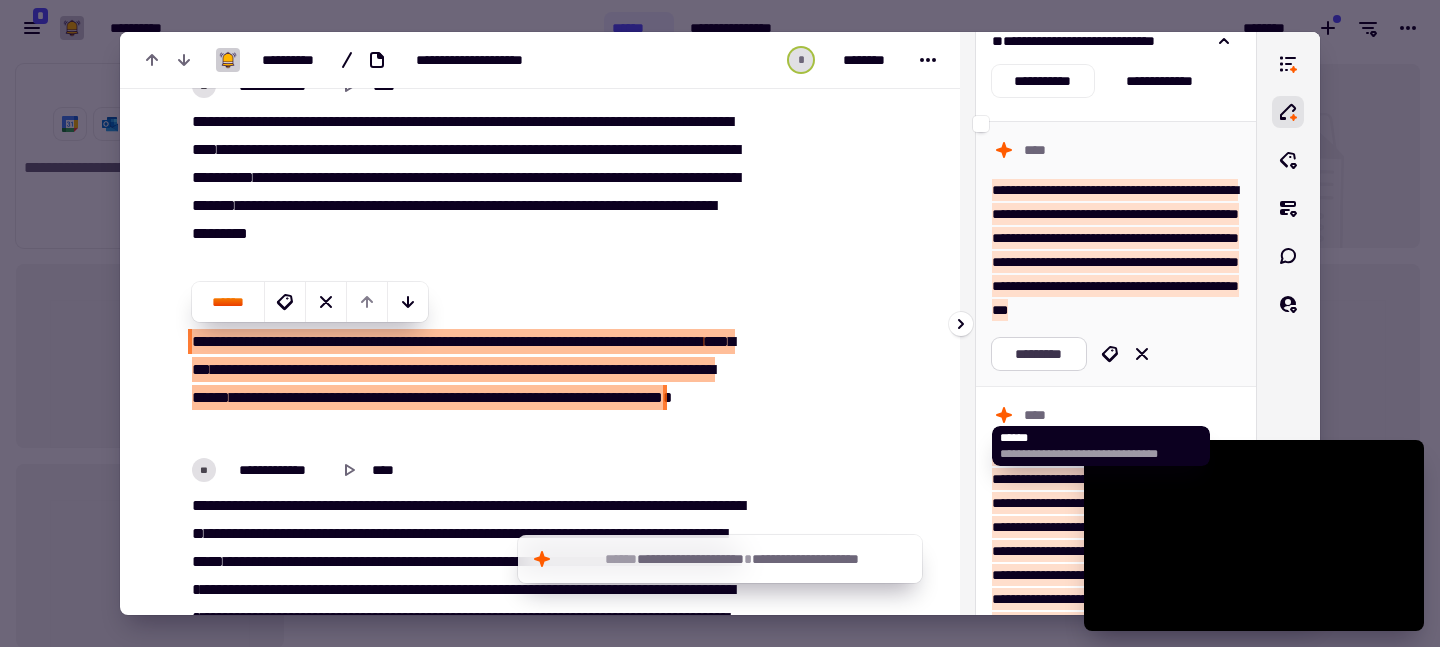 scroll, scrollTop: 1400, scrollLeft: 0, axis: vertical 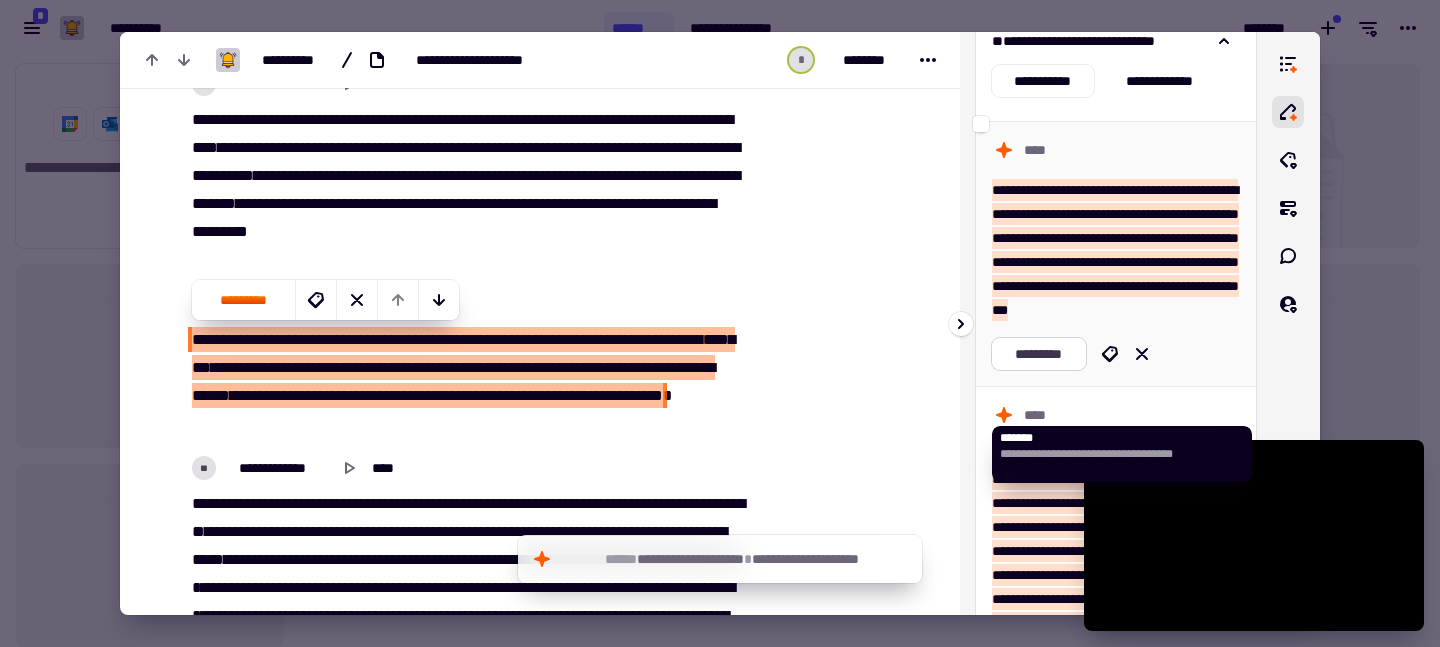 click on "*********" 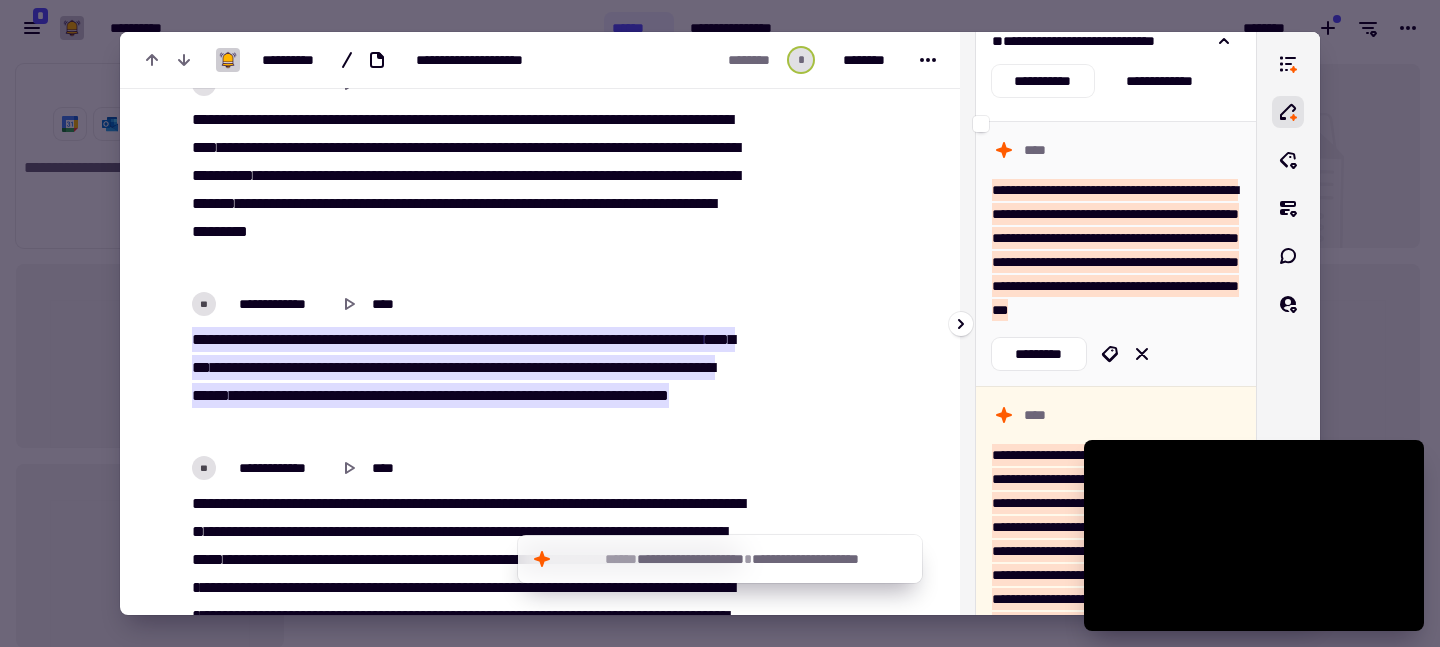 scroll, scrollTop: 1840, scrollLeft: 0, axis: vertical 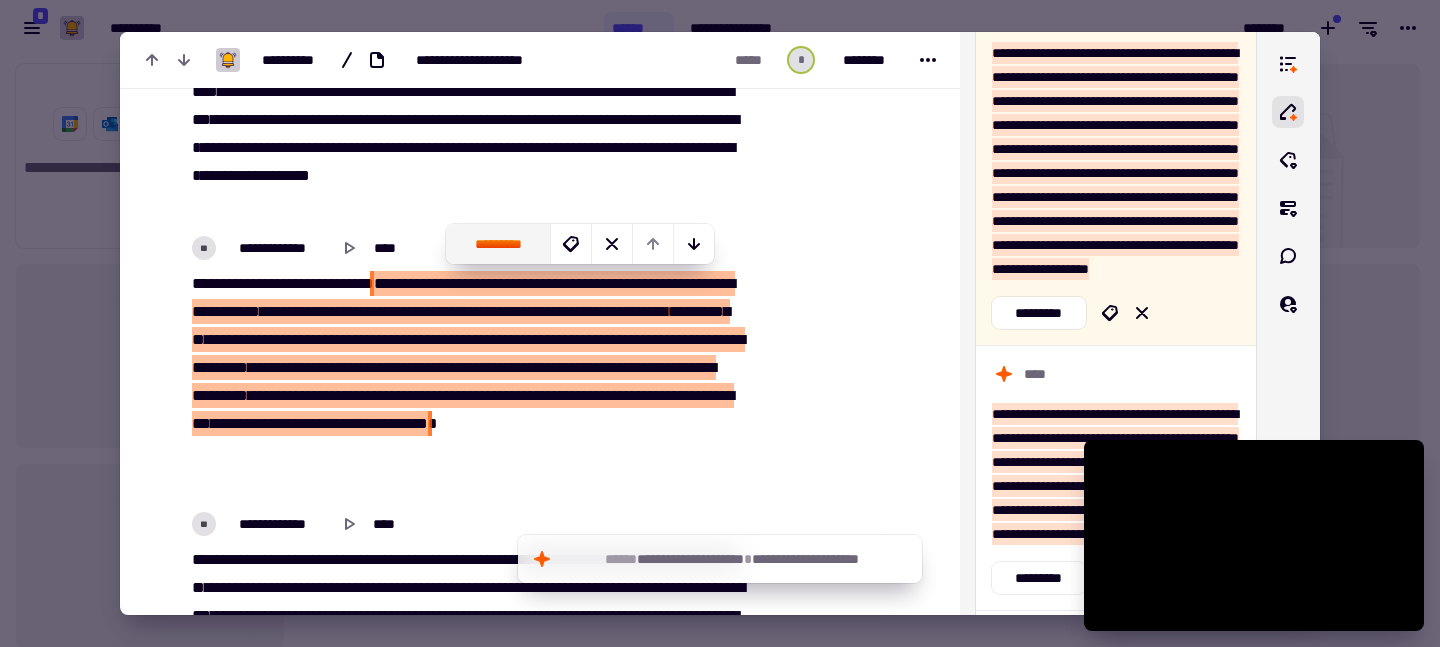 click on "*********" 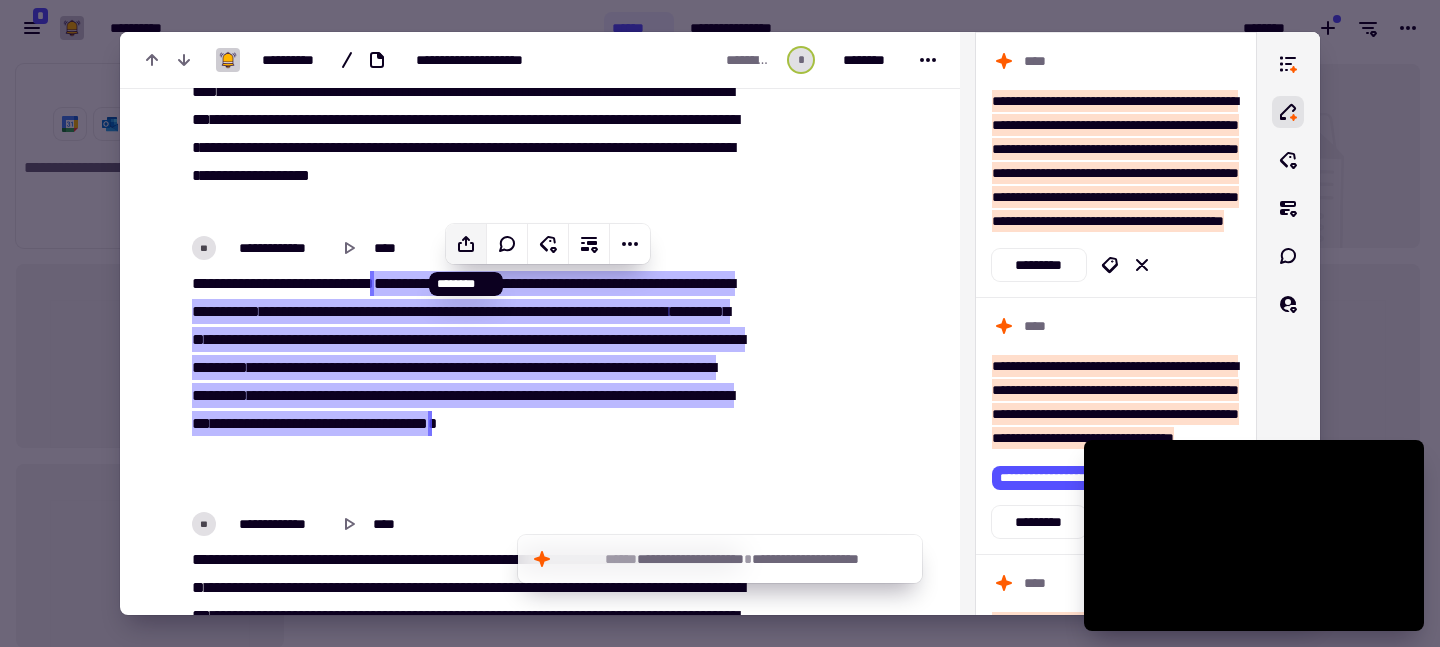 scroll, scrollTop: 0, scrollLeft: 0, axis: both 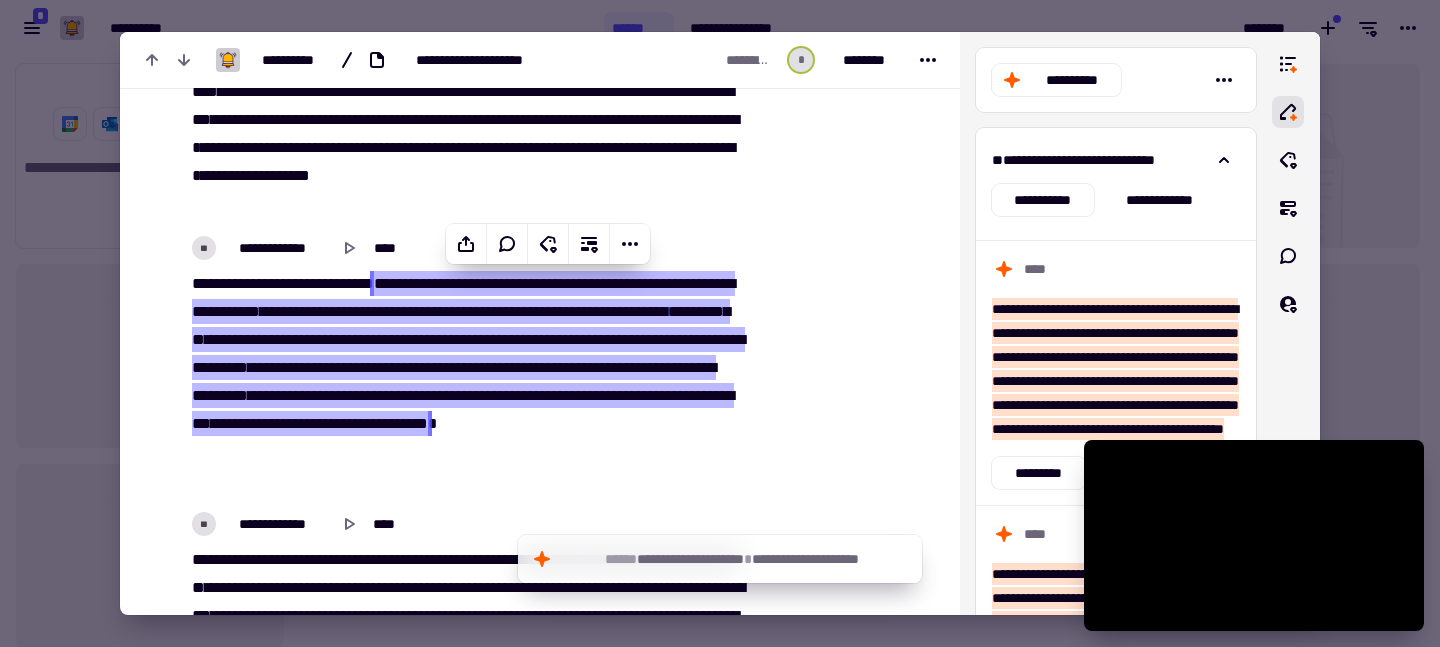 drag, startPoint x: 1325, startPoint y: 519, endPoint x: 614, endPoint y: 524, distance: 711.0176 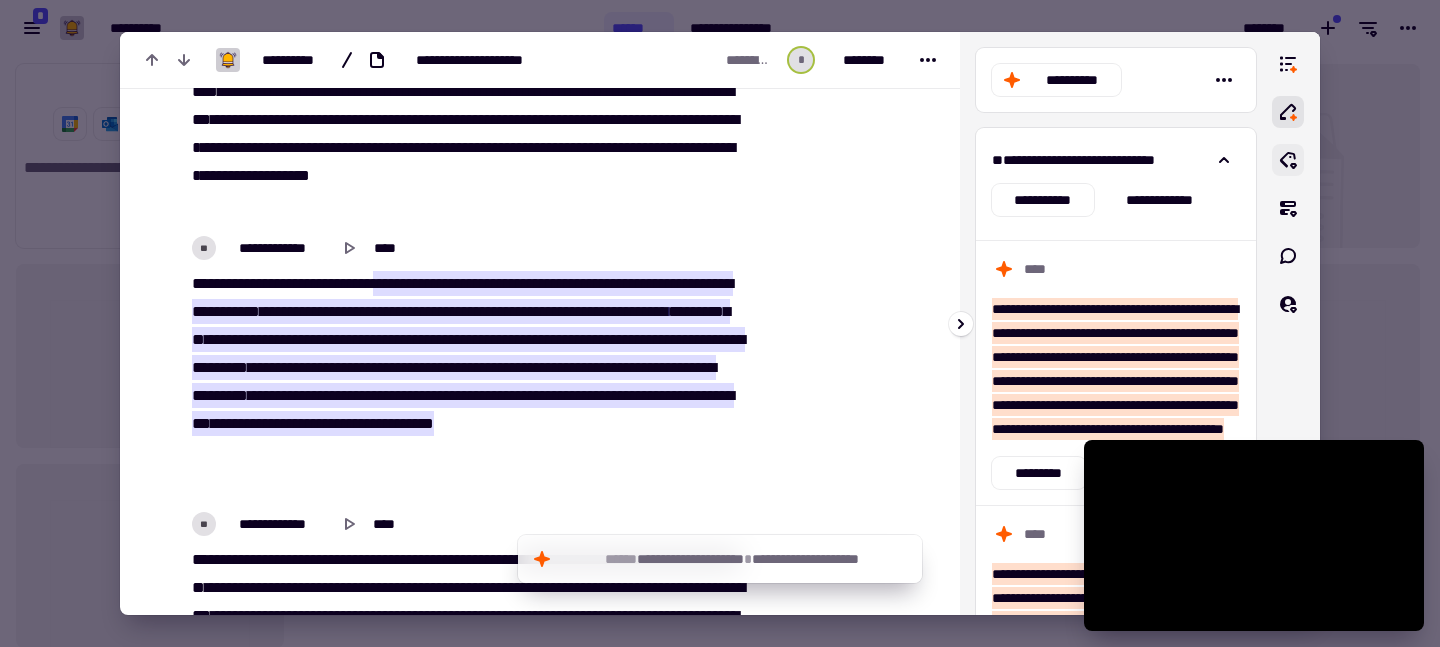 click 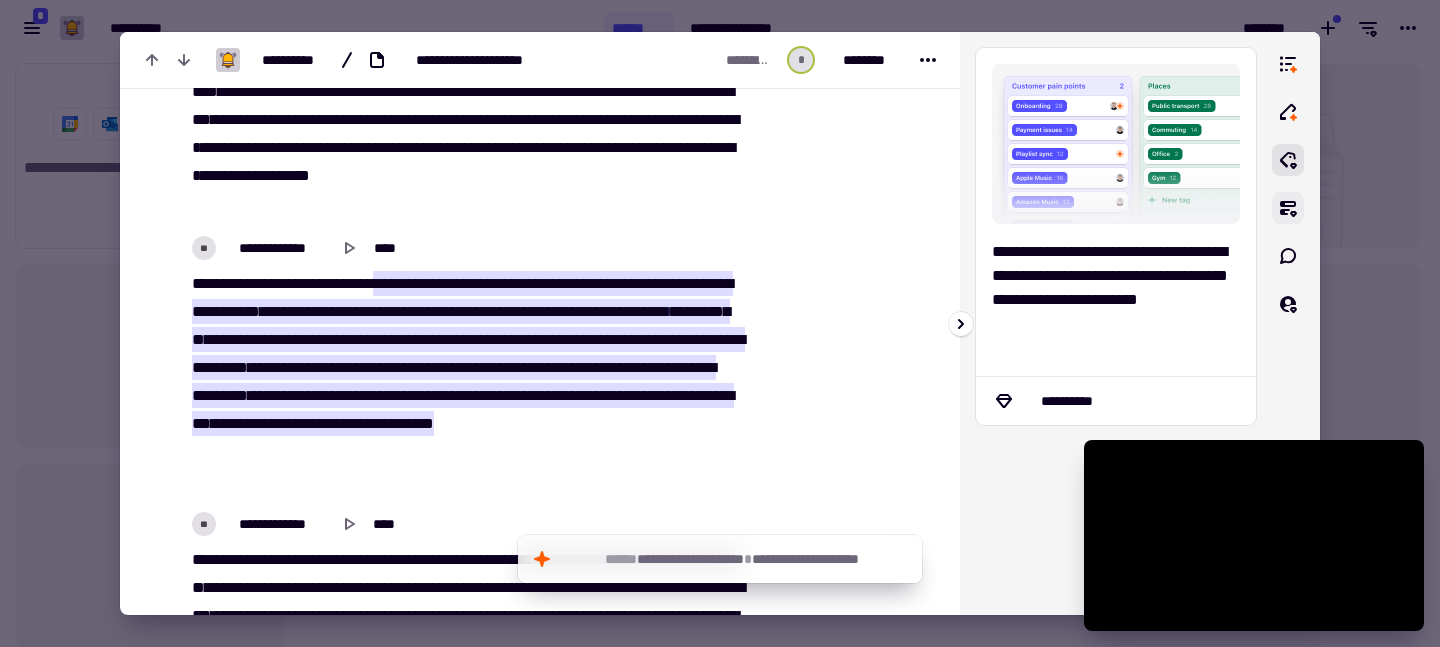 click 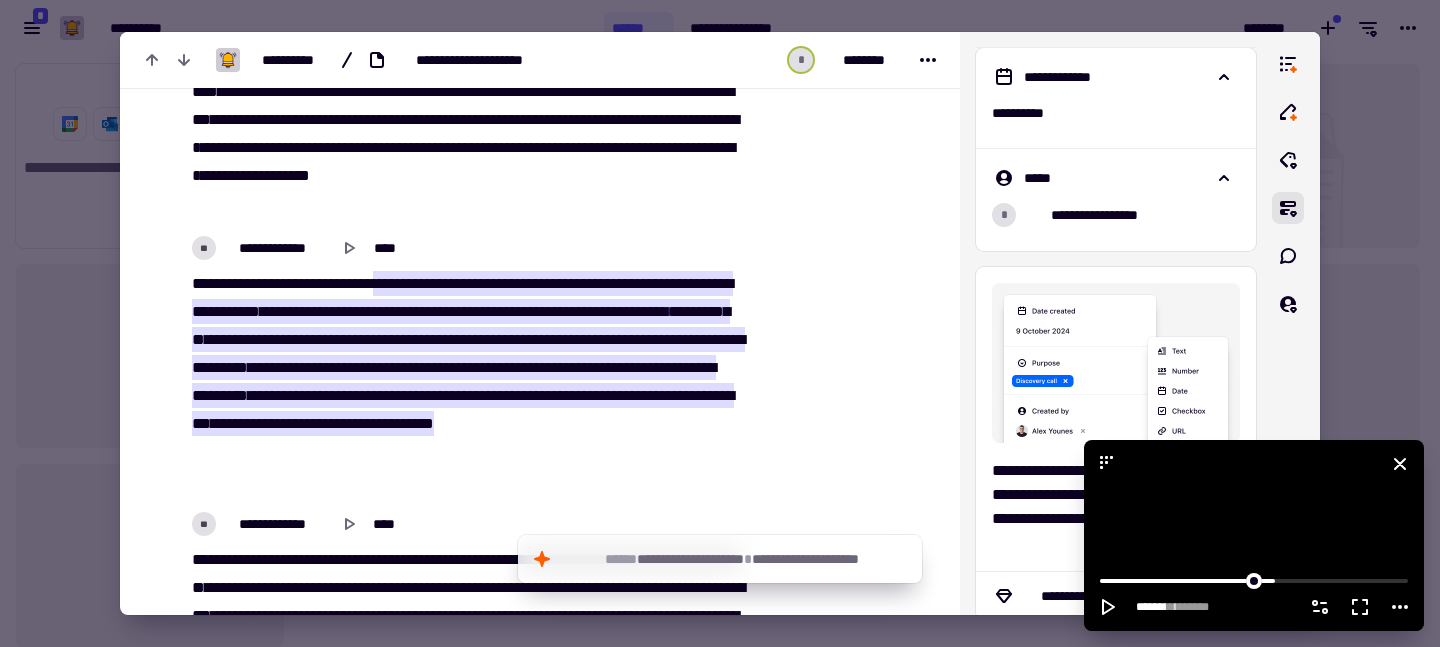 click 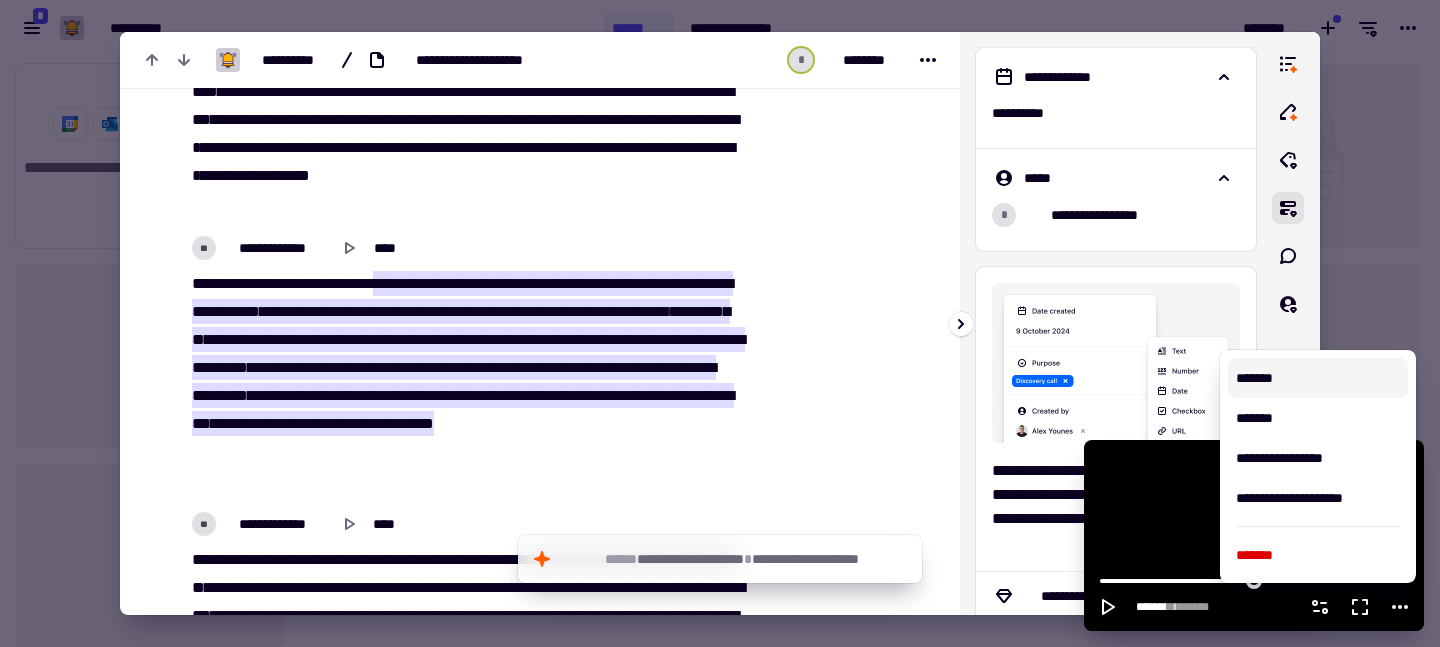 click on "**********" at bounding box center [1116, 323] 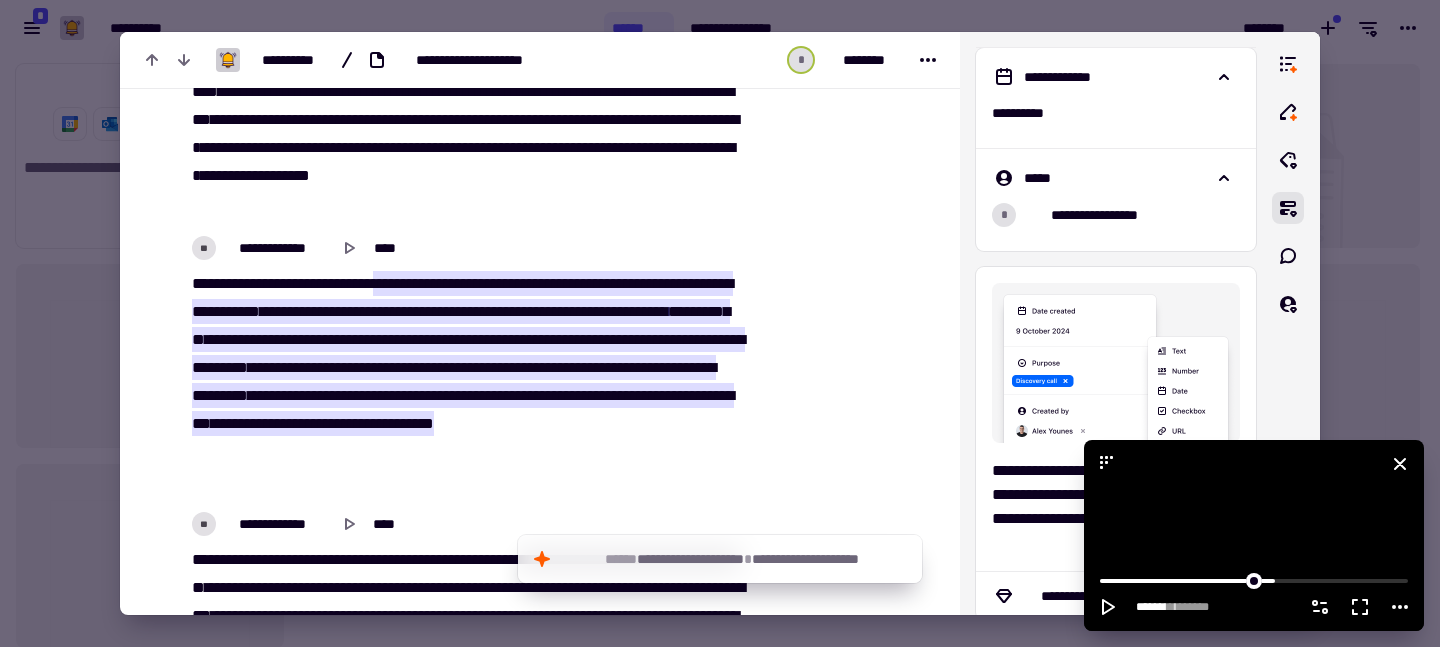 click on "***** * *******" at bounding box center [1254, 595] 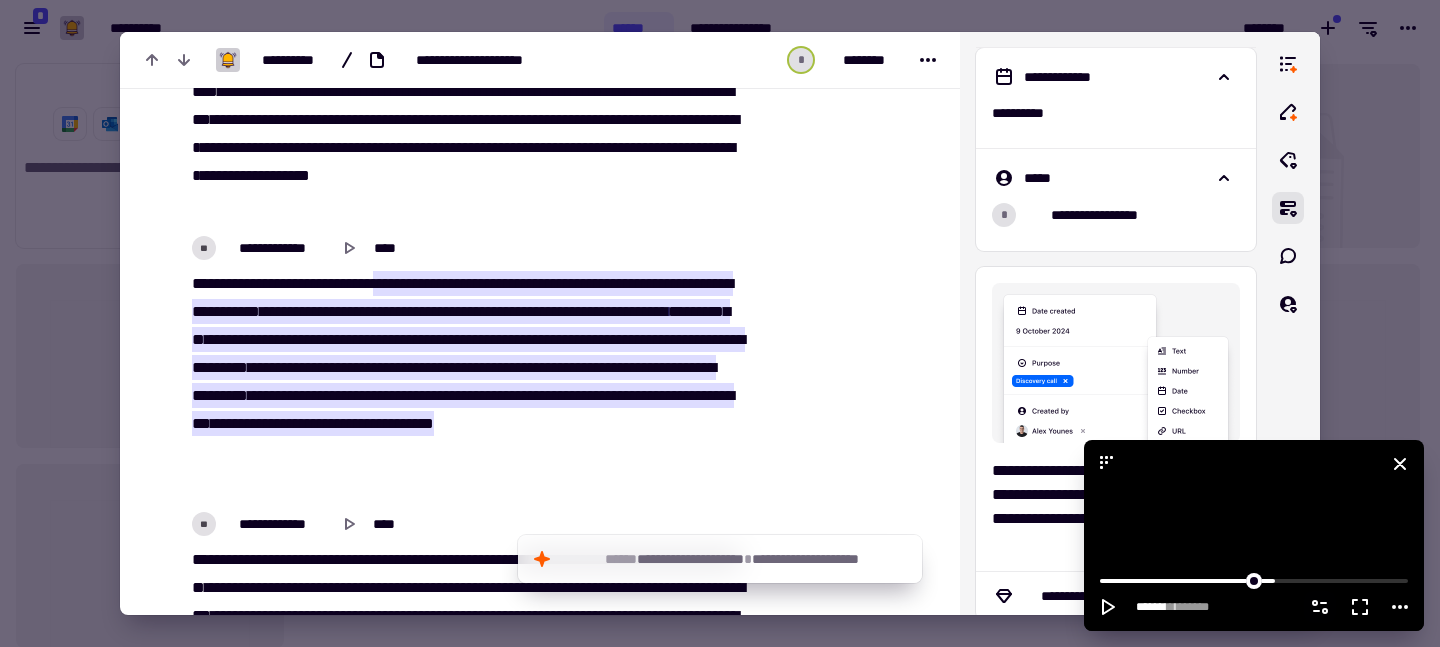 click 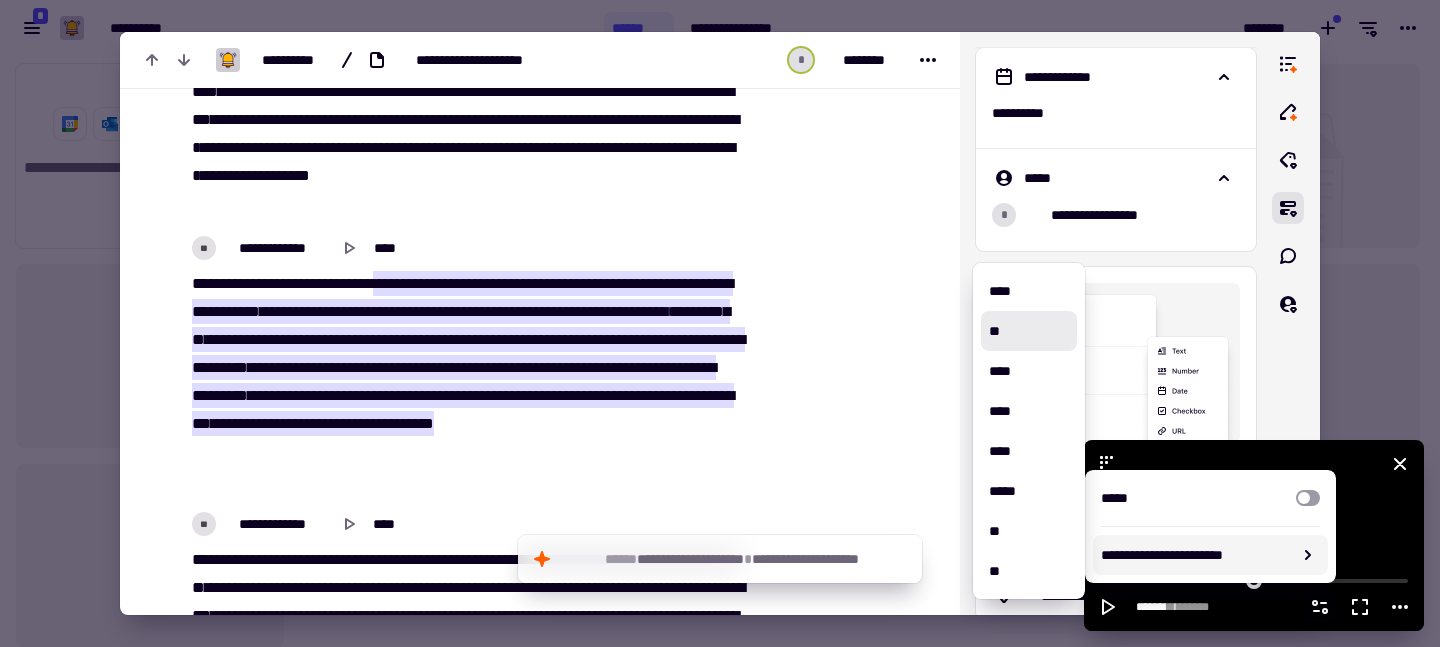 click at bounding box center (1254, 535) 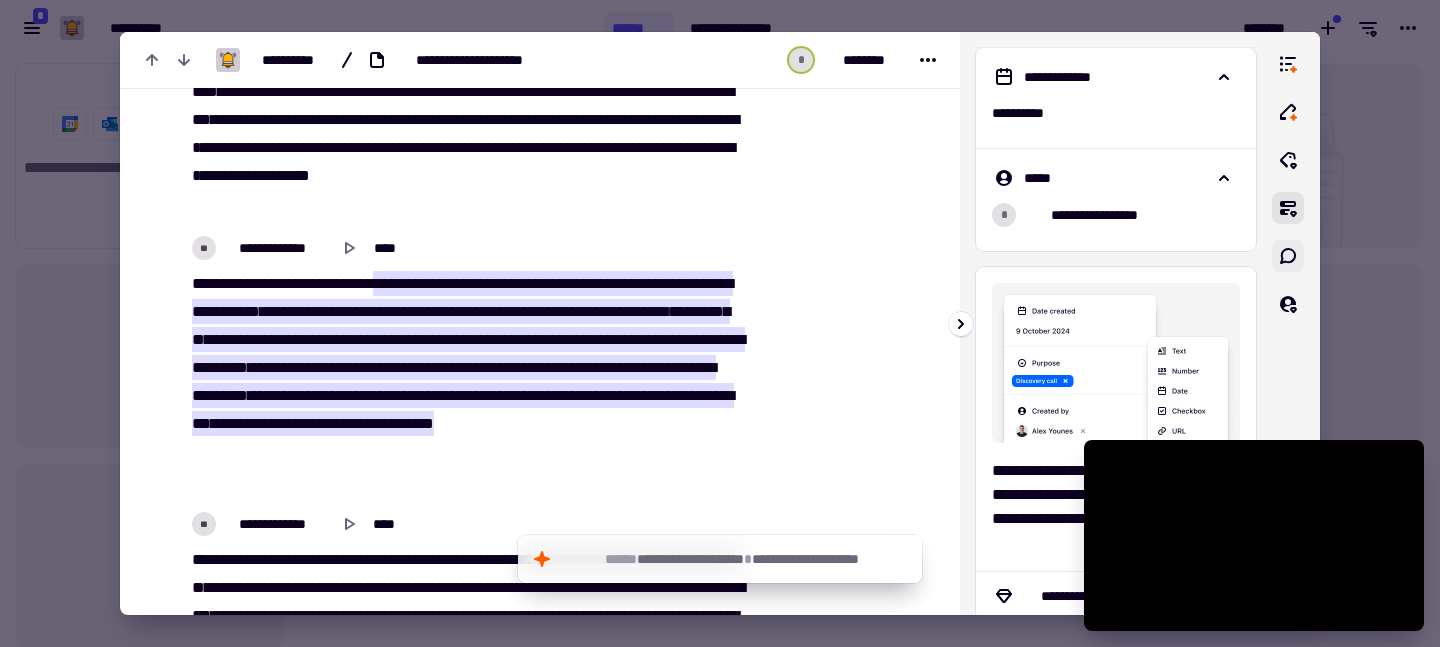 click 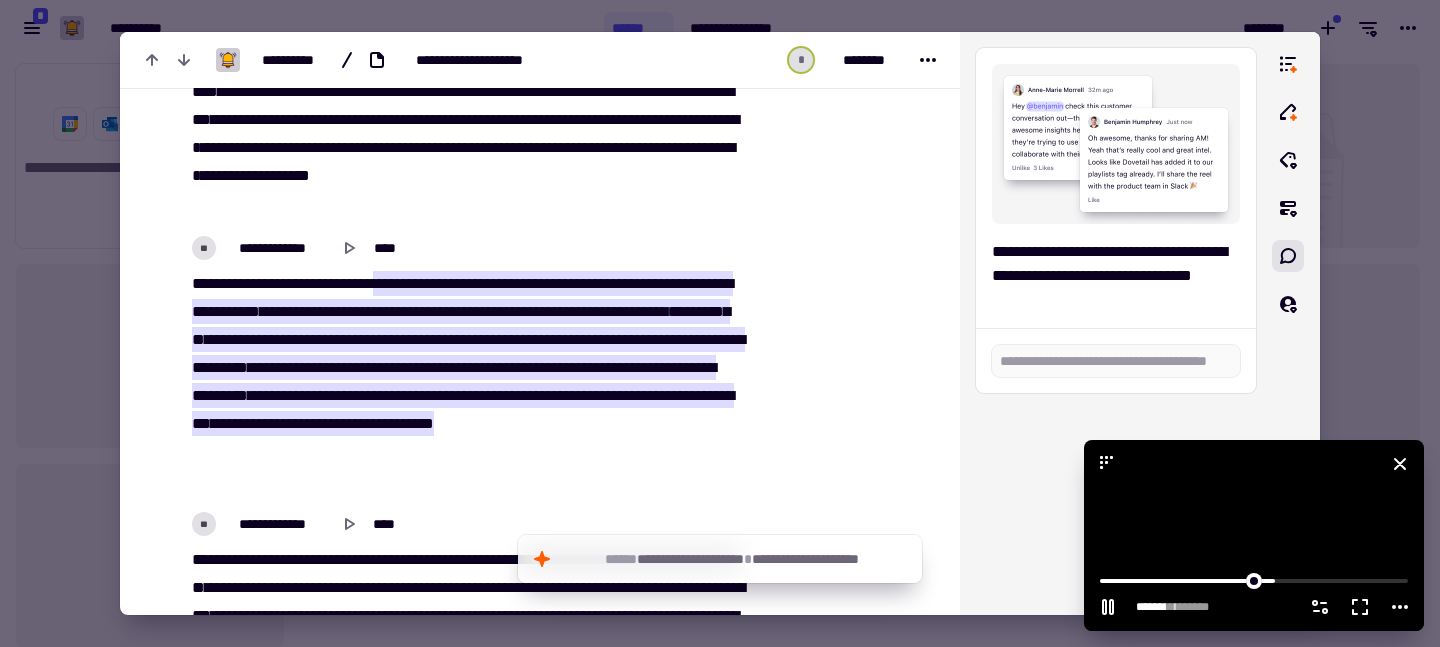 click at bounding box center [1254, 535] 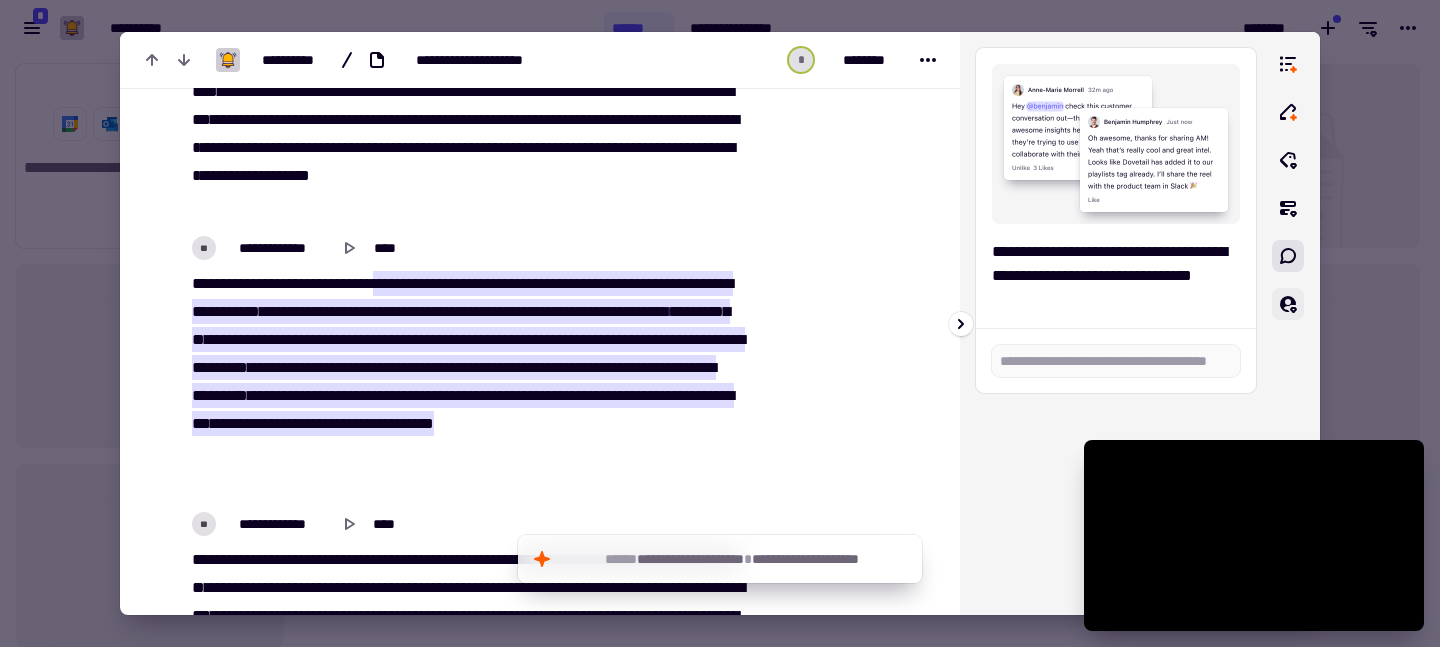 click 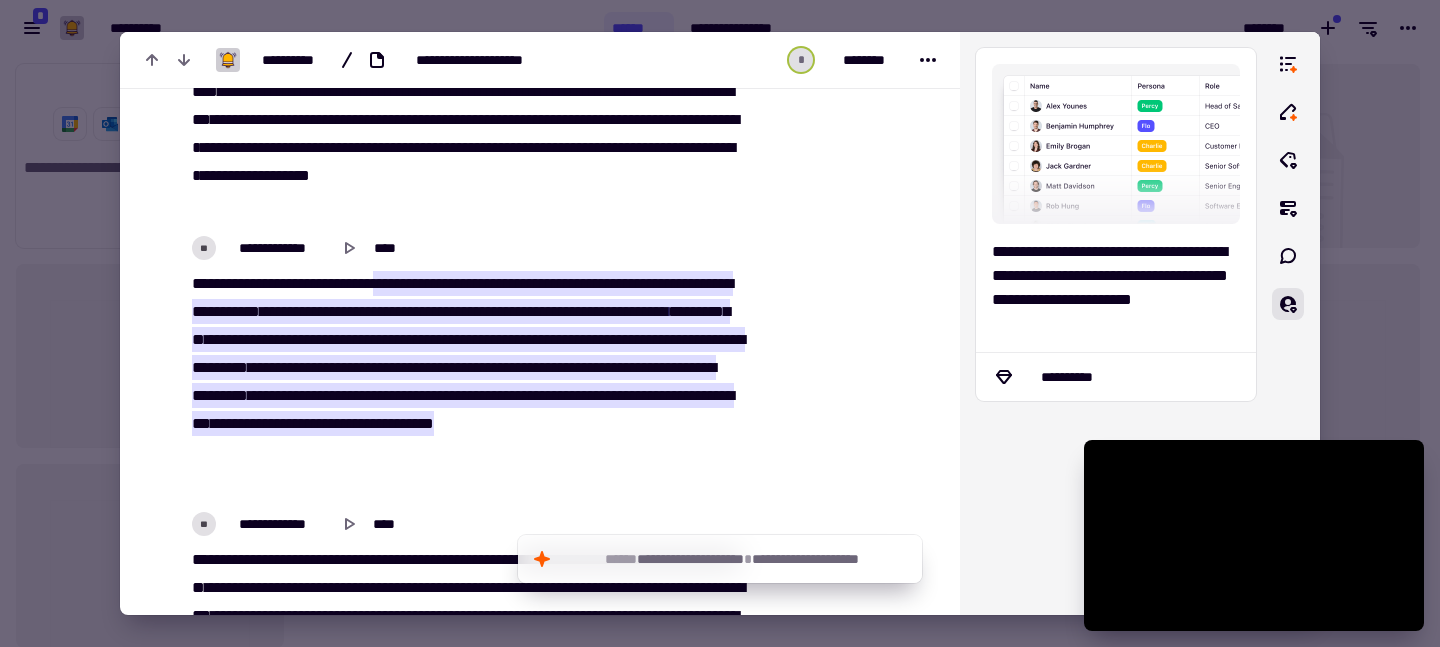 click at bounding box center (720, 323) 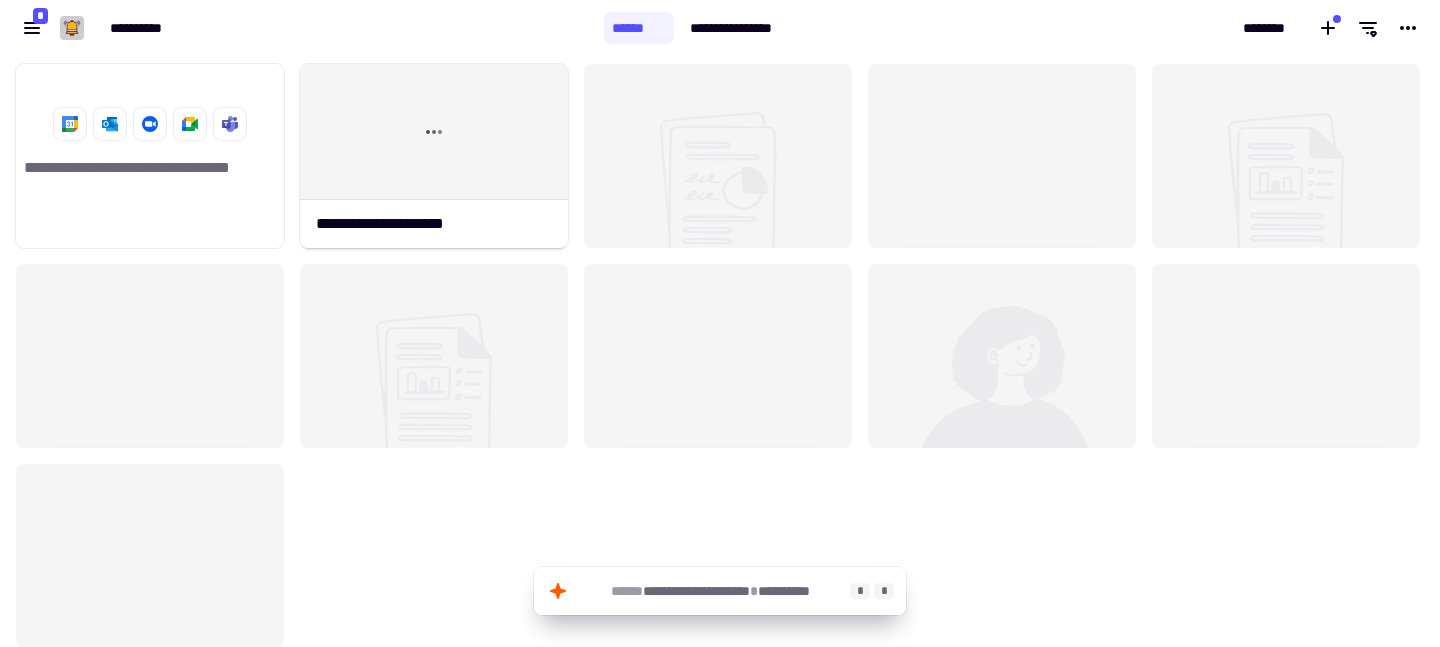 click on "**********" 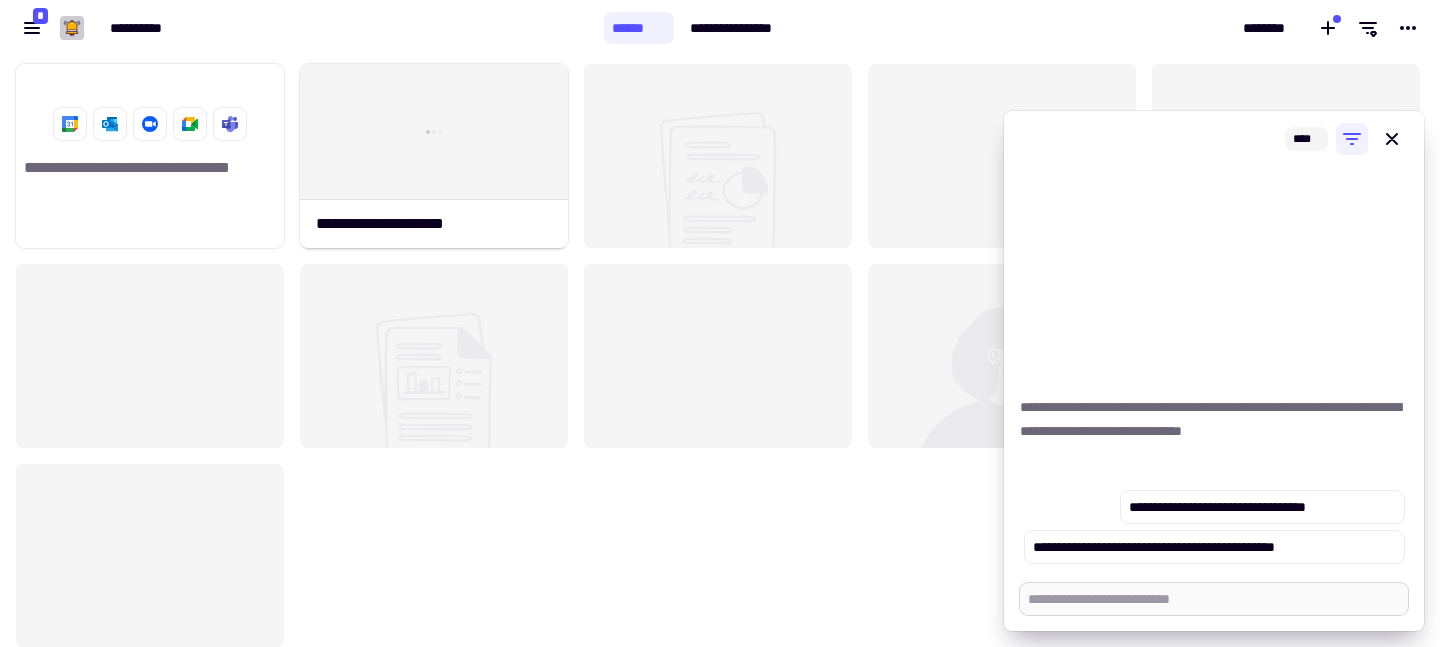 click at bounding box center (1214, 599) 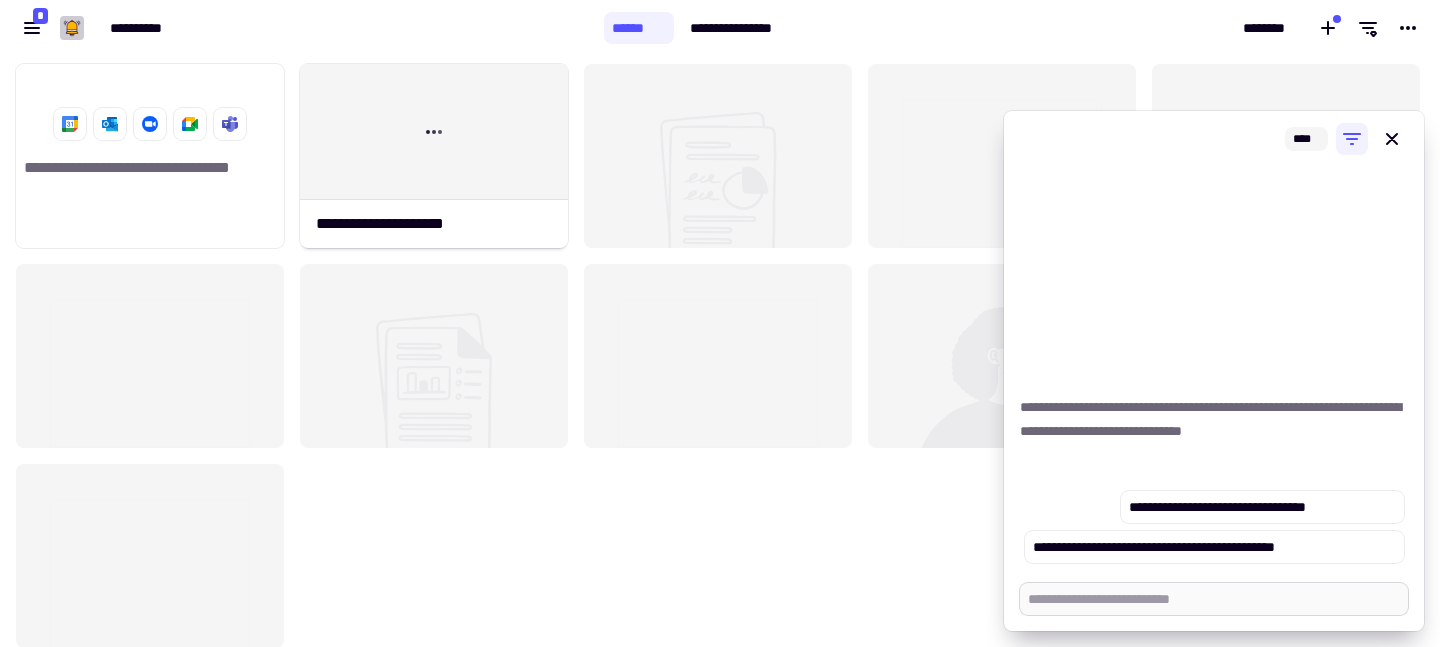 type on "*" 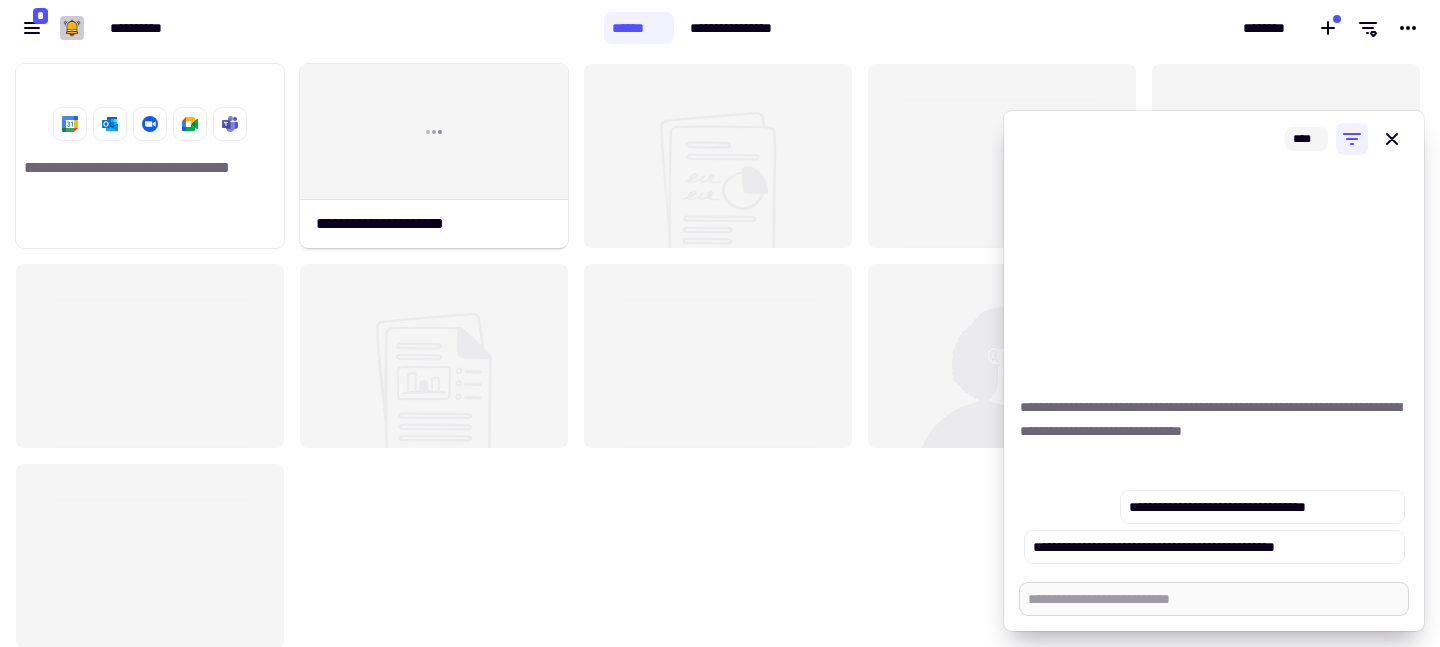 type on "*" 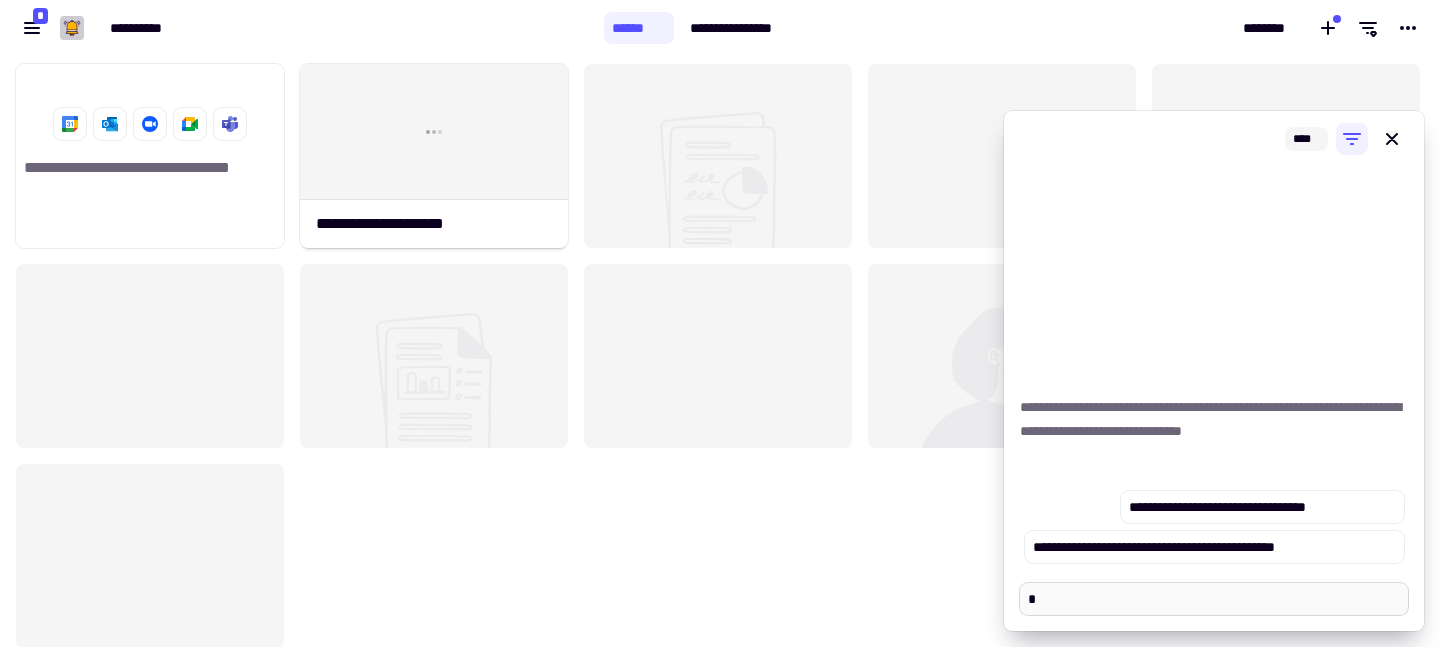 type on "*" 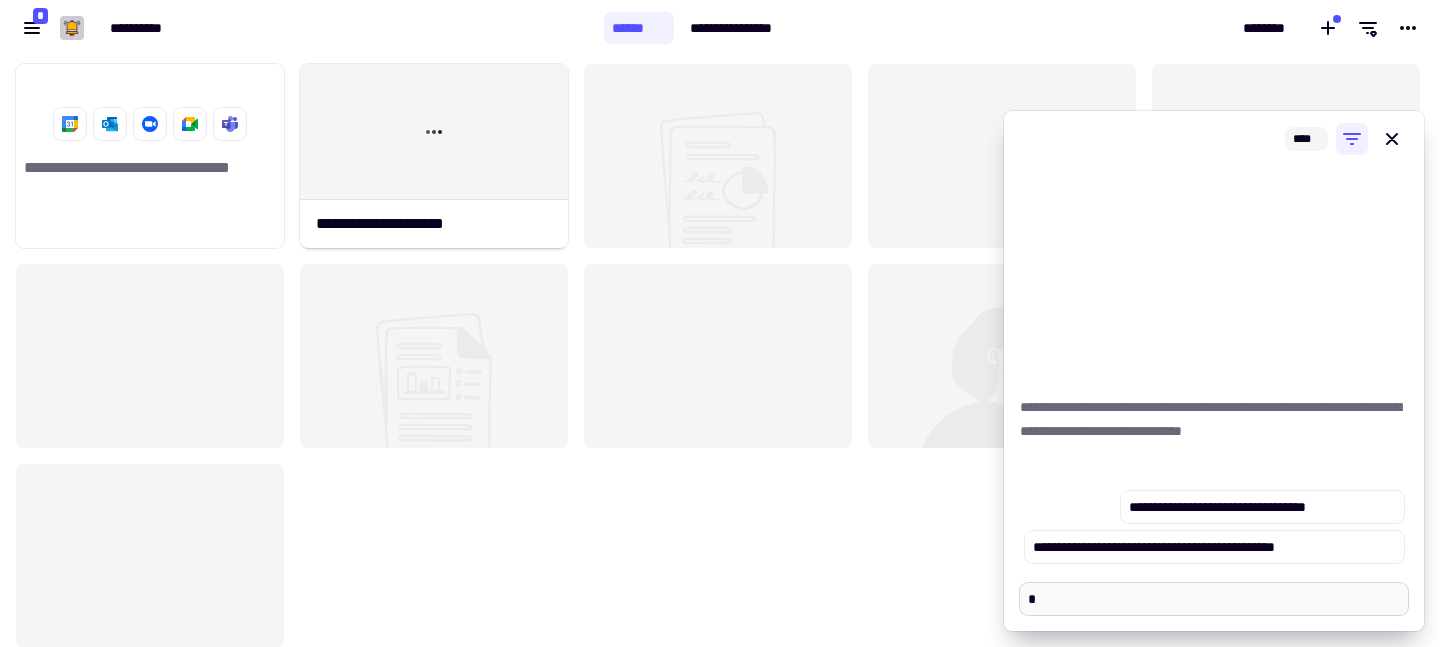 type on "**" 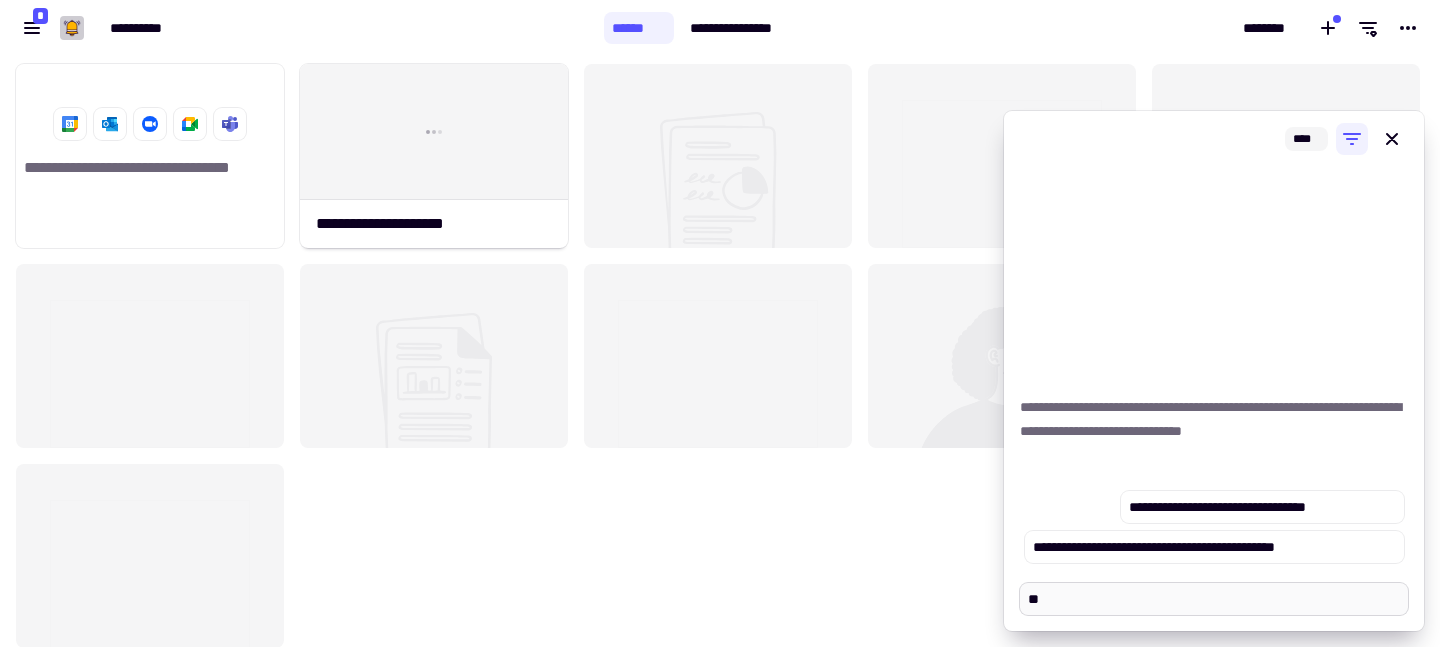 type on "*" 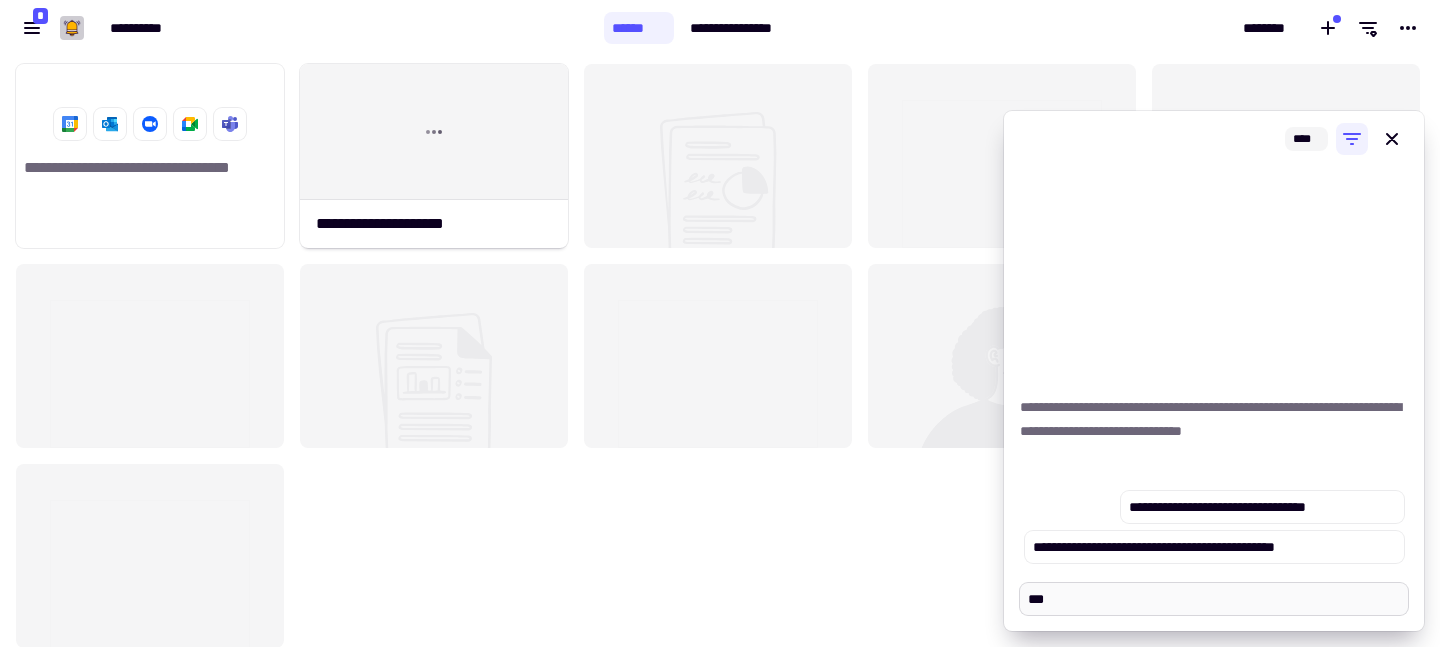 type on "***" 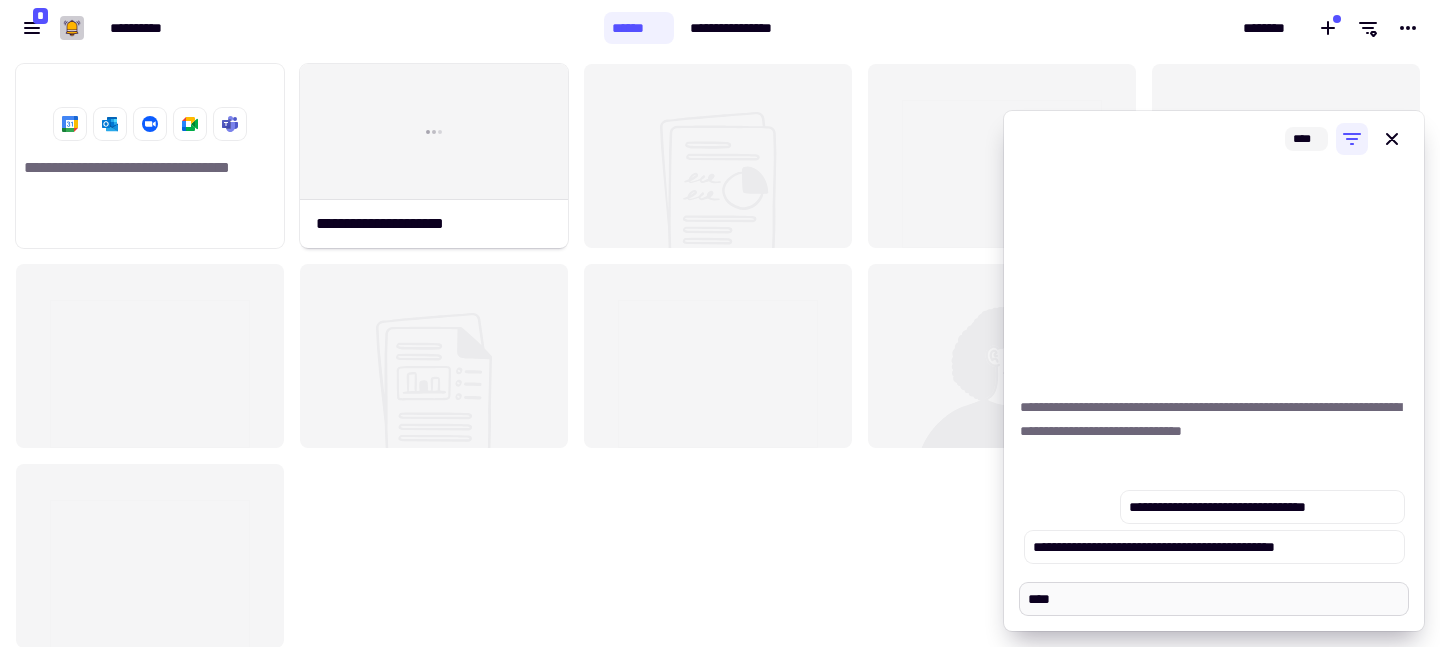 type on "*" 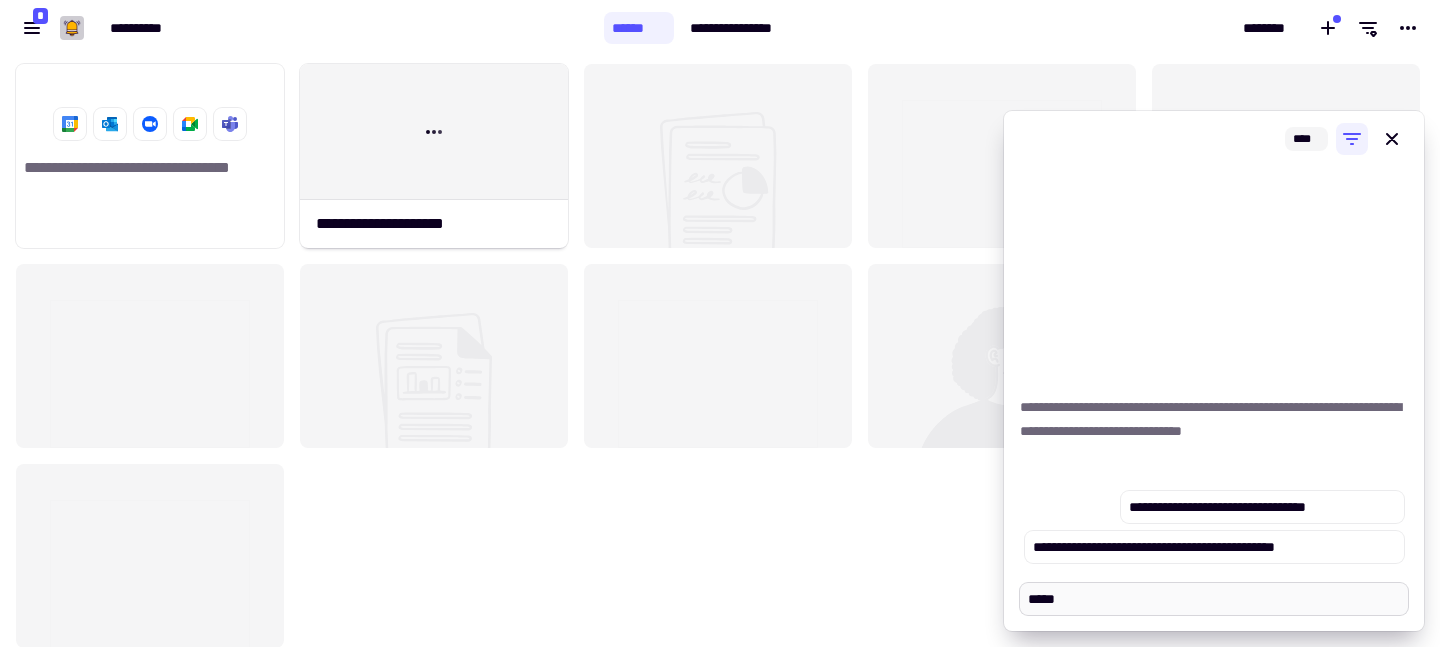 type on "******" 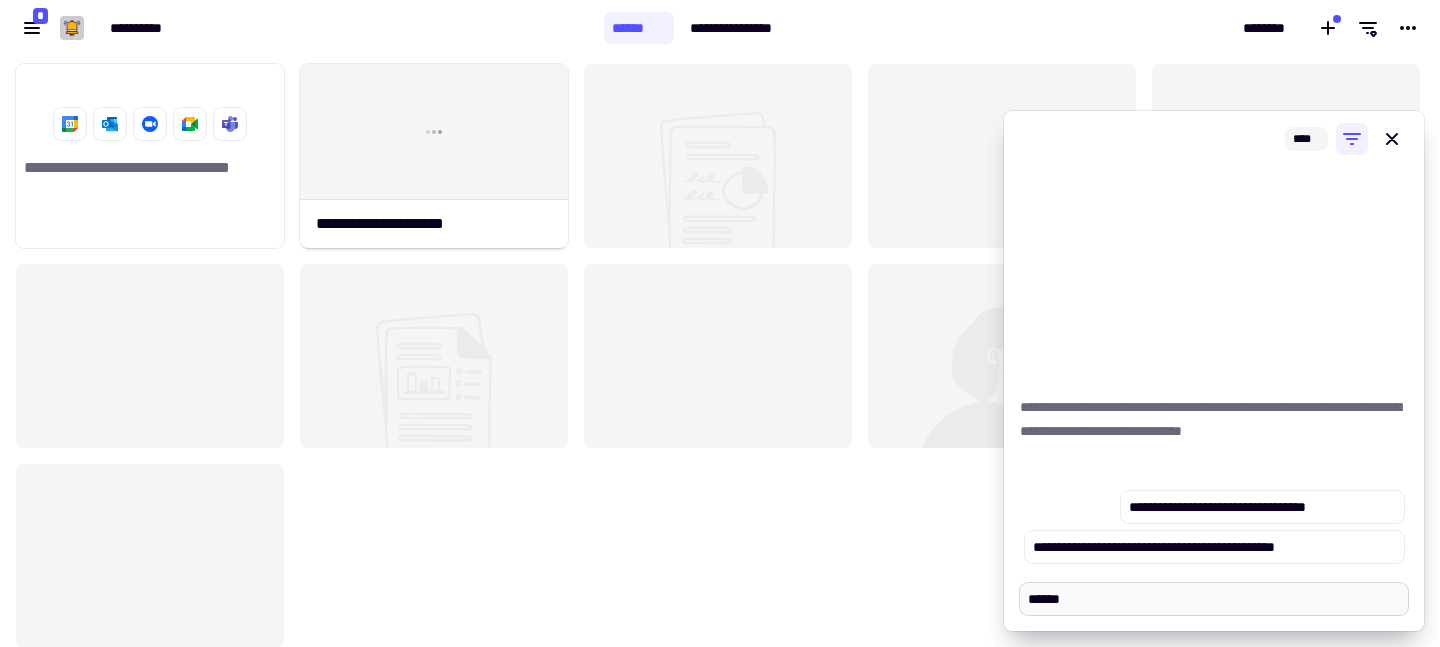 type on "*" 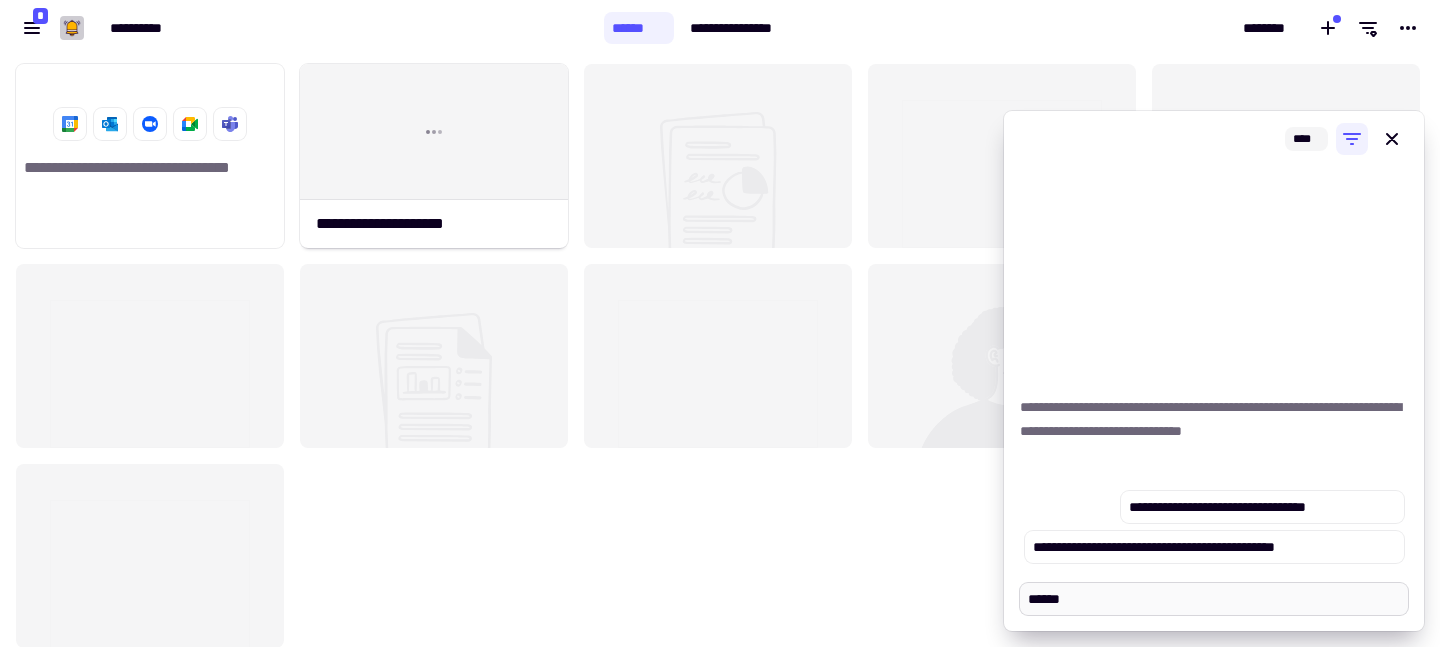 type on "*******" 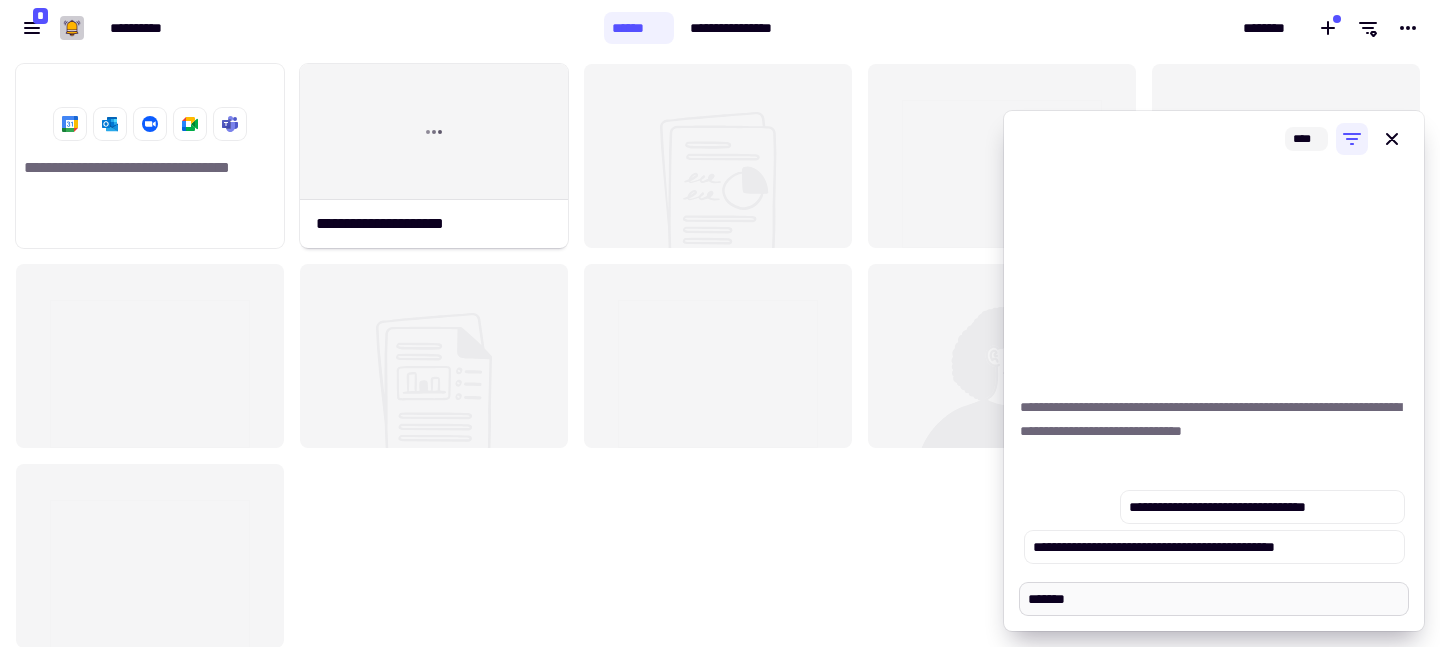 type on "*" 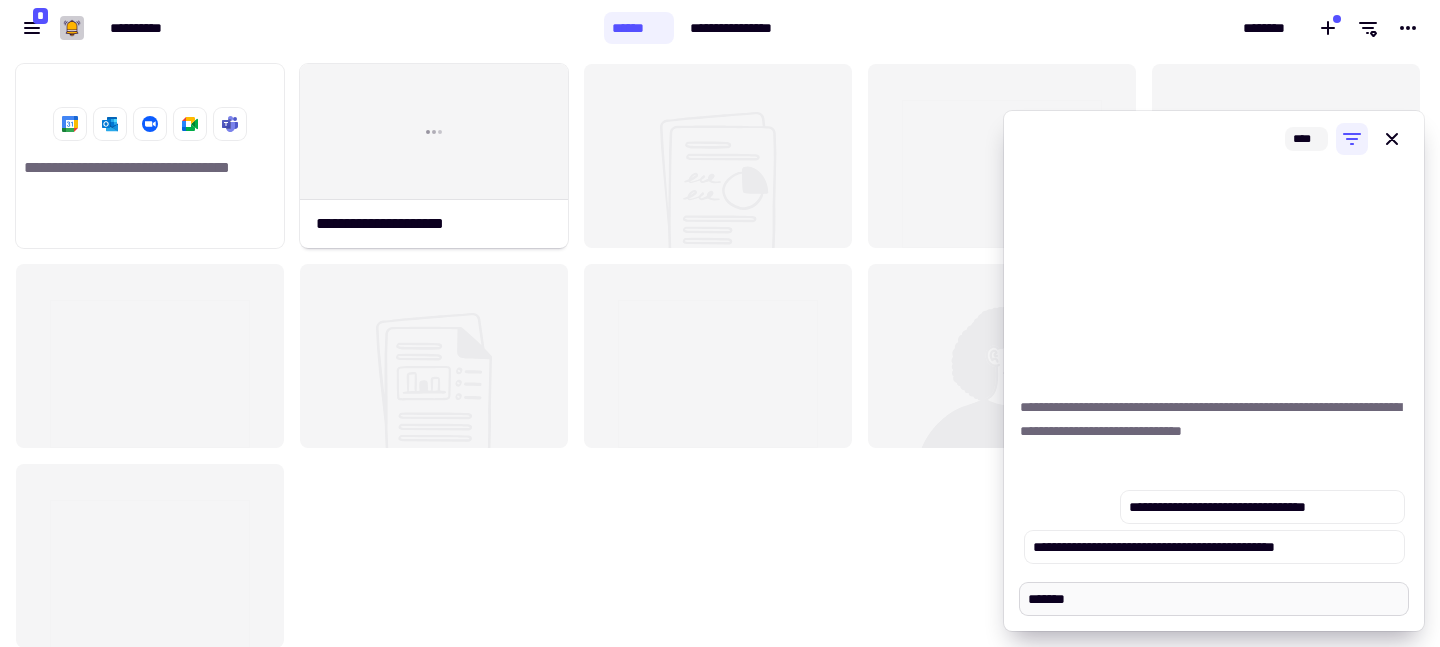 type on "*******" 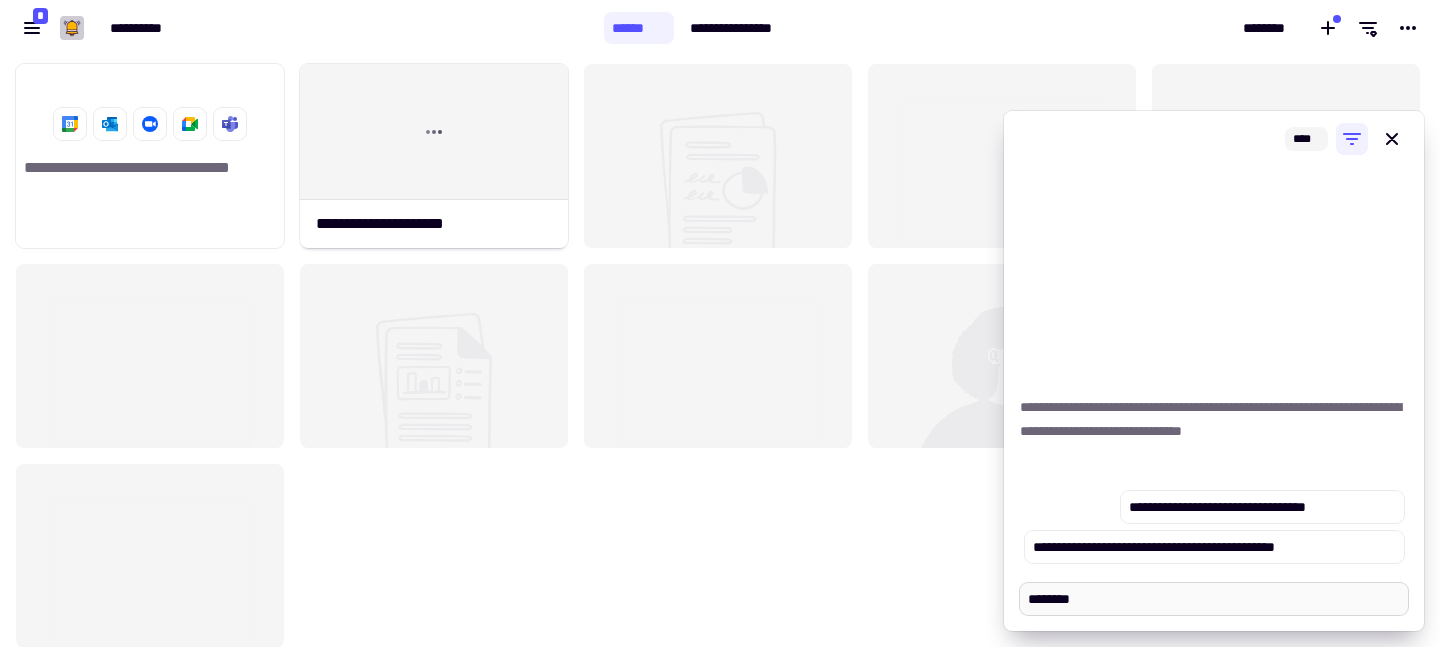 type on "*" 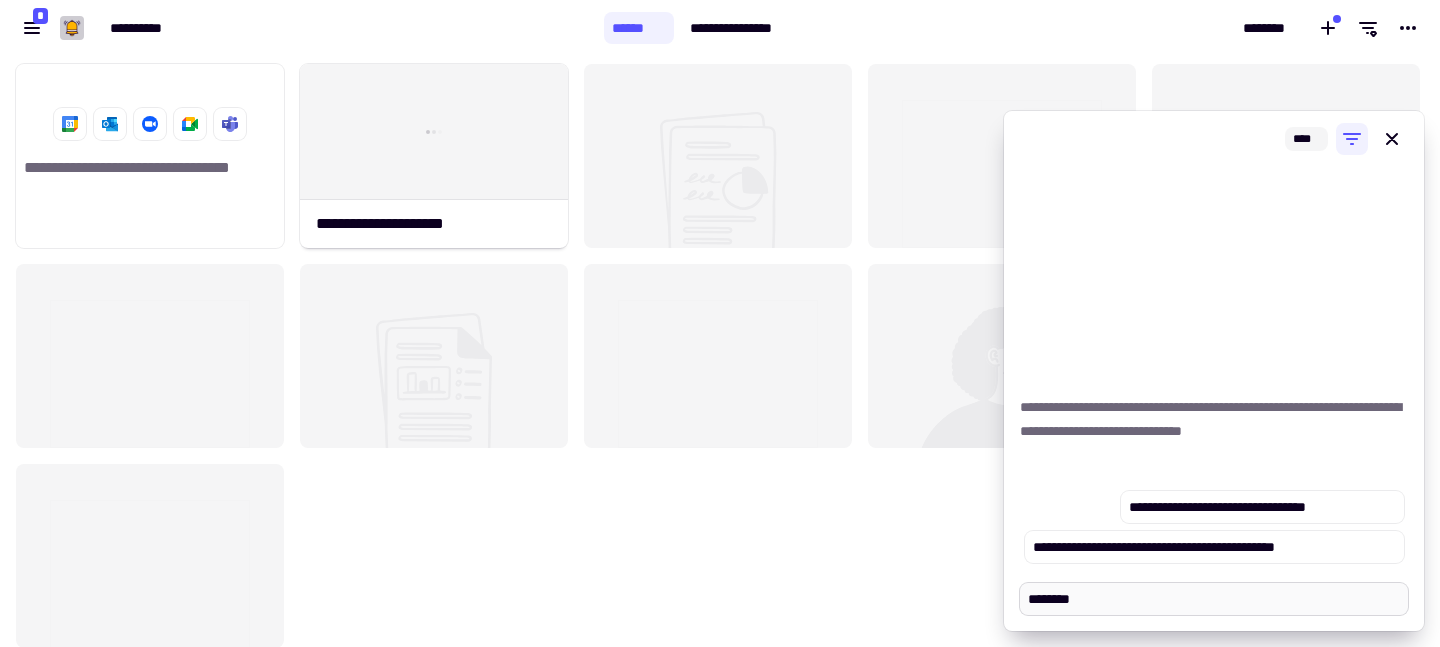 type on "*********" 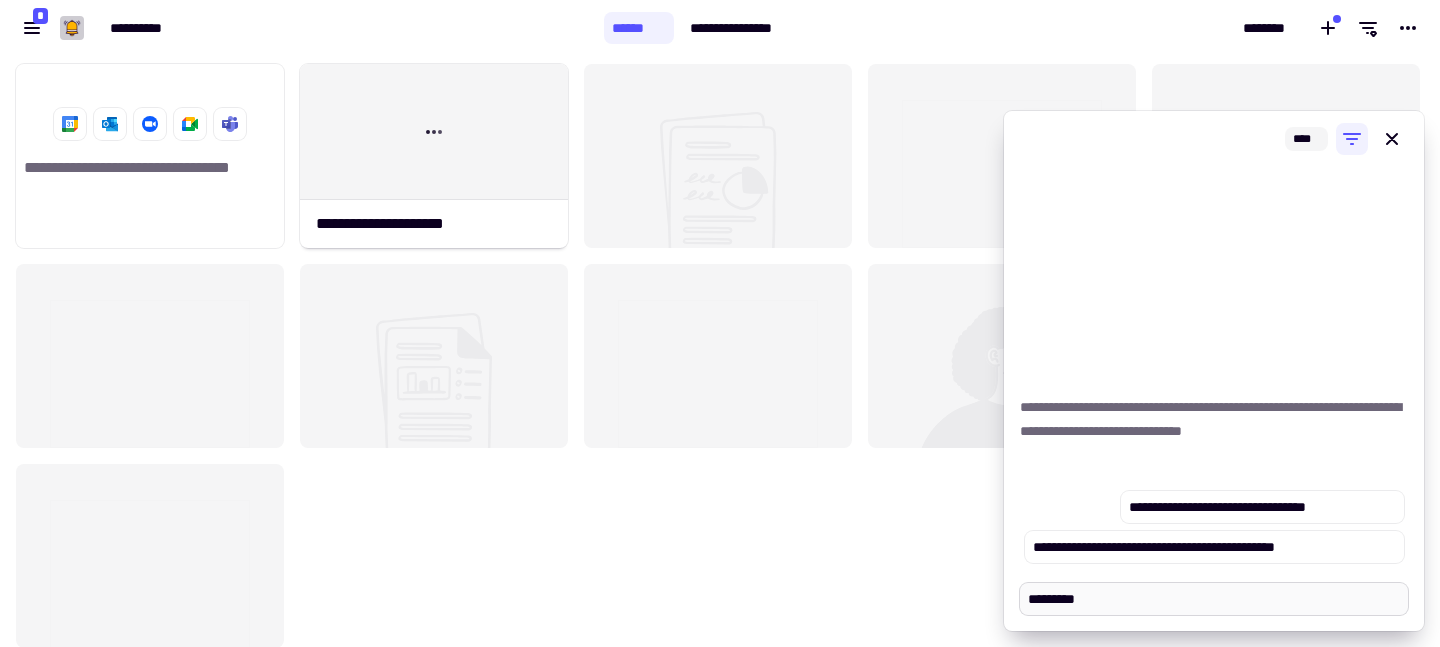 type on "*" 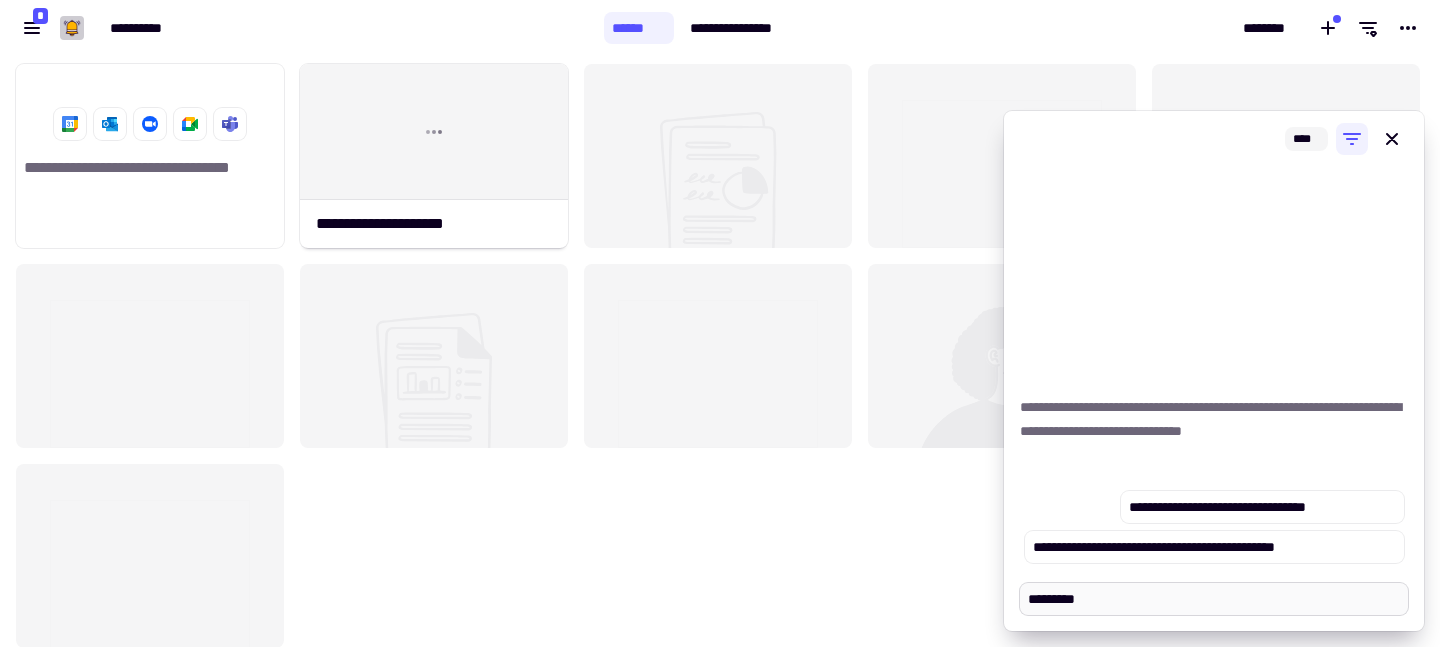 type on "**********" 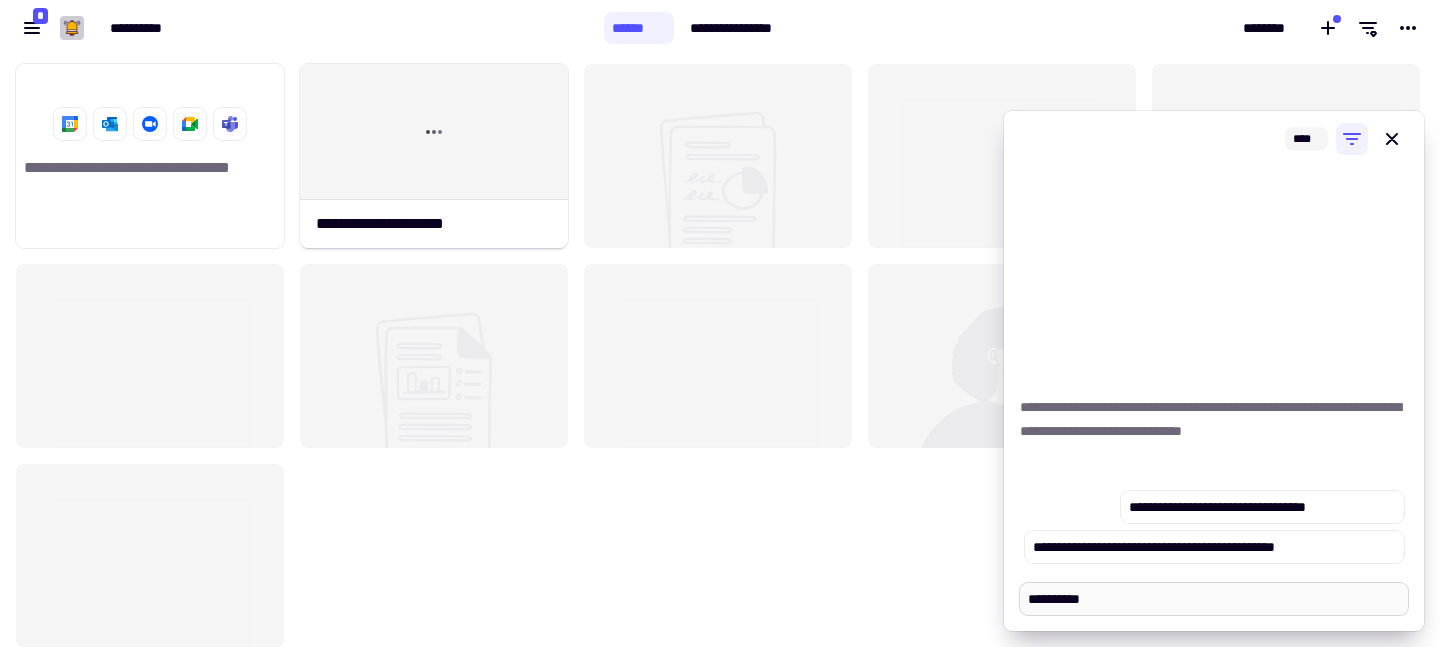 type on "*" 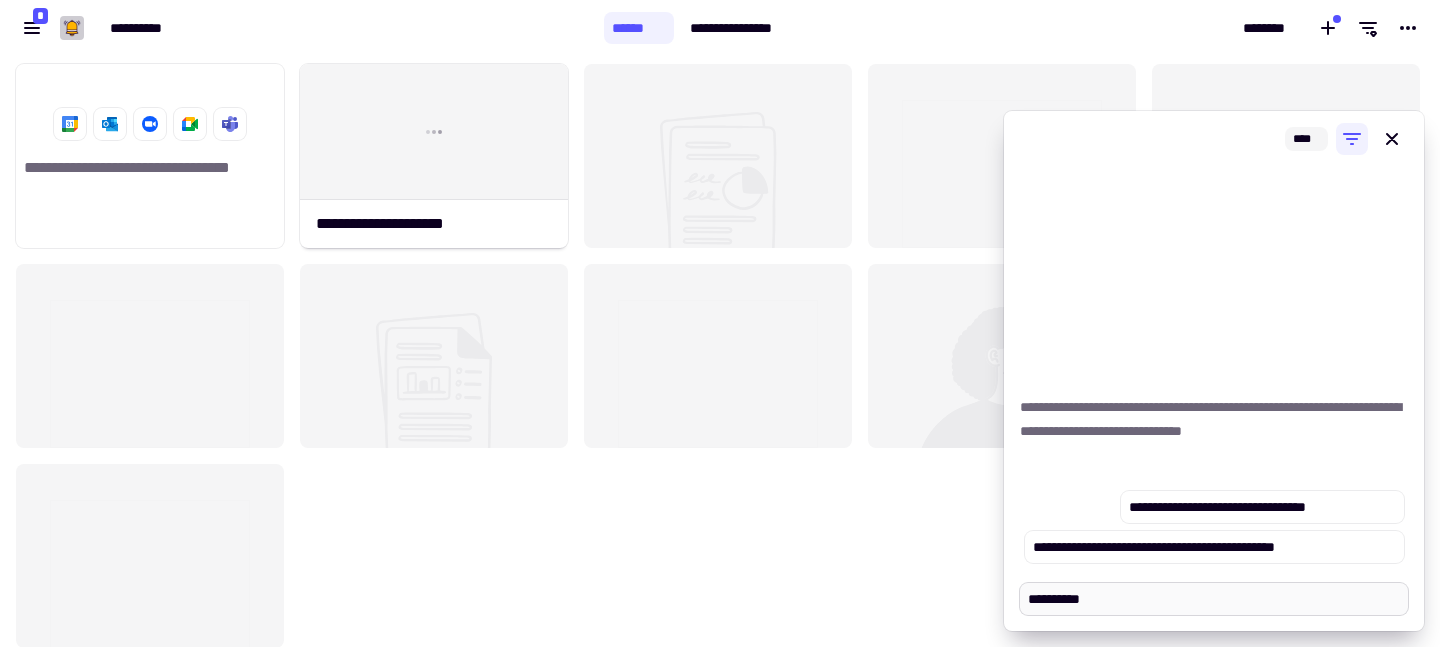 type on "**********" 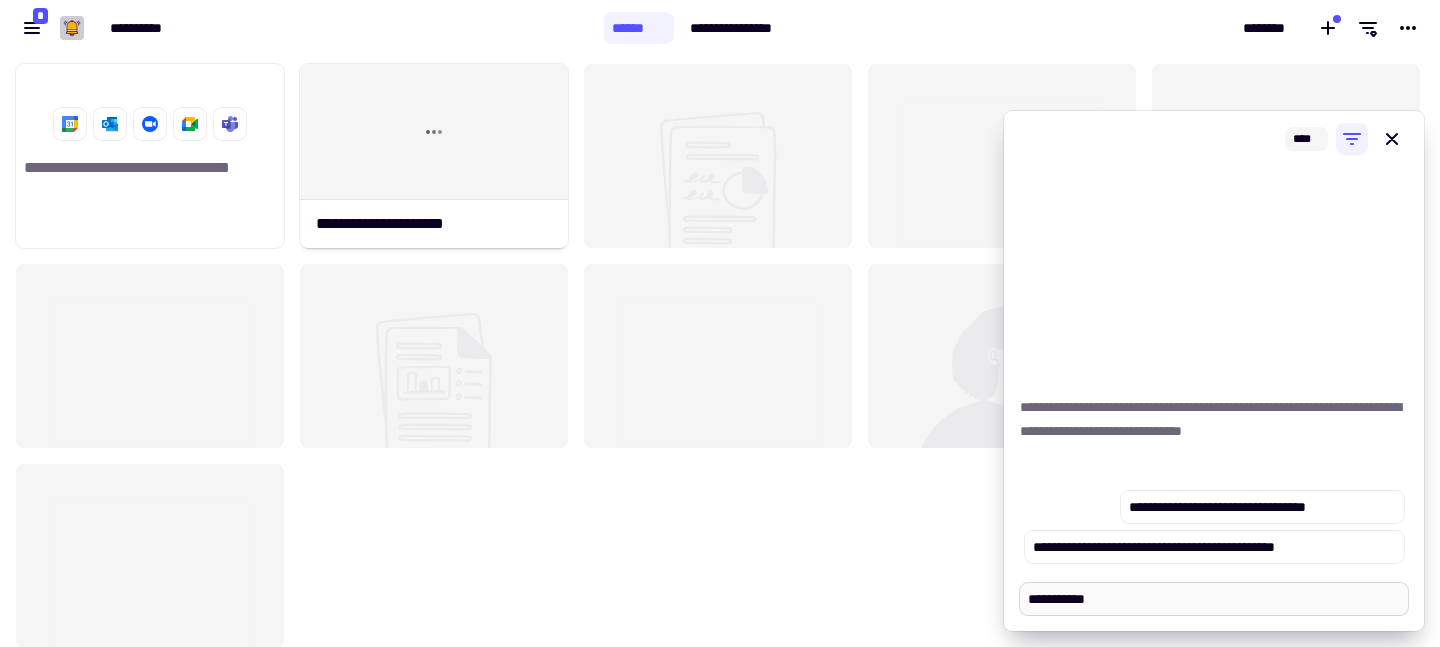 type on "*" 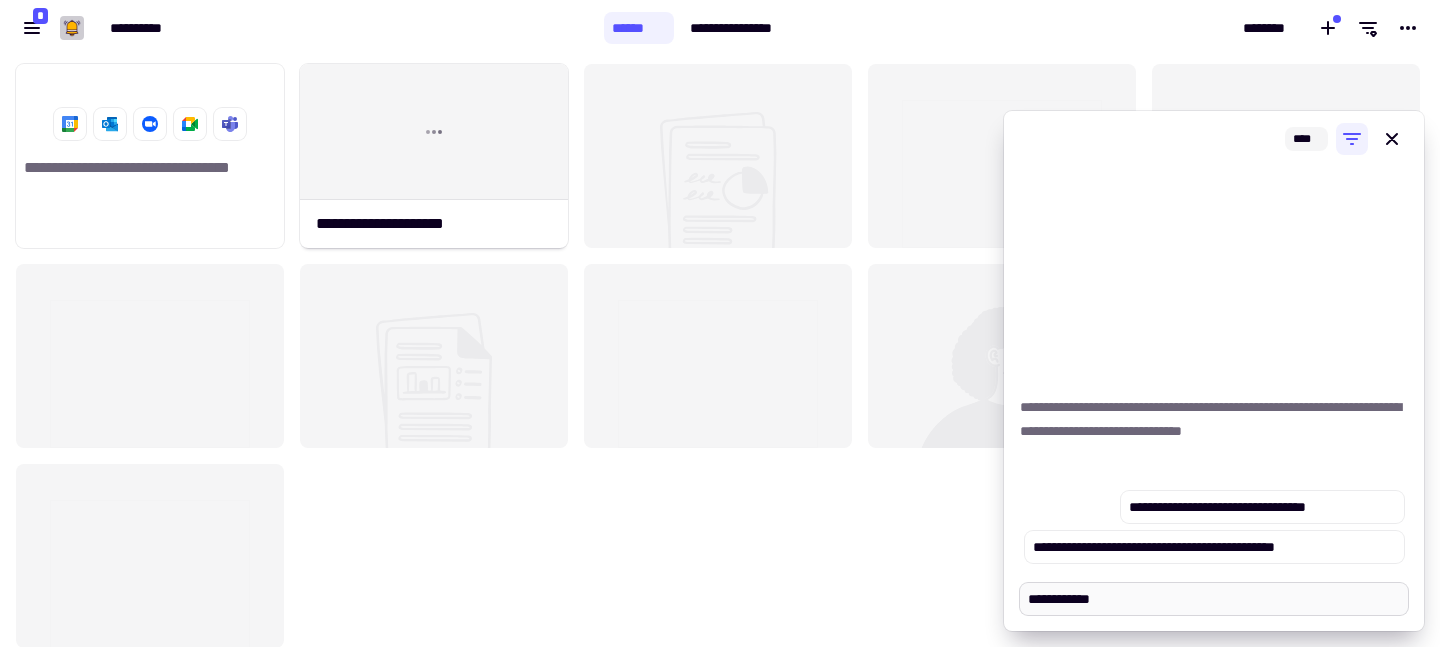 type on "**********" 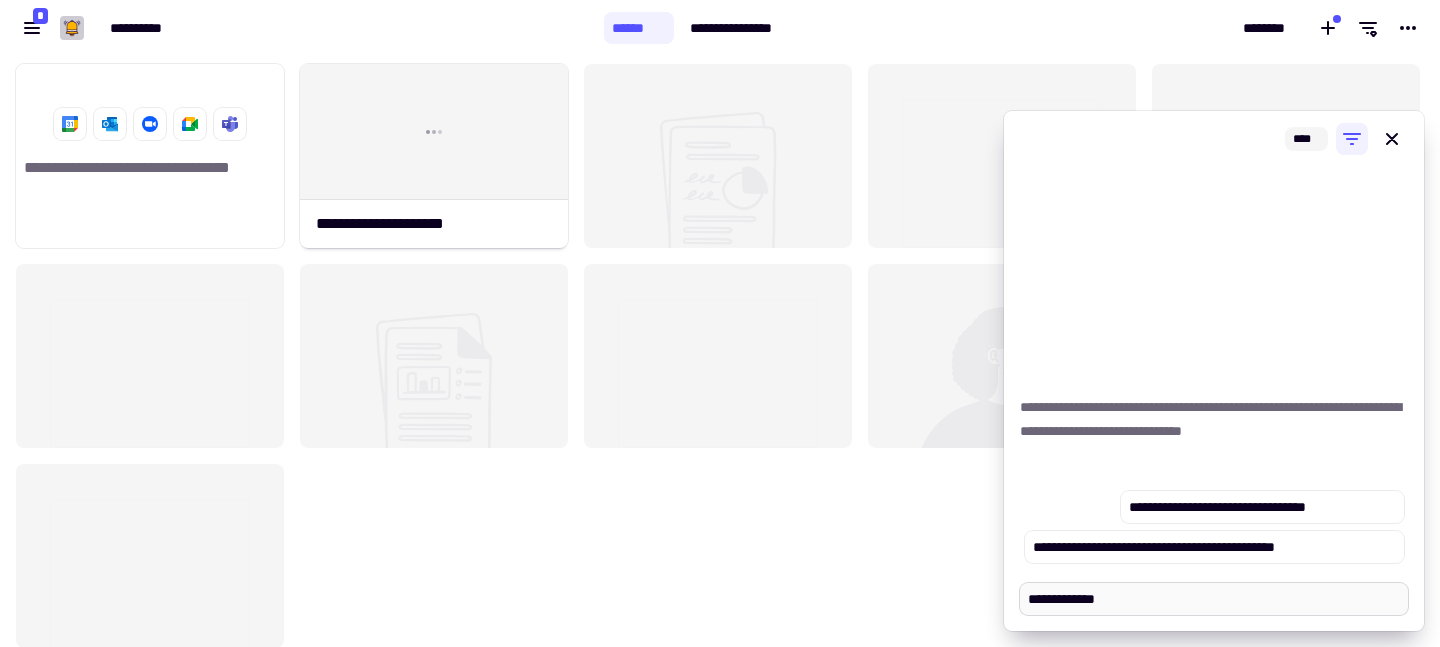 type on "*" 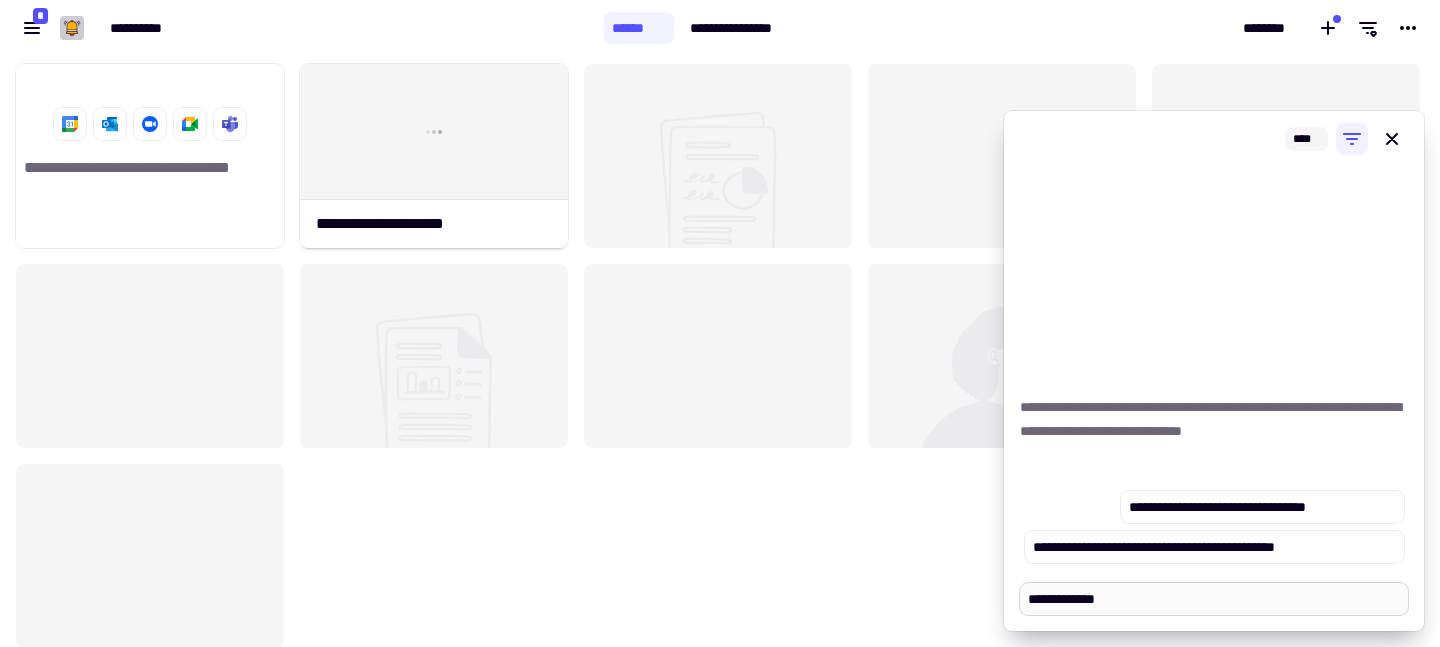 type on "**********" 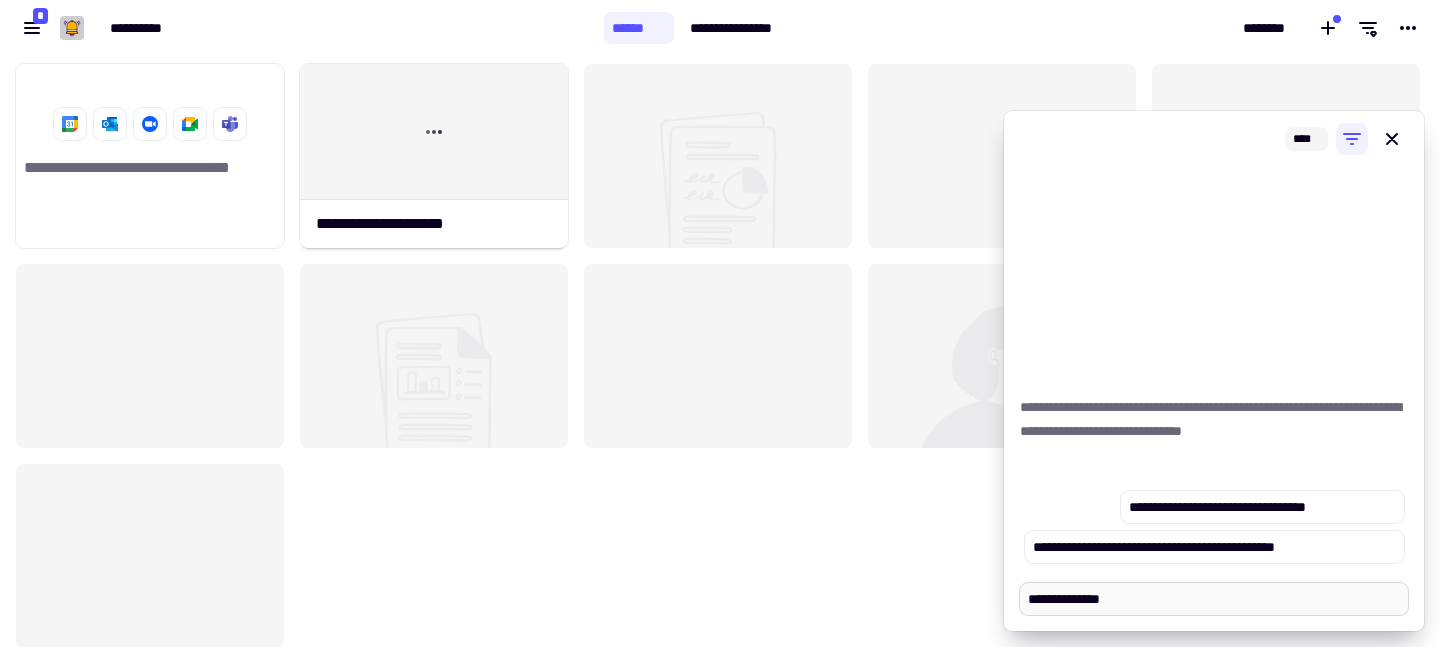 type on "*" 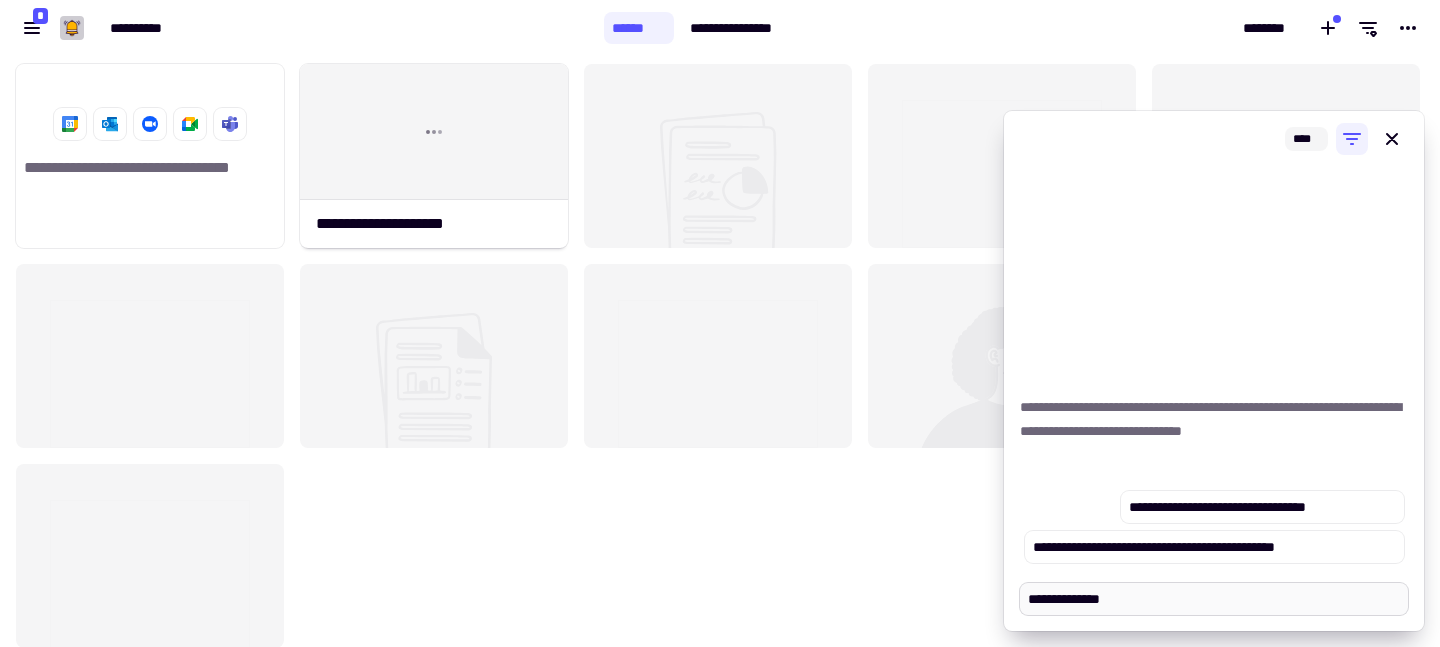 type on "**********" 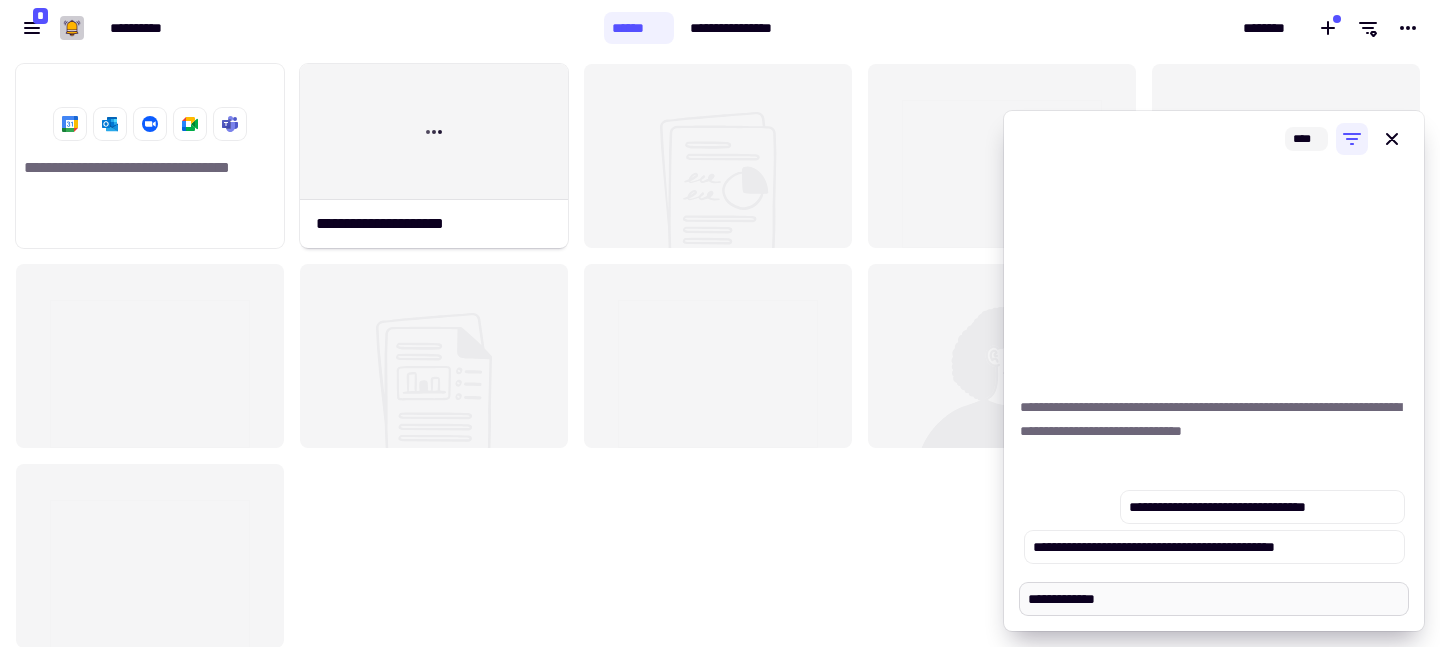 type on "*" 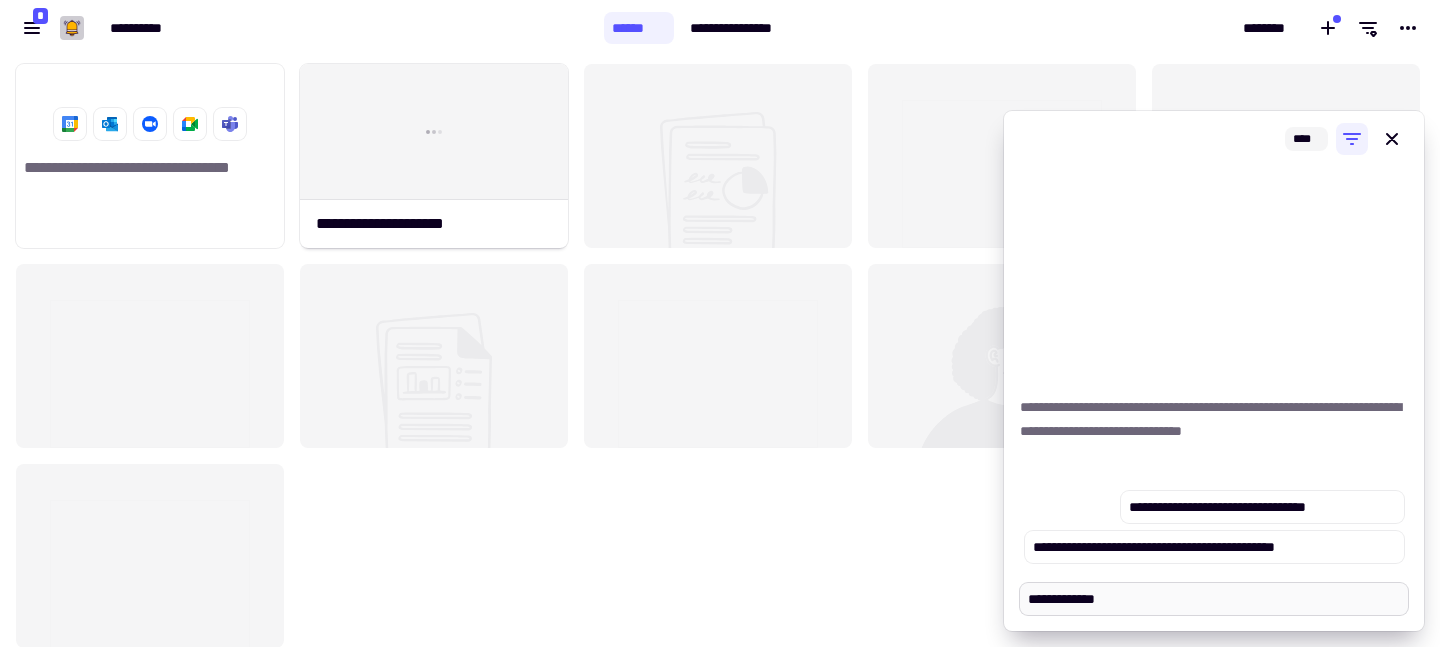 type on "**********" 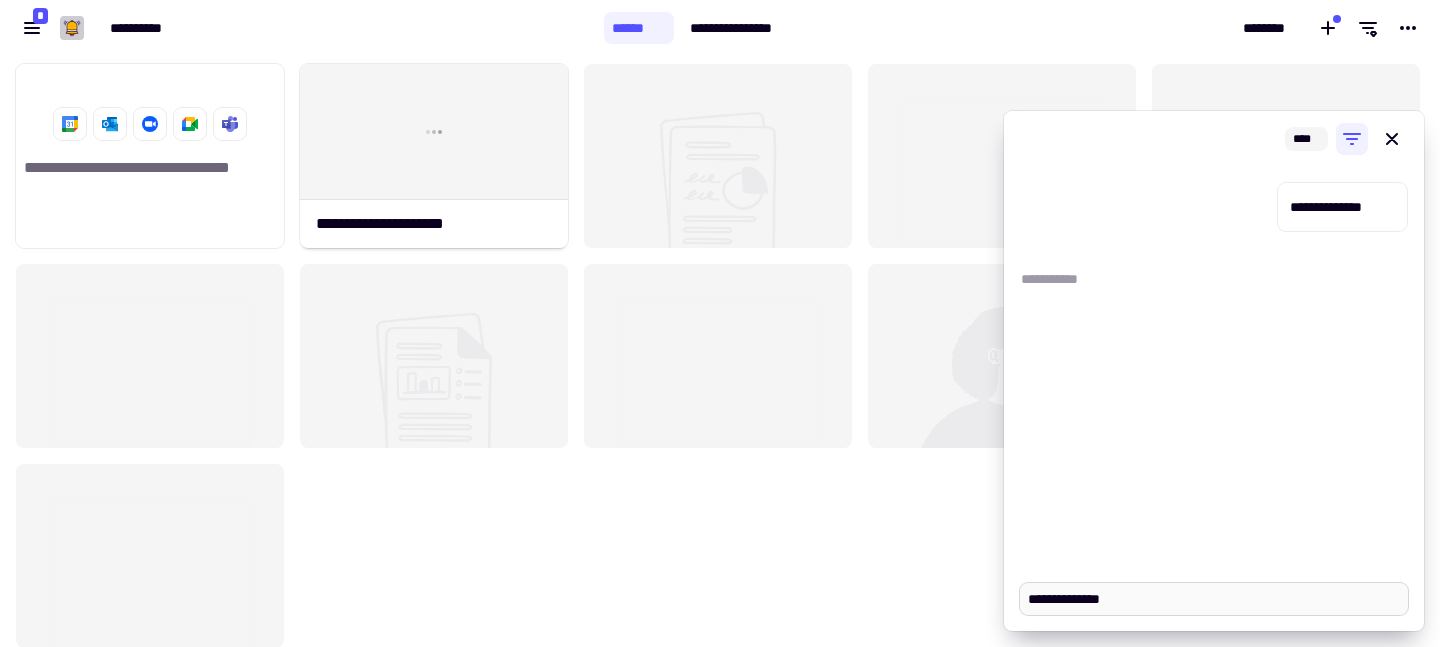 type on "*" 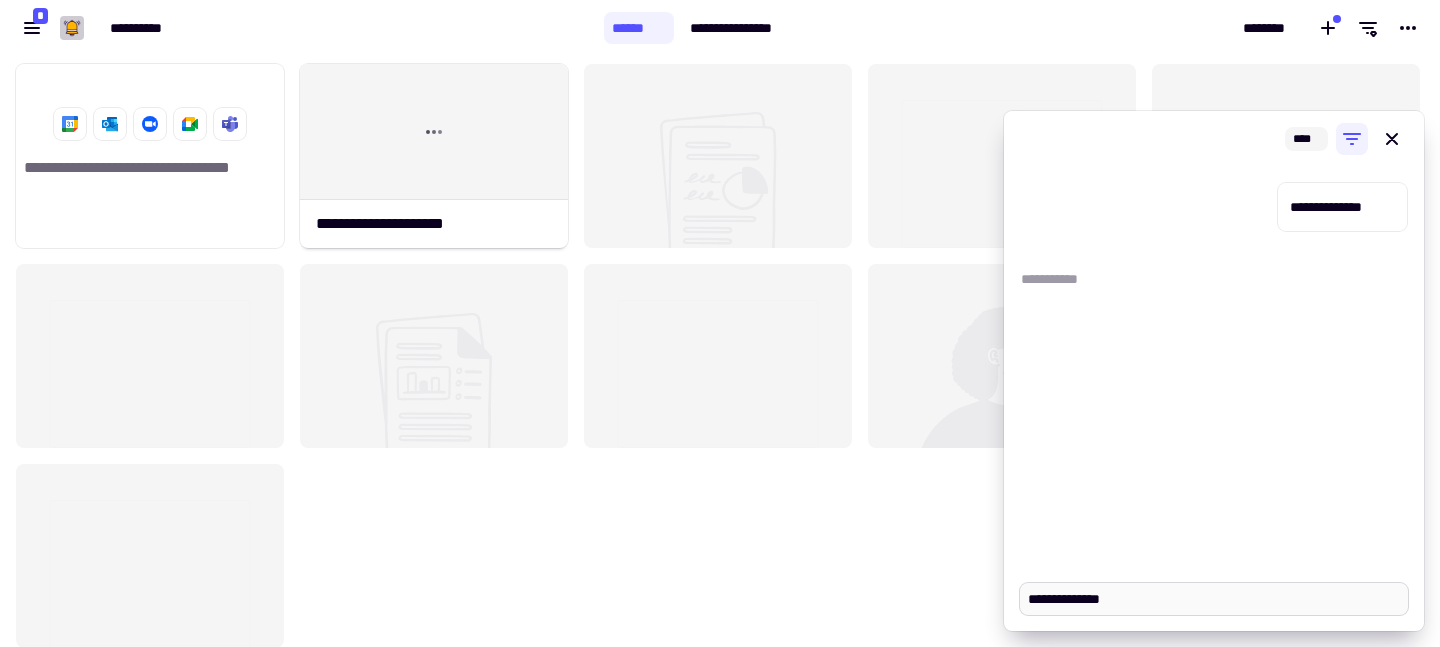type 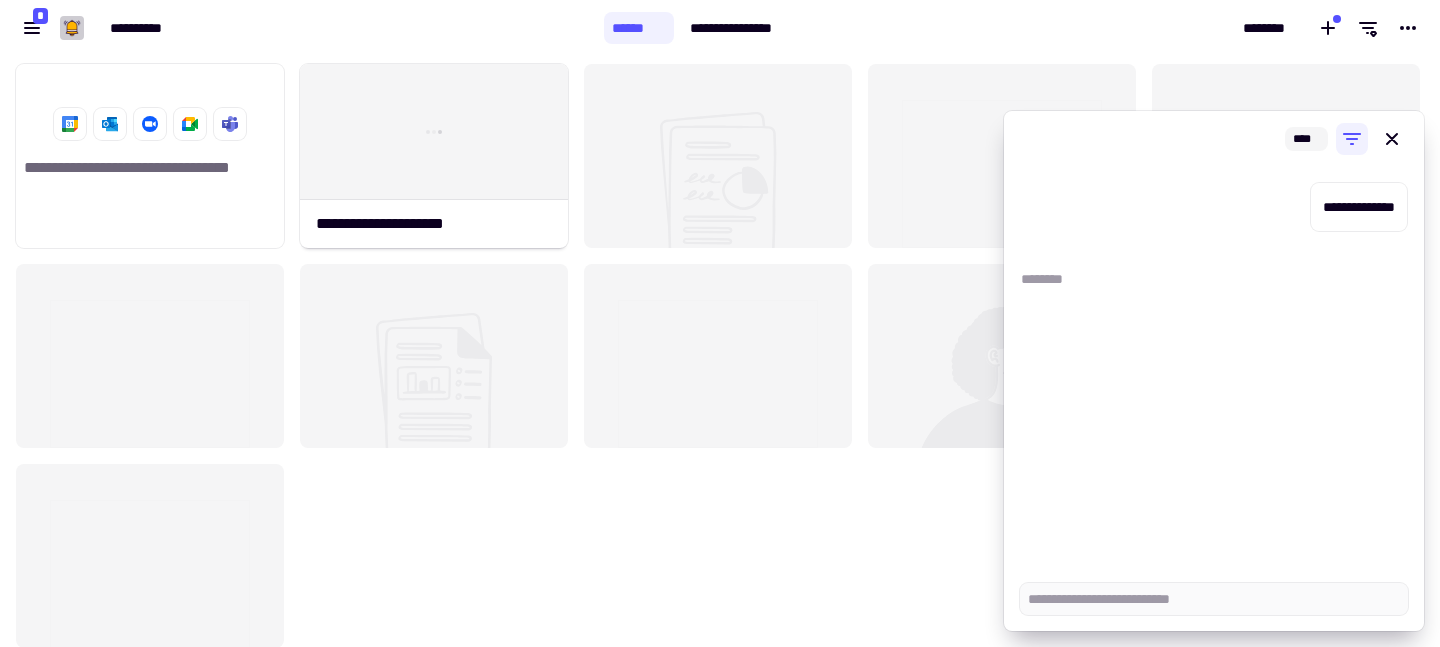 click on "**********" at bounding box center (1214, 367) 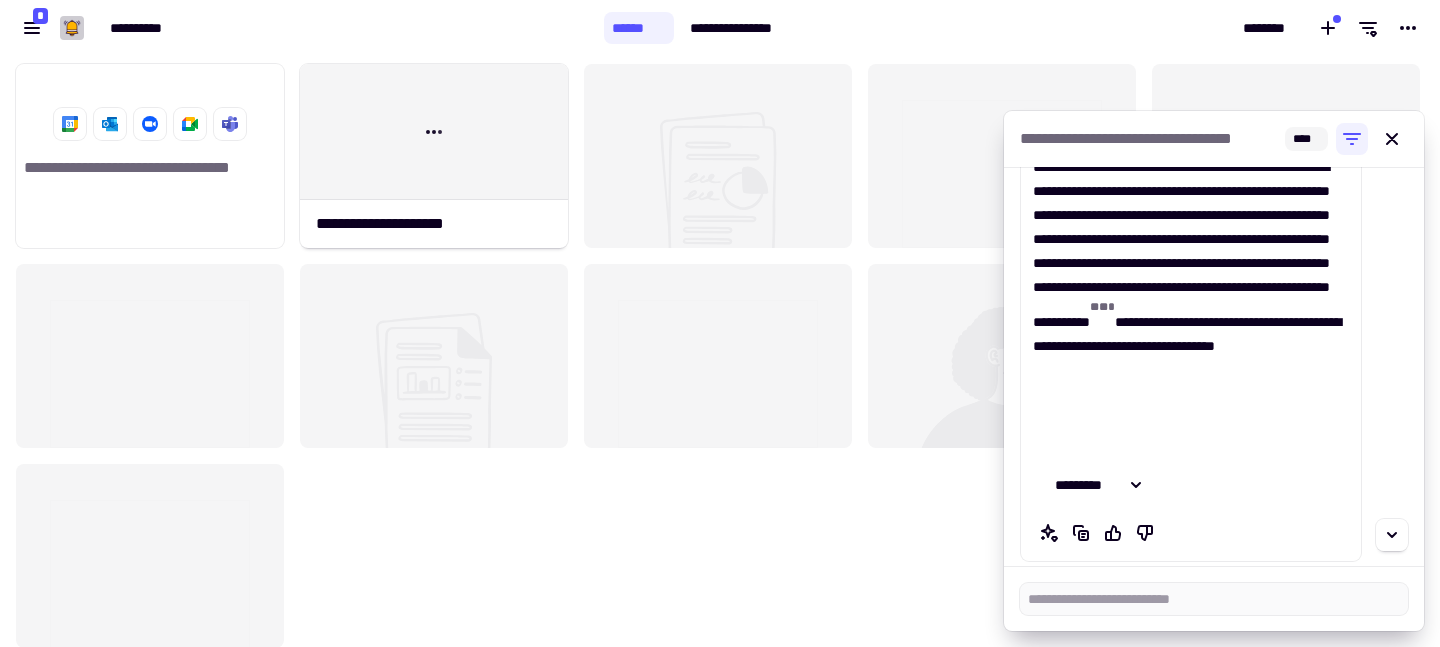 scroll, scrollTop: 129, scrollLeft: 0, axis: vertical 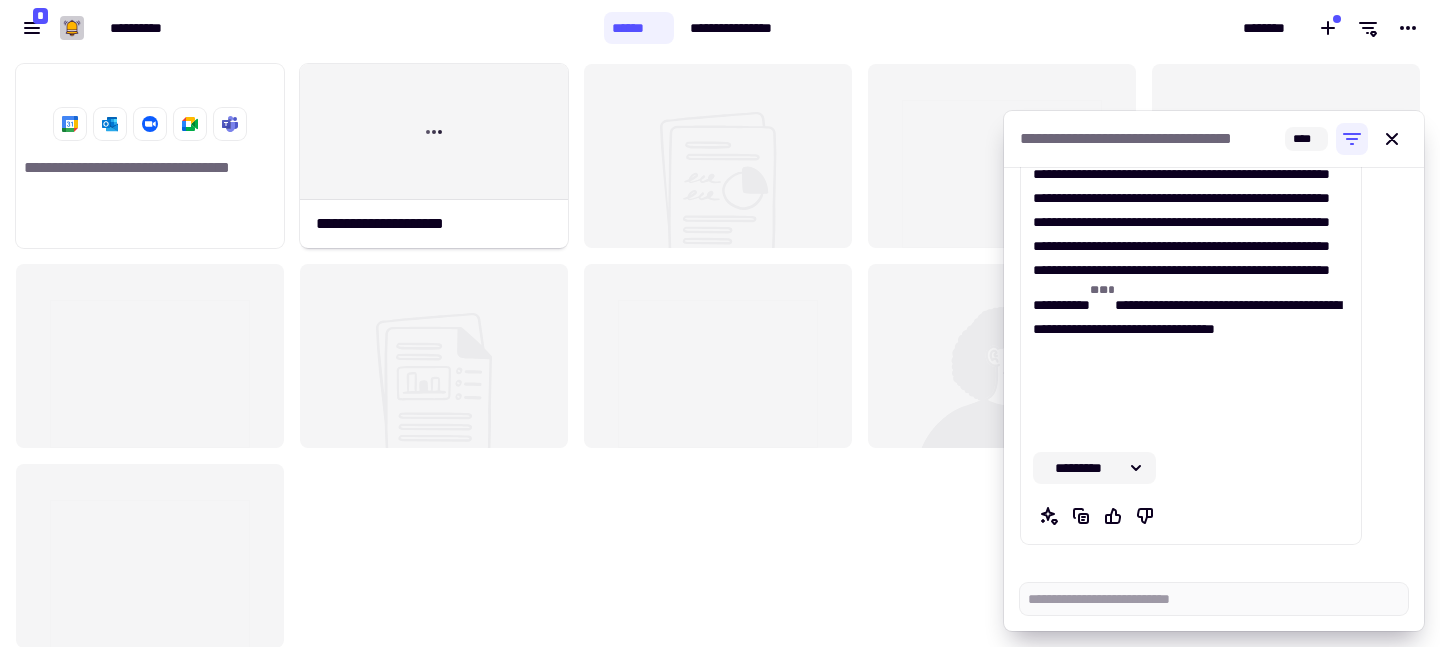 click 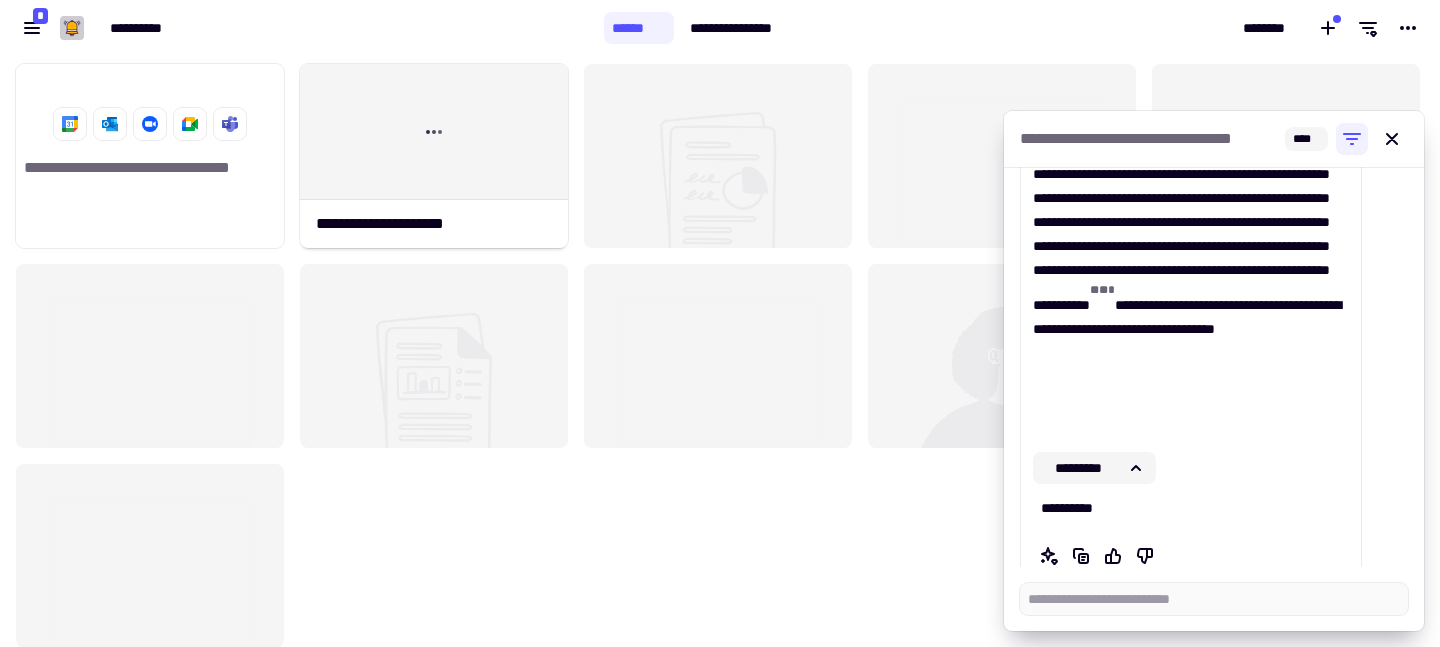 click 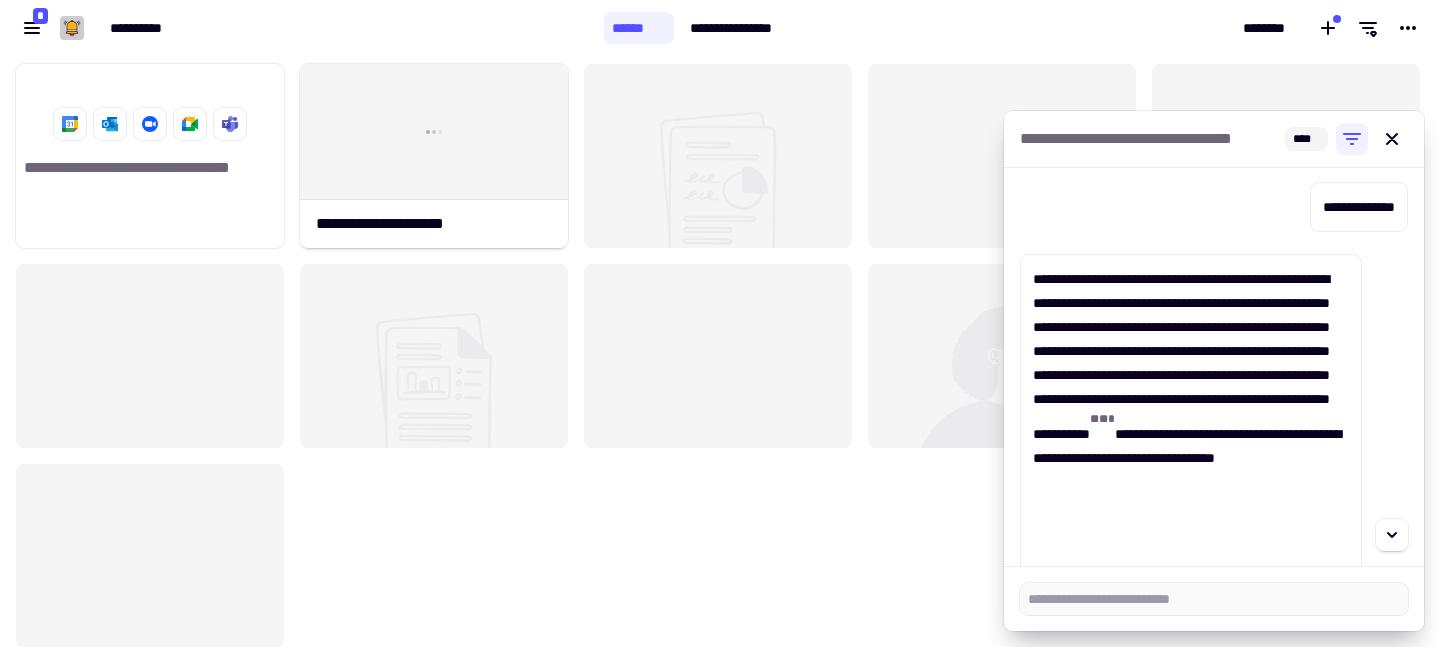 scroll, scrollTop: 129, scrollLeft: 0, axis: vertical 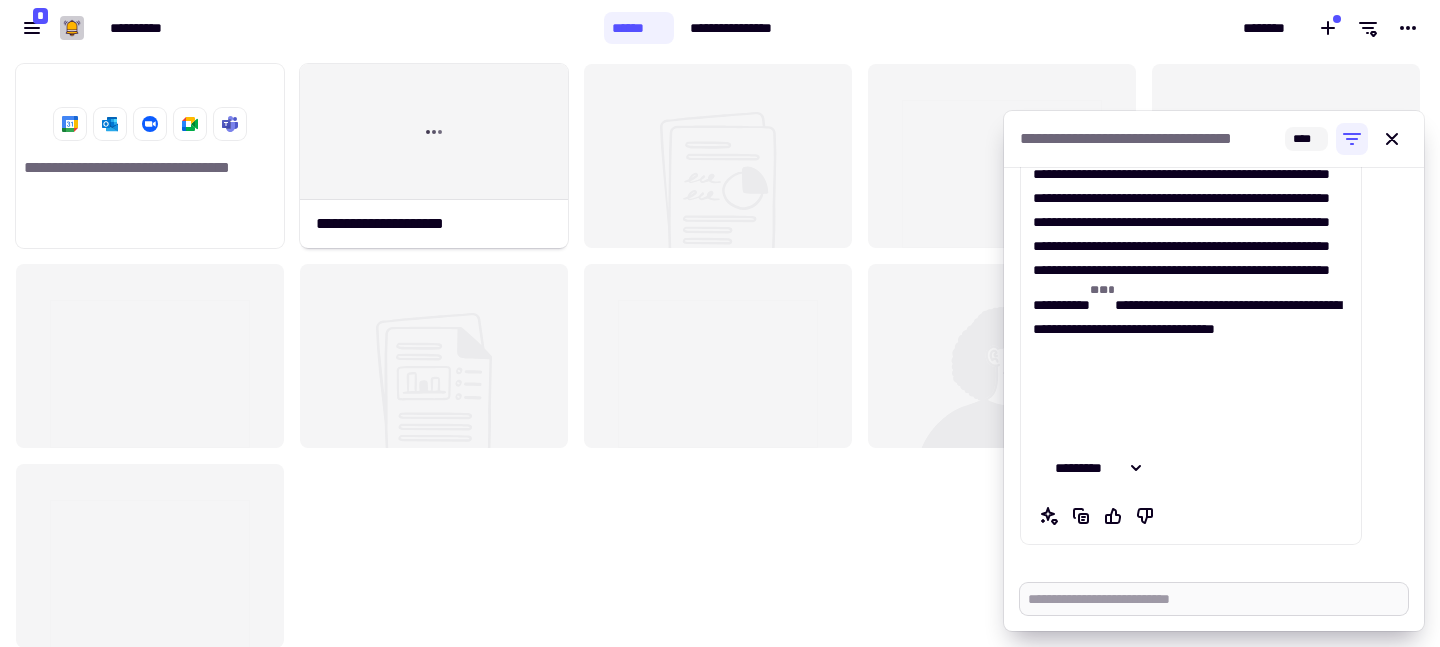 click at bounding box center (1214, 599) 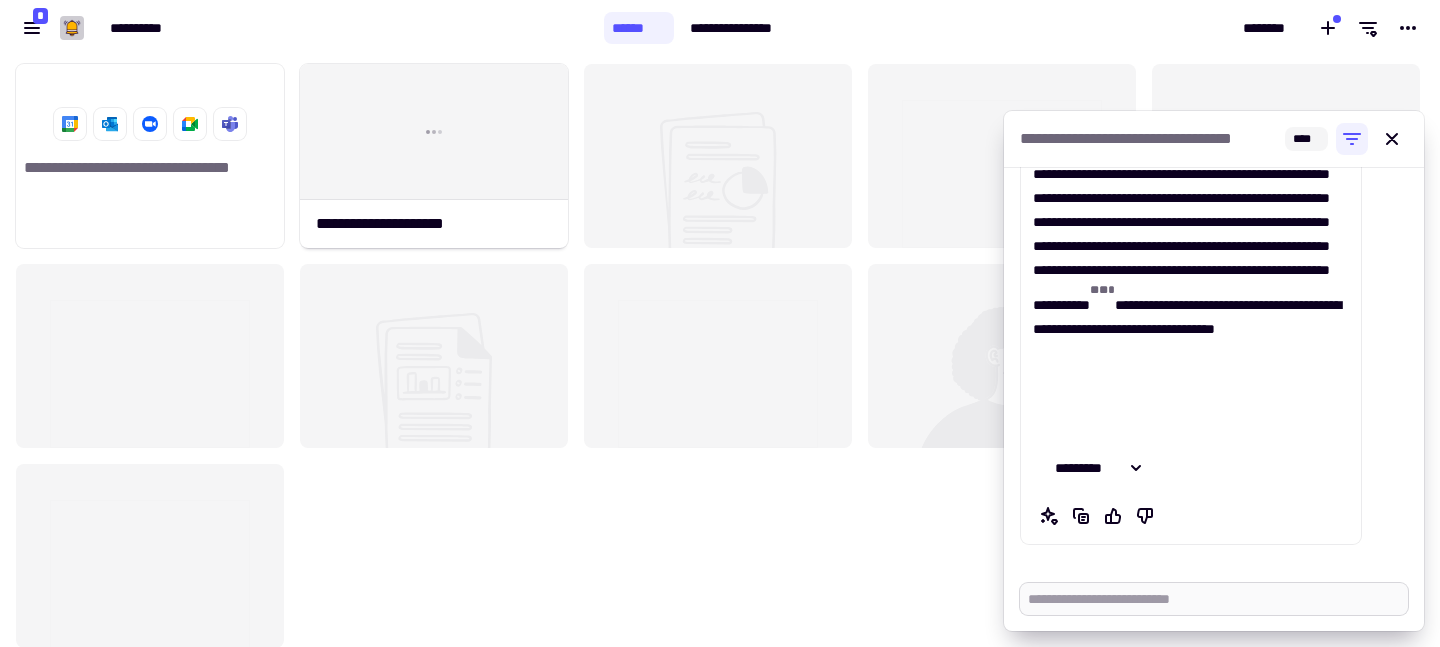 type on "*" 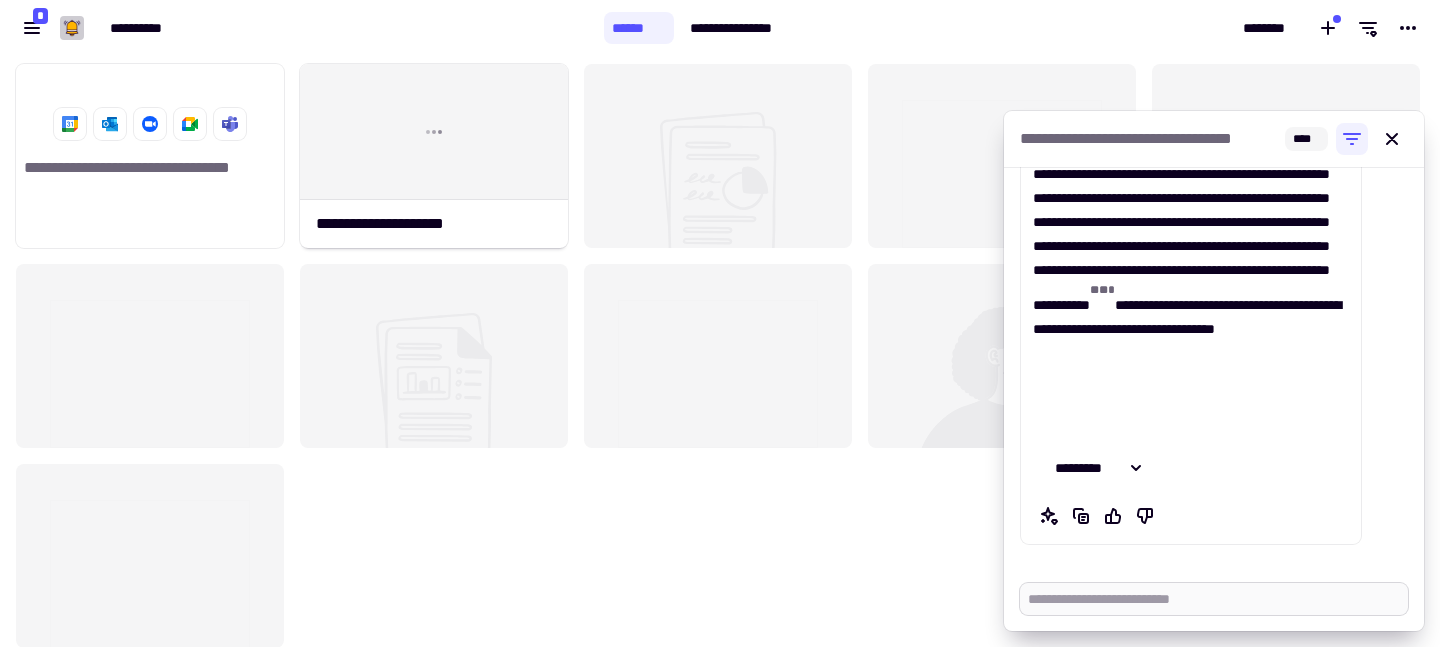 type on "*" 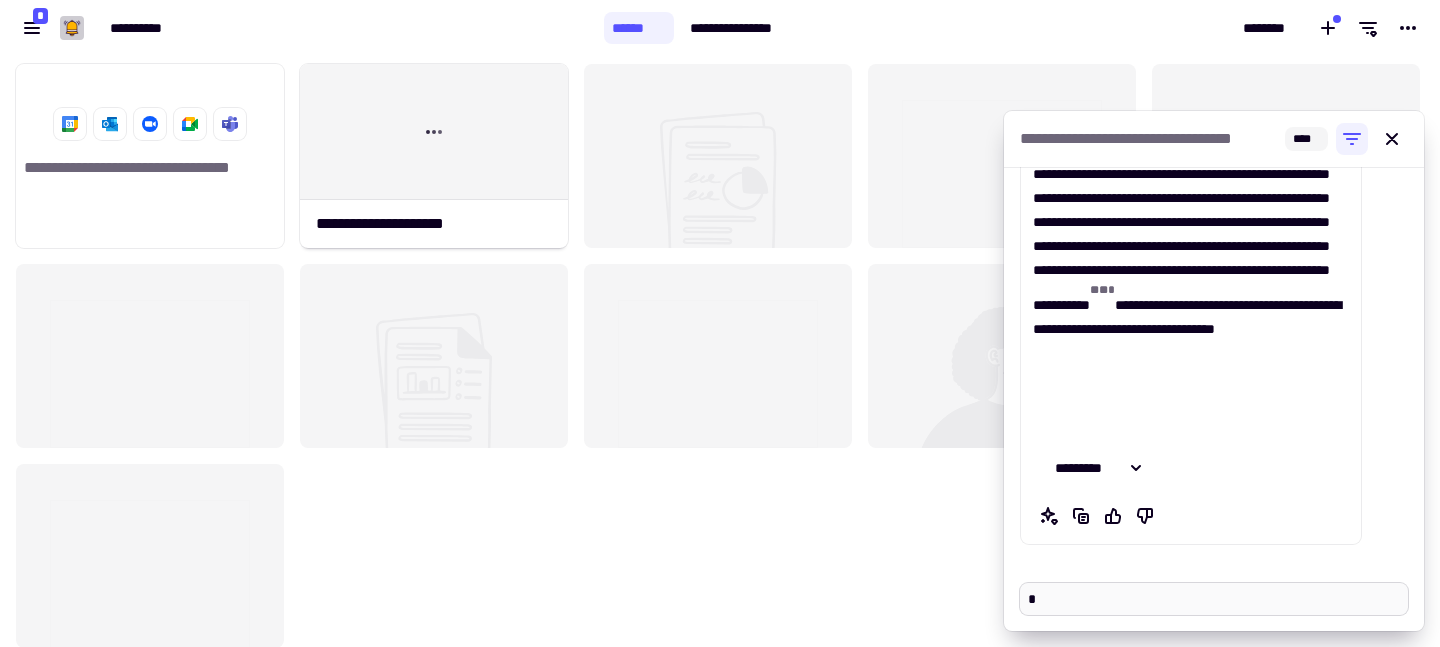 type on "*" 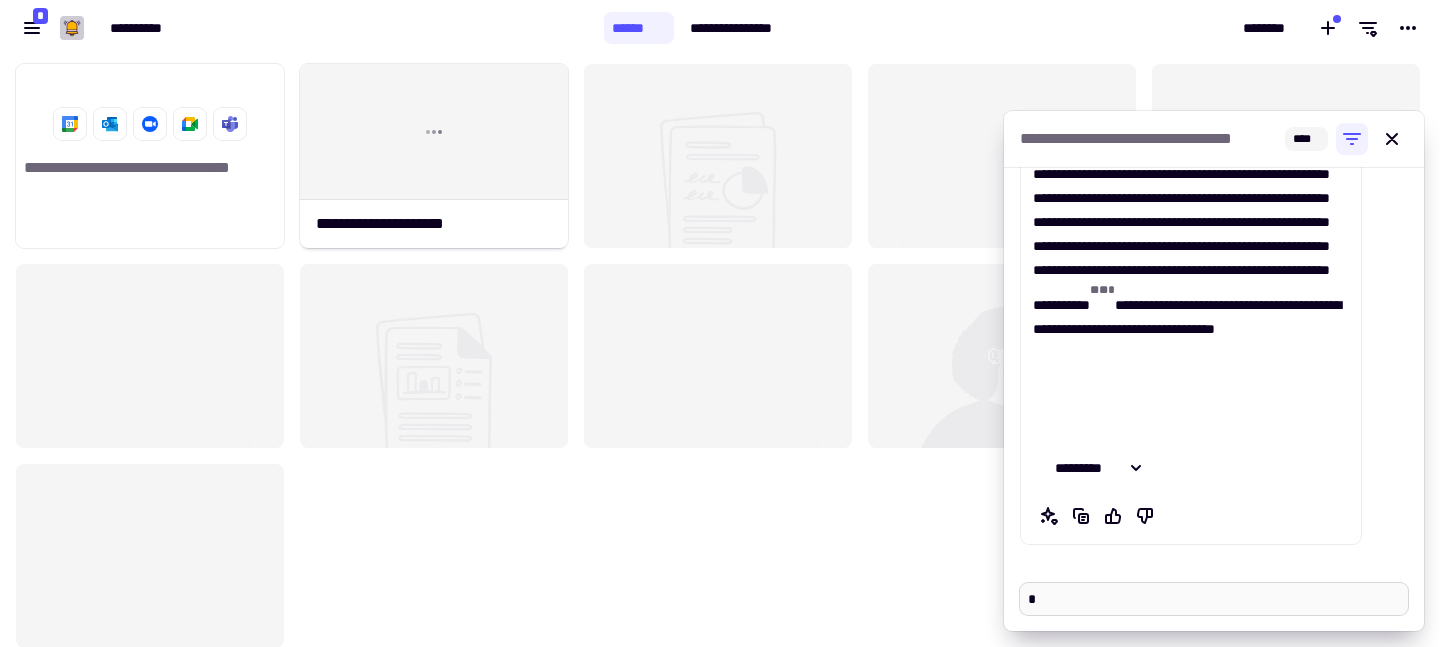 type on "**" 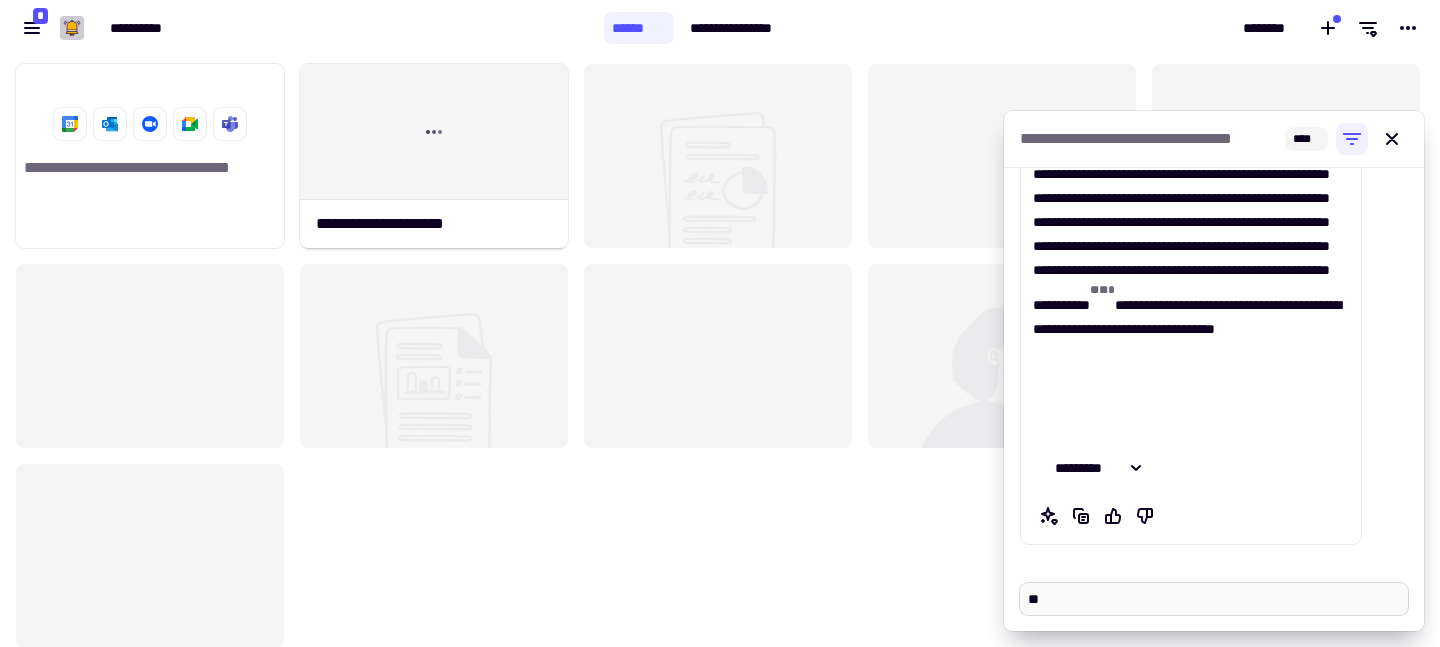 type on "*" 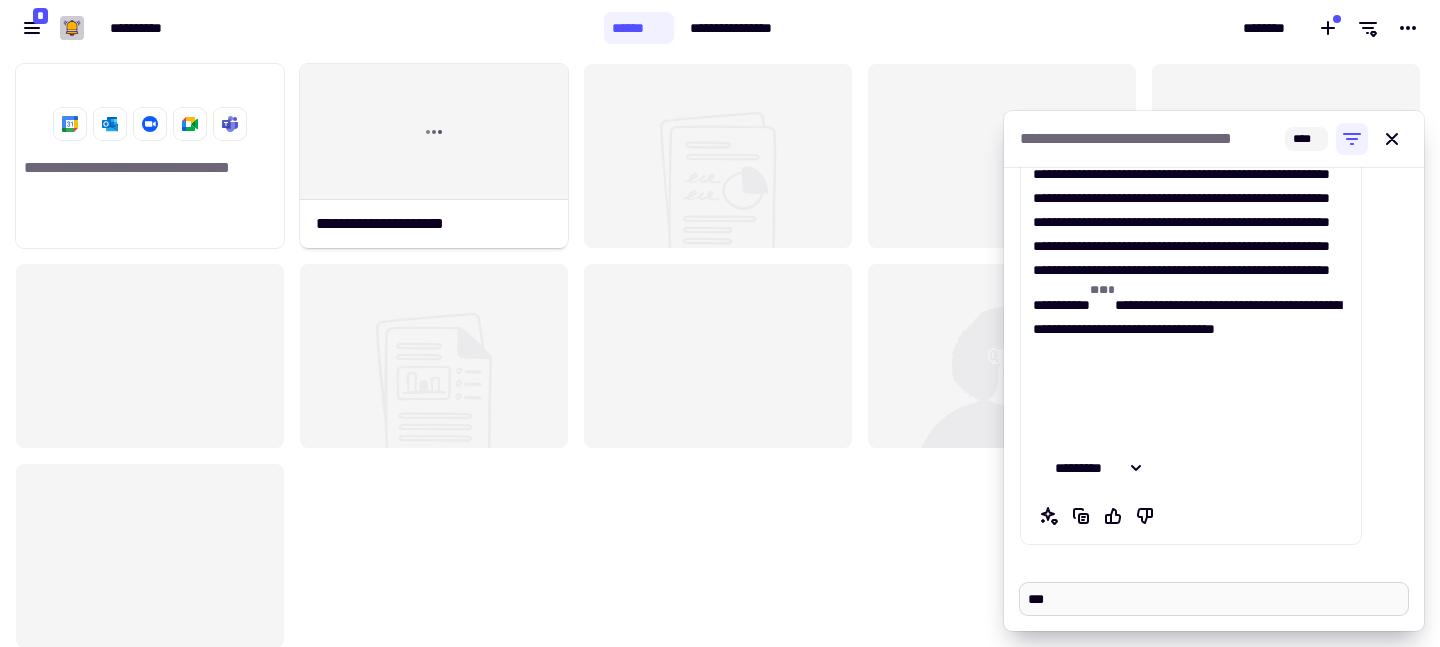 type on "****" 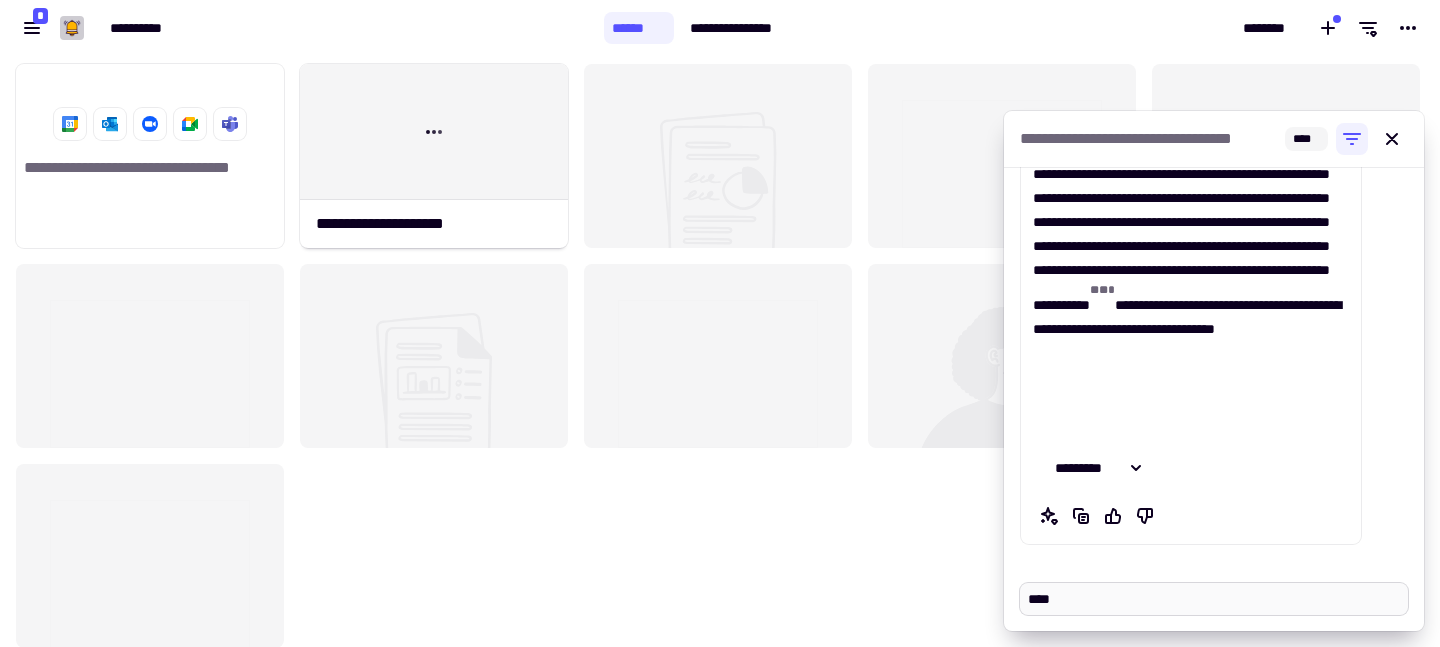 type on "*" 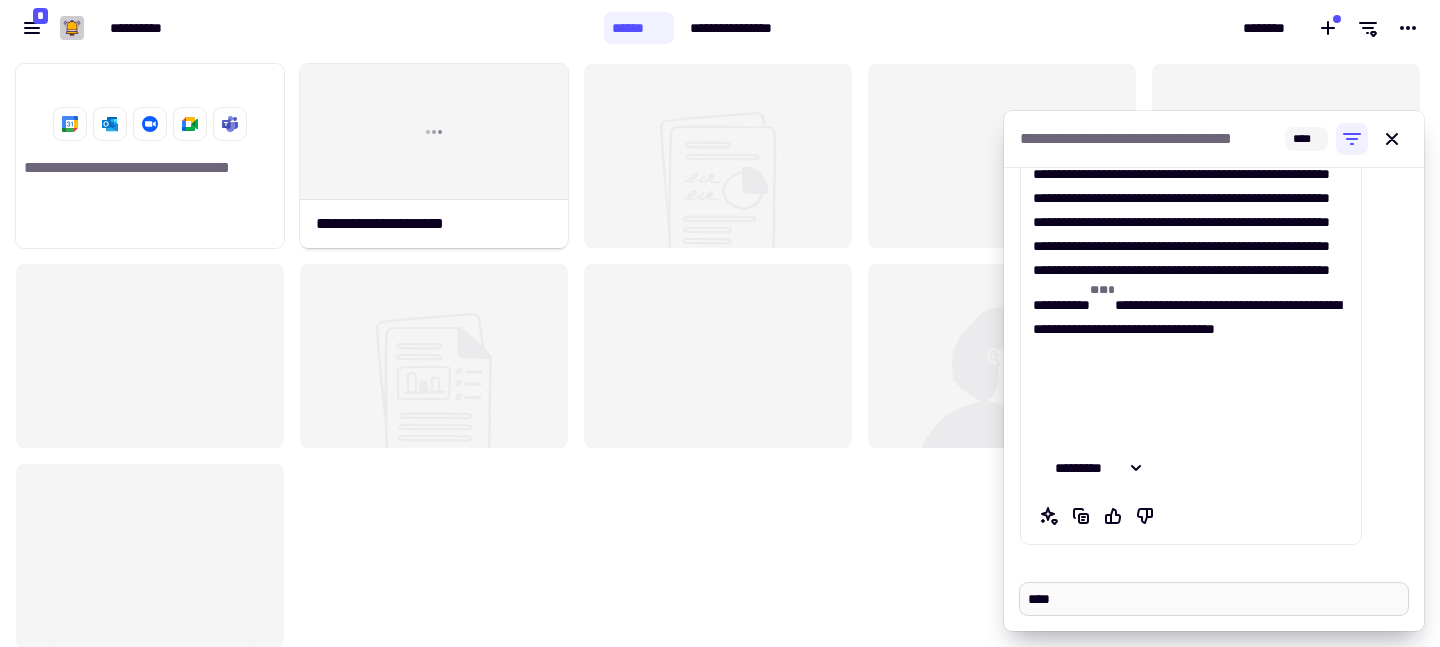 type on "*****" 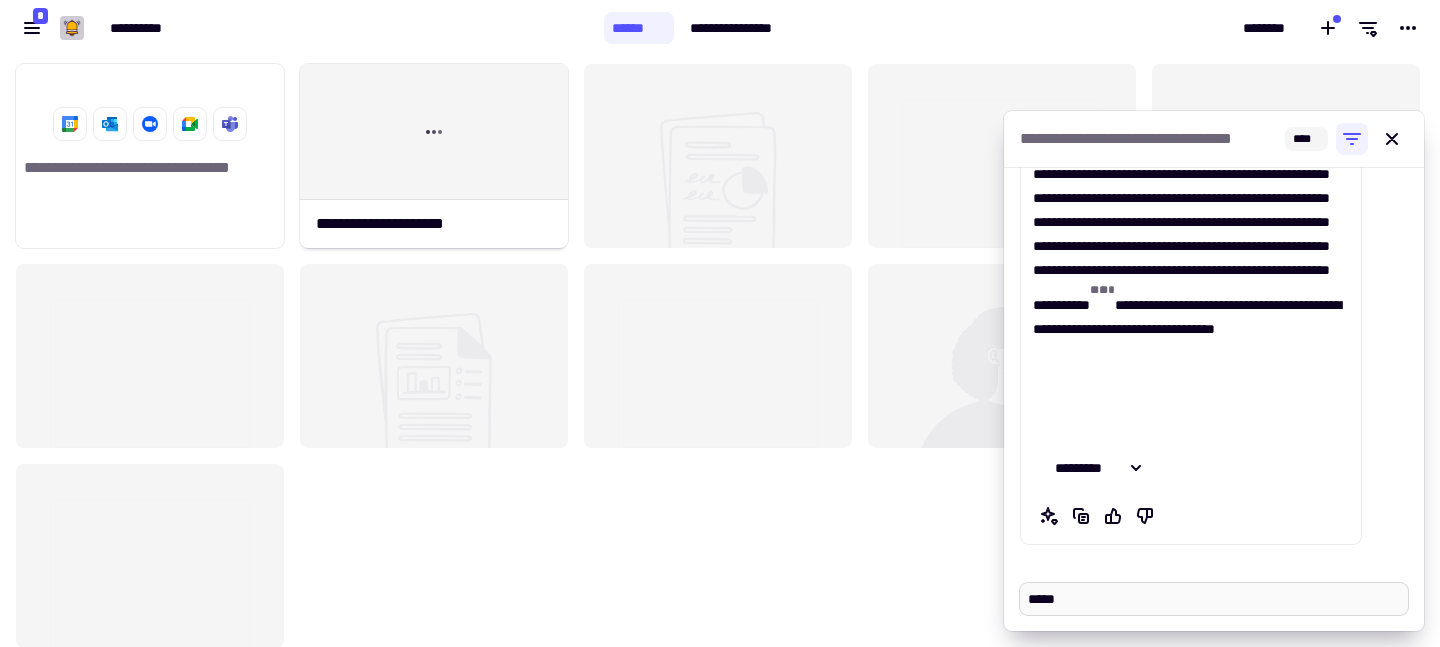 type on "*" 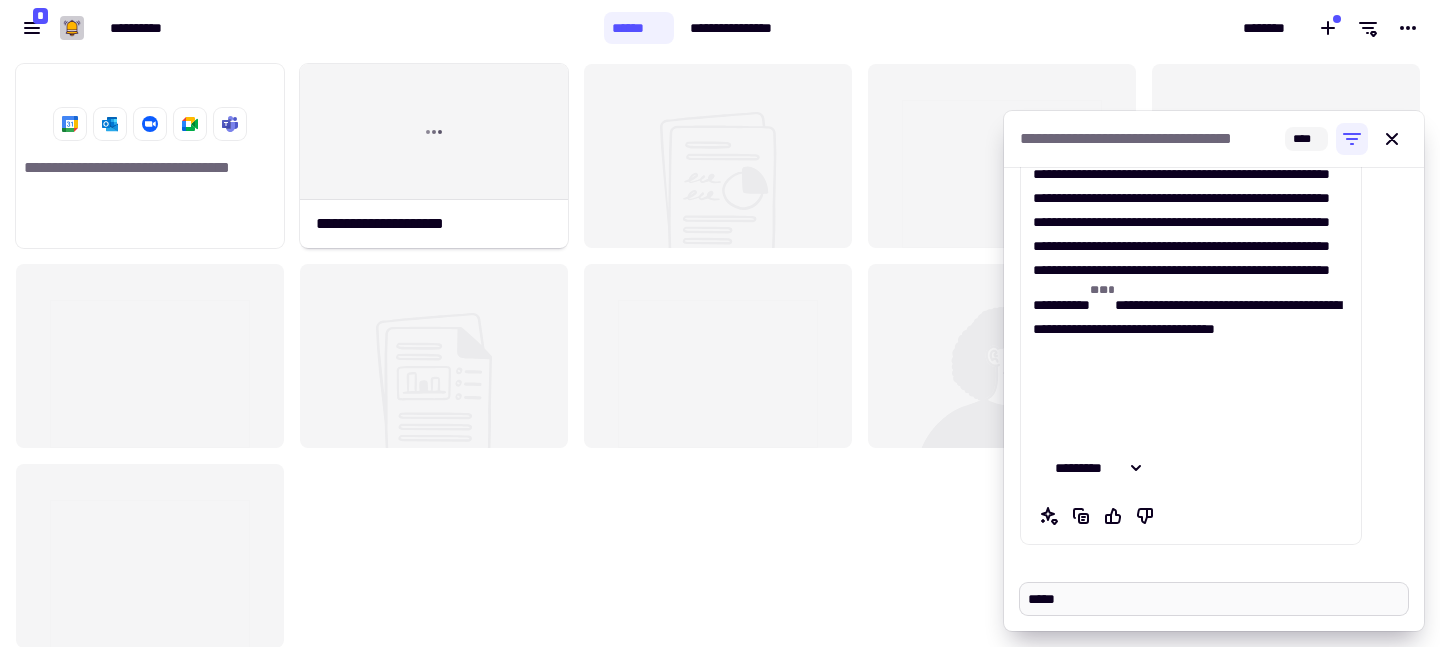 type on "******" 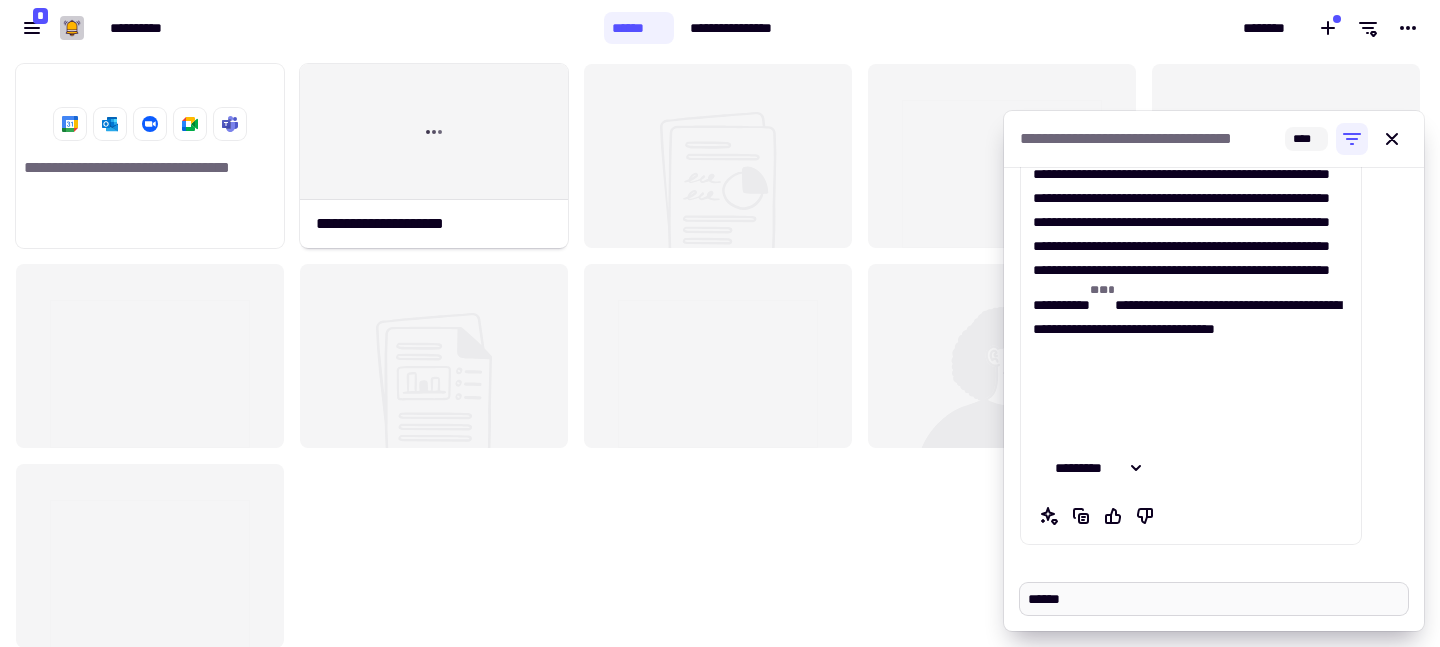 type on "*" 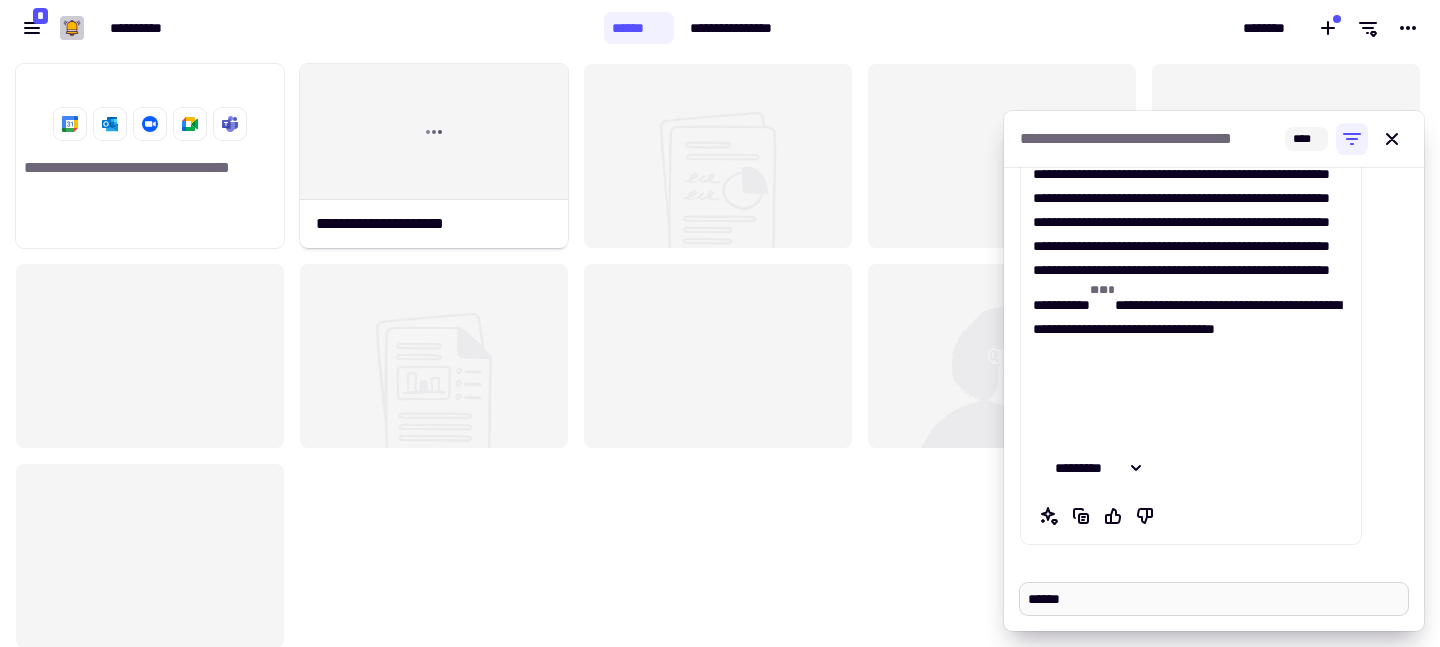 type on "*******" 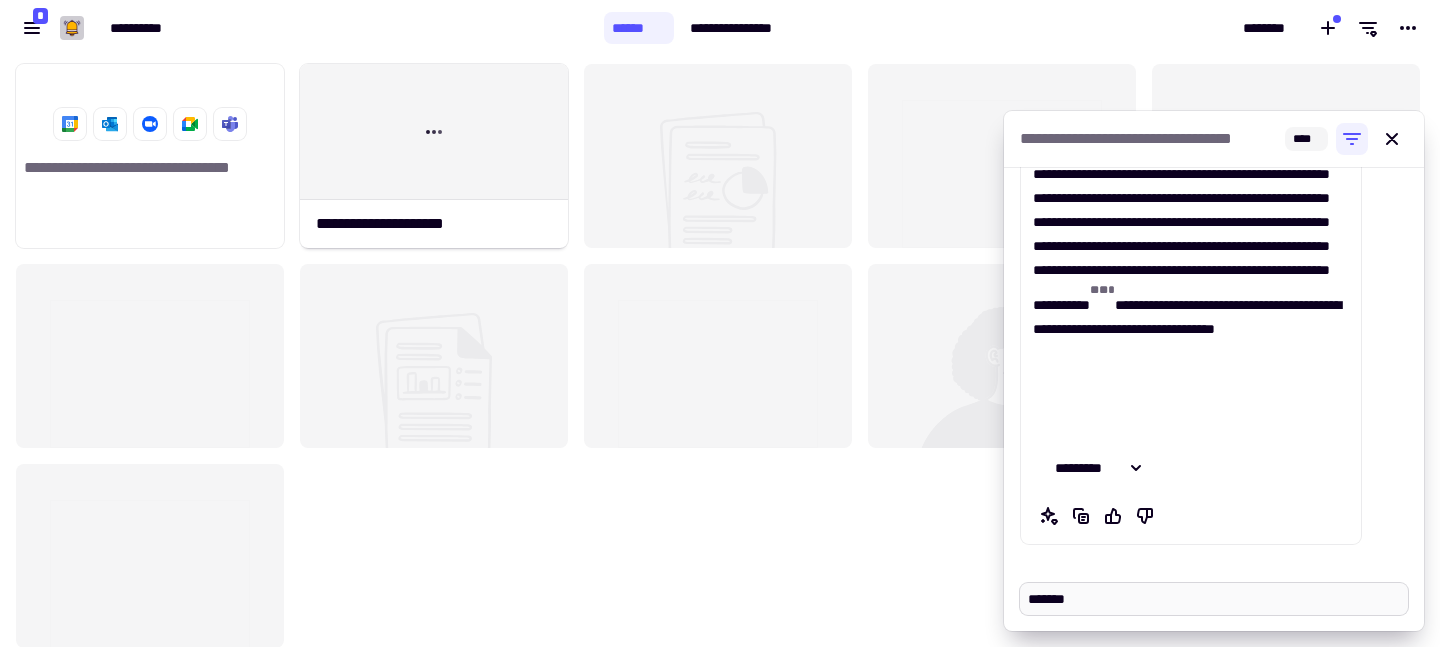 type on "*" 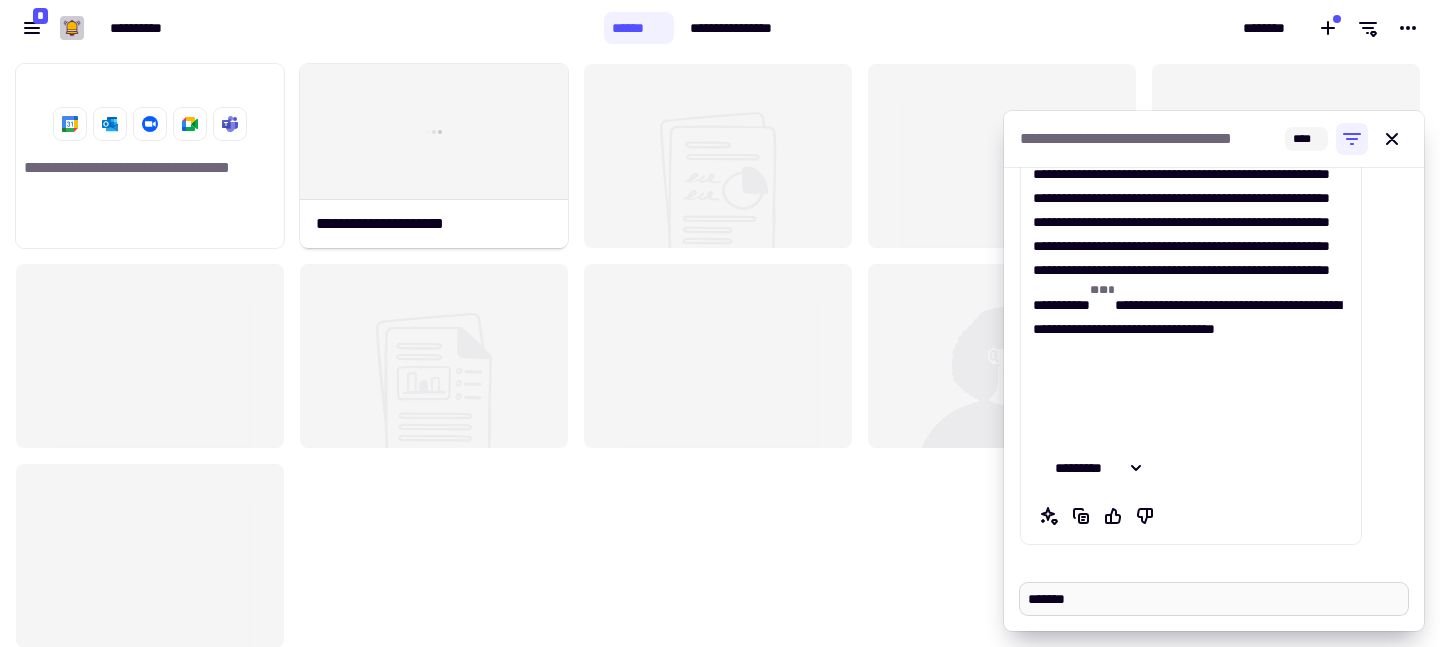 type on "*******" 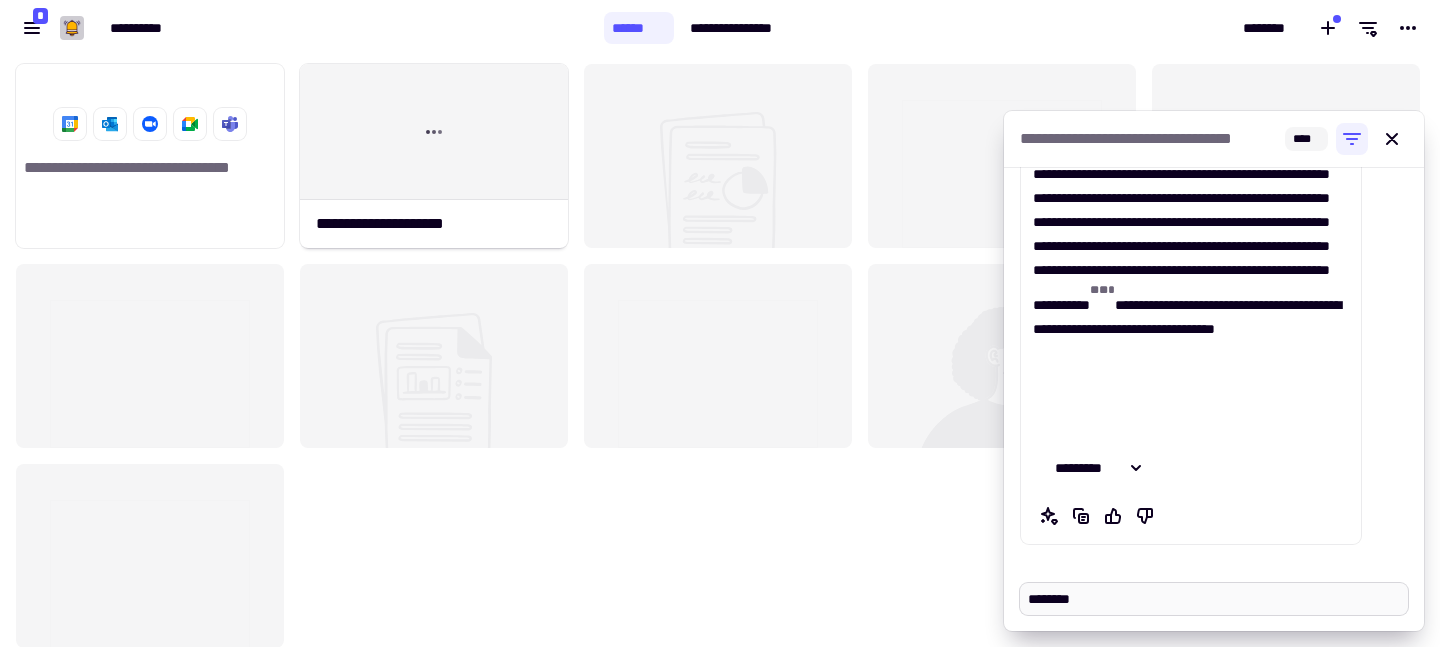 type on "*" 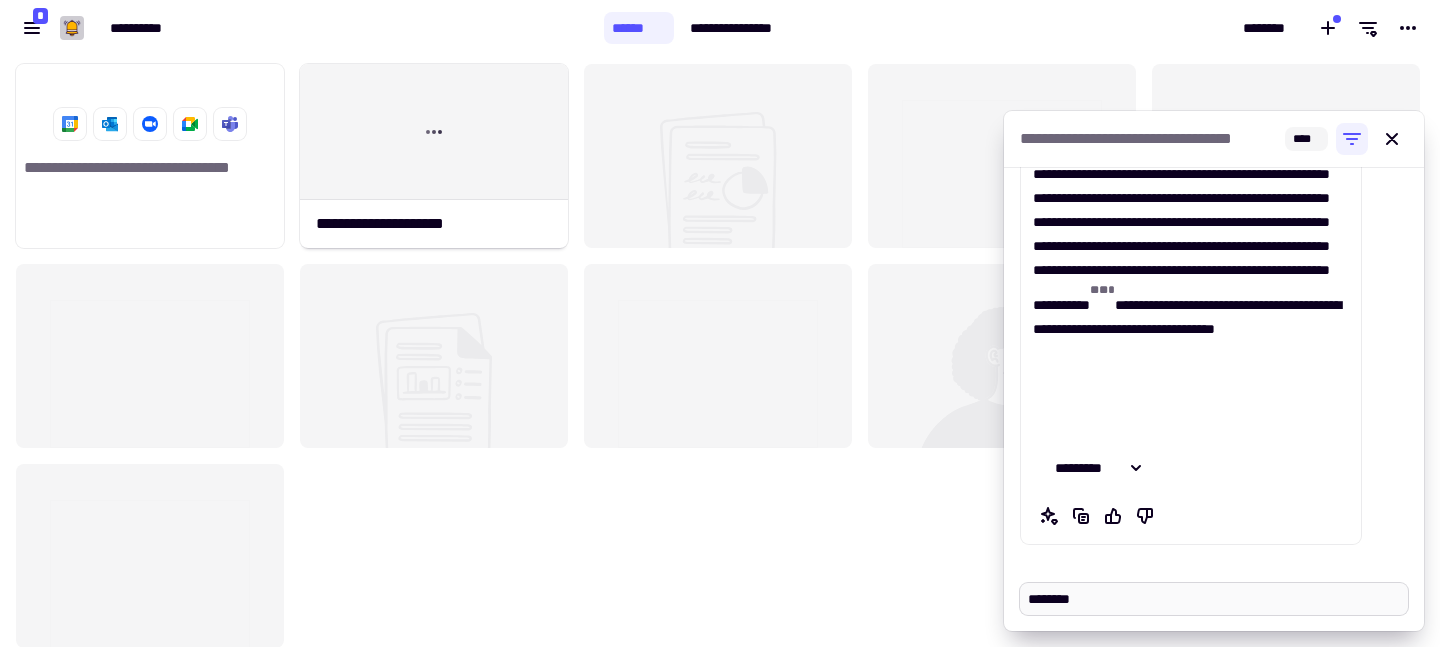 type on "*********" 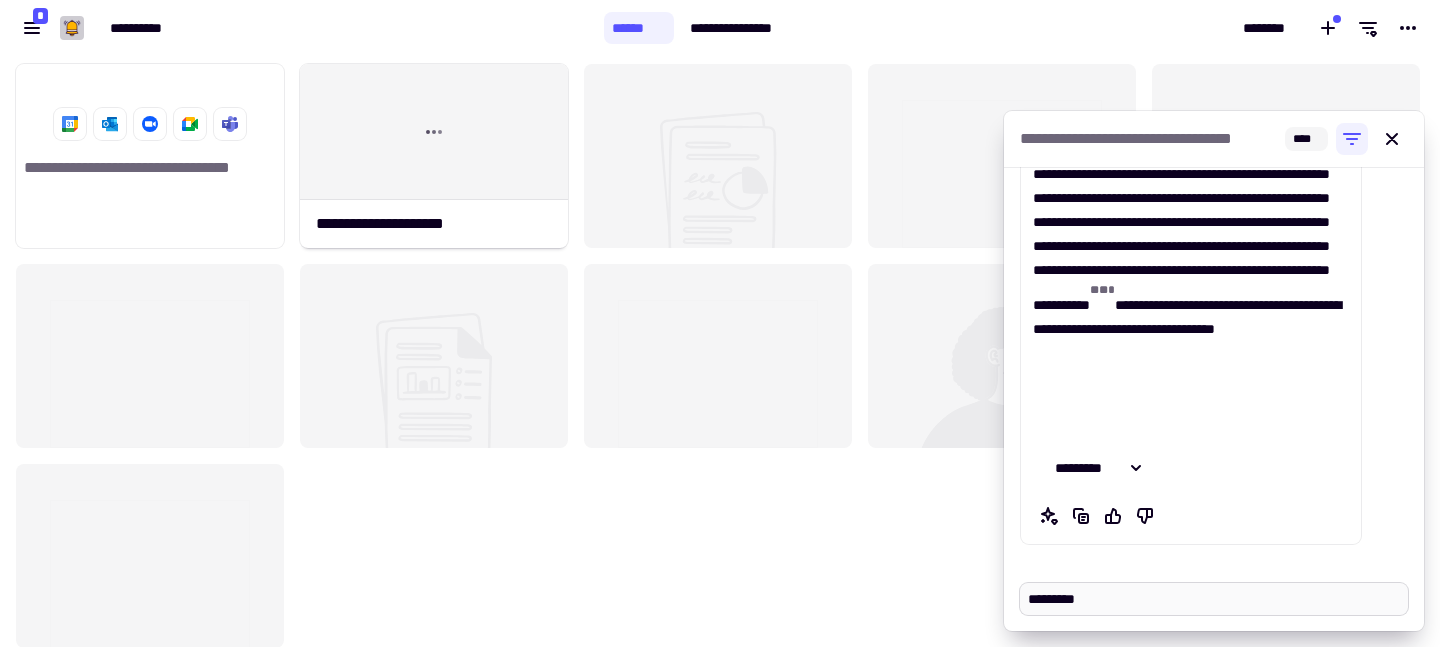 type on "*" 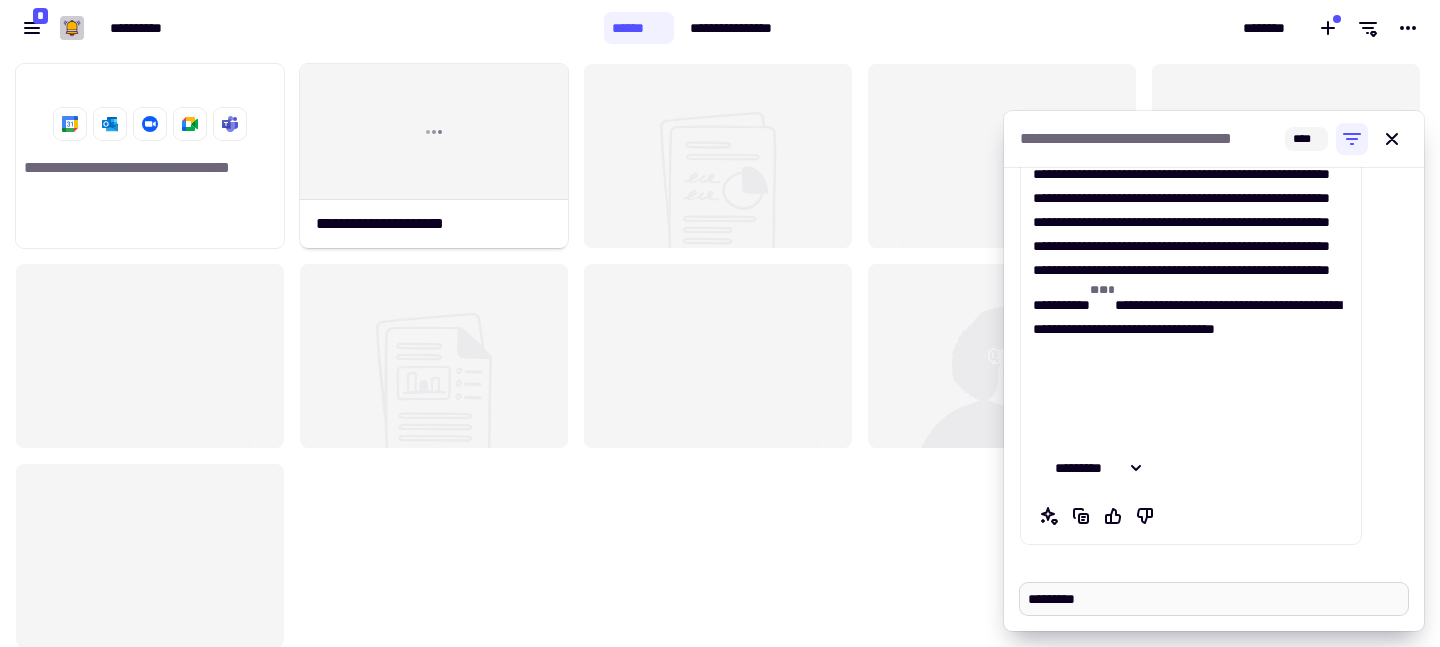 type on "**********" 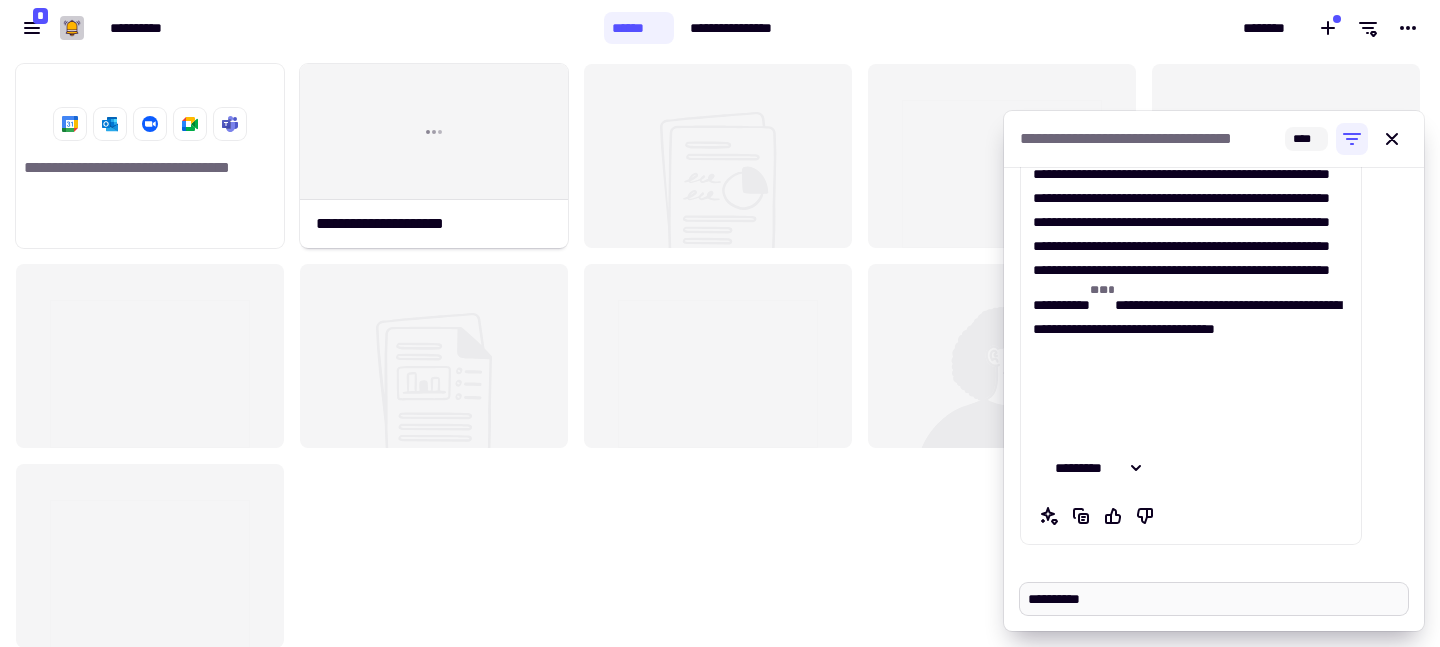 type on "*" 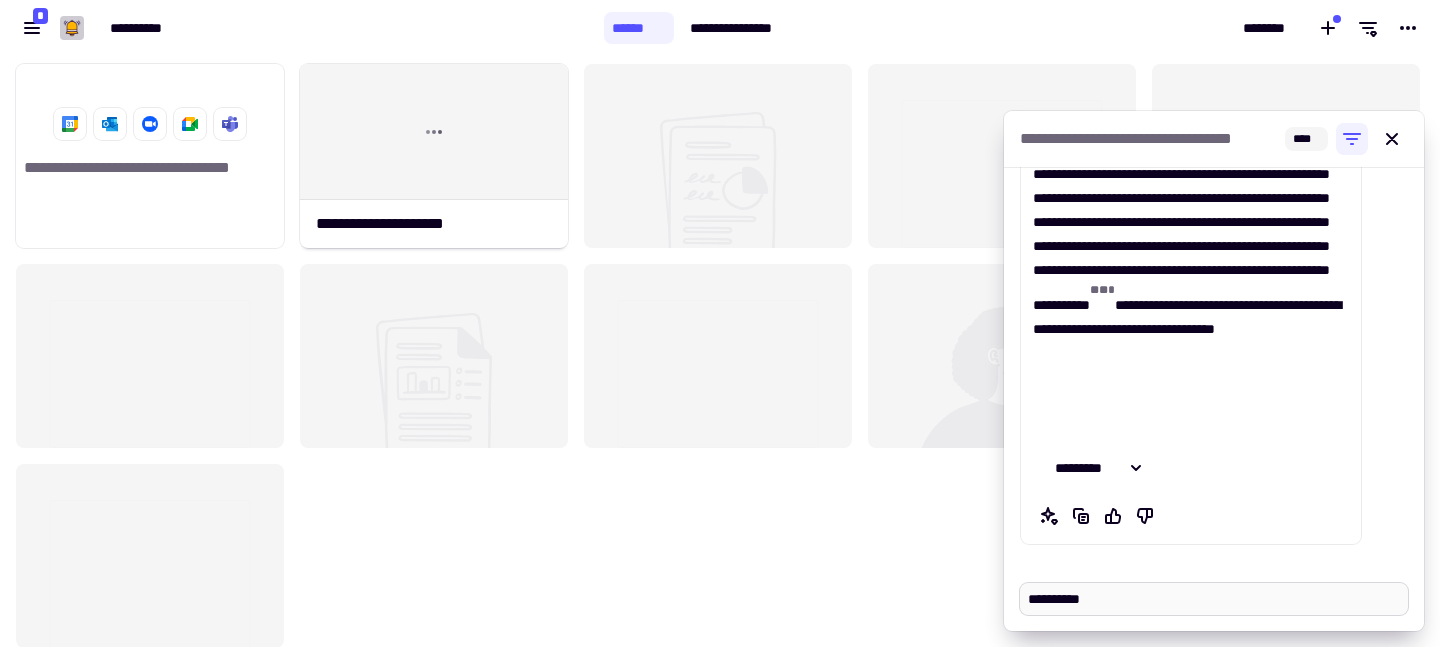 type on "**********" 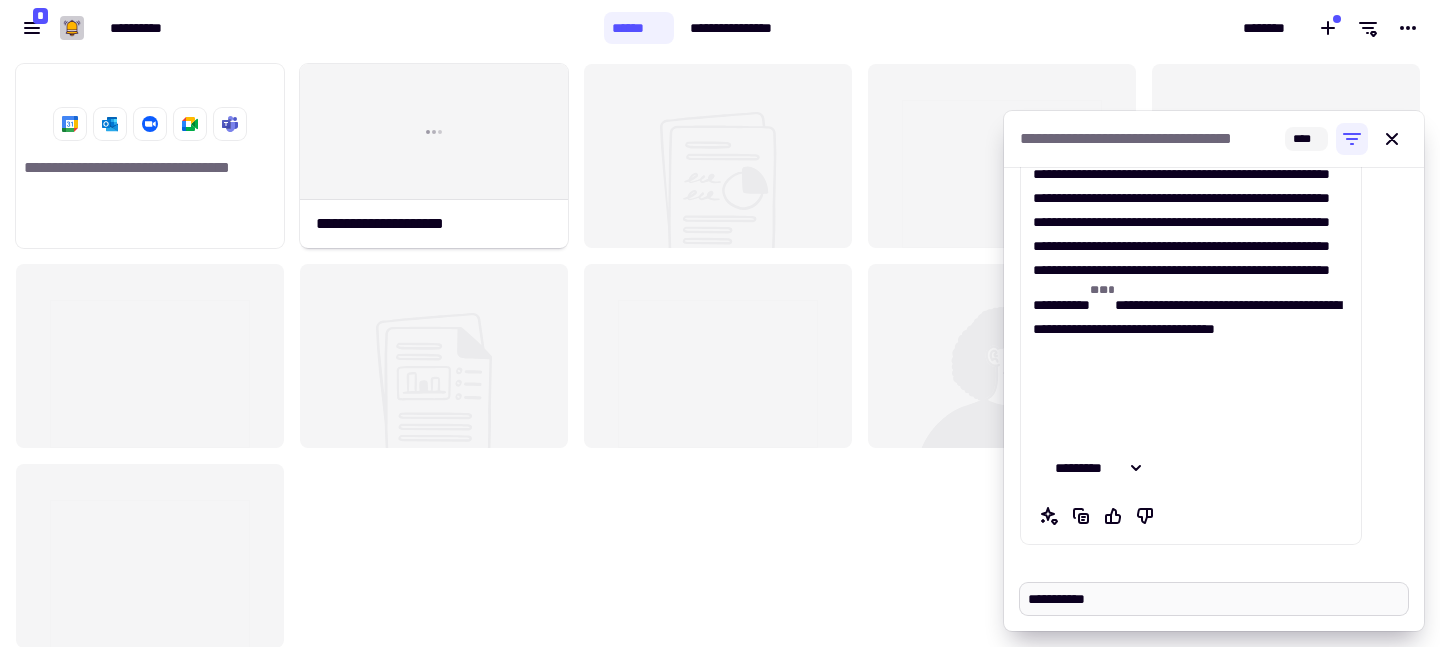 type on "*" 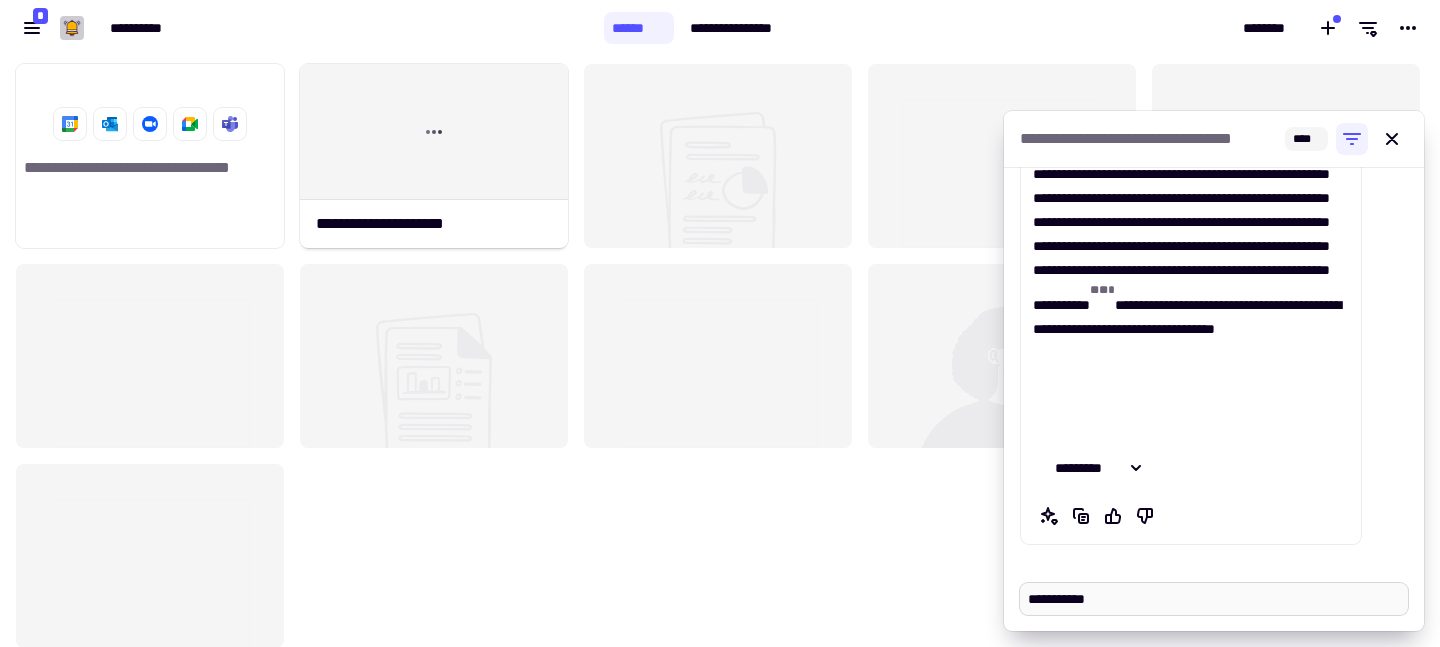 type on "**********" 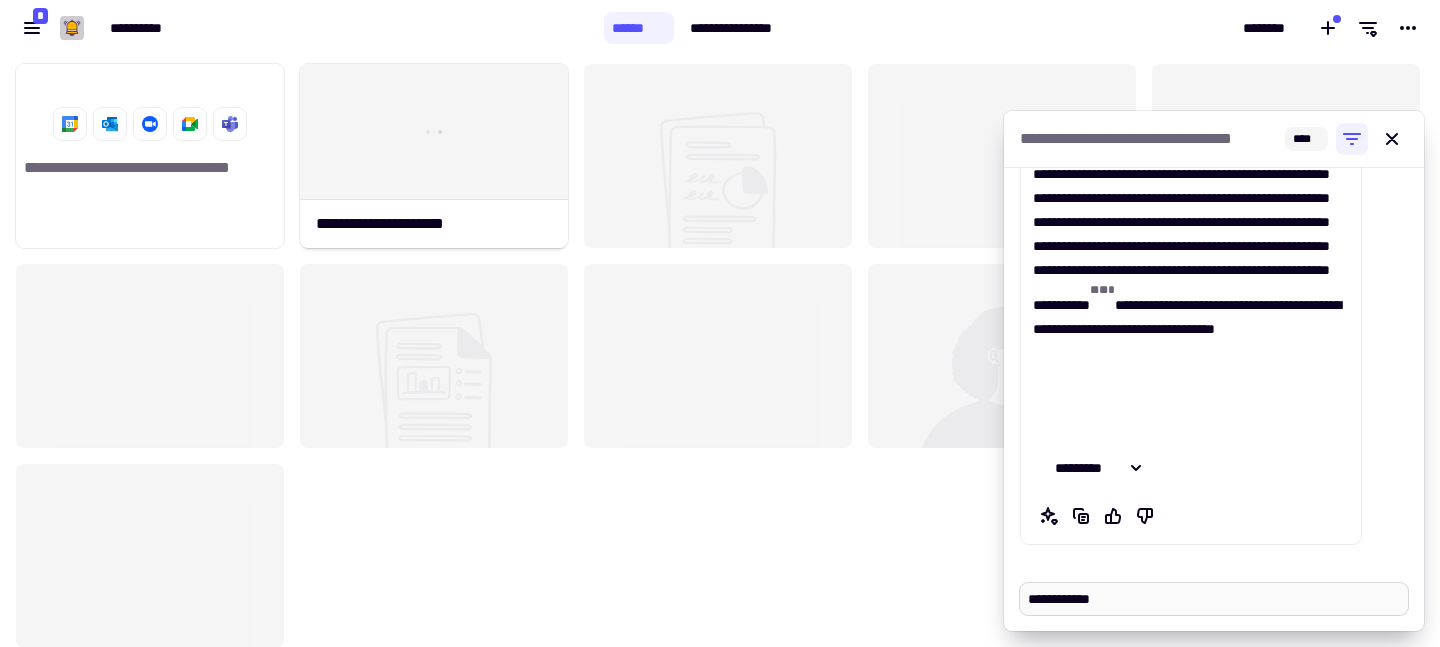 type on "*" 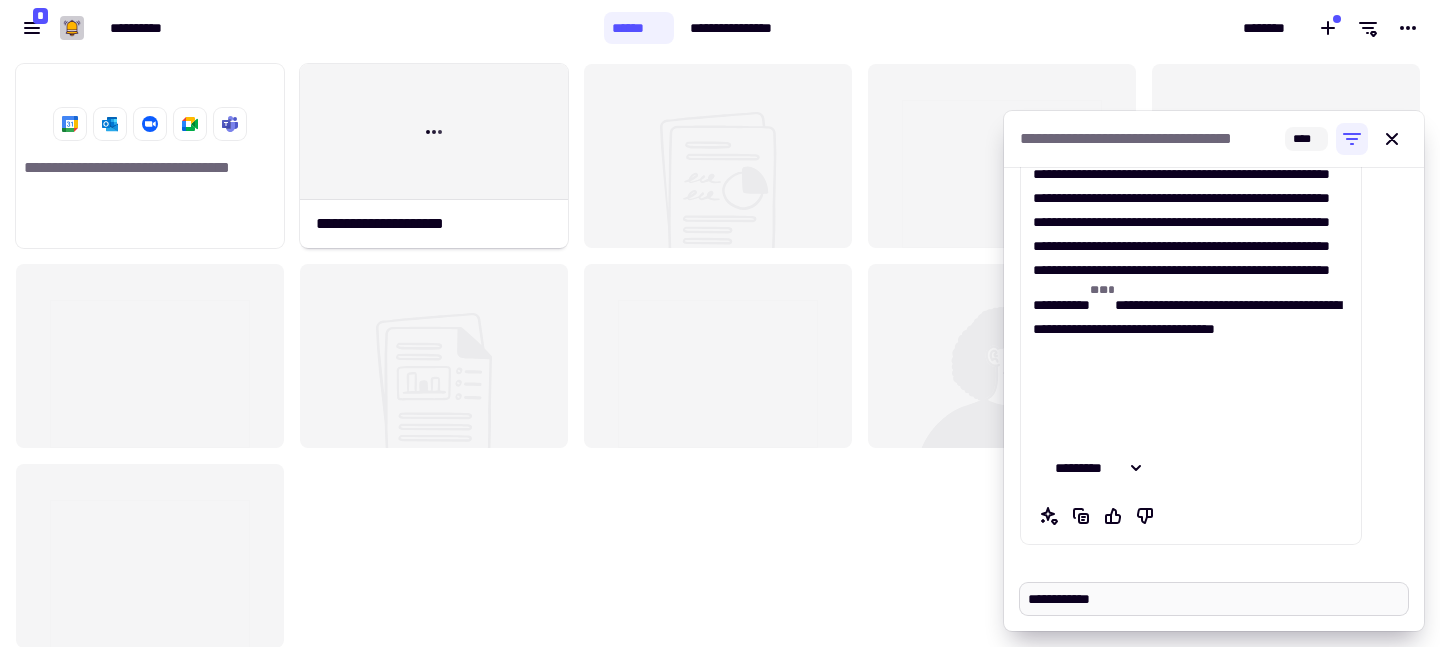 type on "**********" 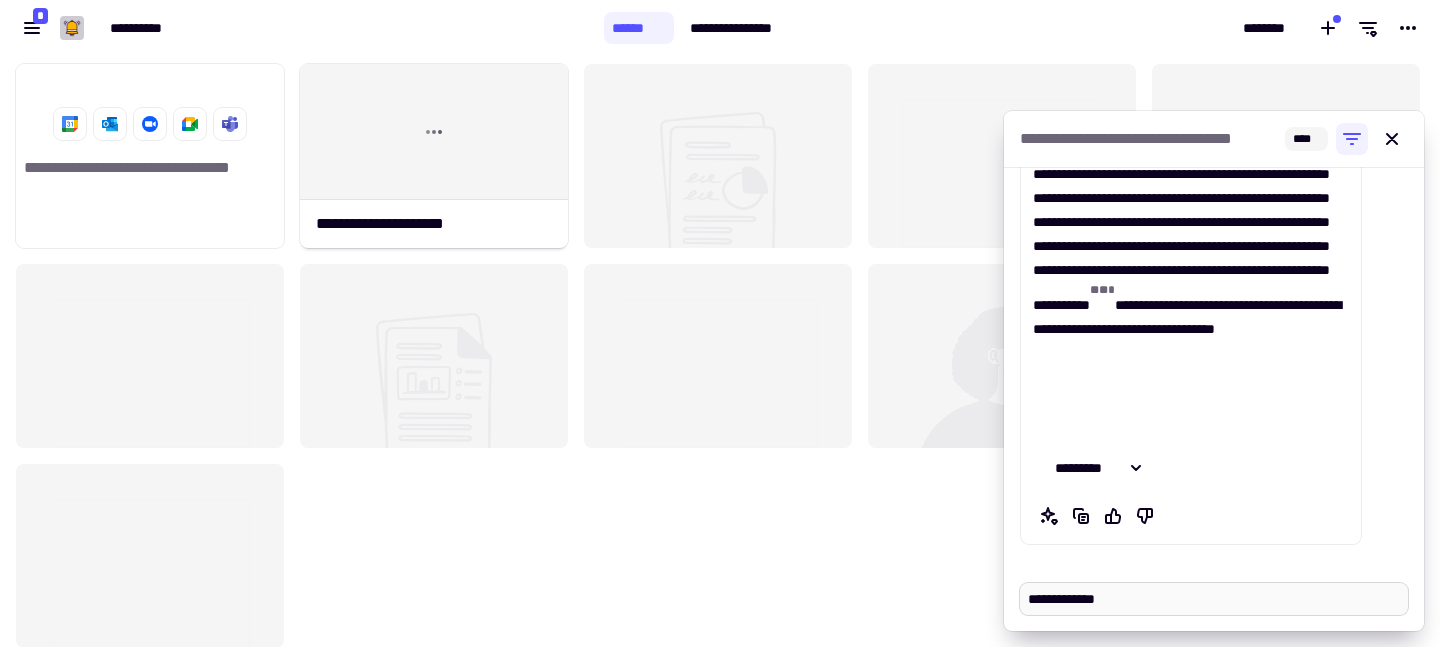 type on "*" 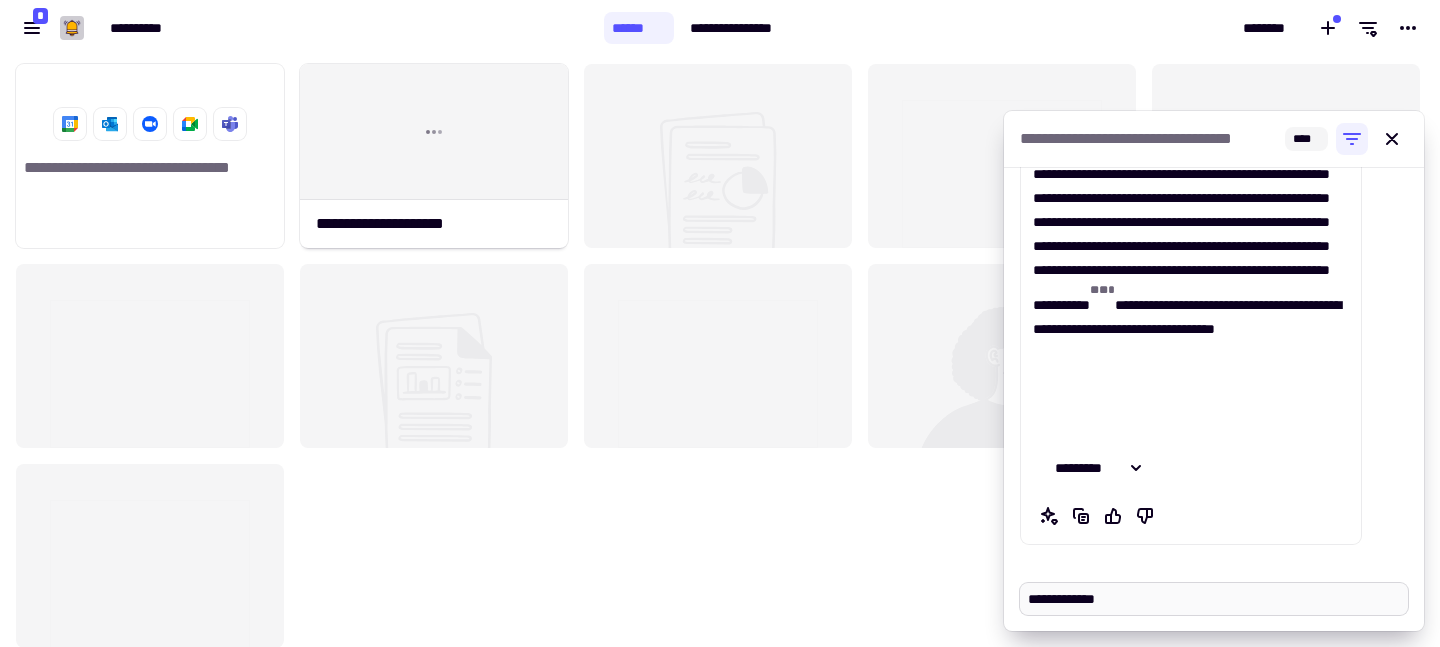 type on "**********" 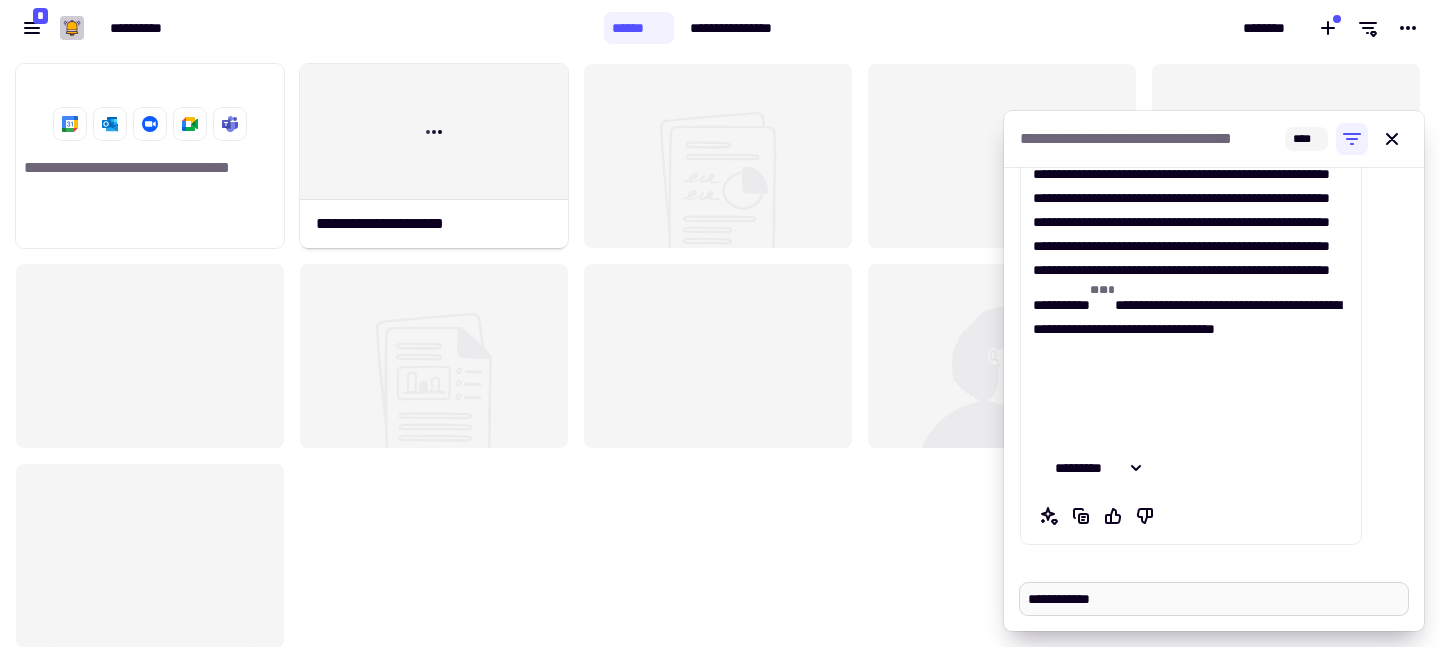 type on "*" 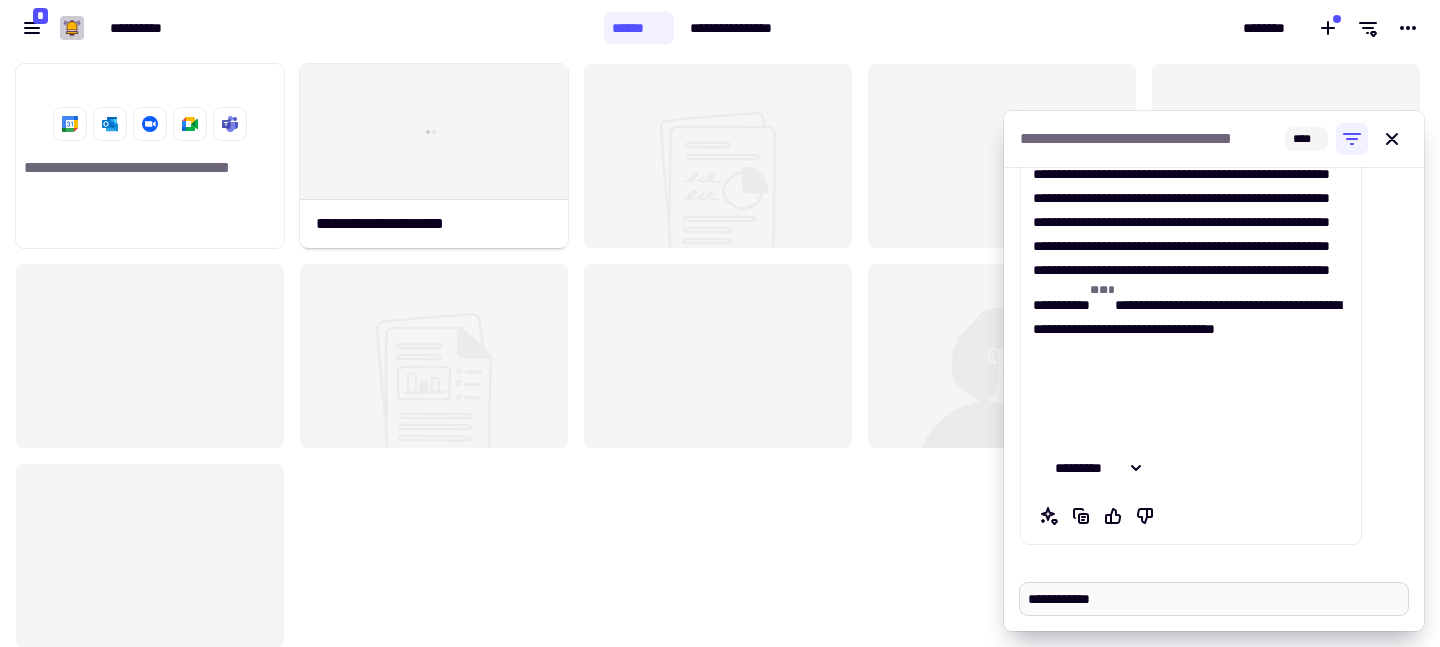 type on "**********" 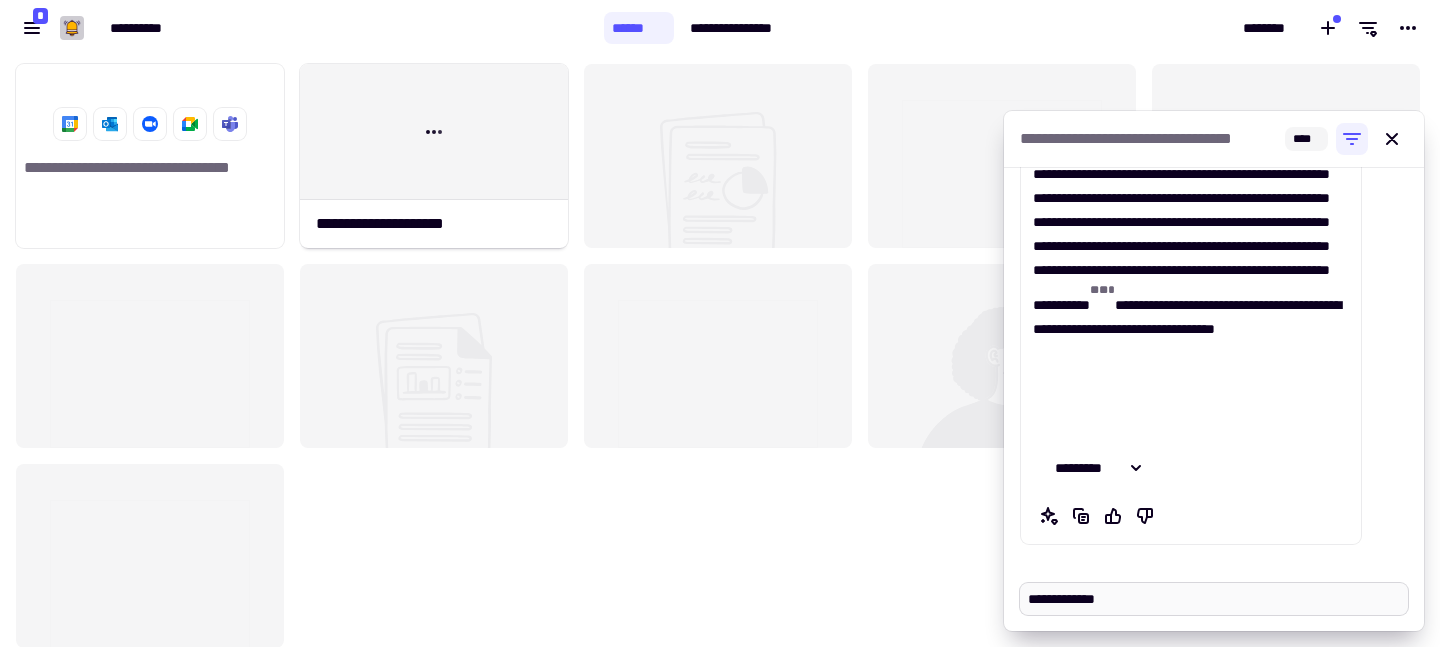 type on "*" 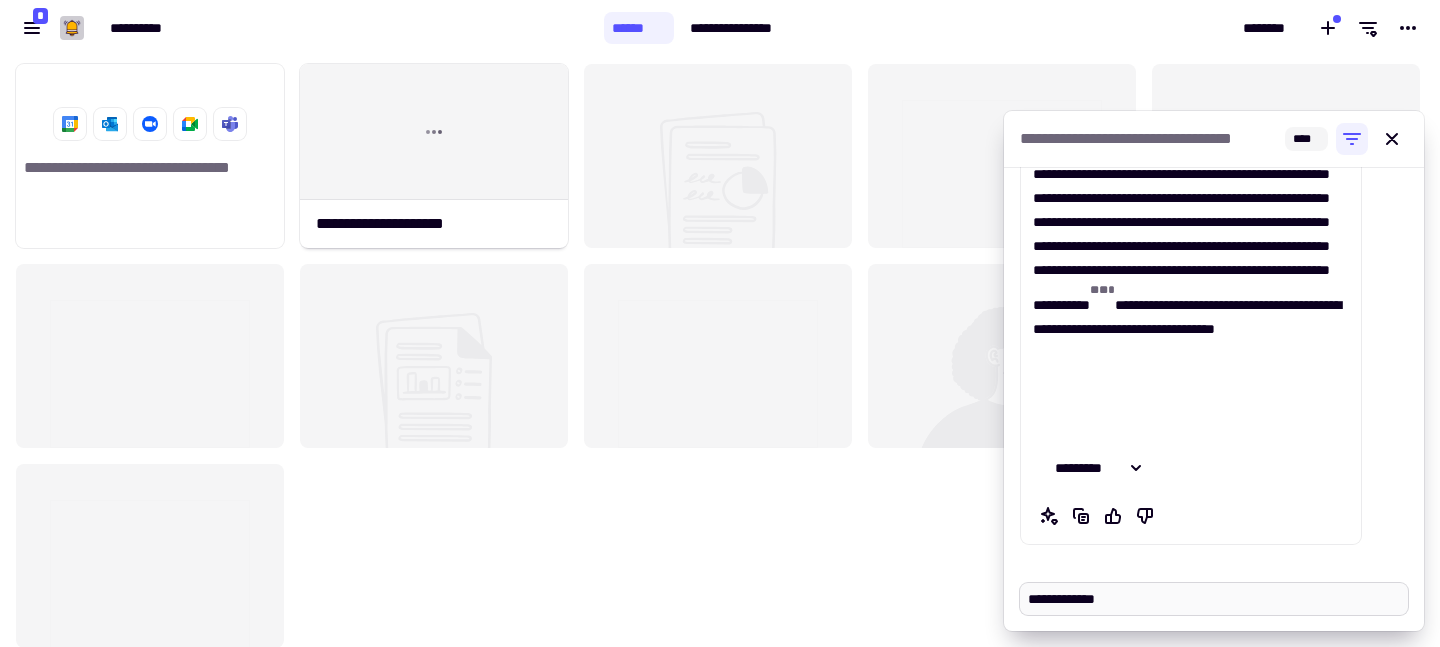 type on "**********" 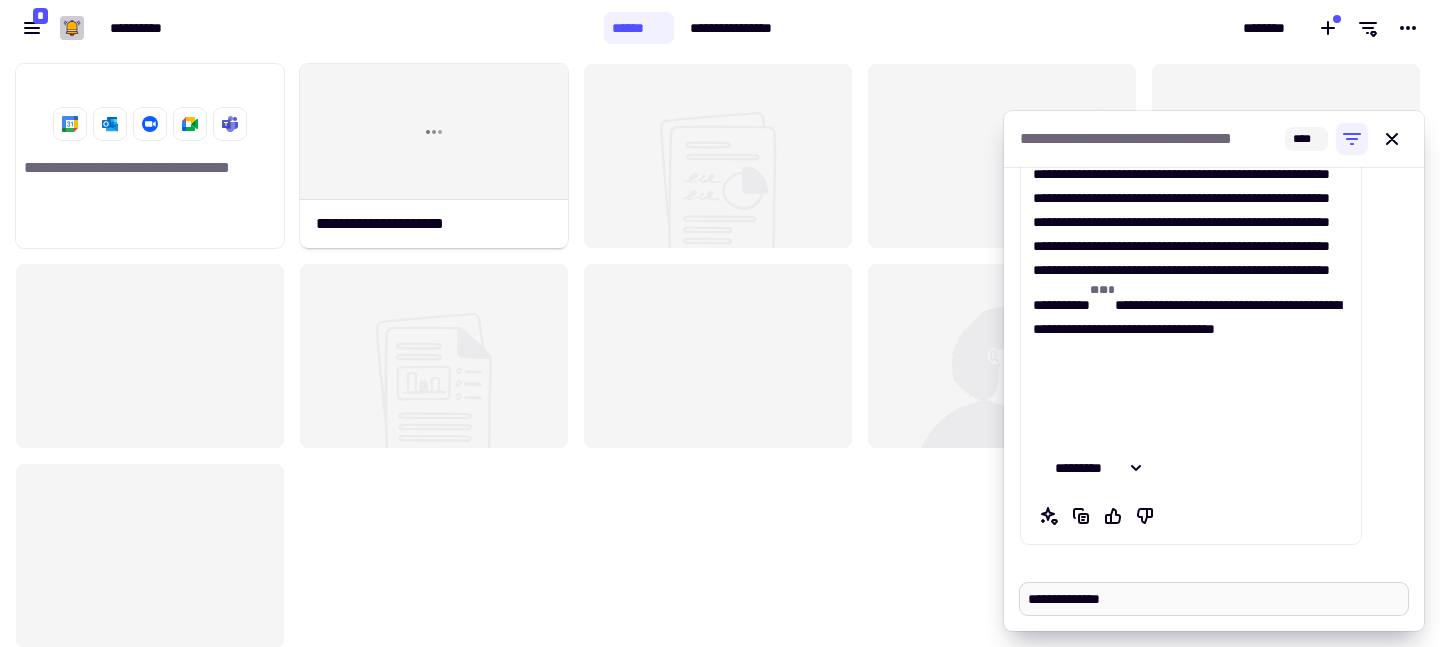 type on "*" 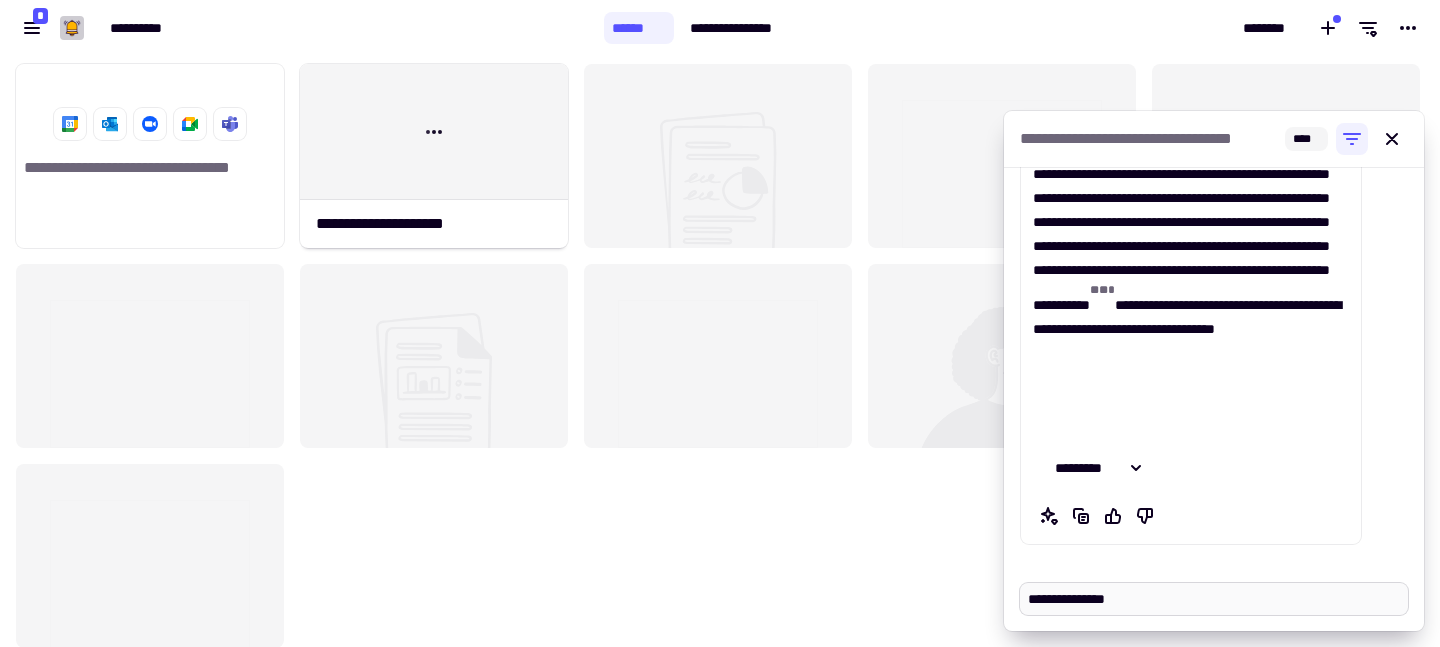 type on "**********" 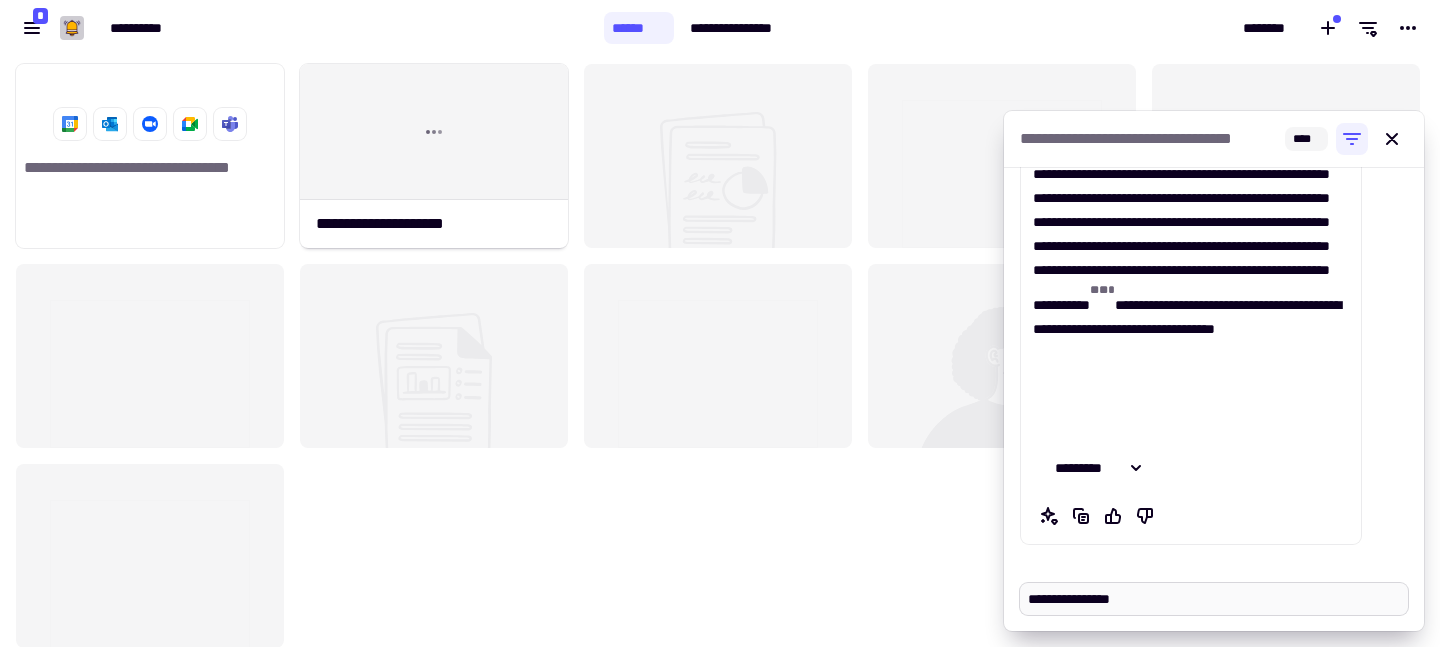 type on "*" 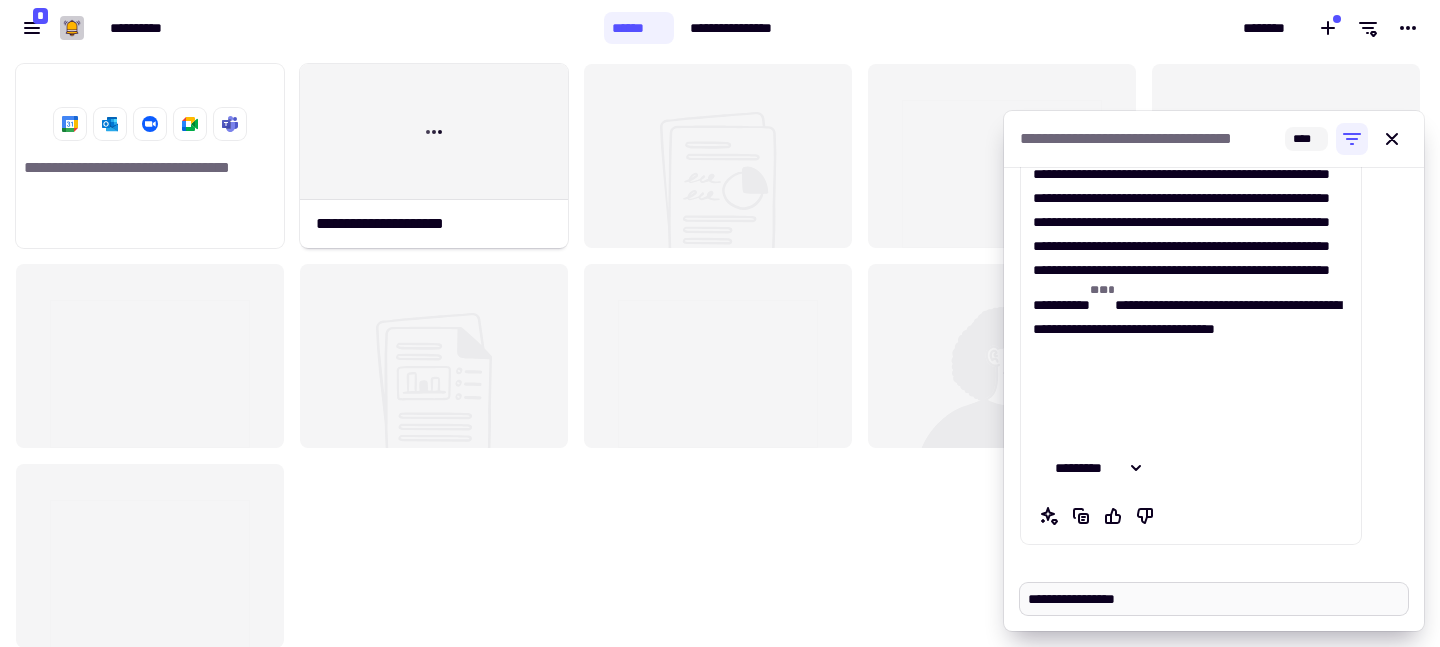 type on "**********" 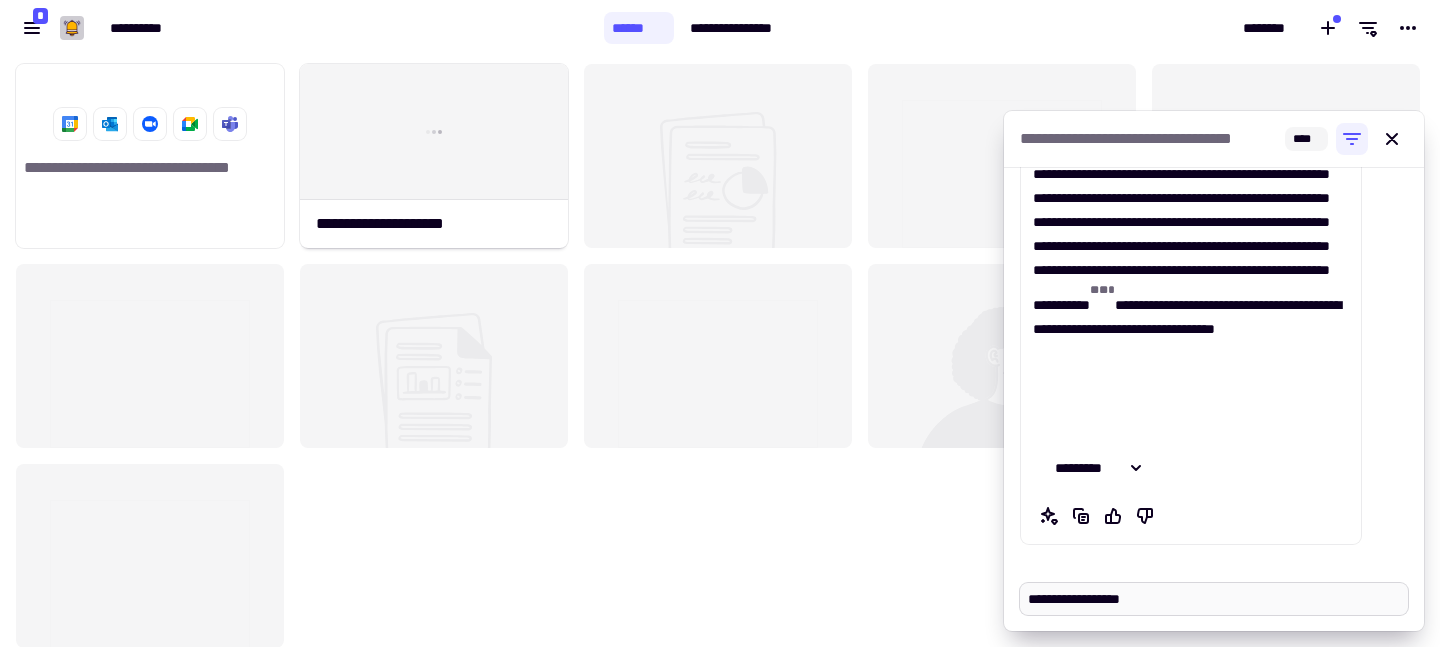 type on "*" 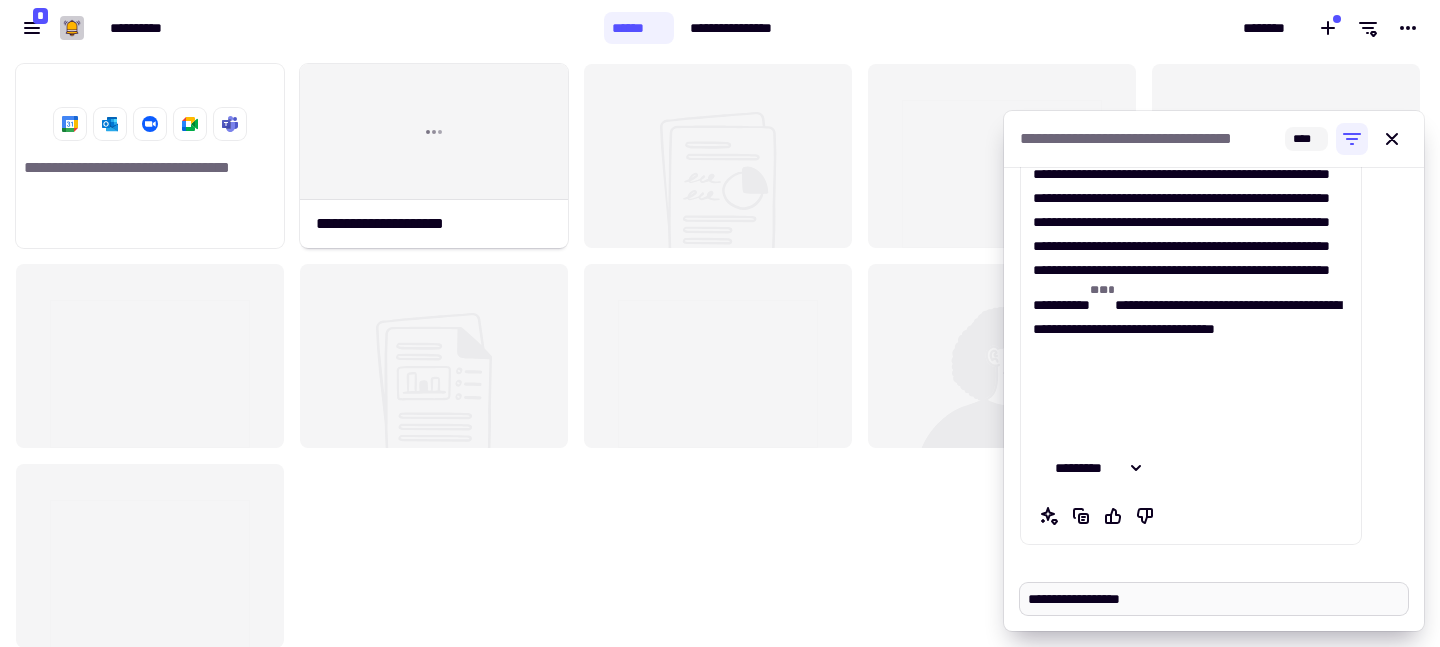 type on "**********" 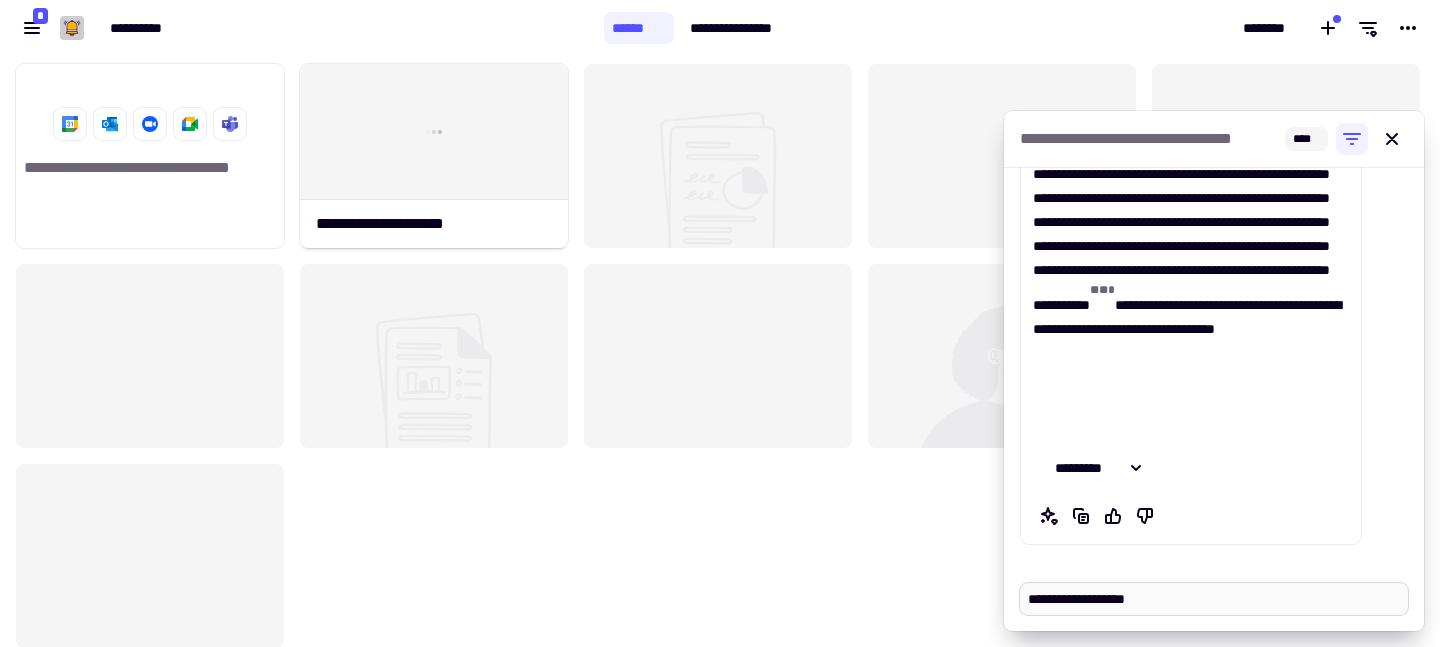 type on "*" 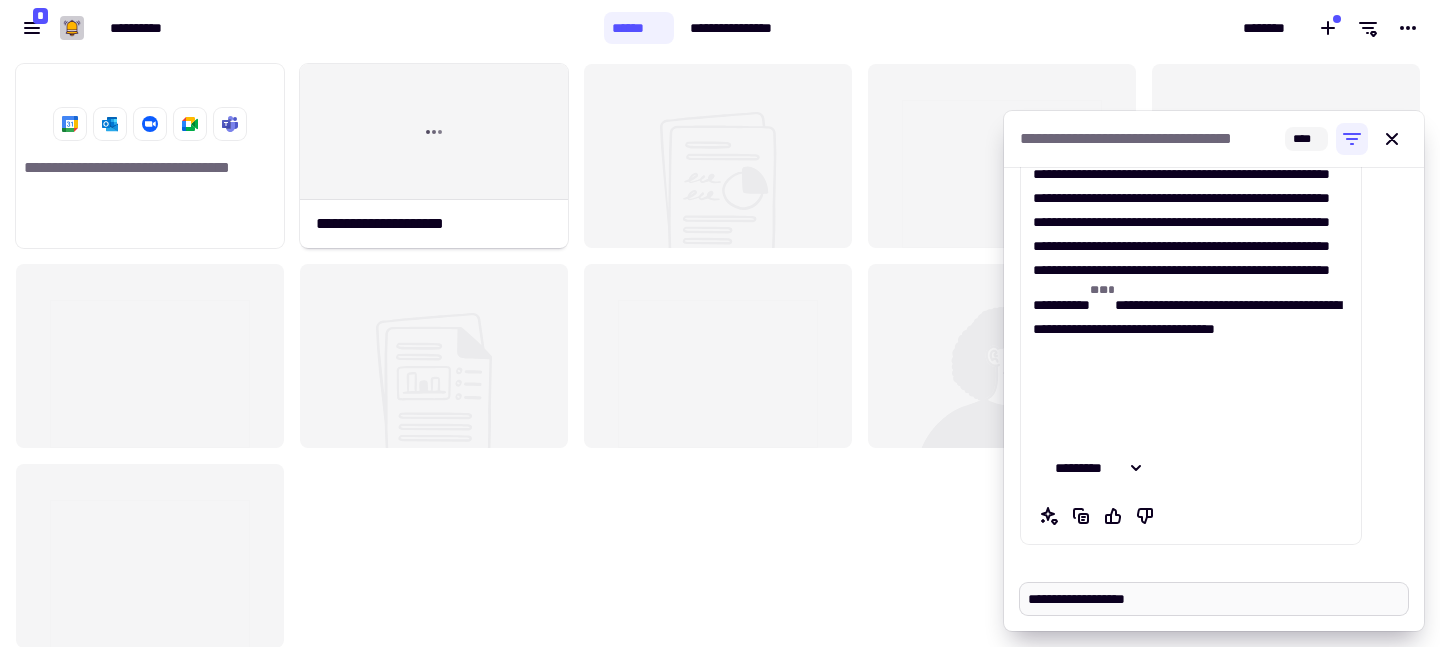 type on "**********" 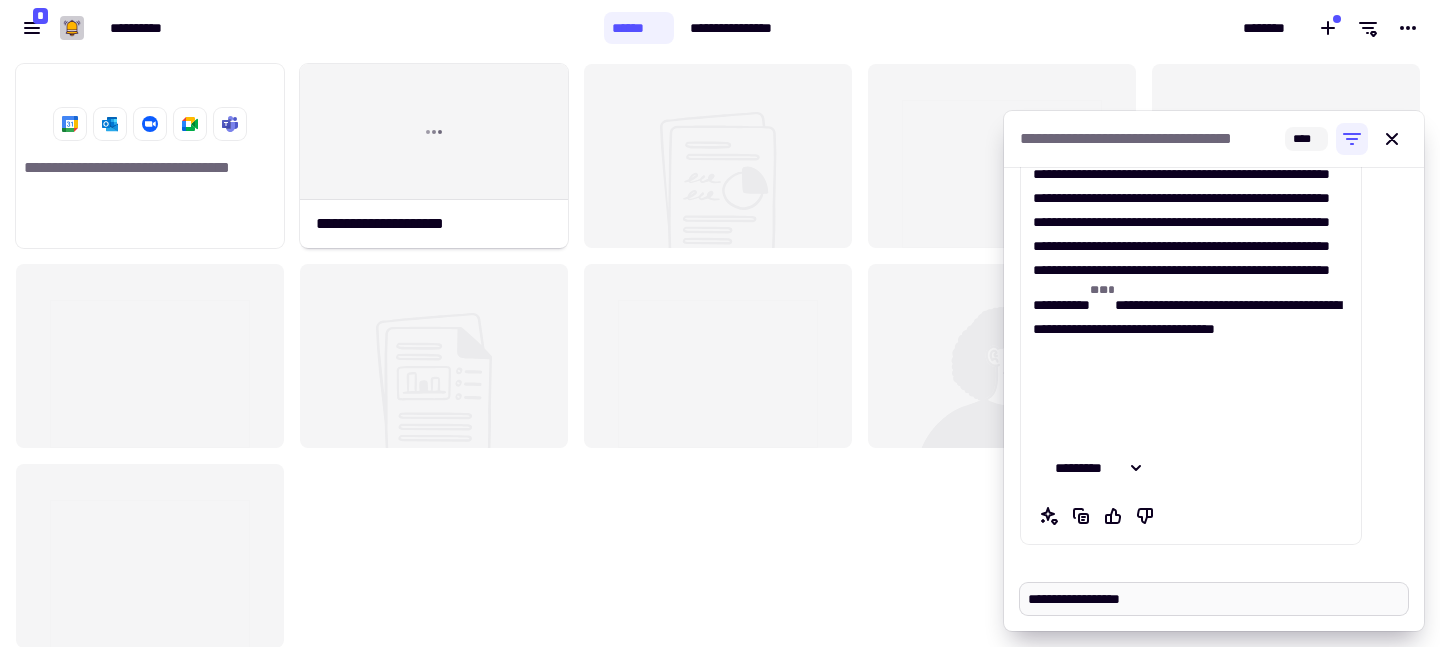 type on "*" 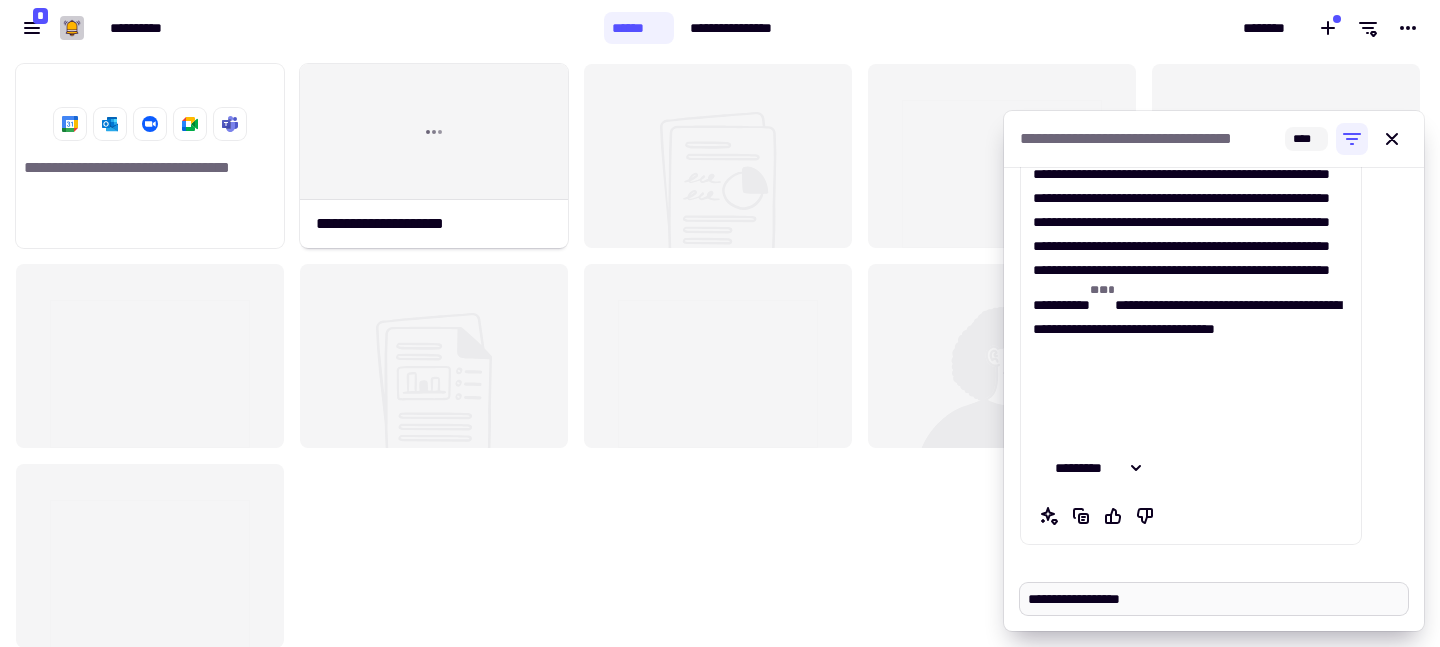 type on "**********" 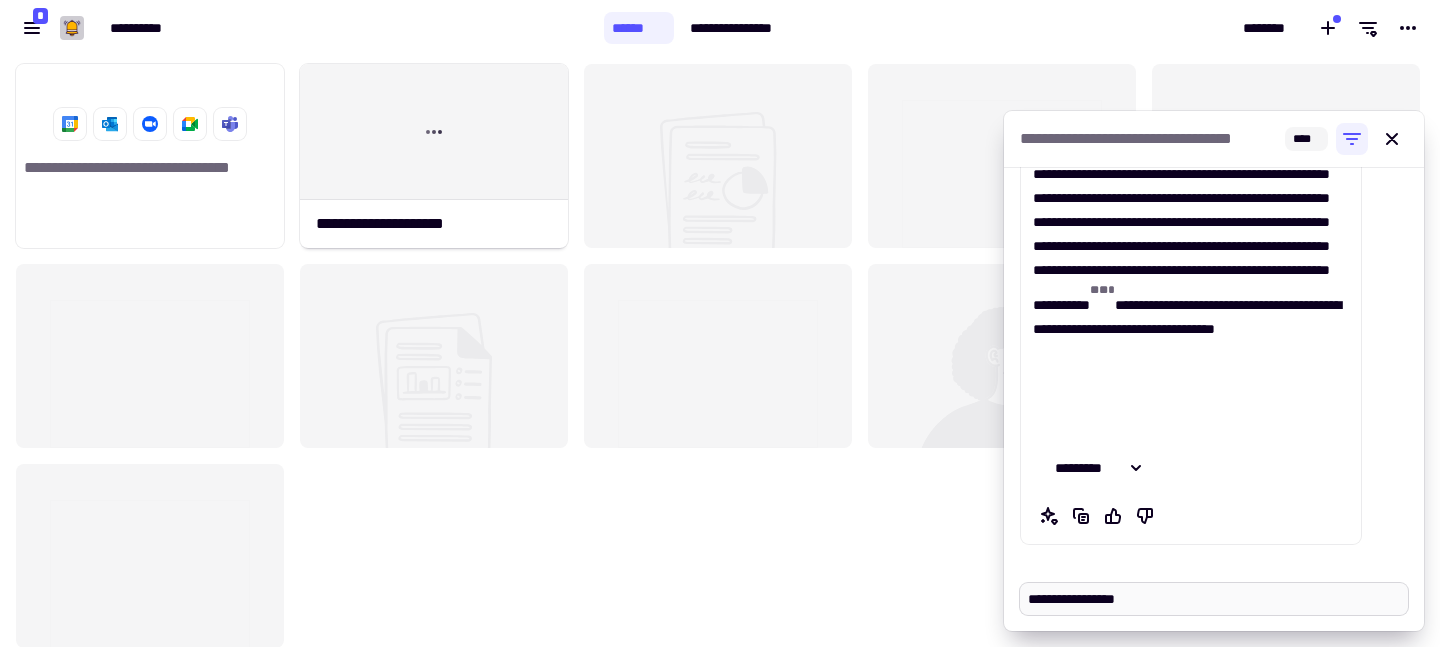 type on "*" 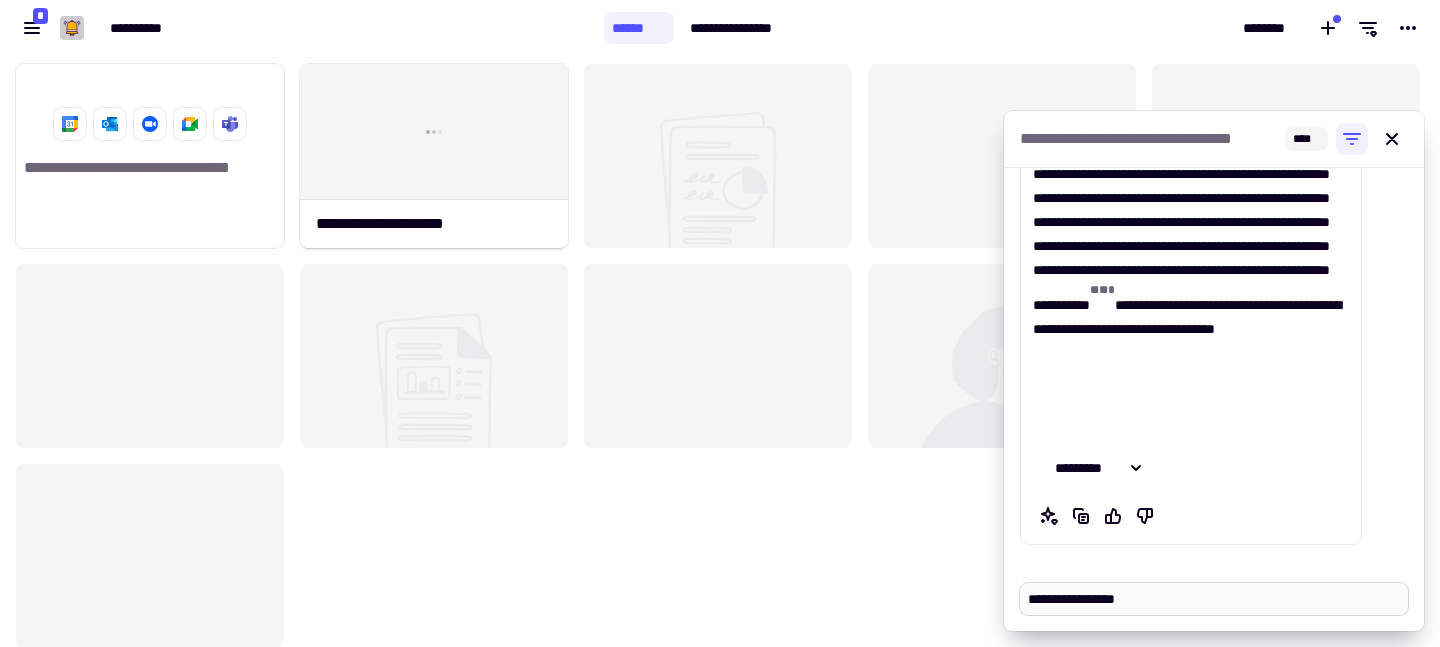 type on "**********" 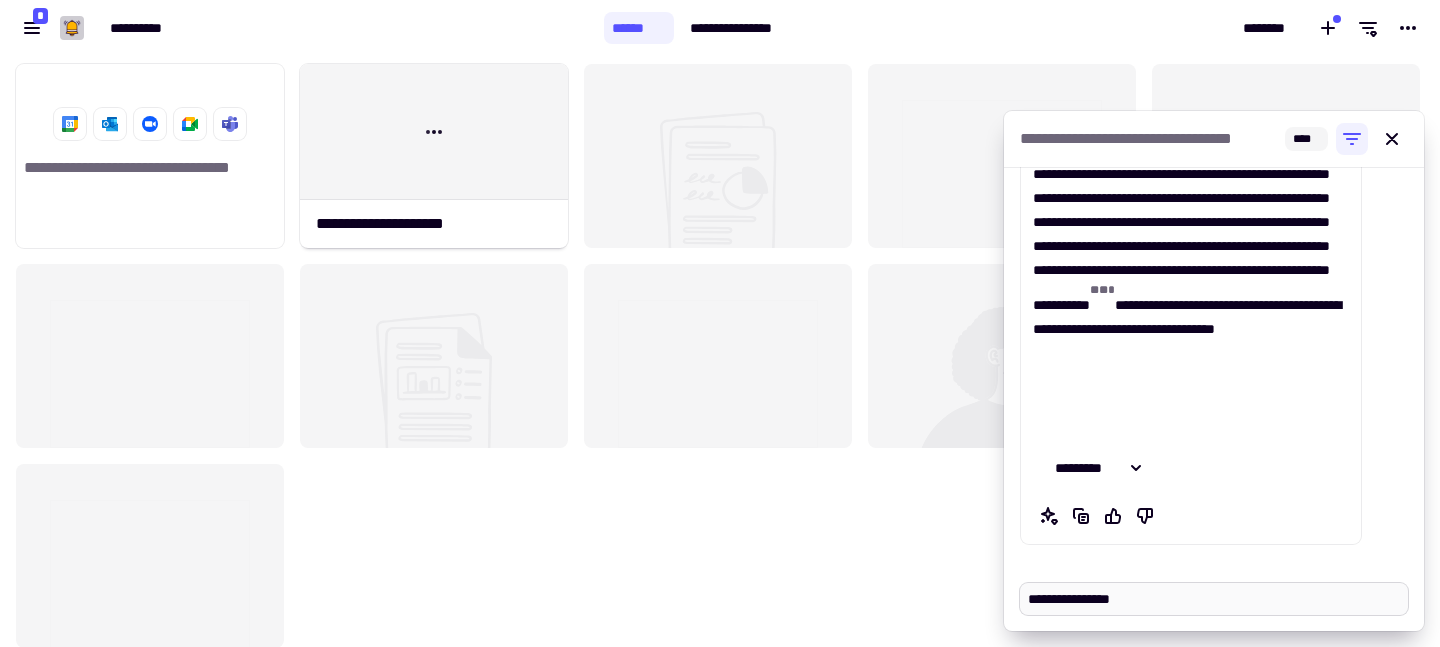 type on "*" 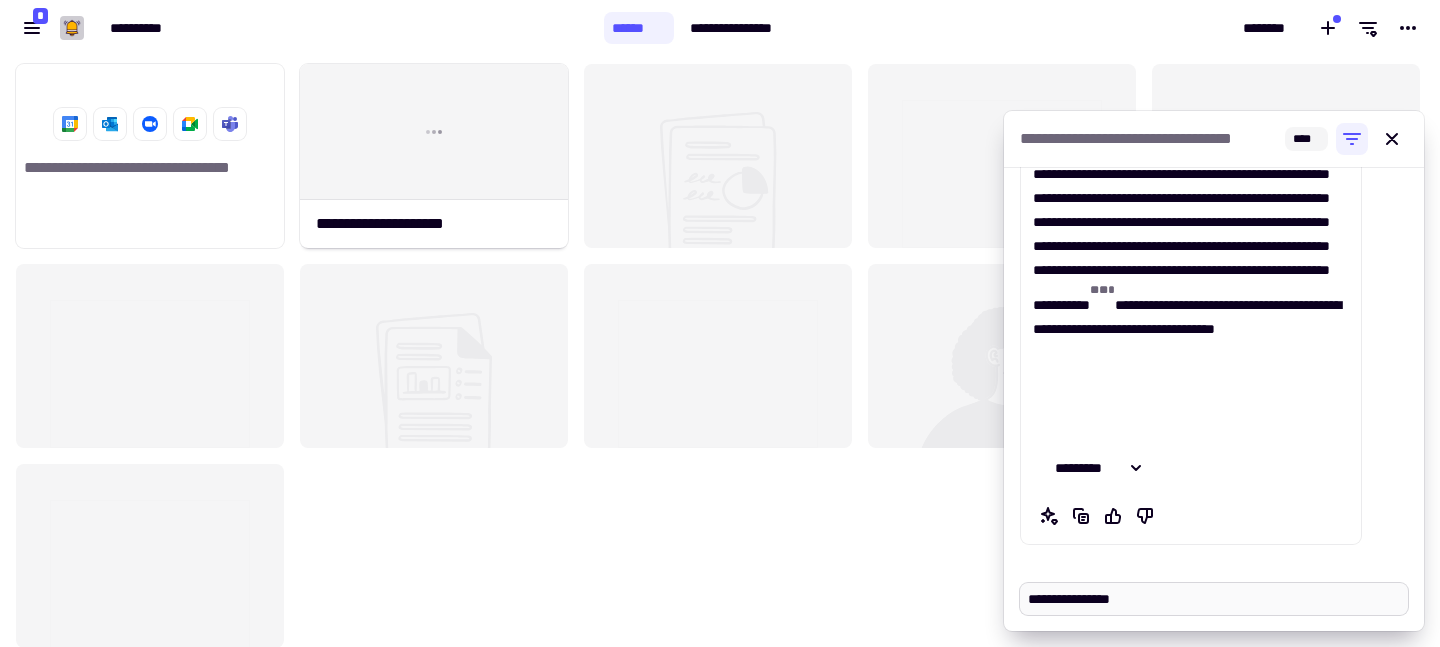 type on "**********" 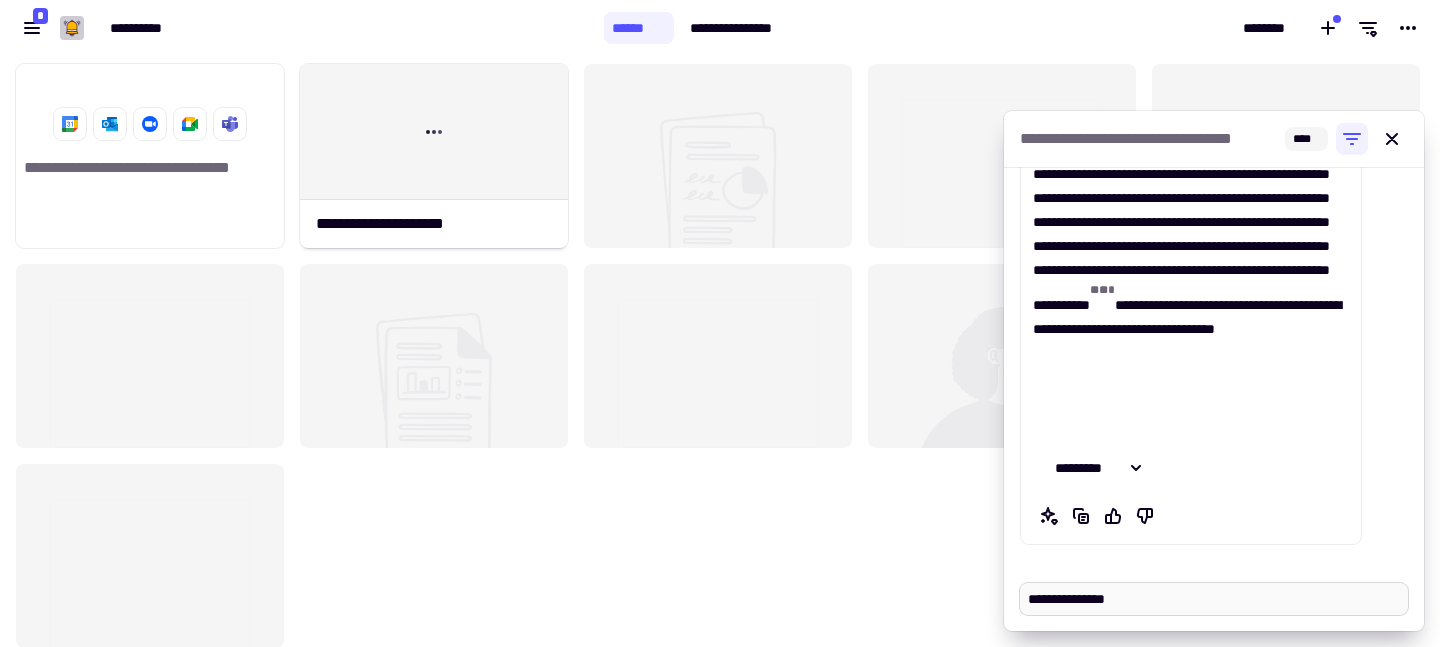 type on "*" 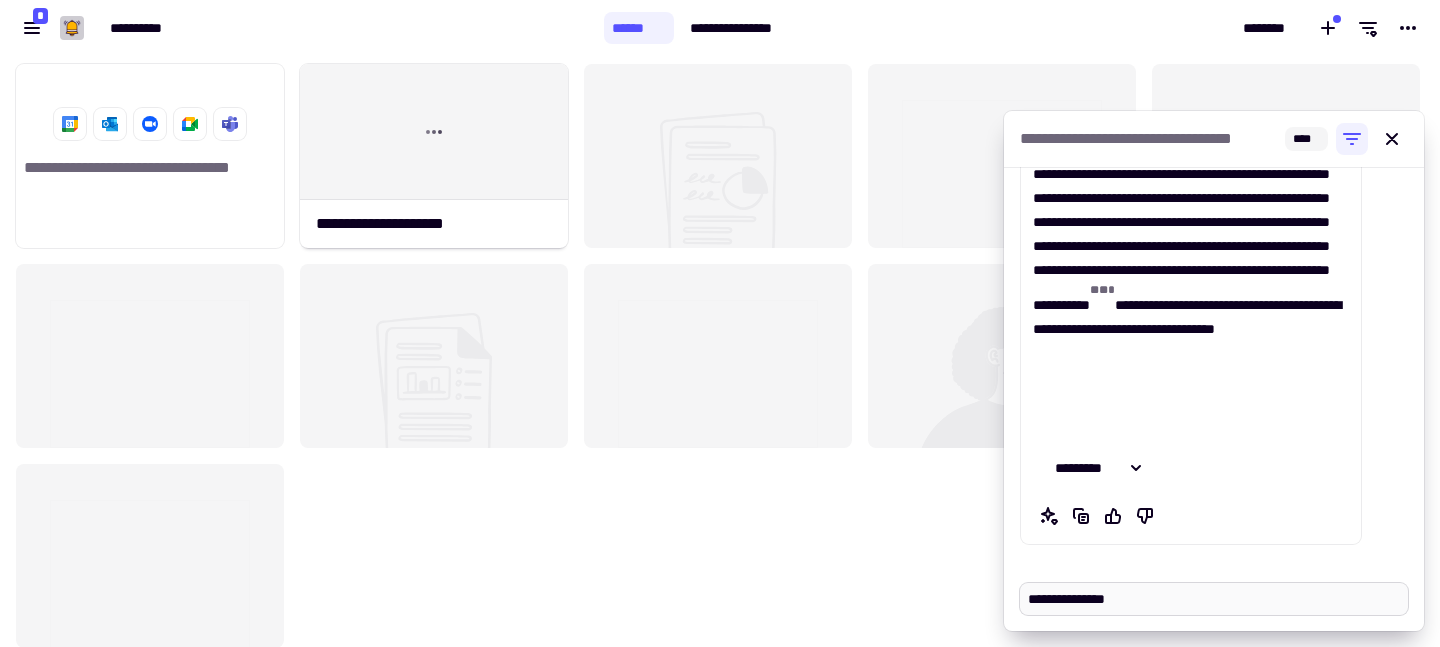 type on "**********" 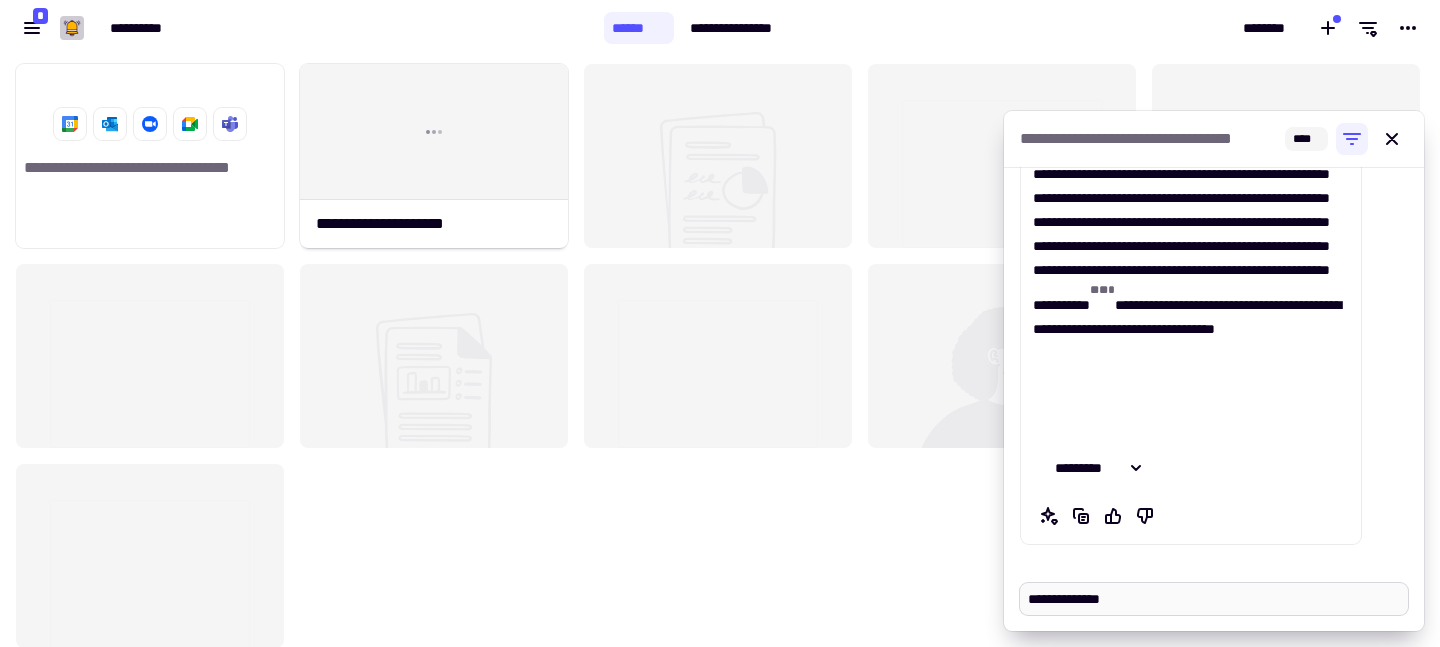 type on "*" 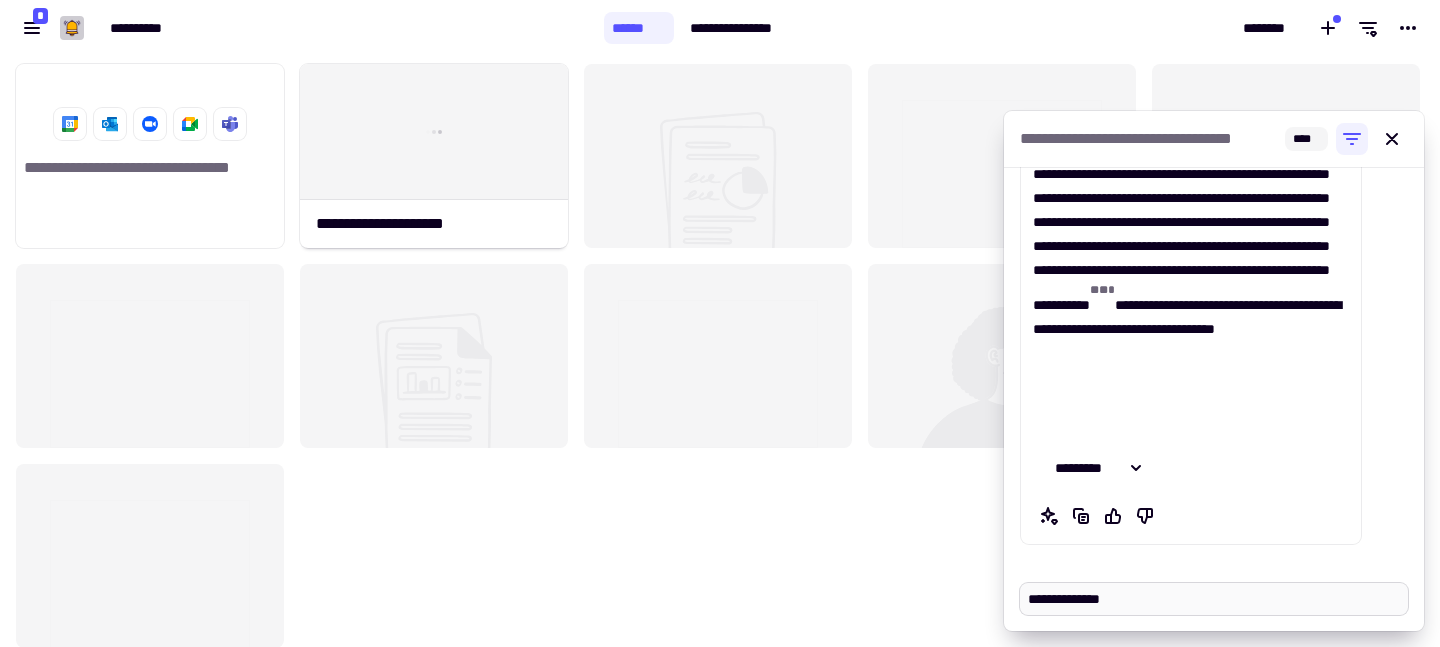 type on "**********" 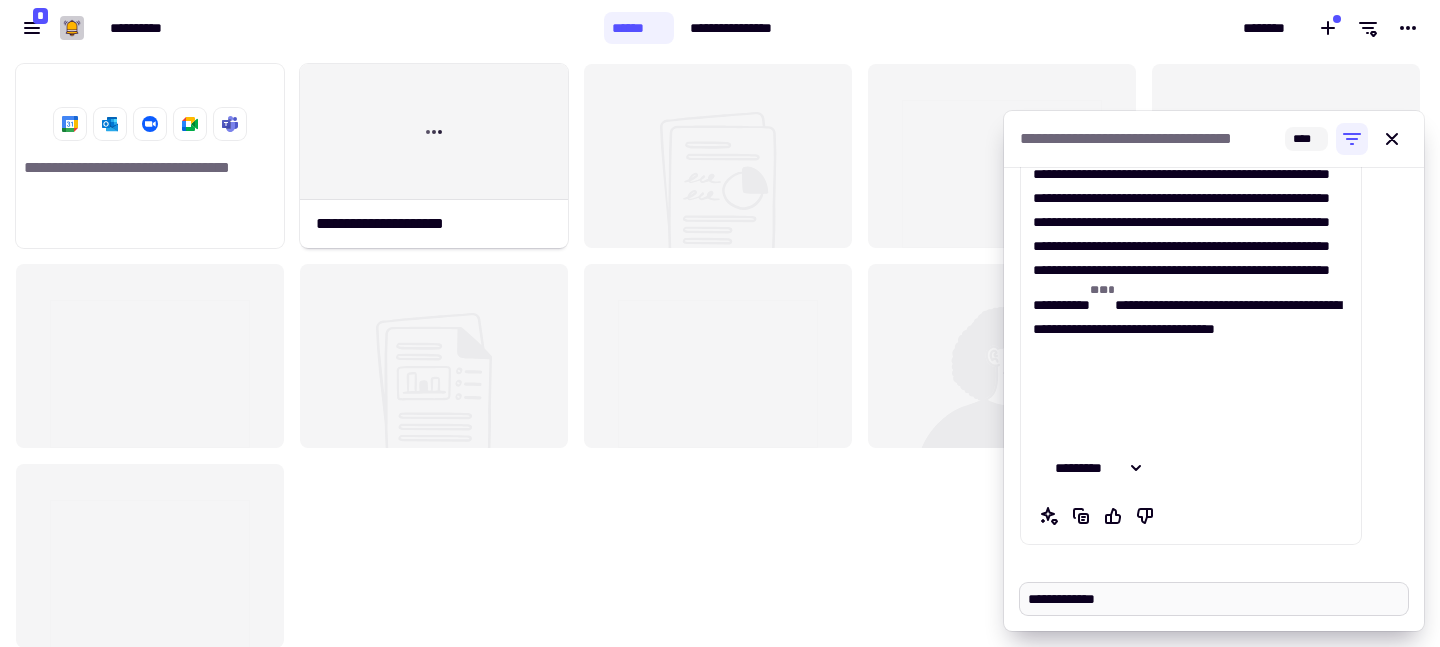 type on "*" 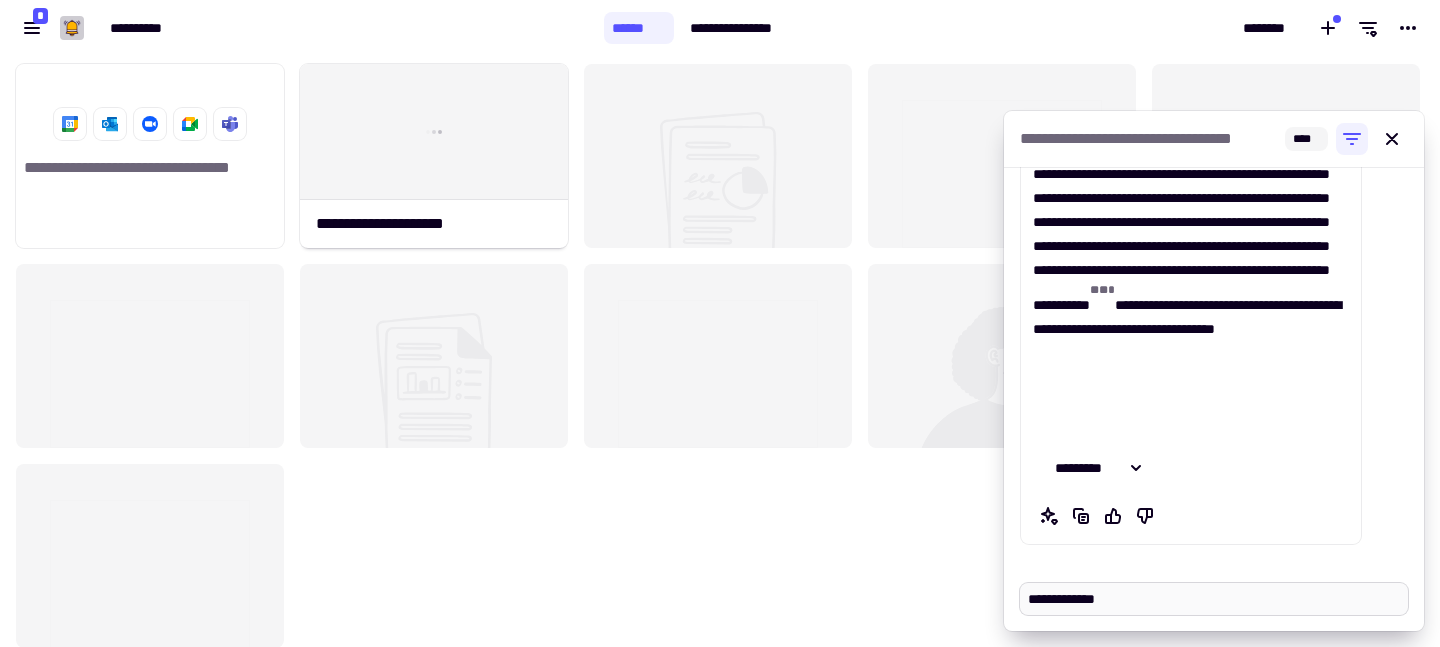 type on "**********" 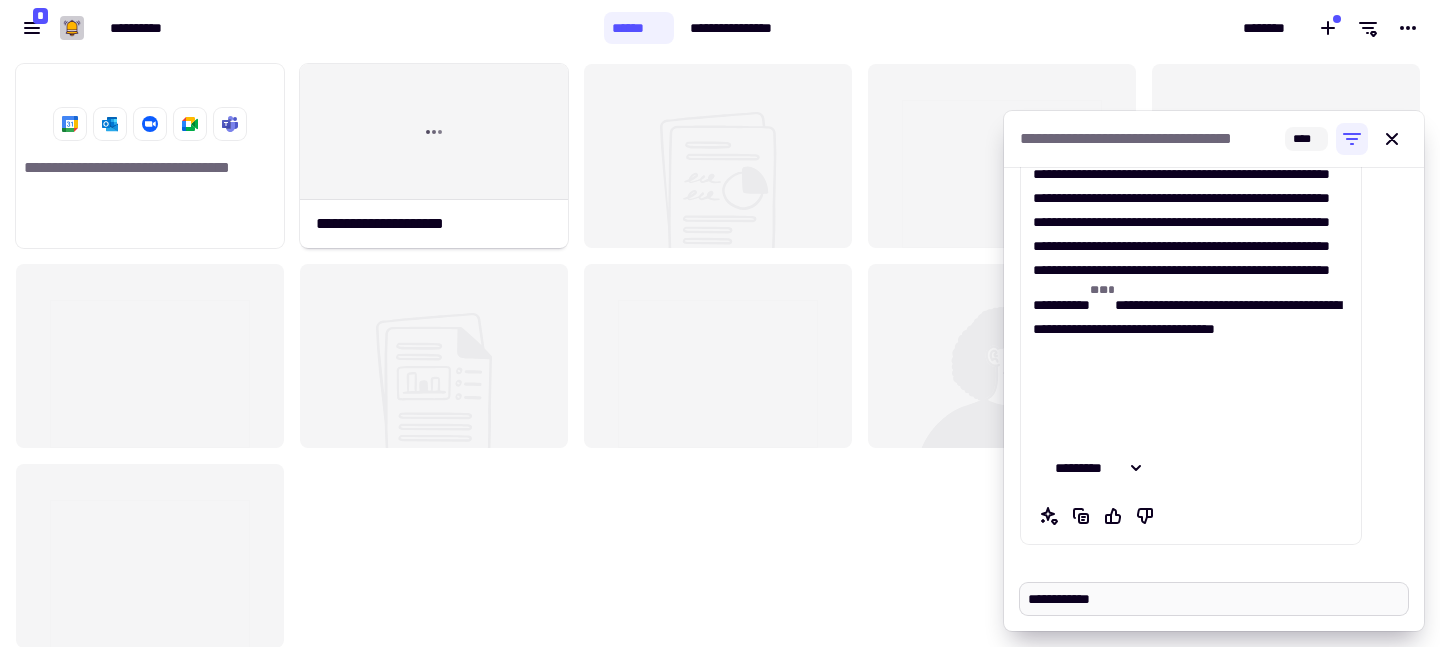 type on "*" 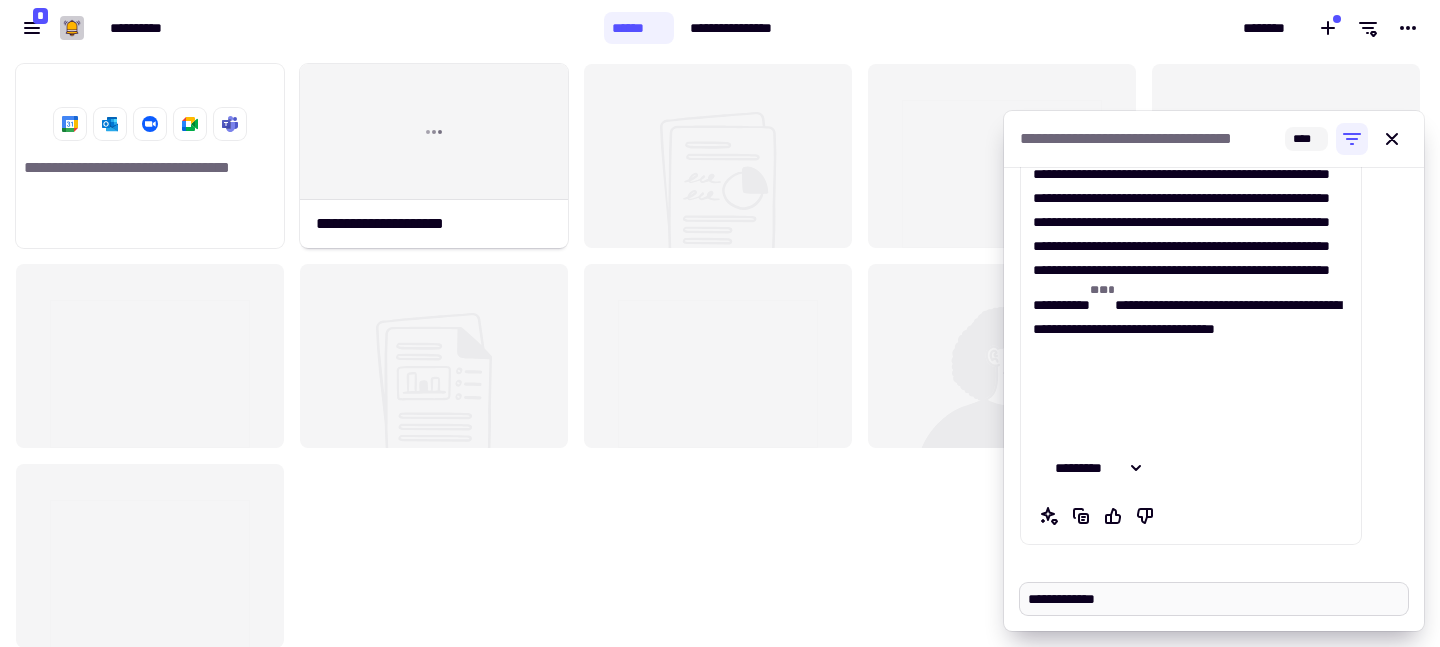 type on "**********" 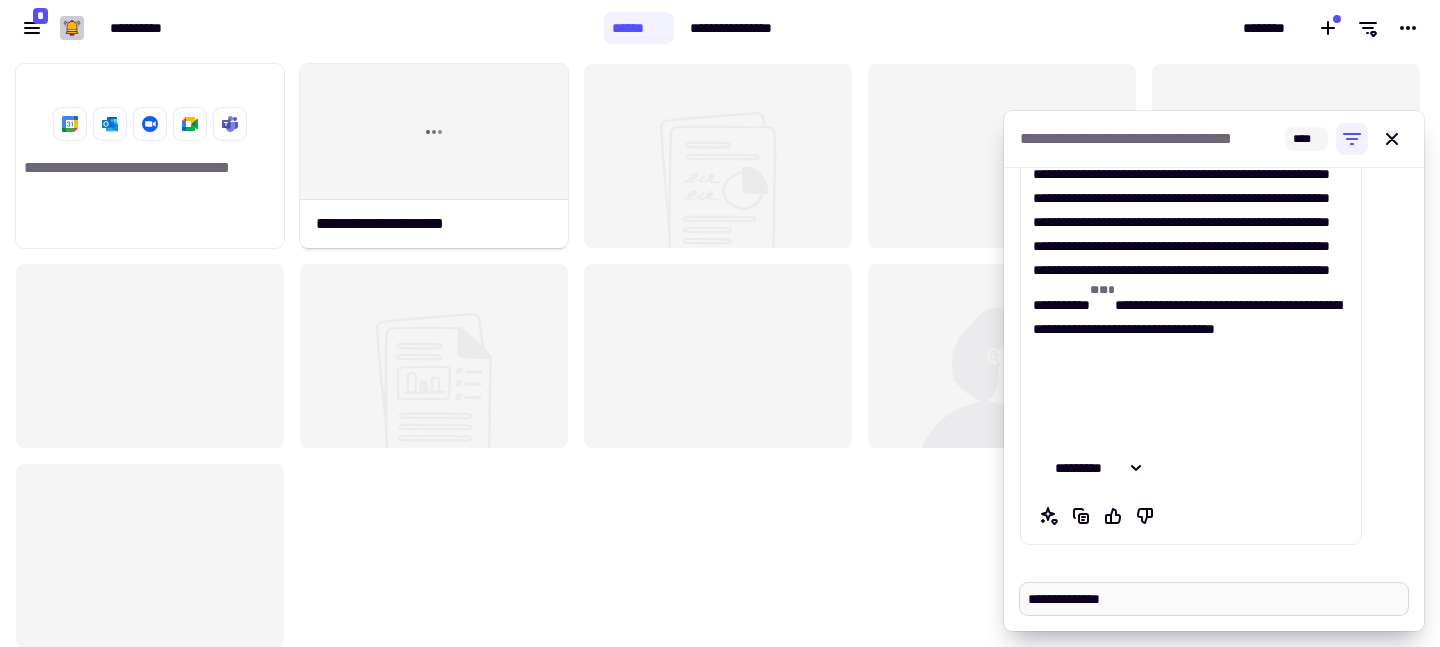type on "*" 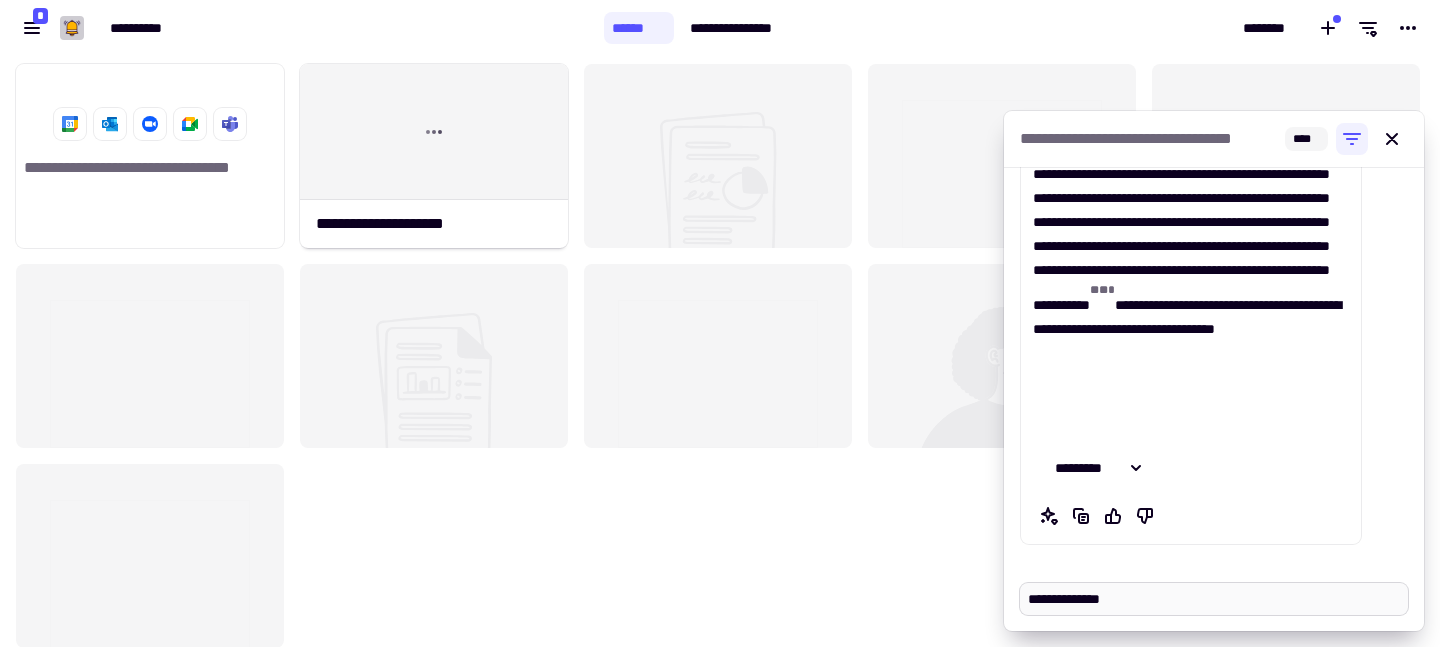 type on "**********" 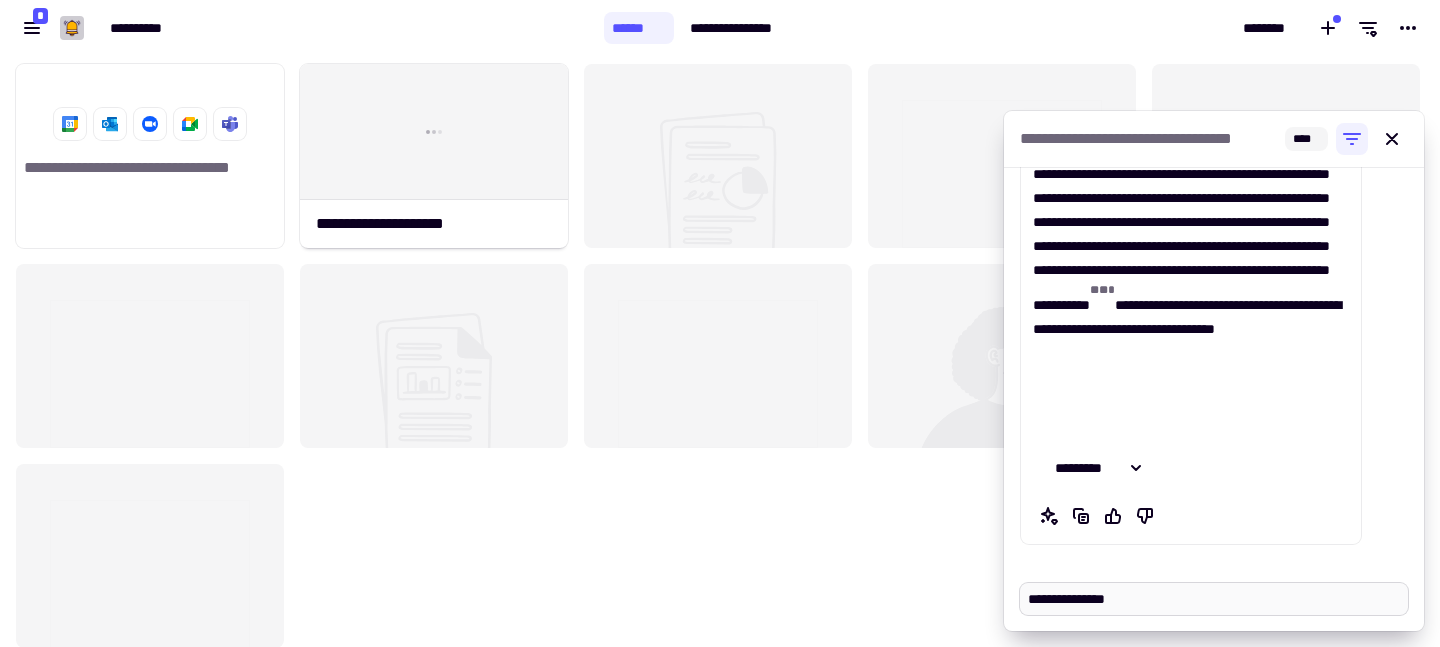 type on "*" 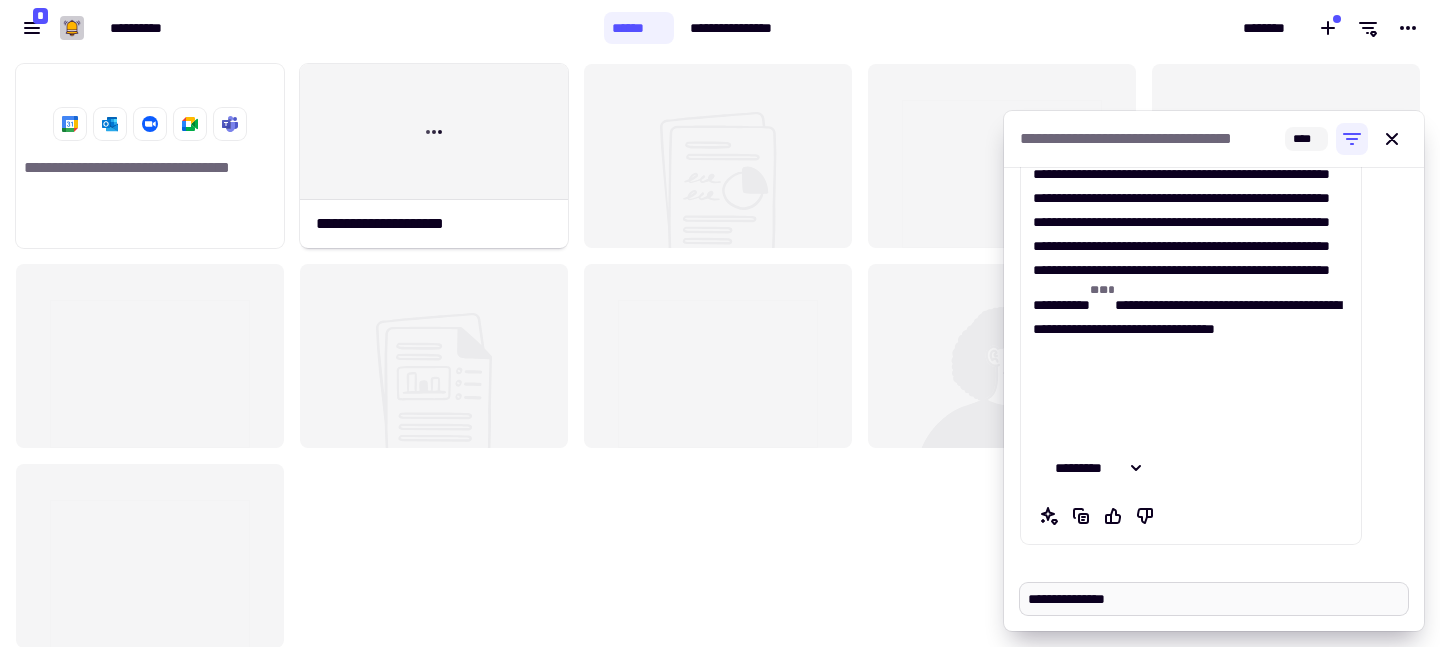 type on "**********" 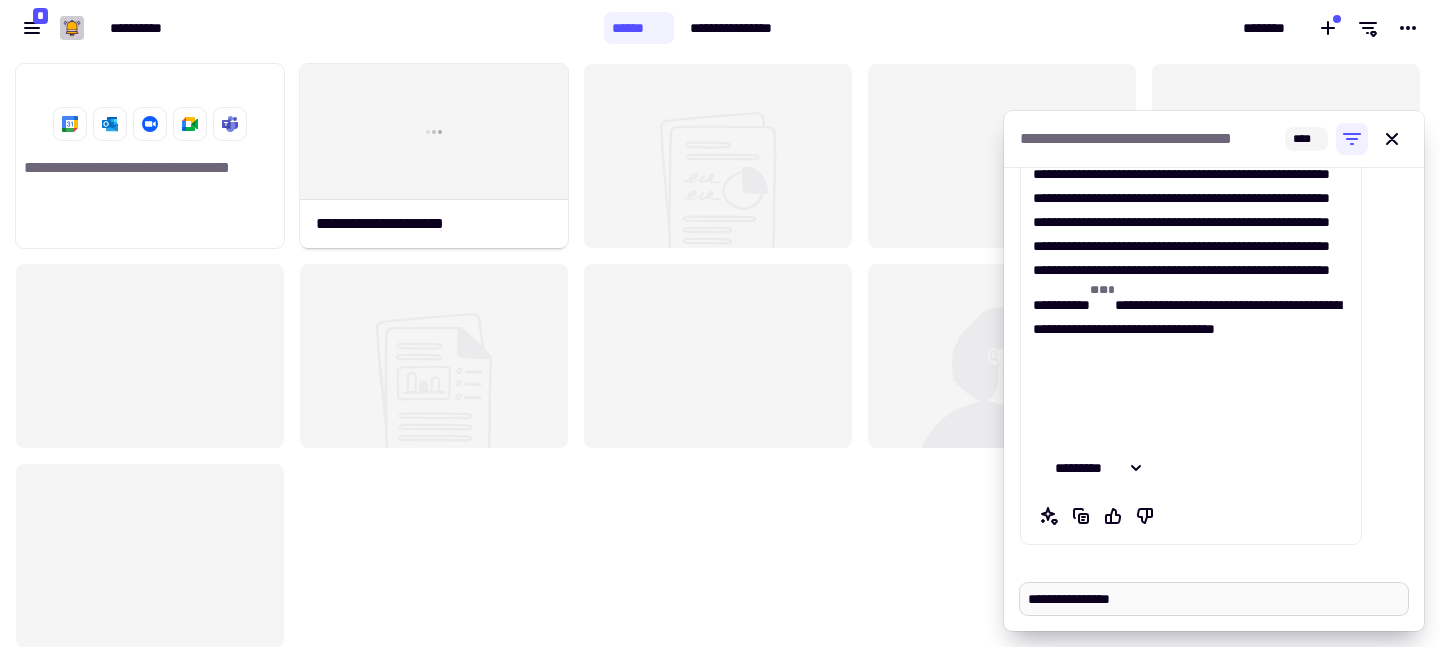 type on "*" 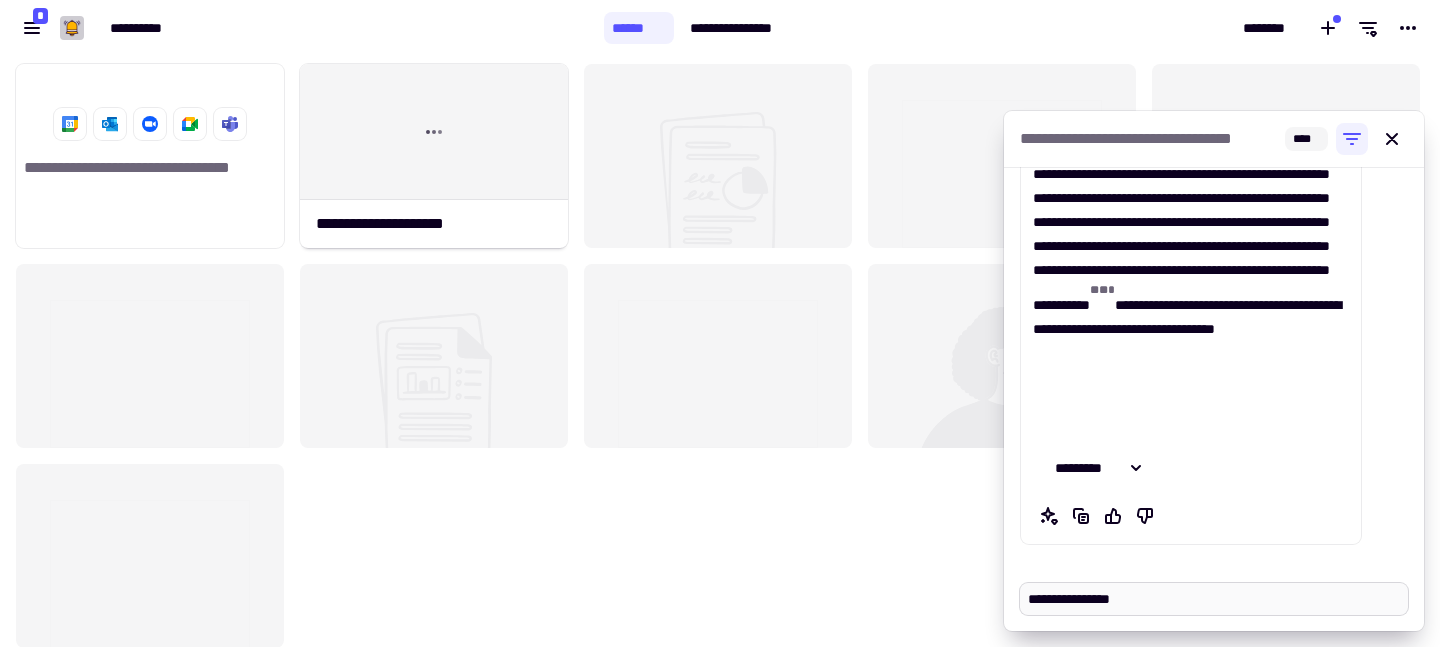 type on "**********" 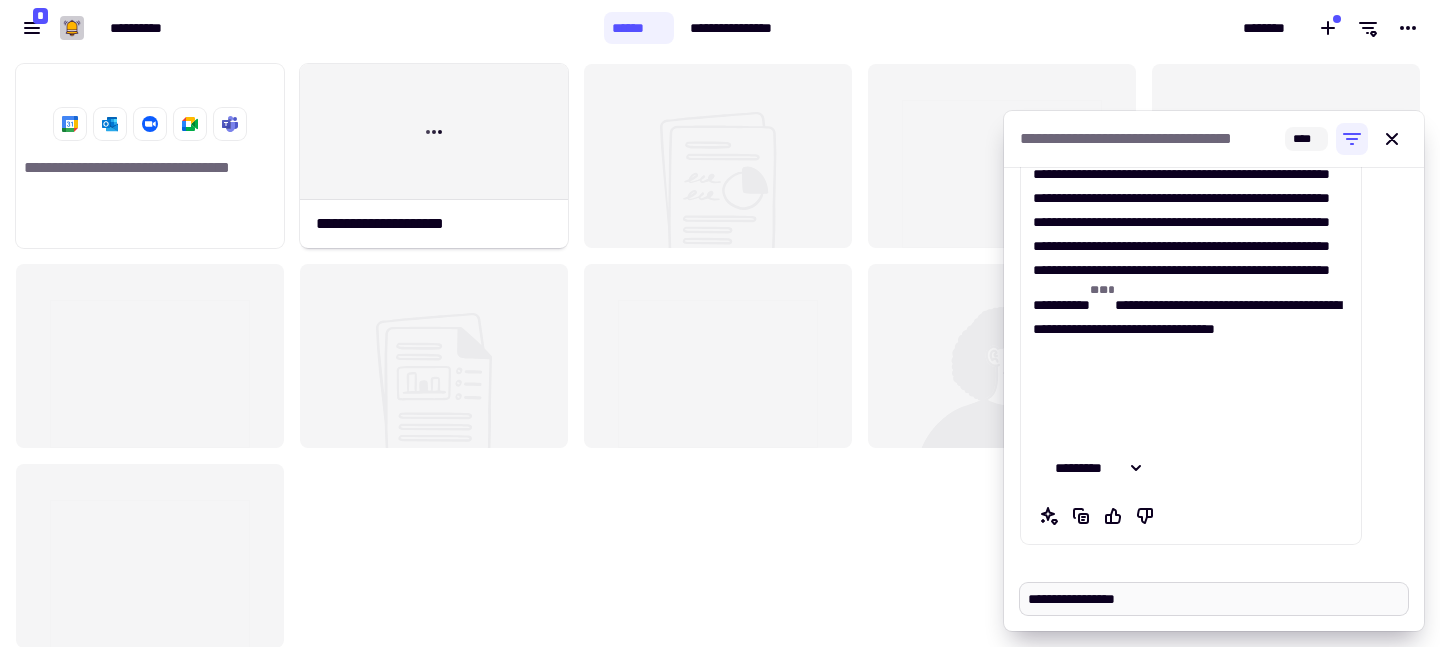 type on "*" 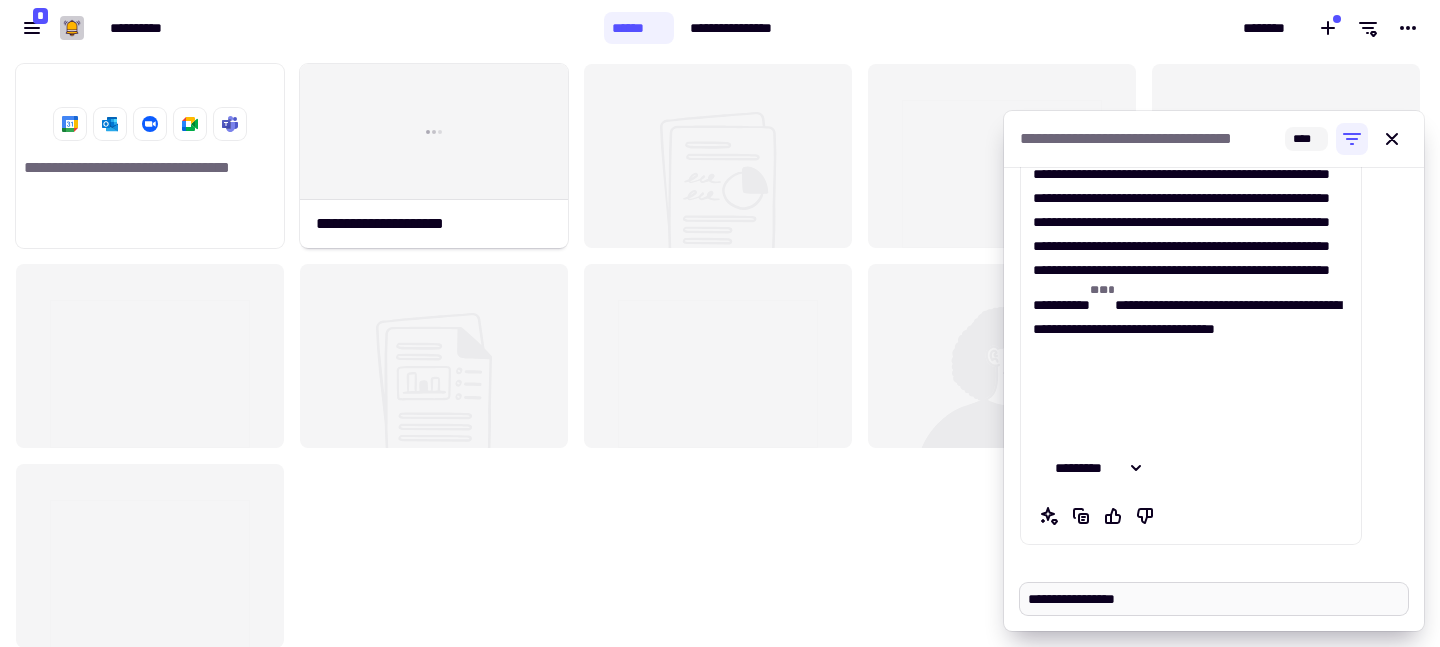type on "**********" 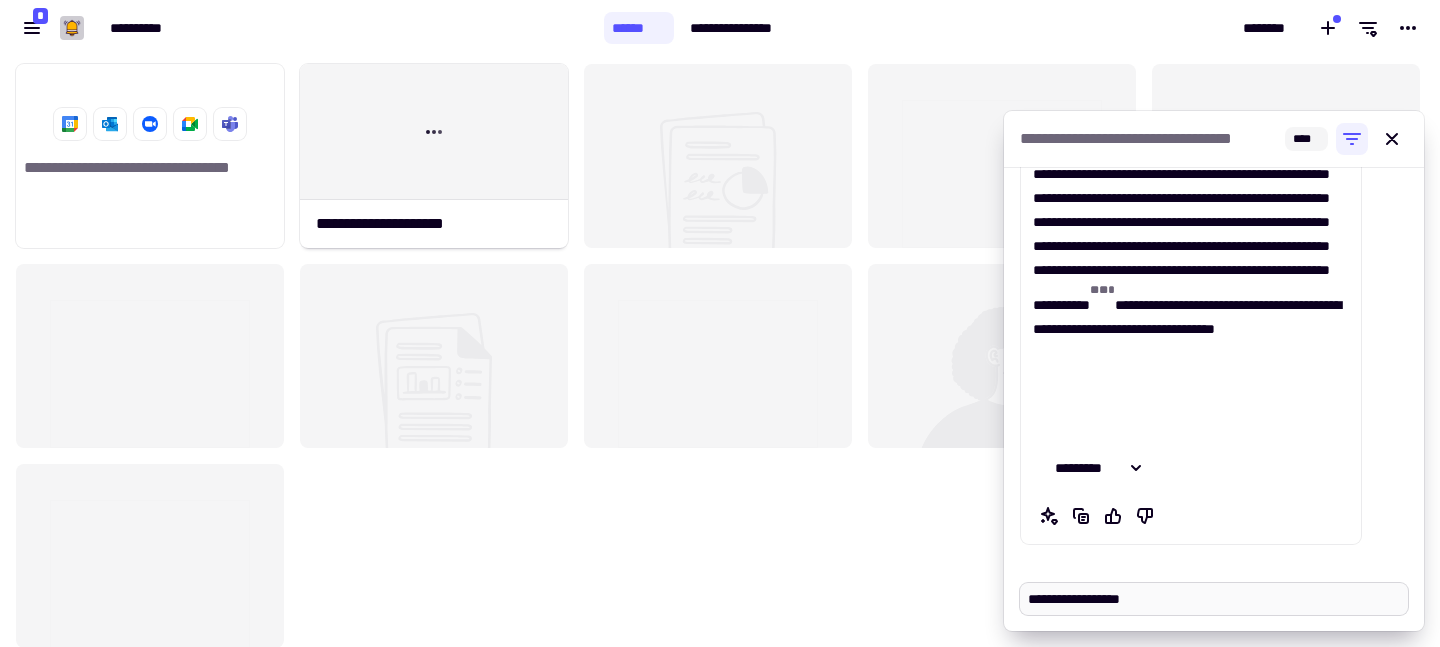 type on "*" 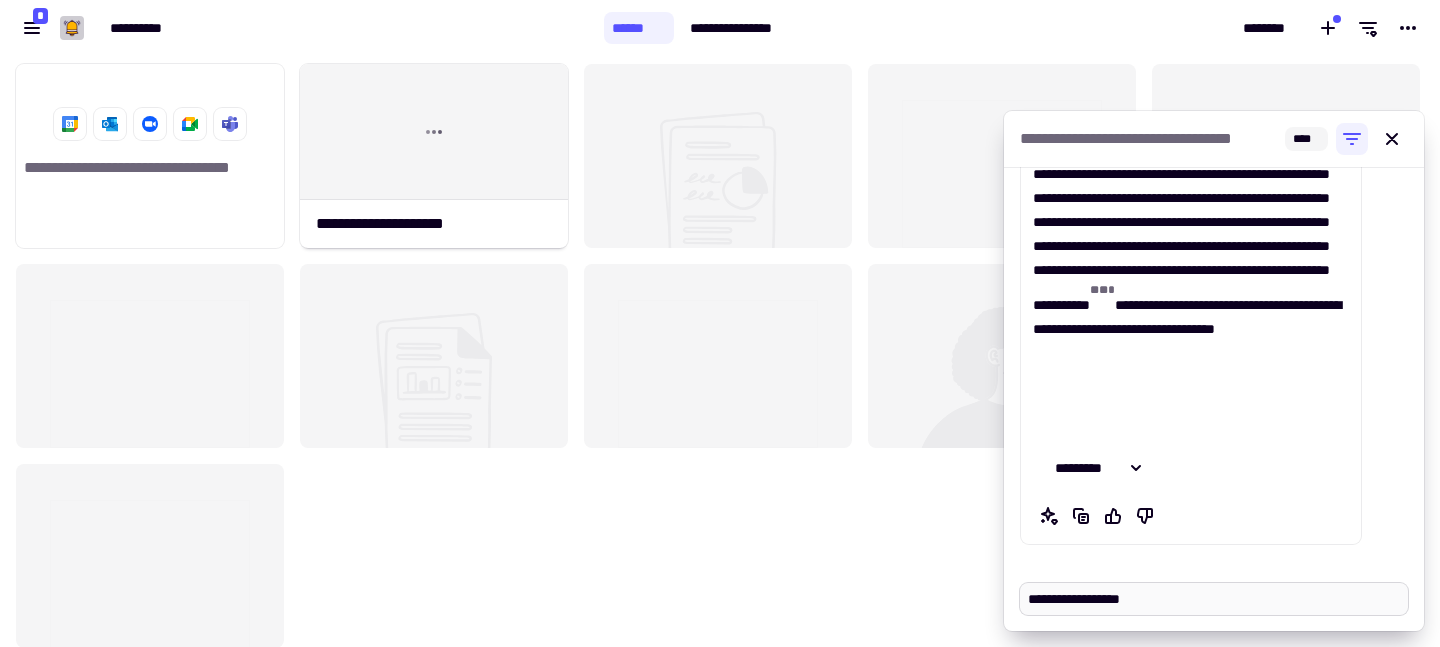 type on "**********" 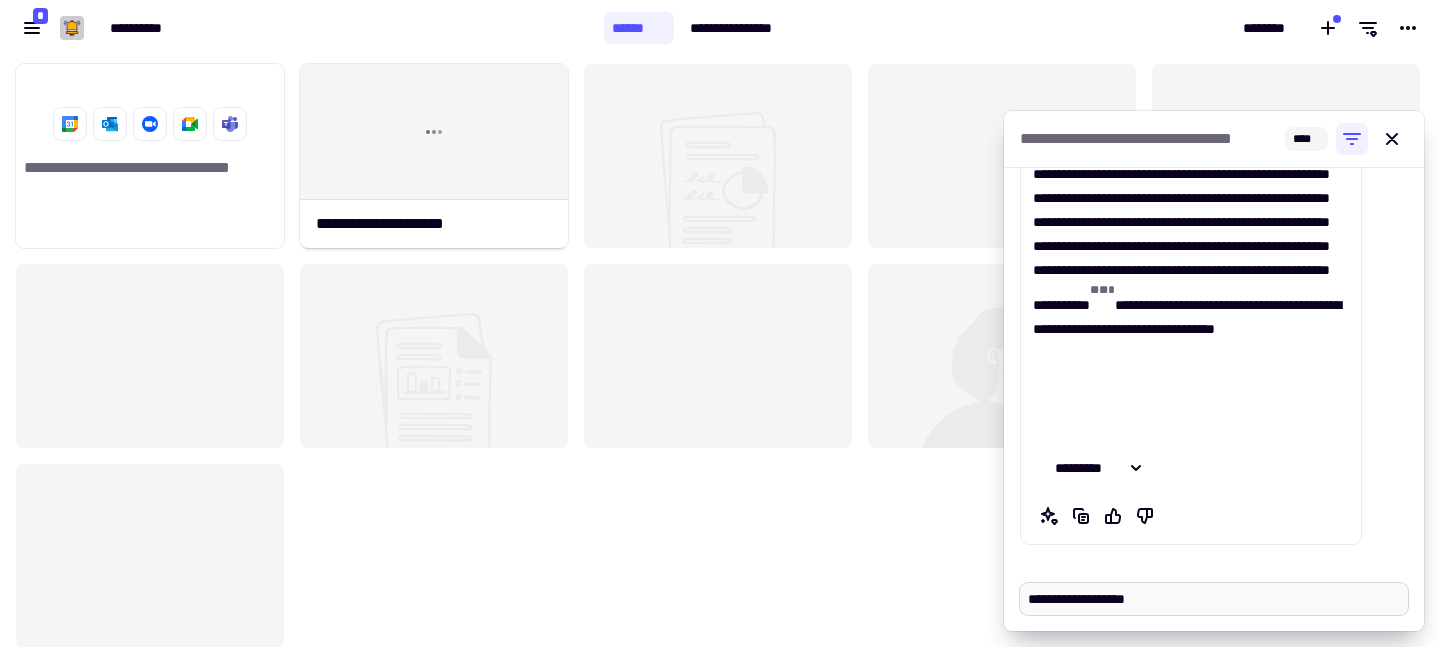 type on "*" 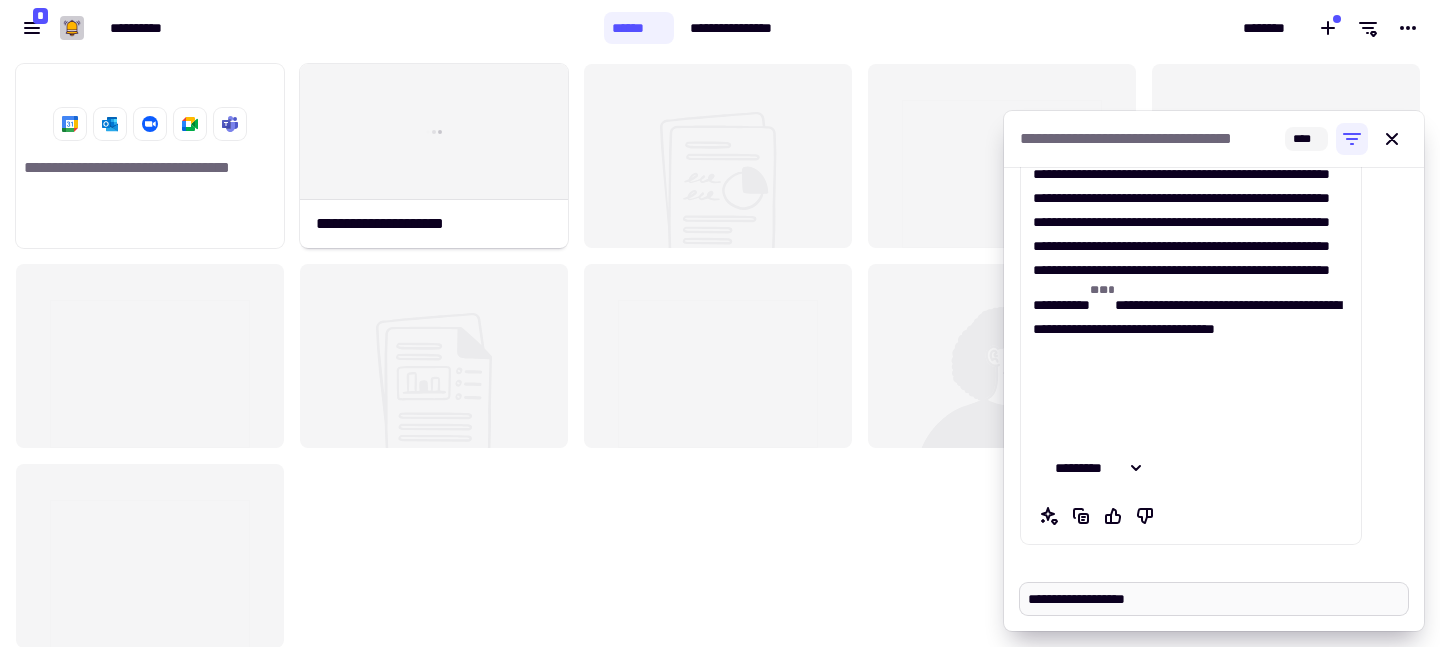 type on "**********" 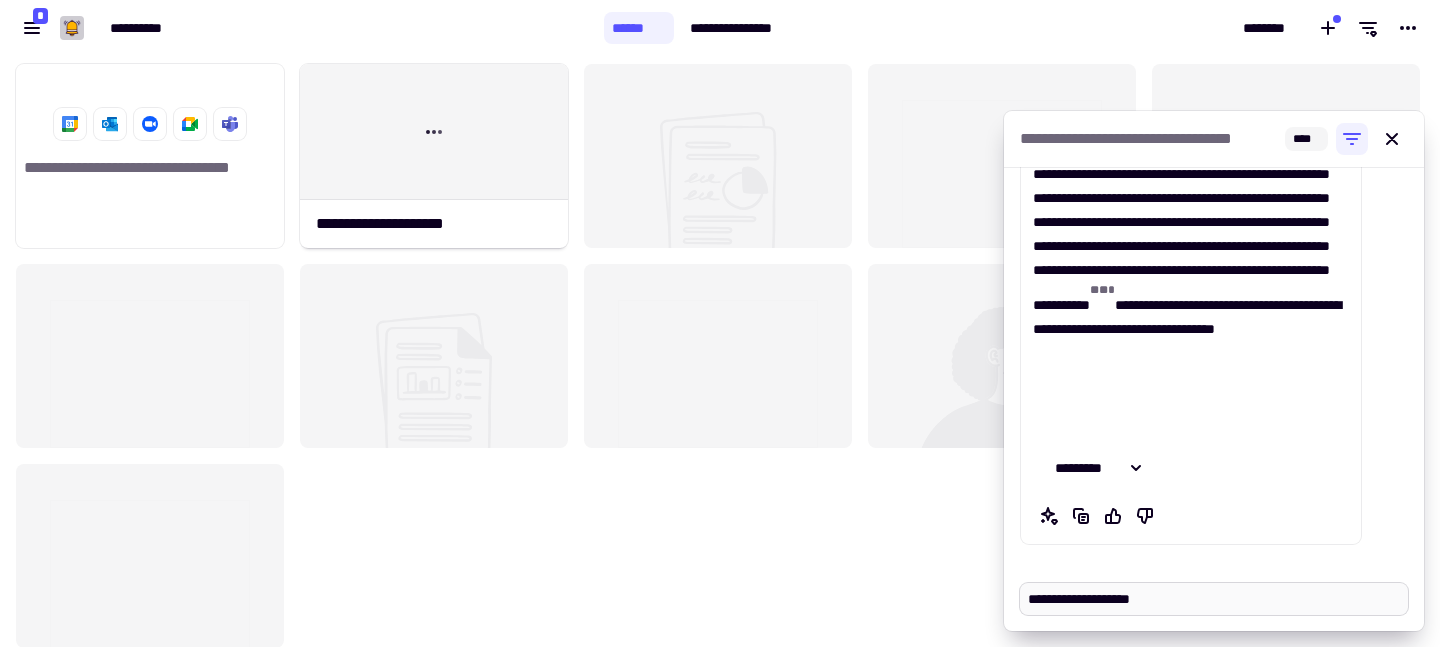 type on "*" 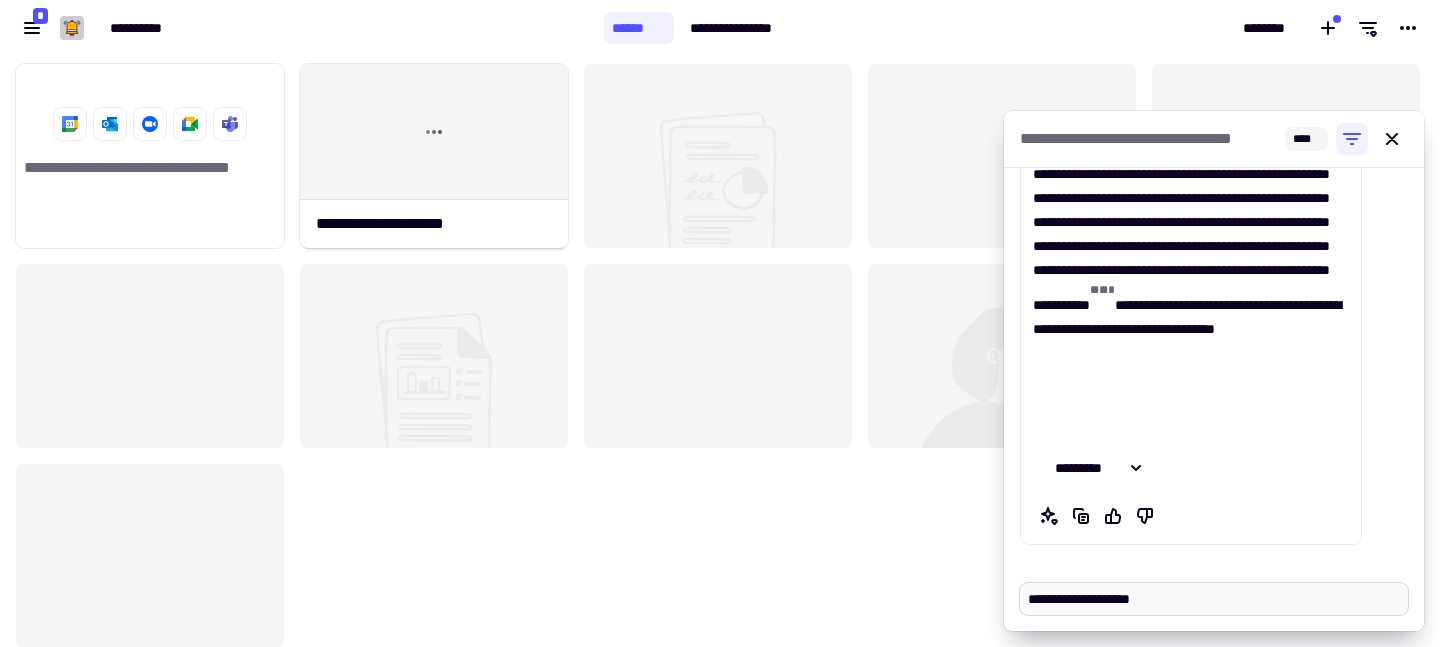 type on "**********" 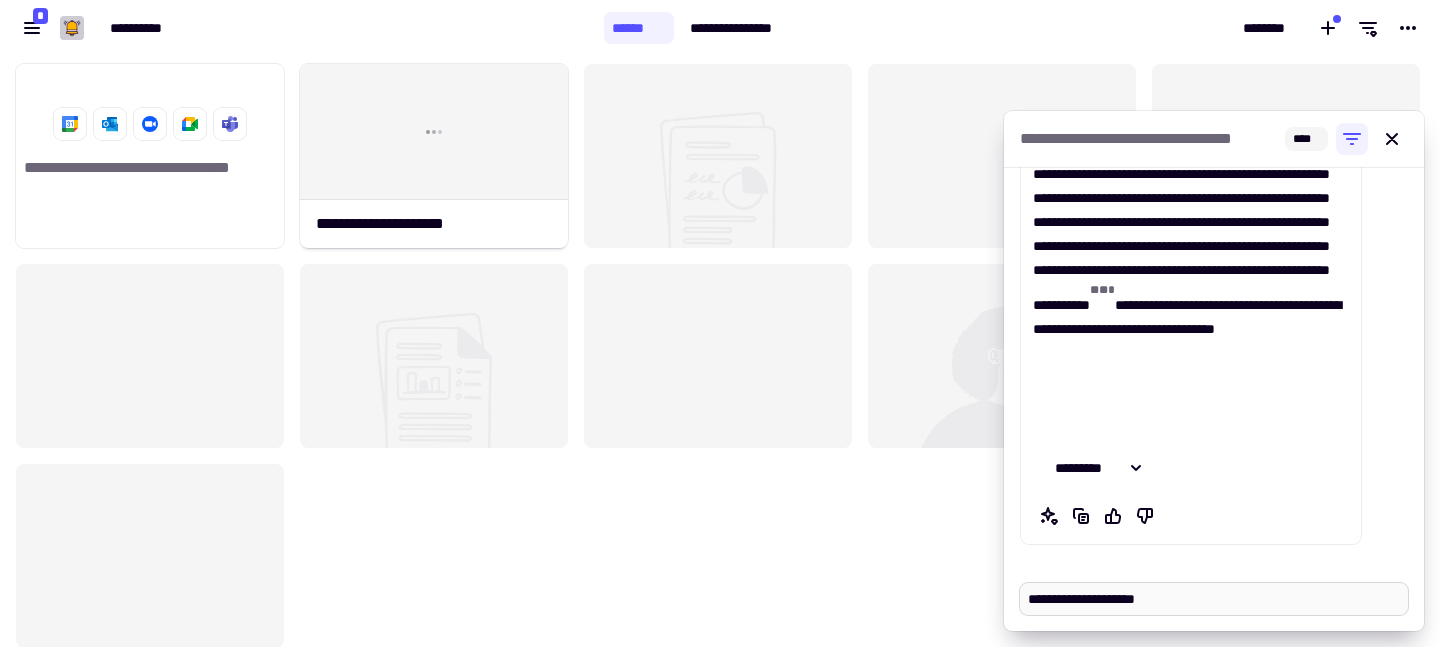 type on "*" 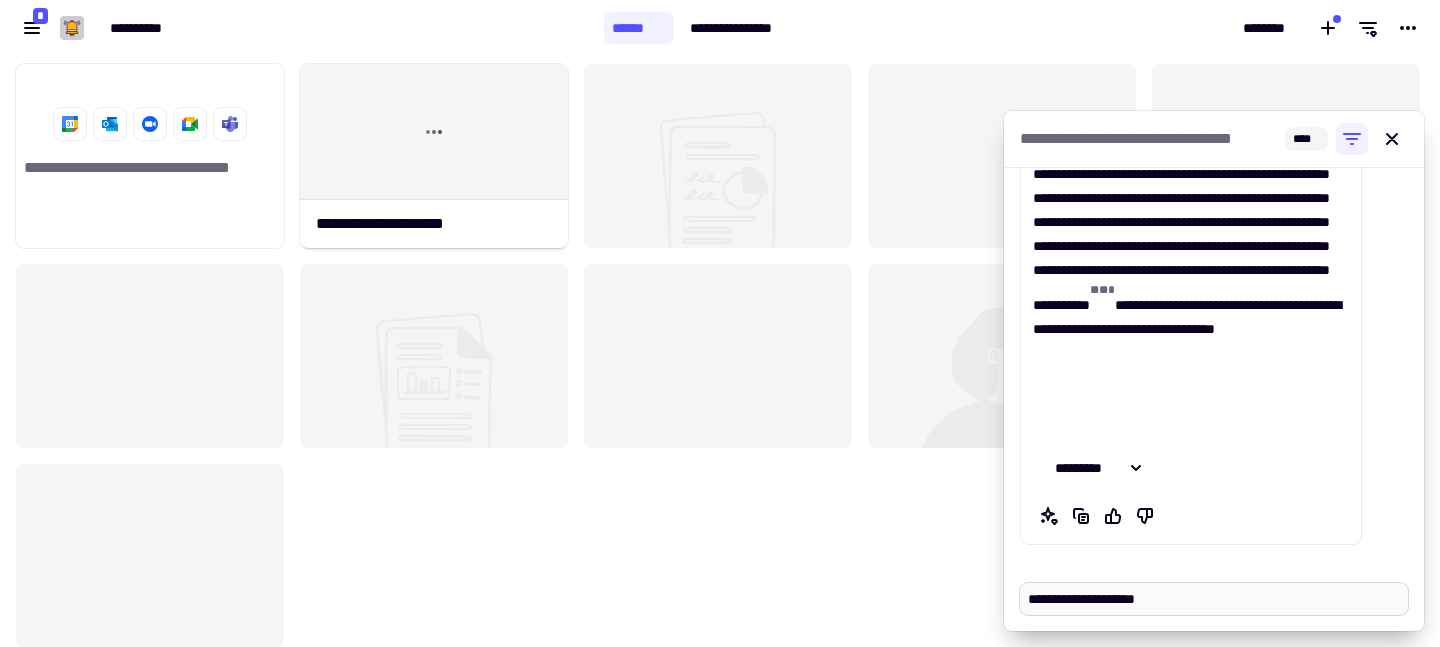 type on "**********" 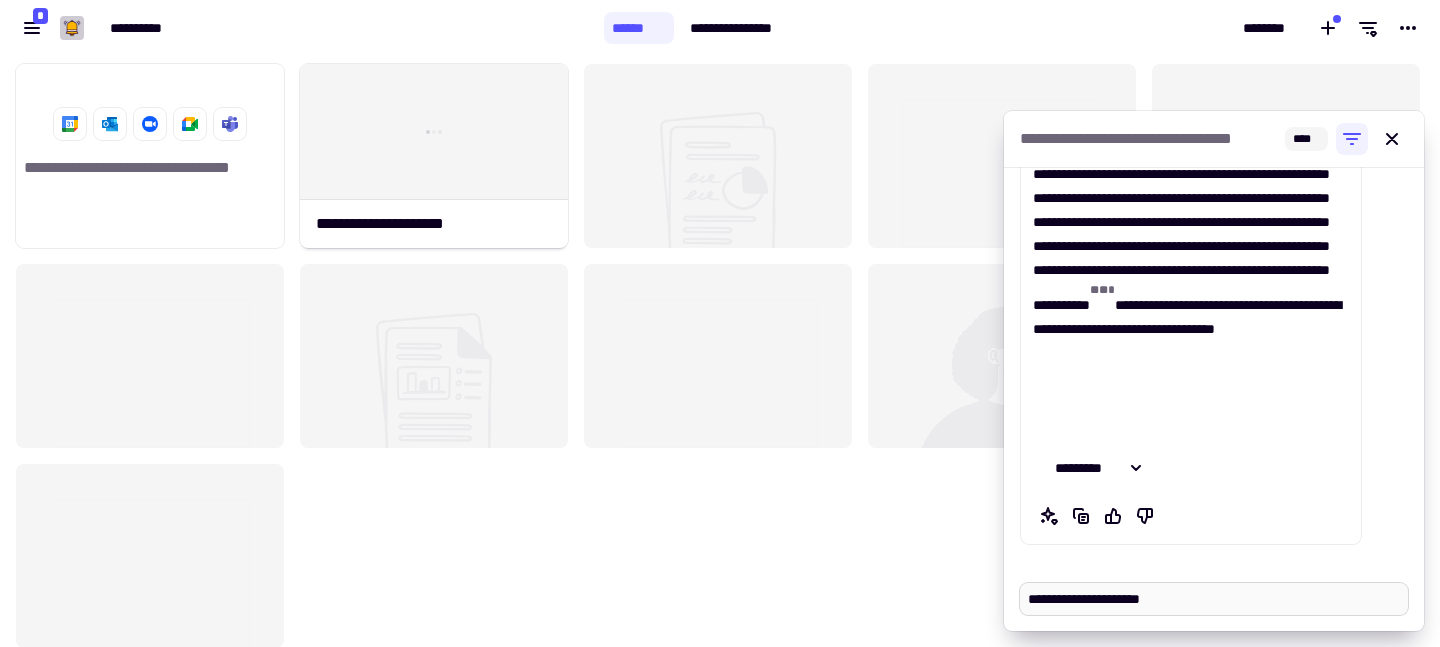 type on "*" 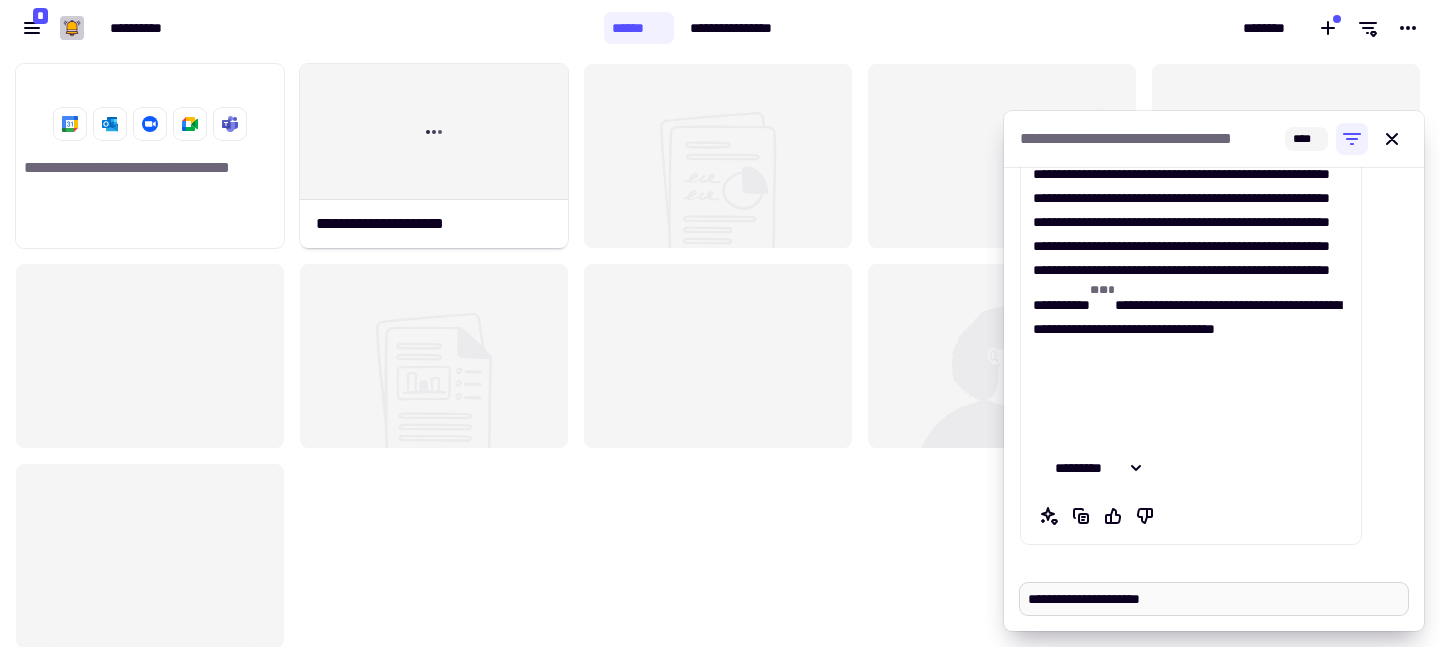 type on "**********" 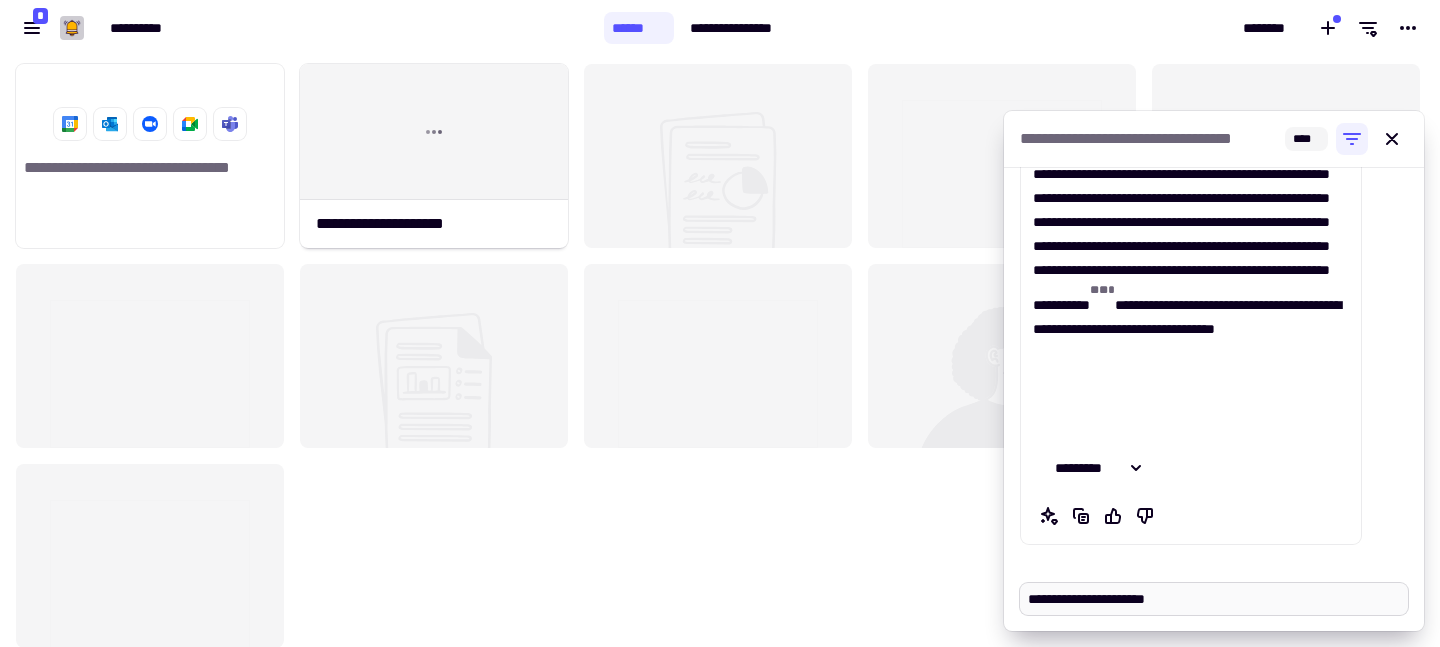 type on "*" 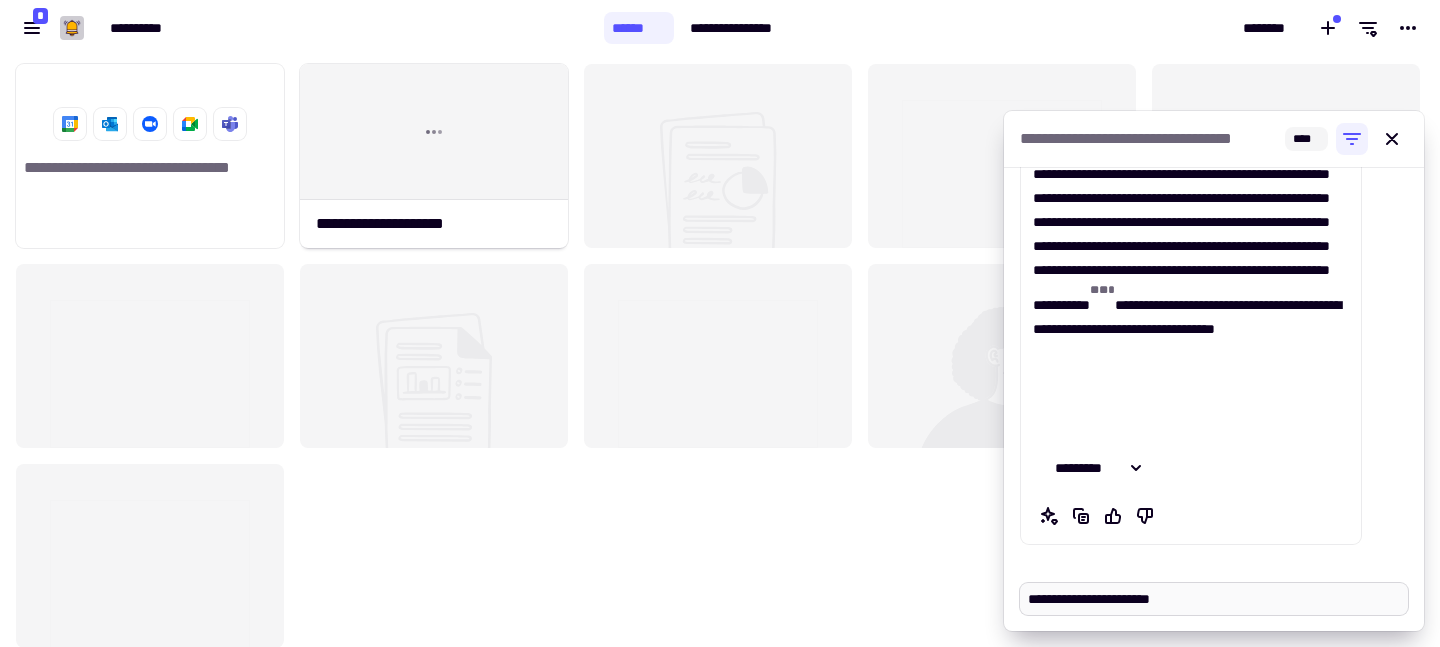 type on "**********" 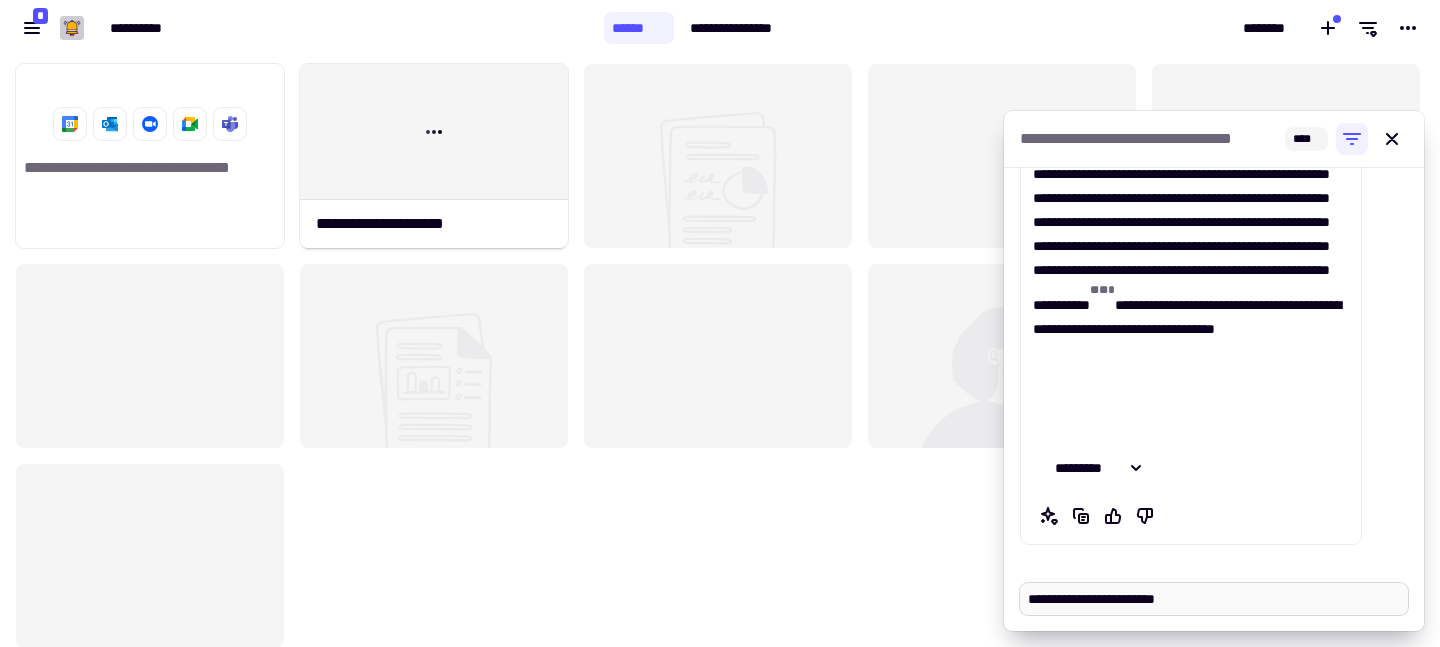 type on "*" 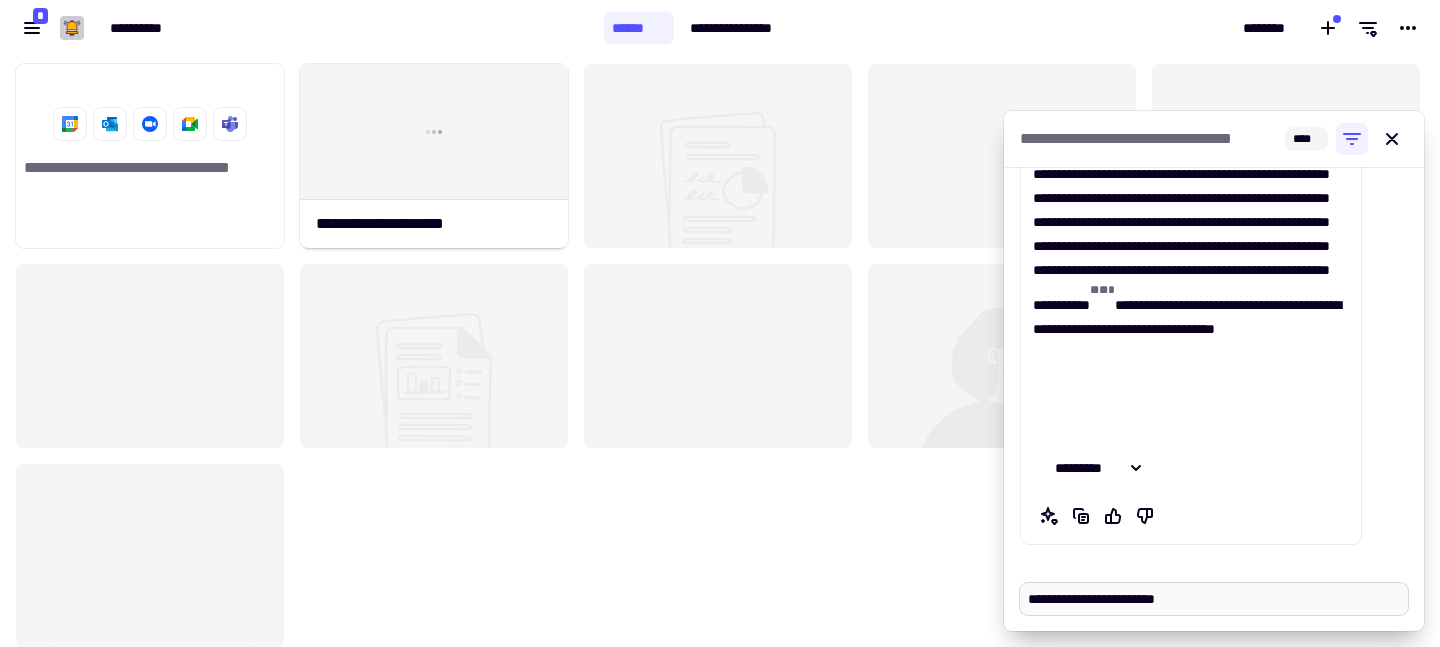 type on "**********" 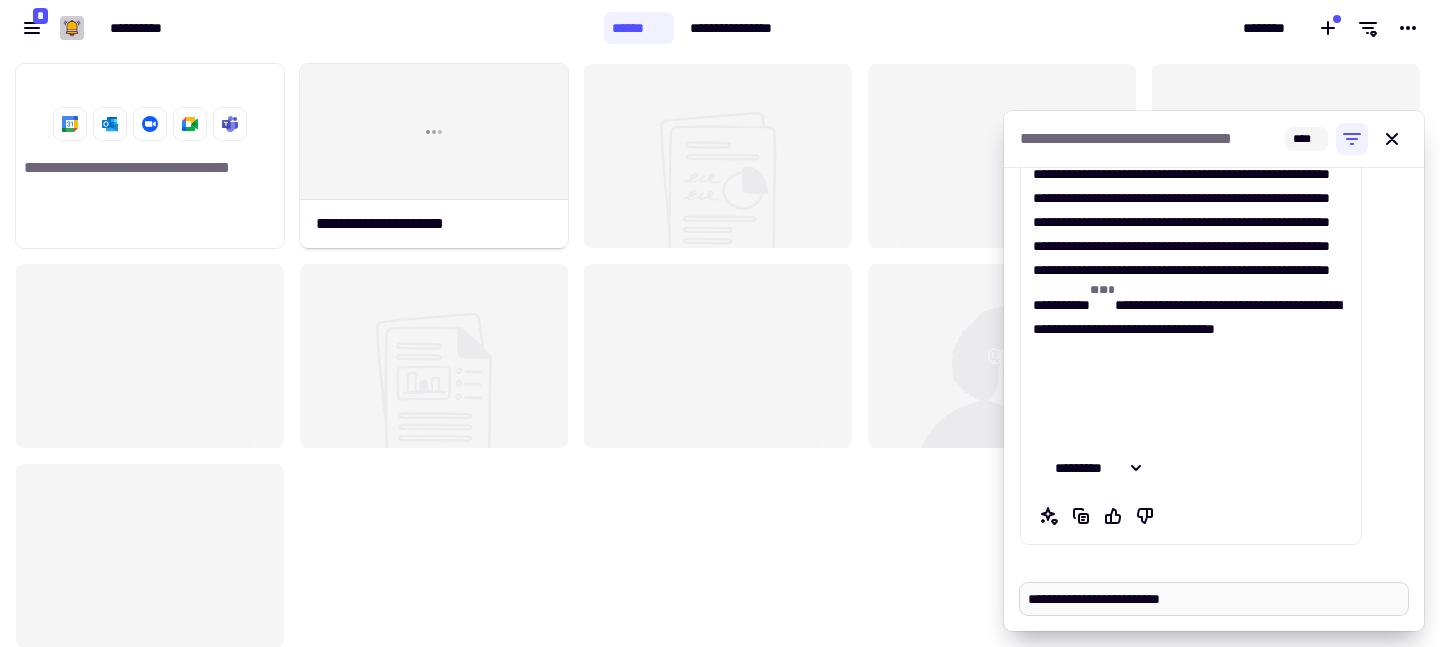 type on "*" 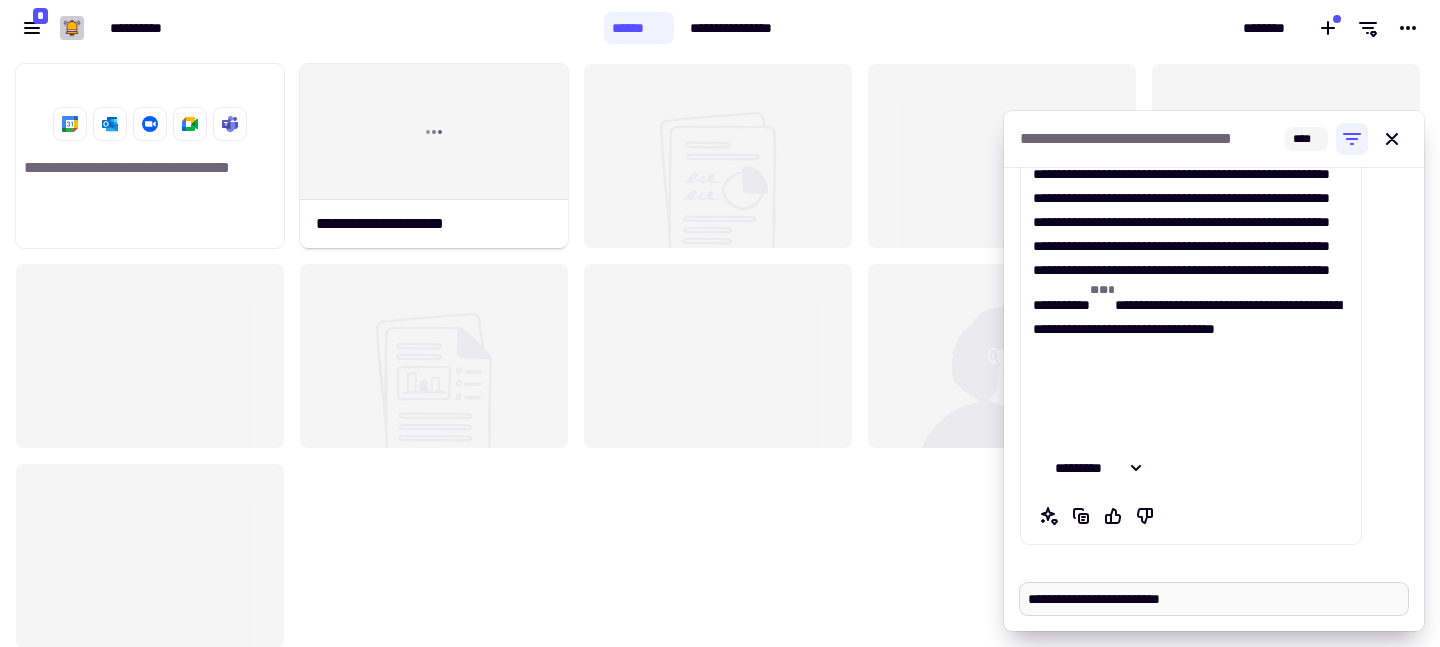 type on "**********" 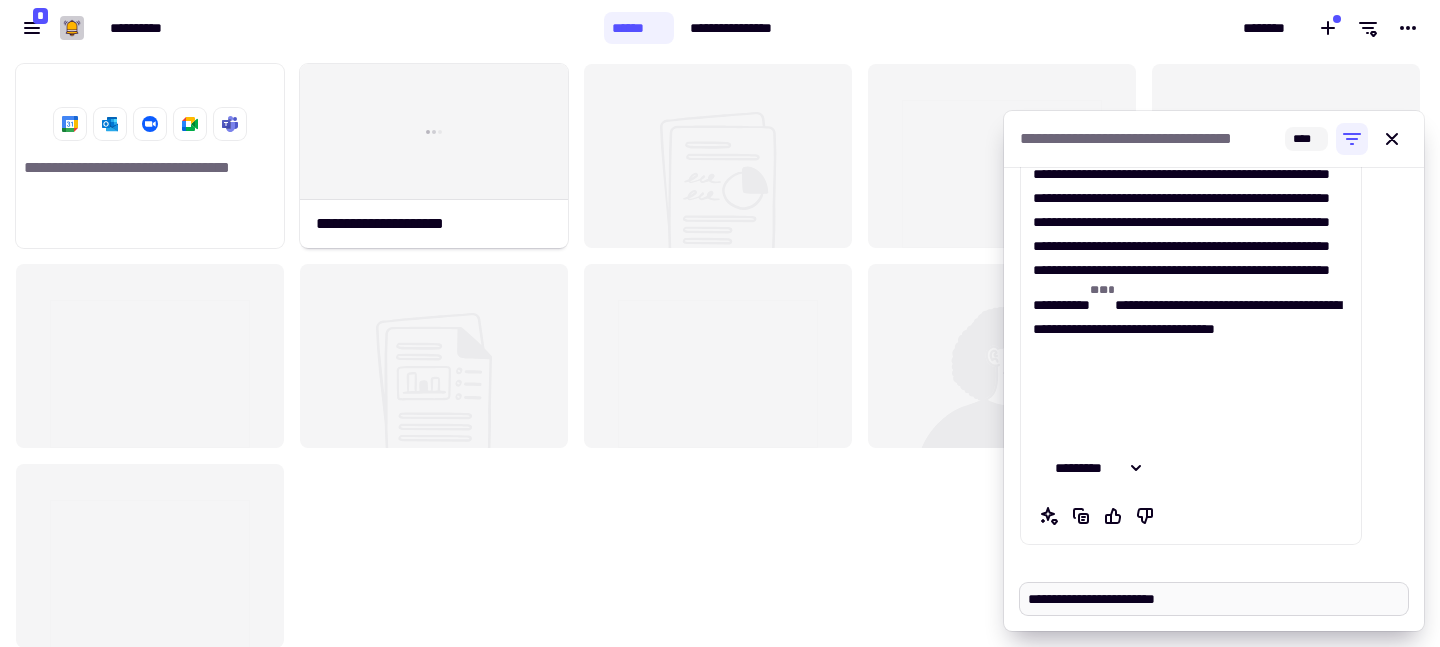type on "*" 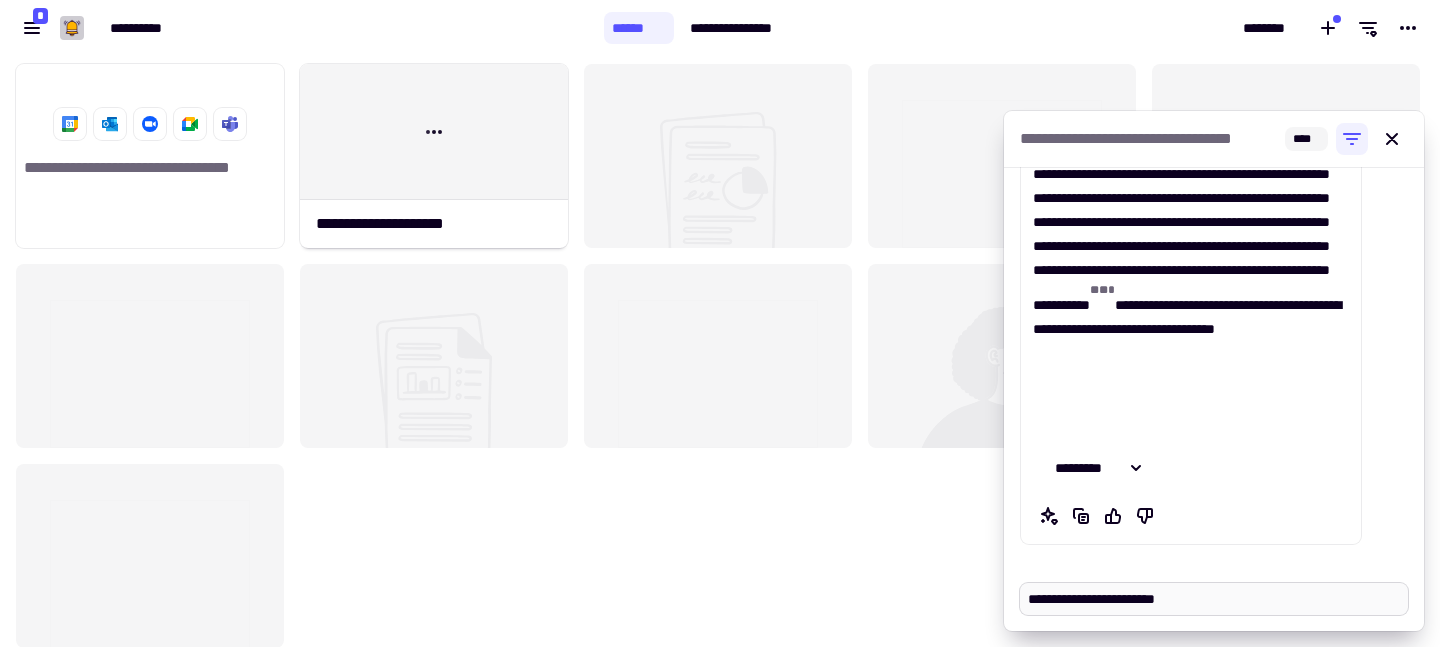 type on "**********" 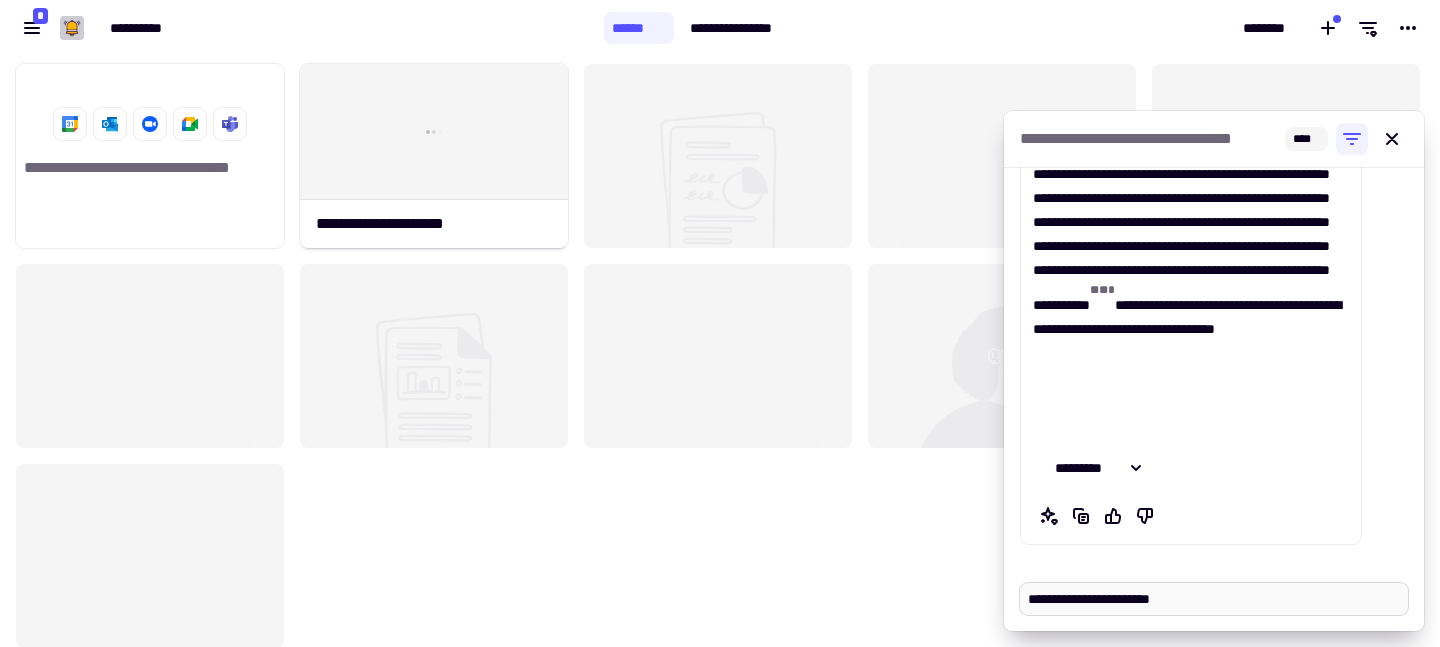type on "*" 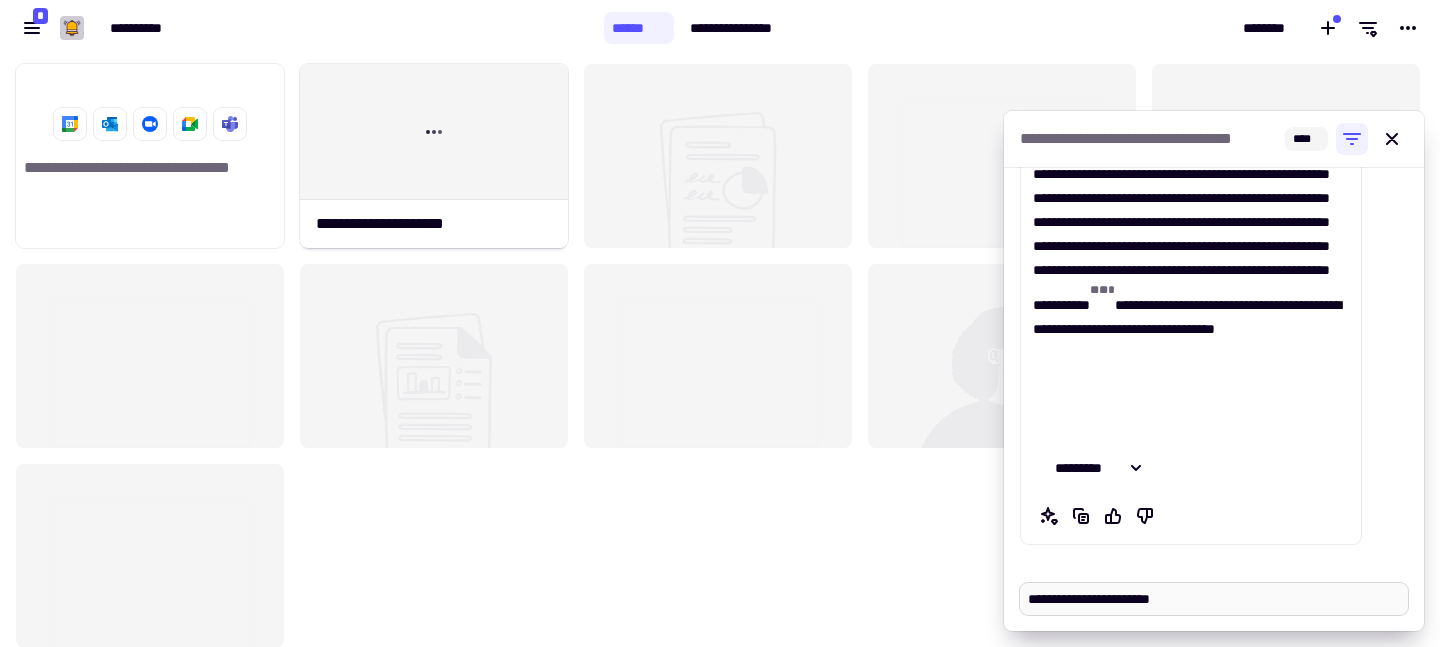 type on "**********" 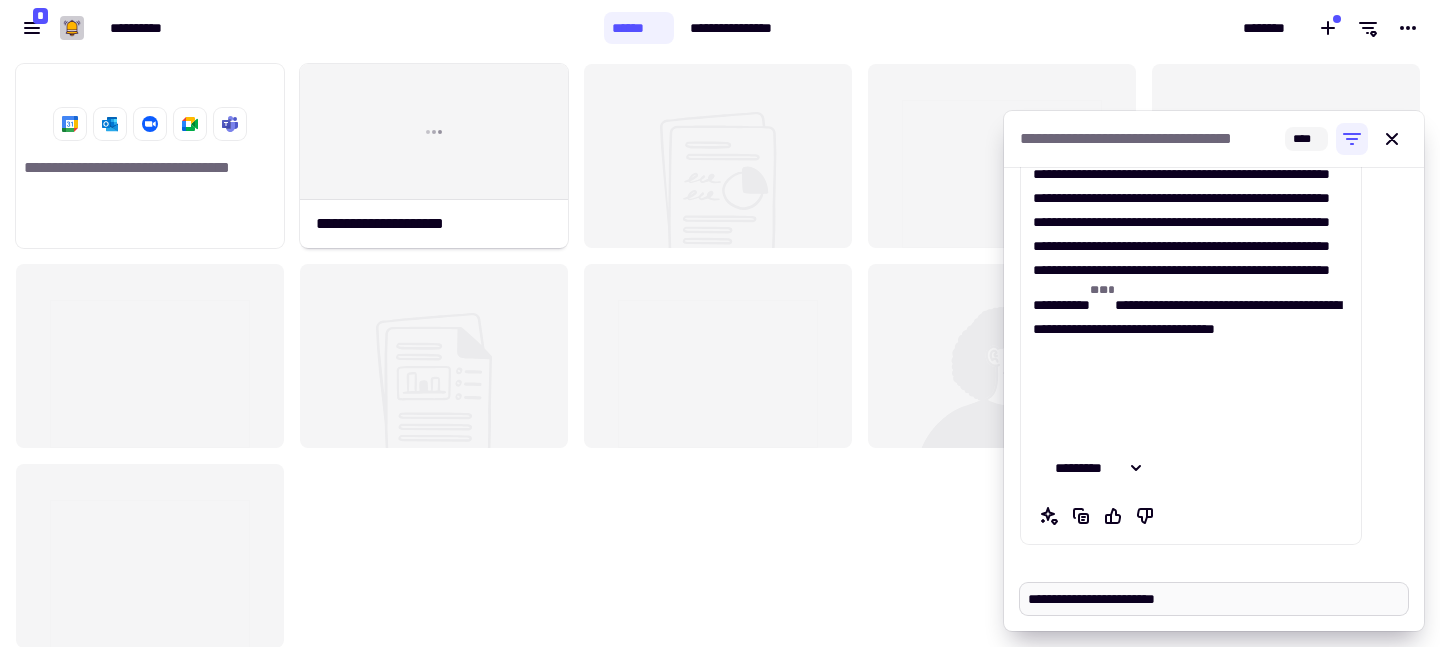 type on "*" 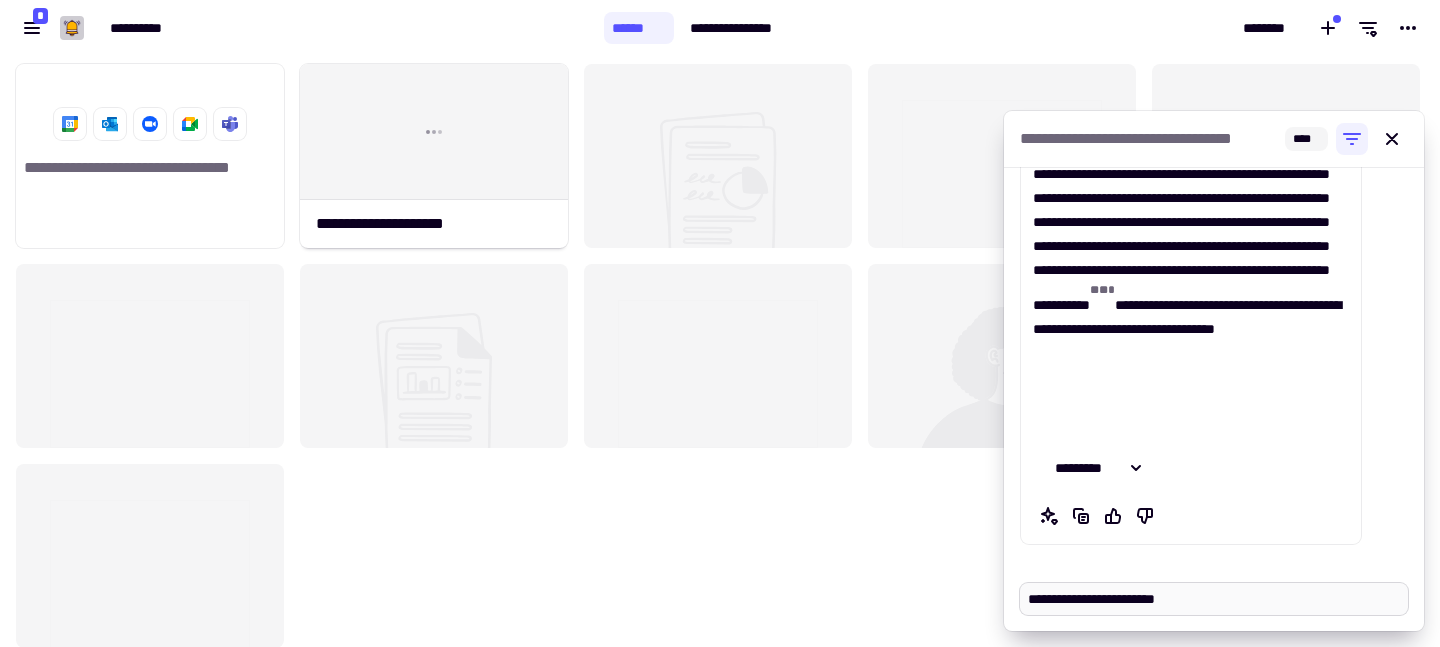 type on "**********" 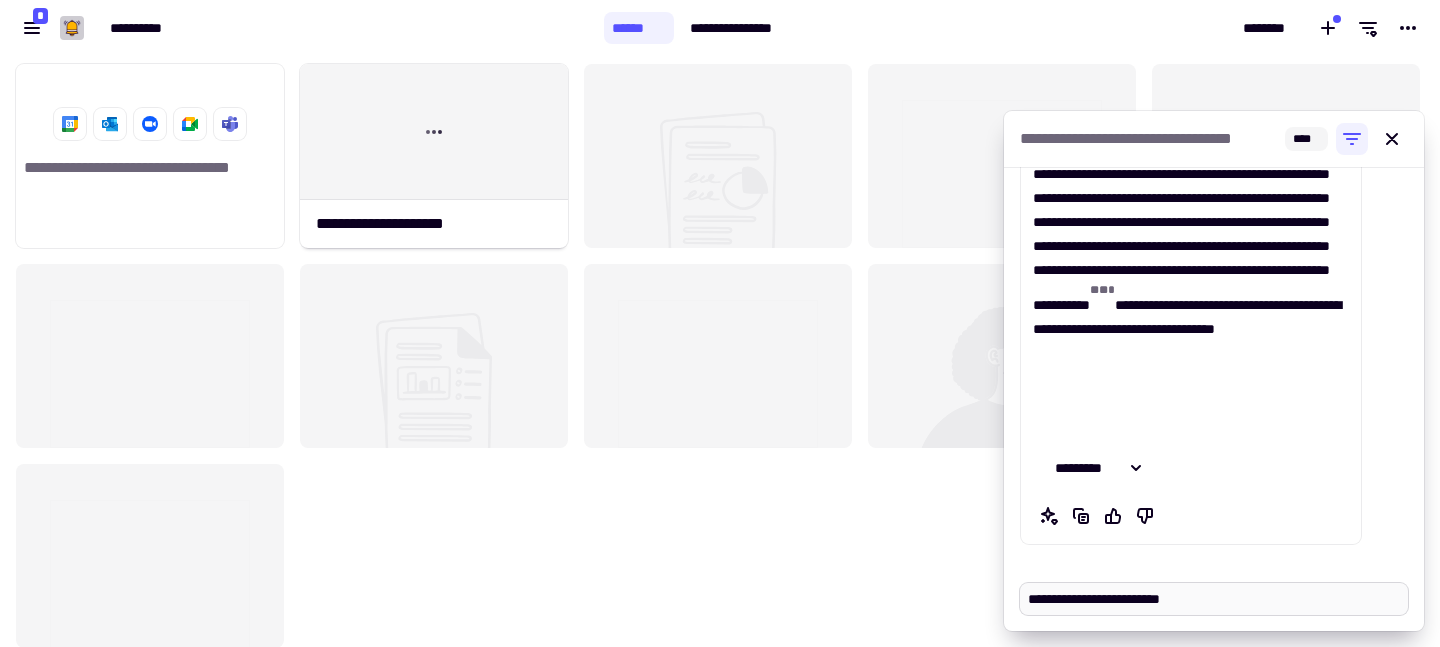 type on "*" 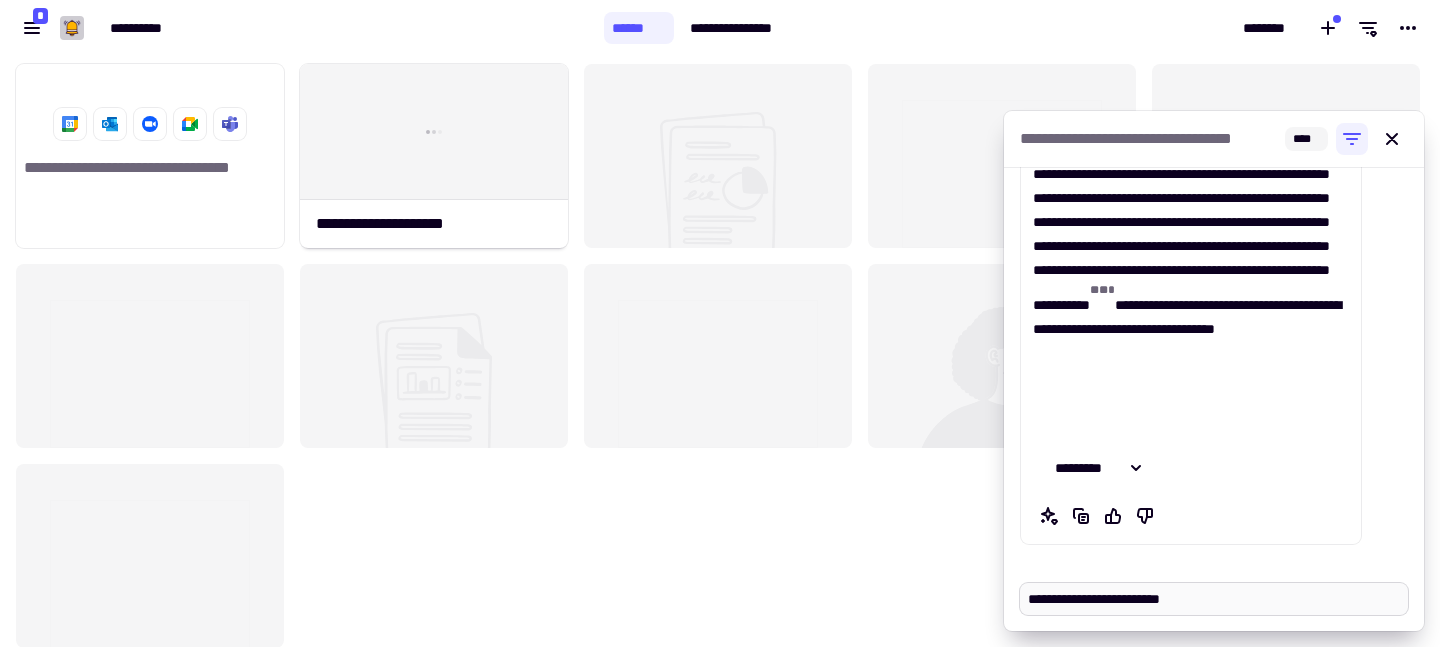 type on "**********" 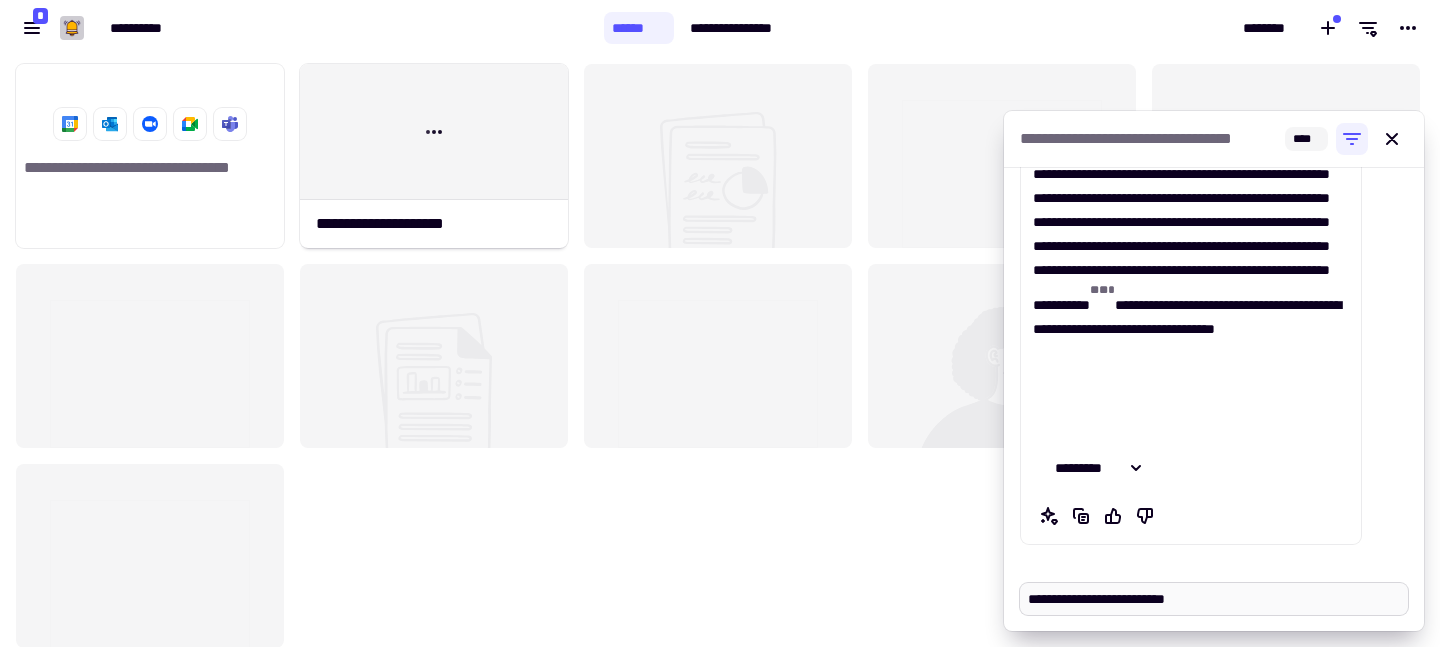 type on "*" 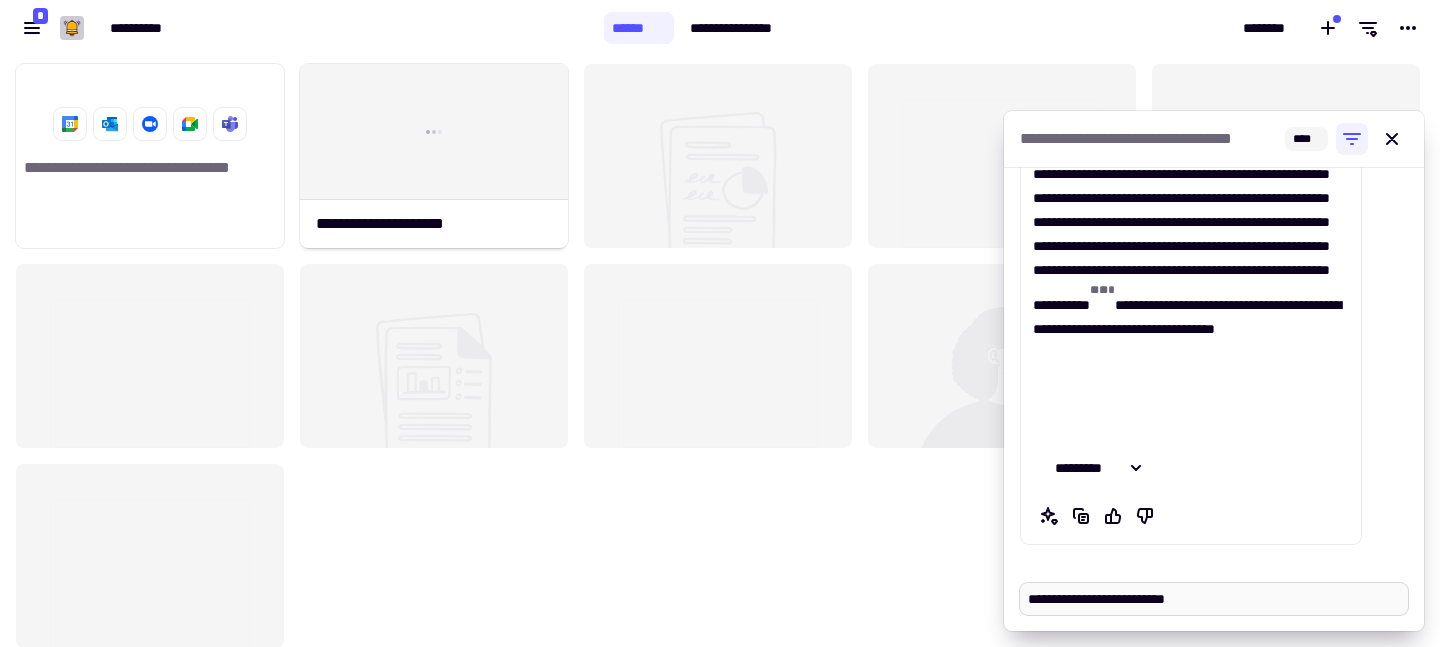 type 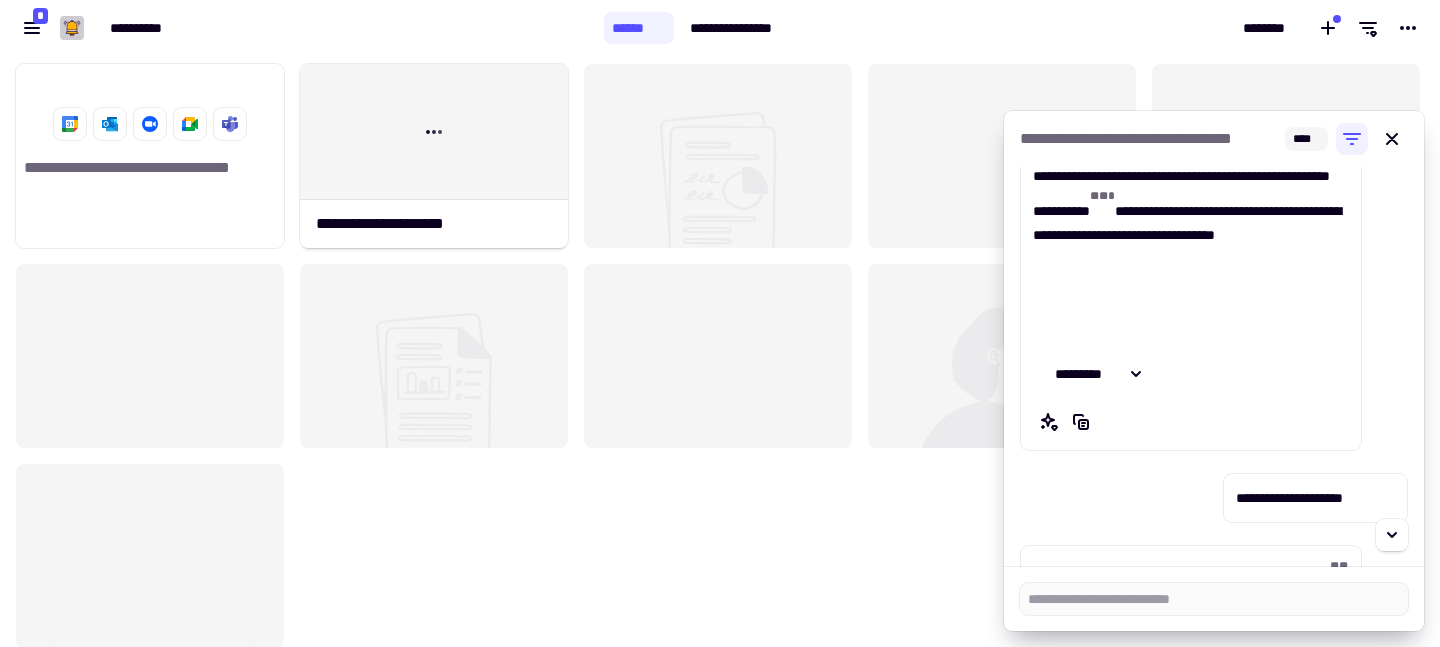 scroll, scrollTop: 0, scrollLeft: 0, axis: both 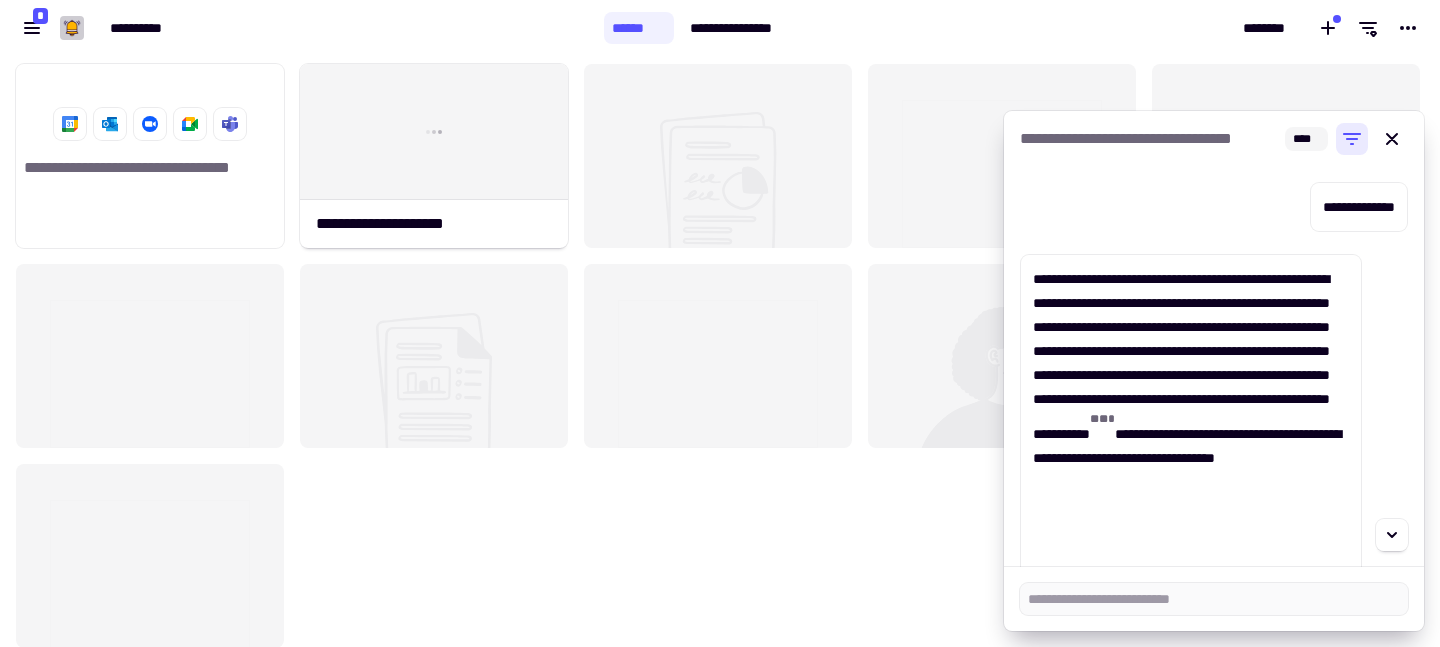 click 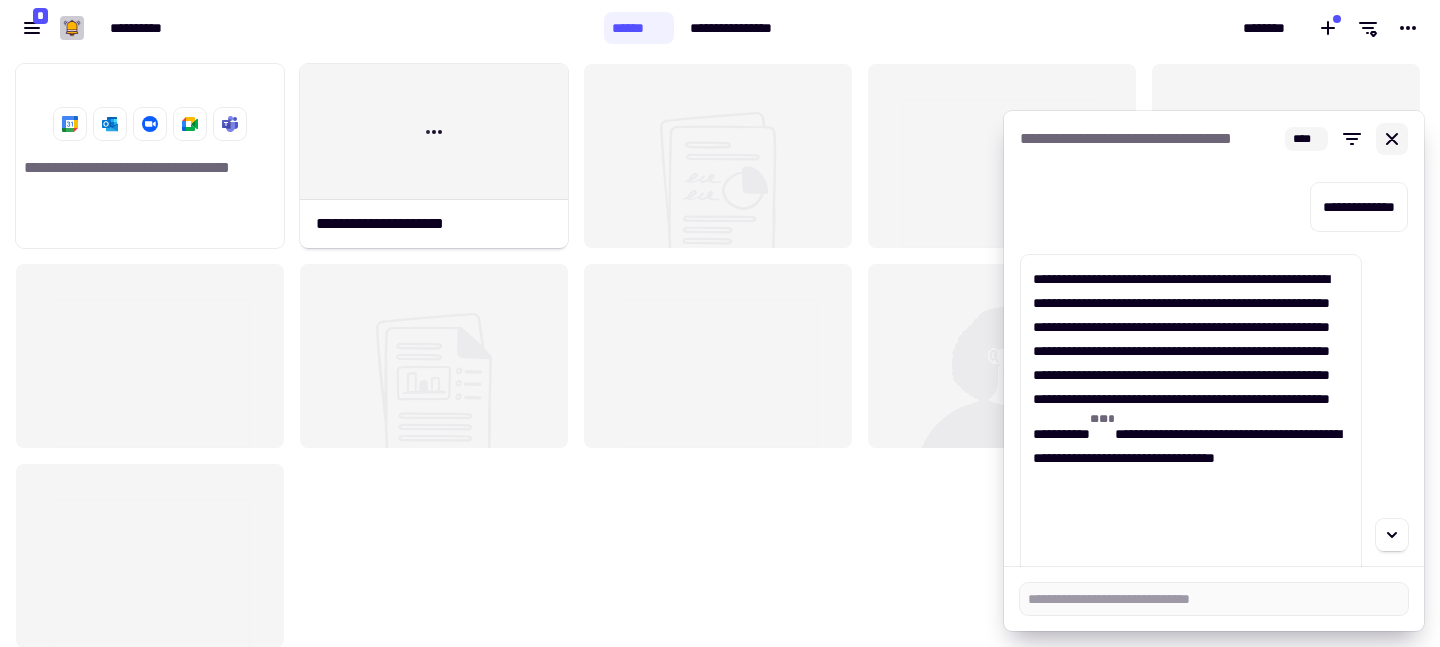 click 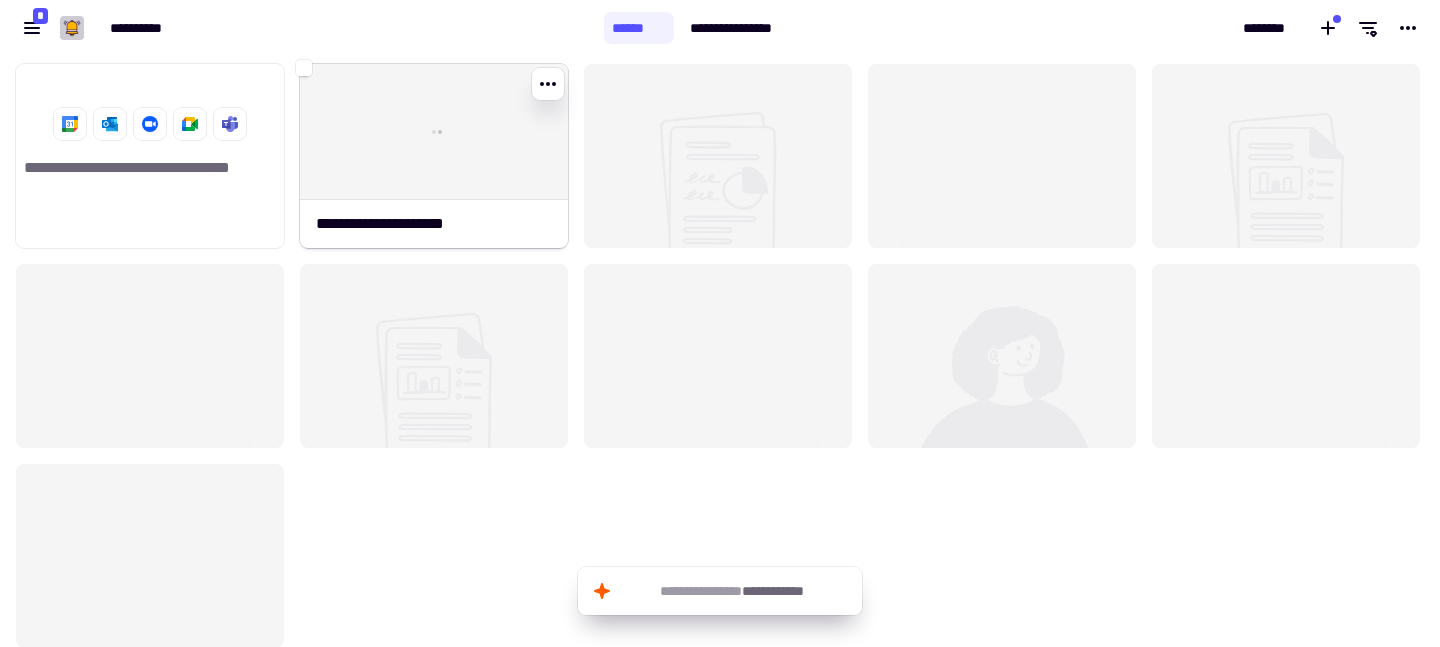 click 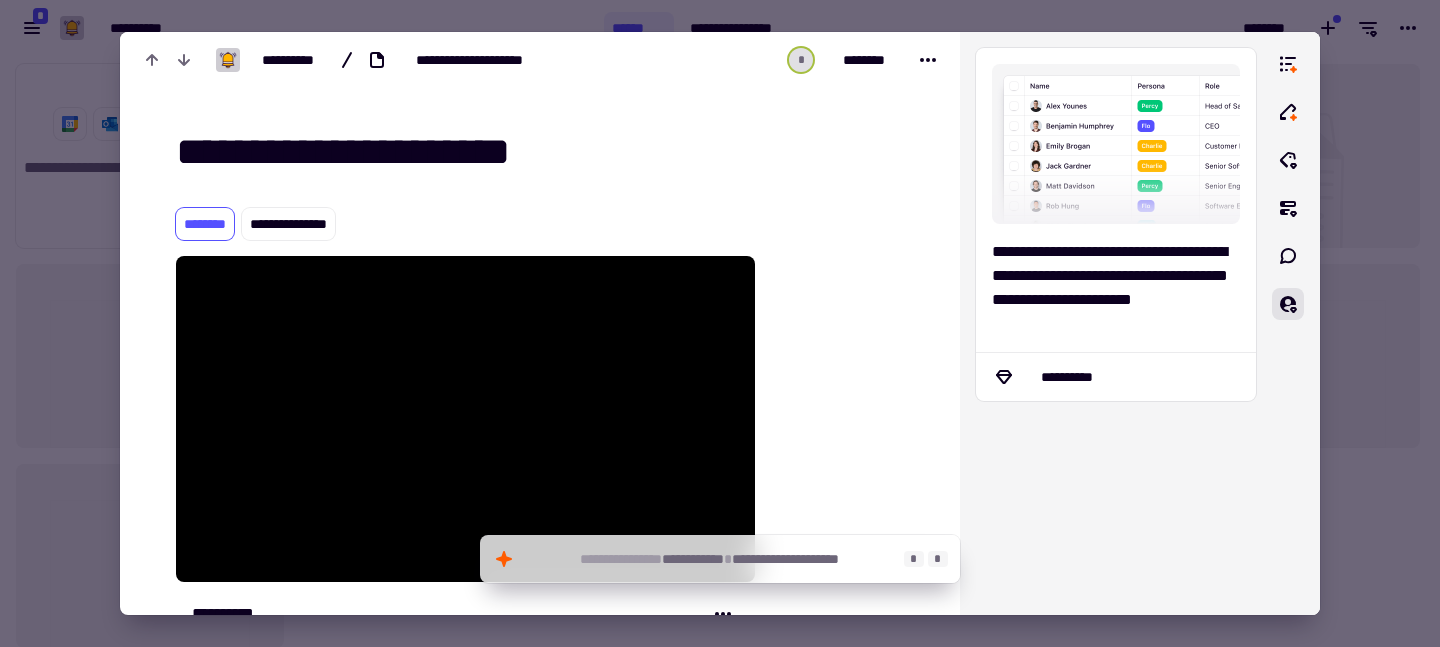 click on "**********" 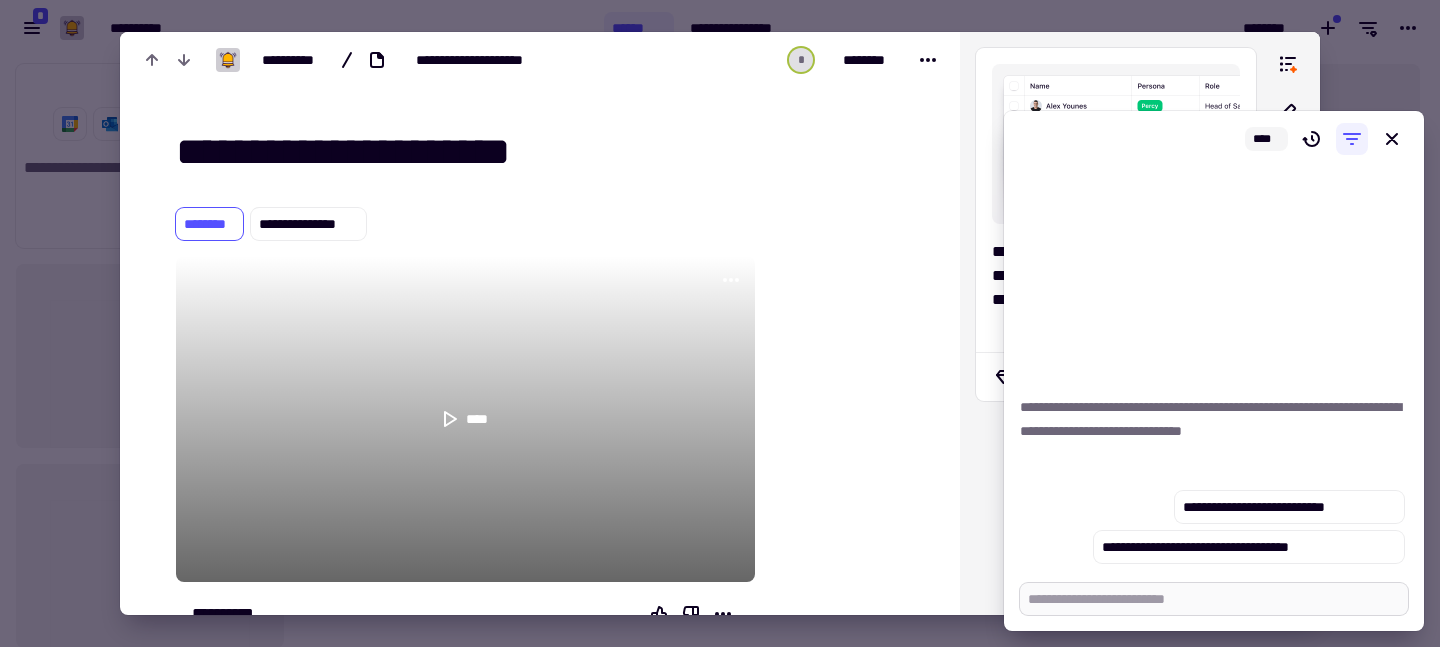 type on "*" 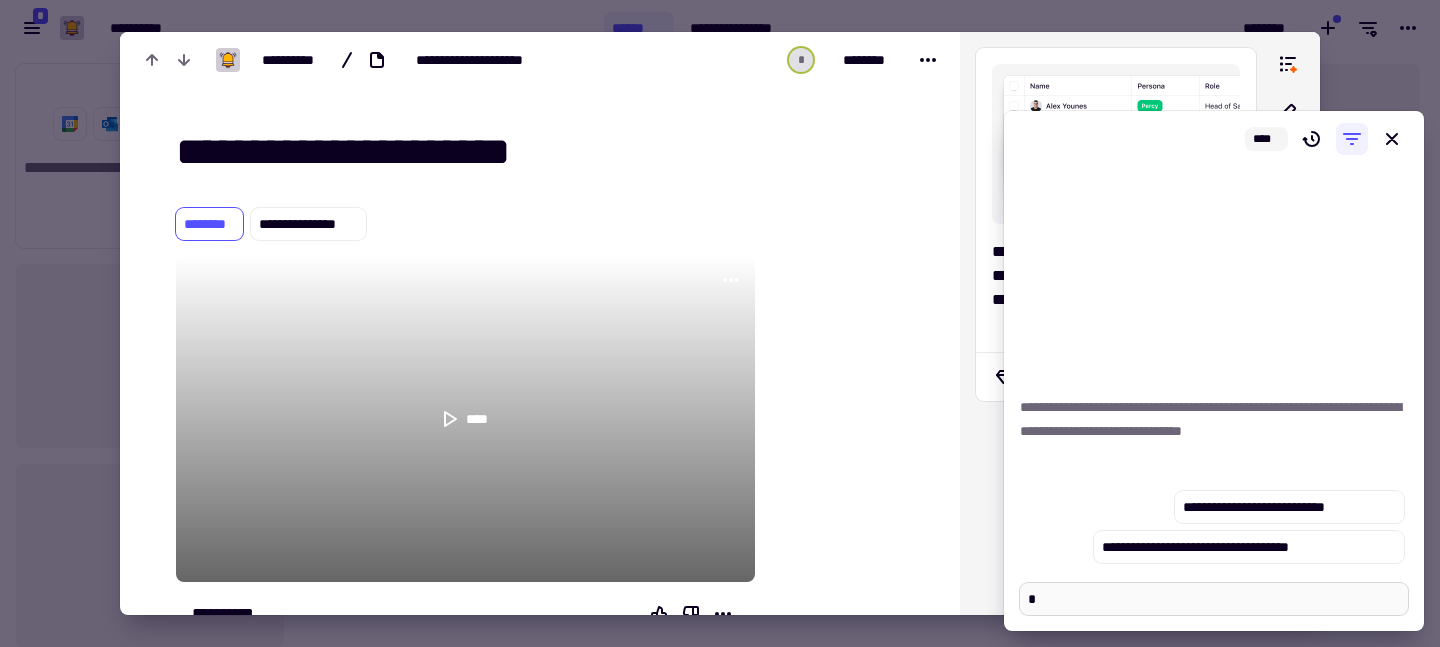 type on "*" 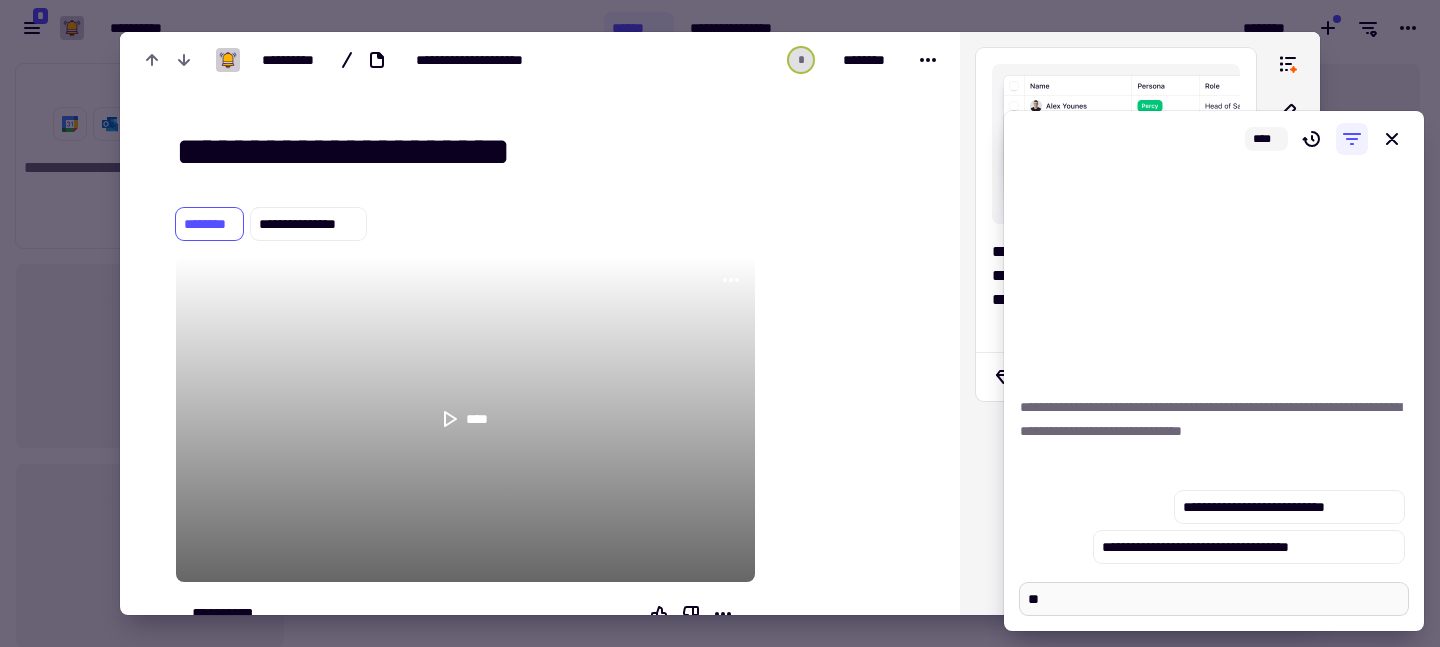 type on "*" 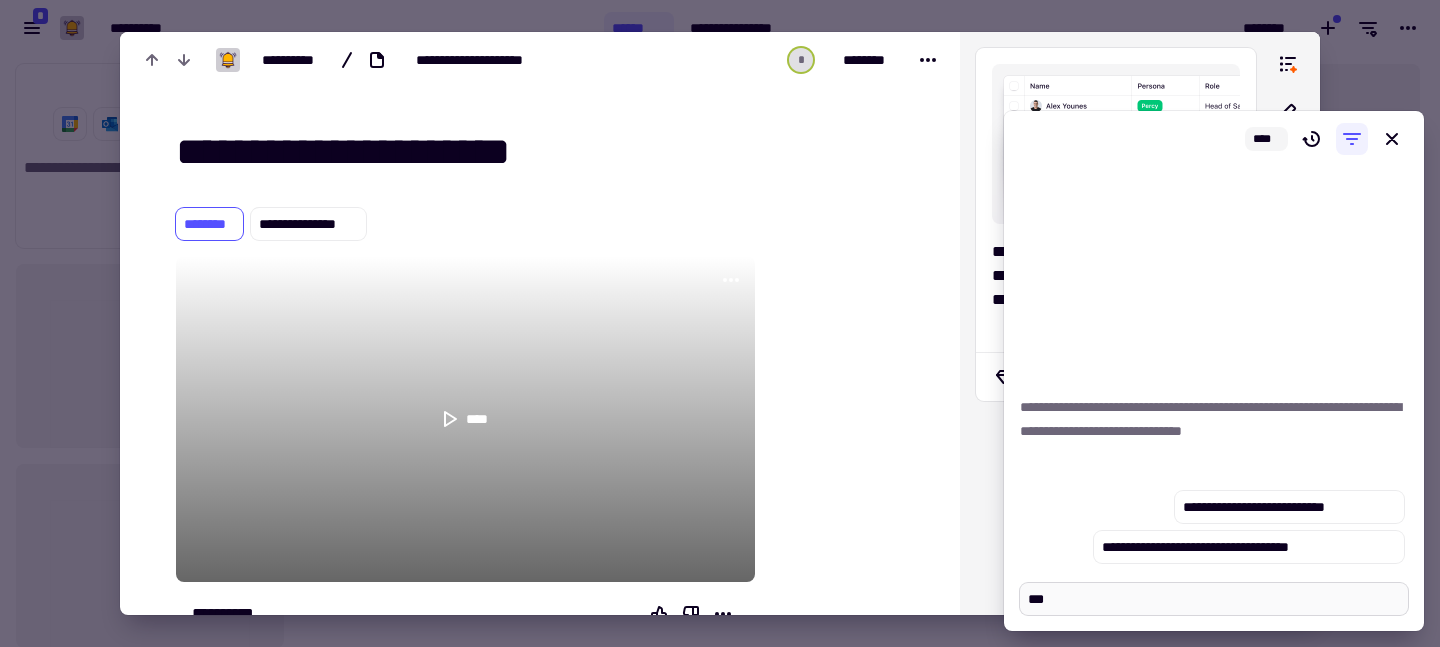 type on "***" 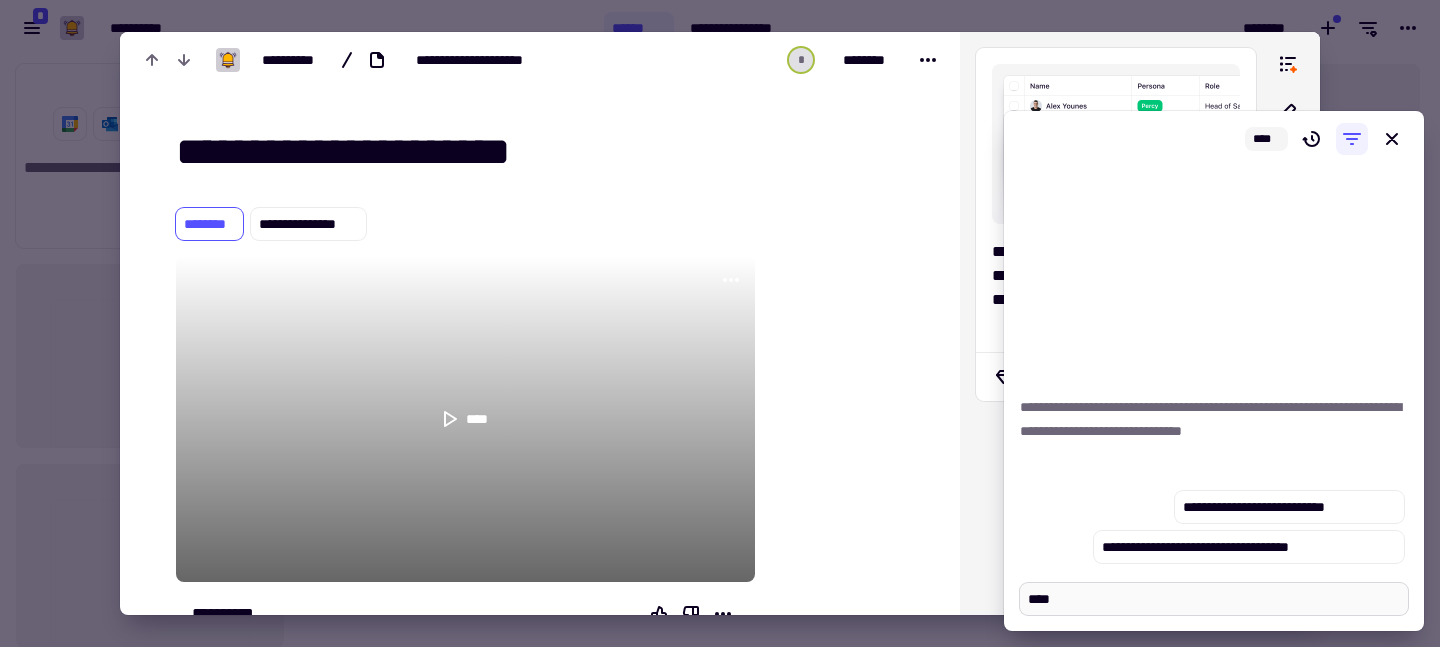type on "*" 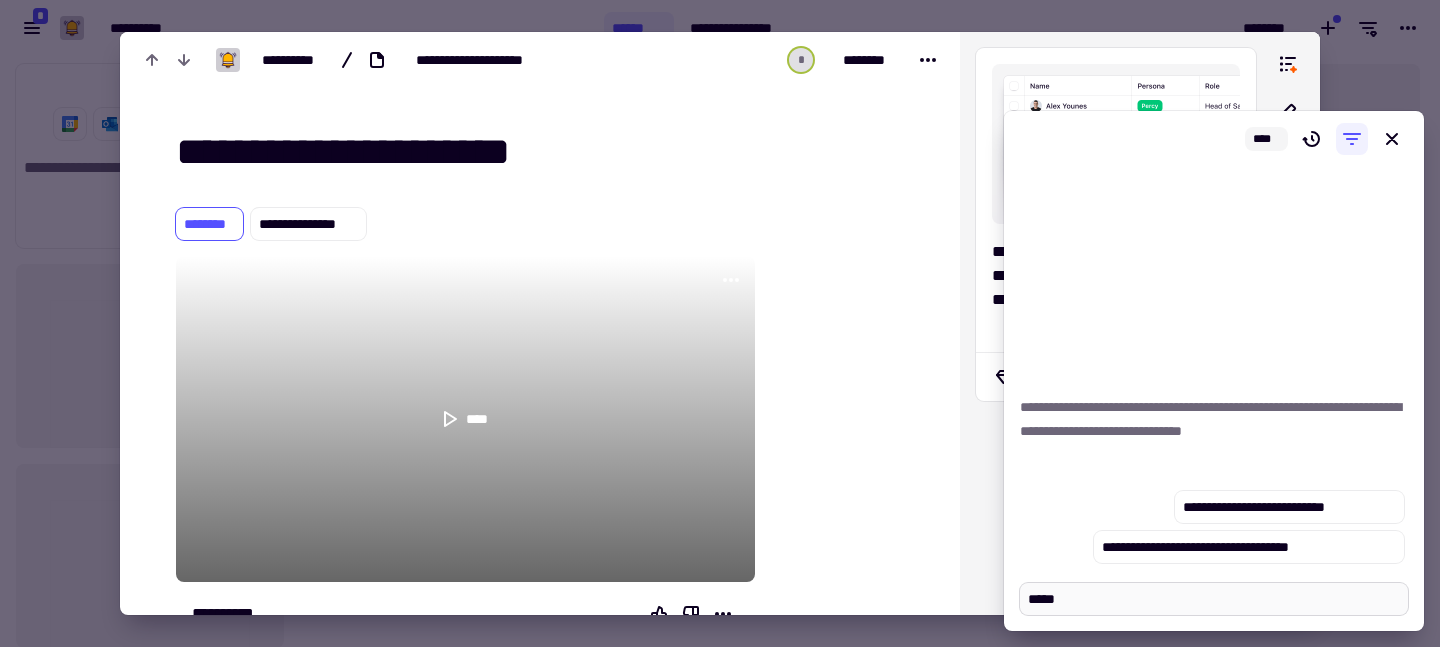 type on "******" 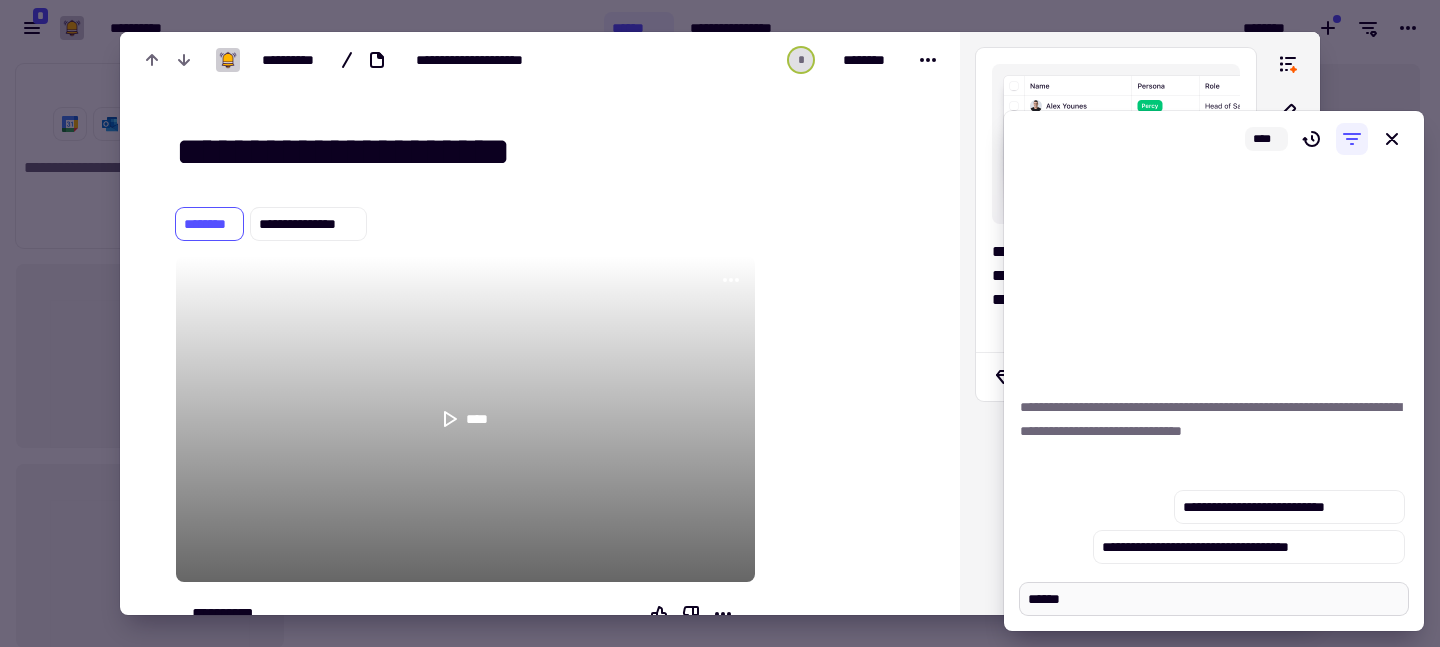 type on "*" 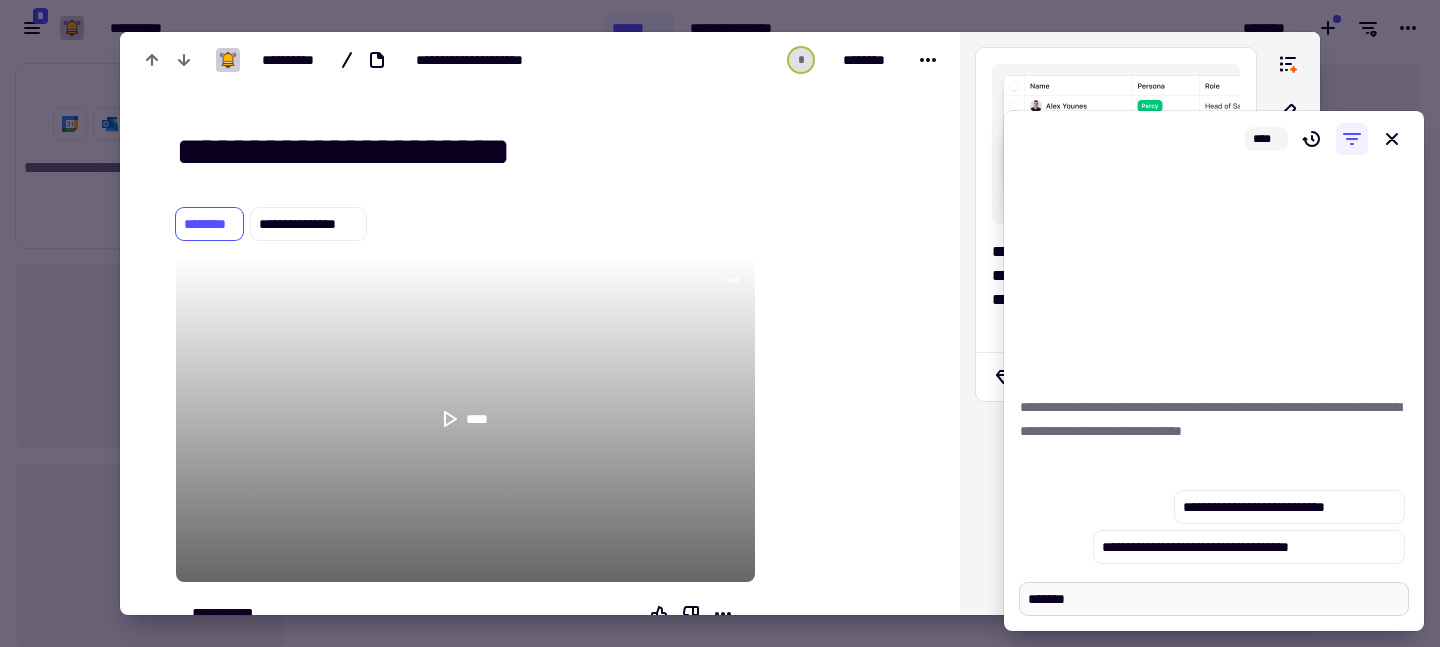 type on "*" 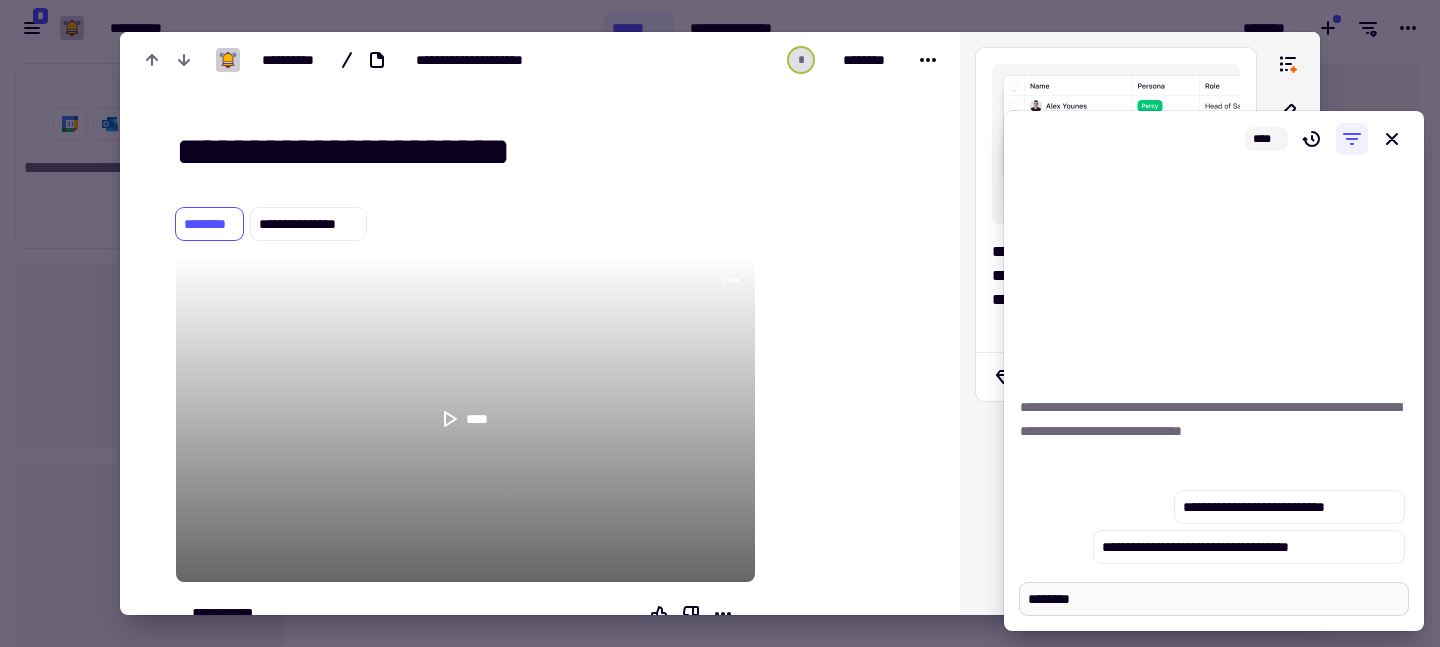 type on "*********" 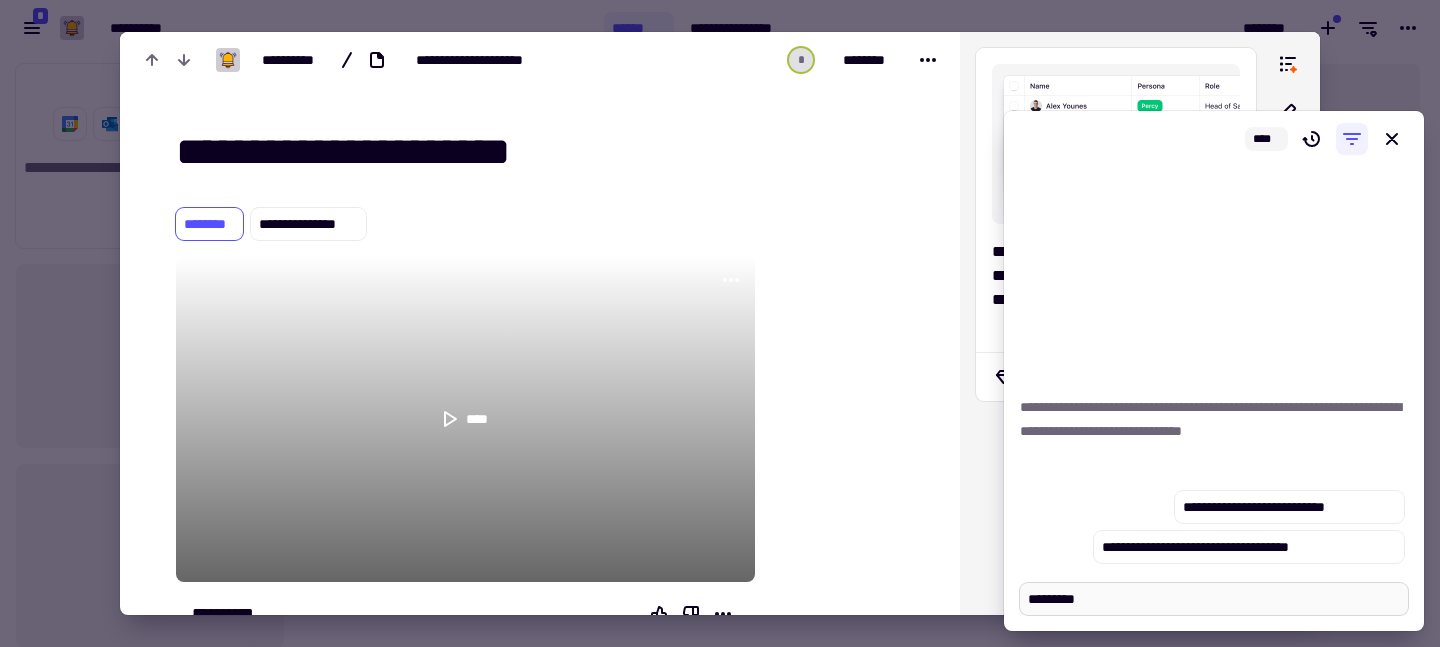 type on "*" 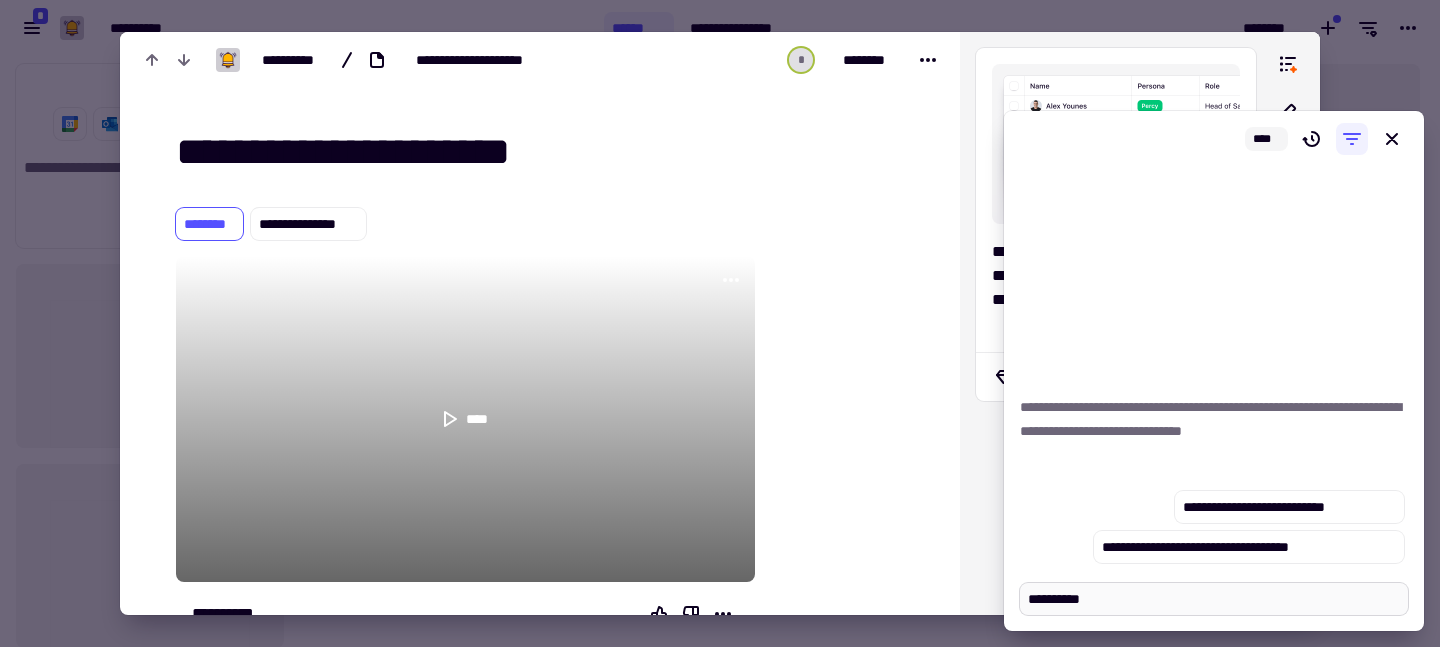 type on "*" 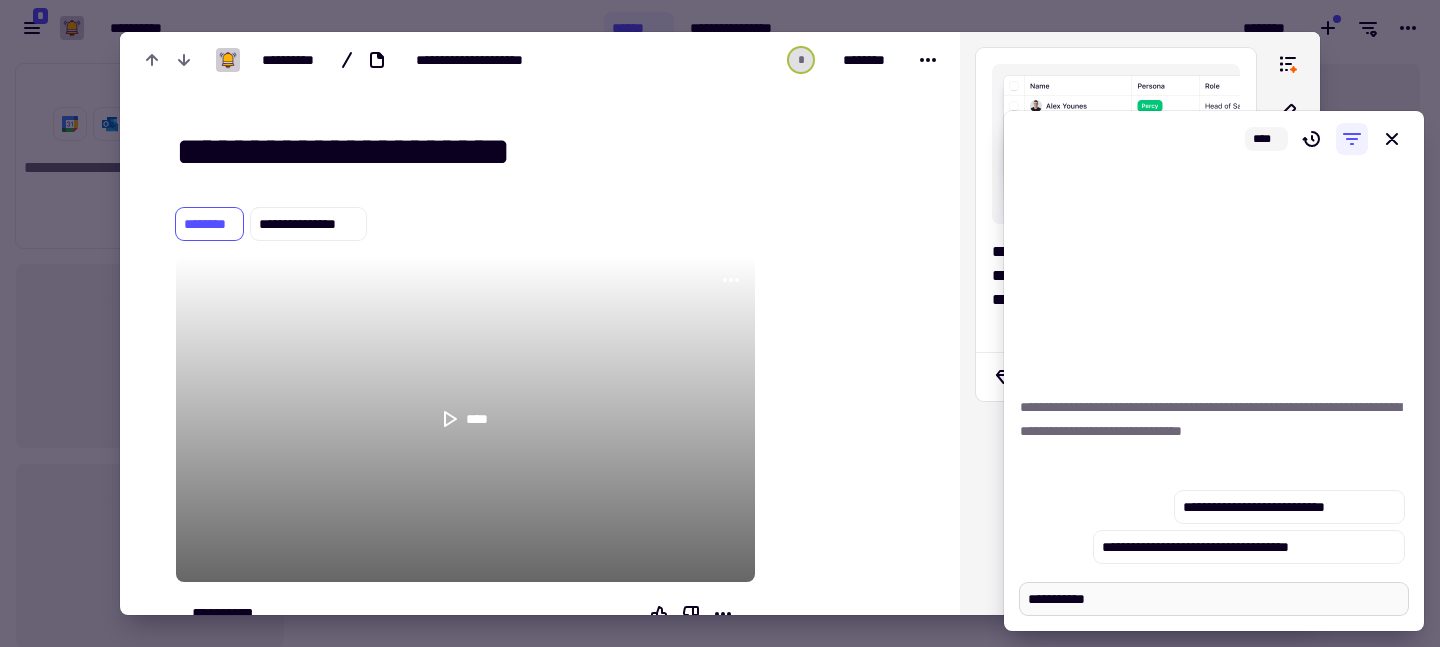 type on "*" 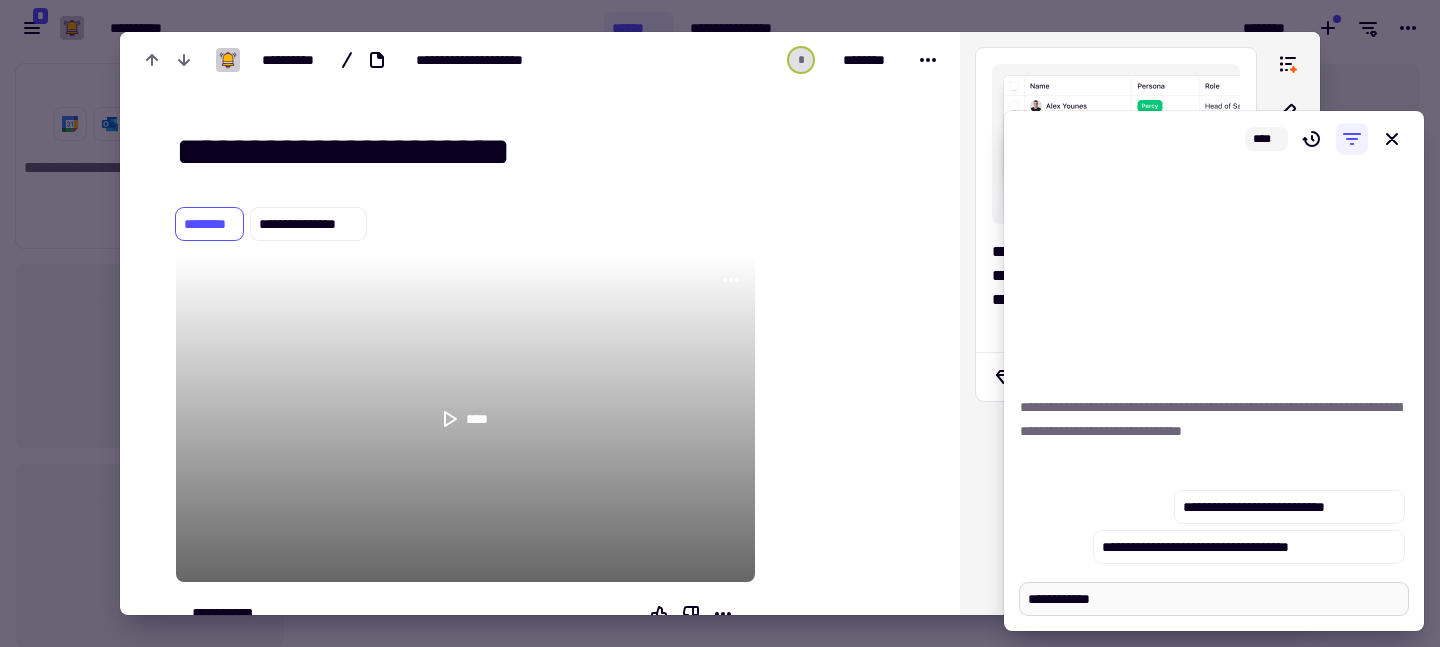 type on "*" 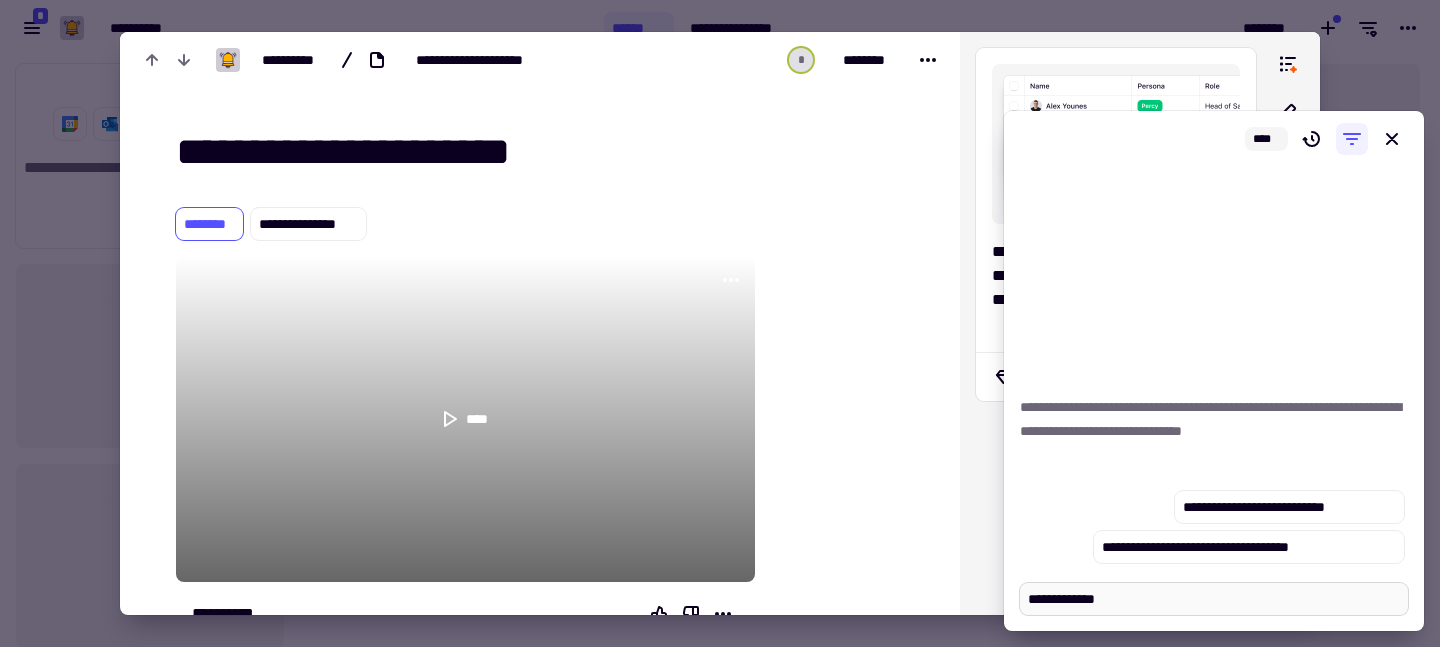 type on "**********" 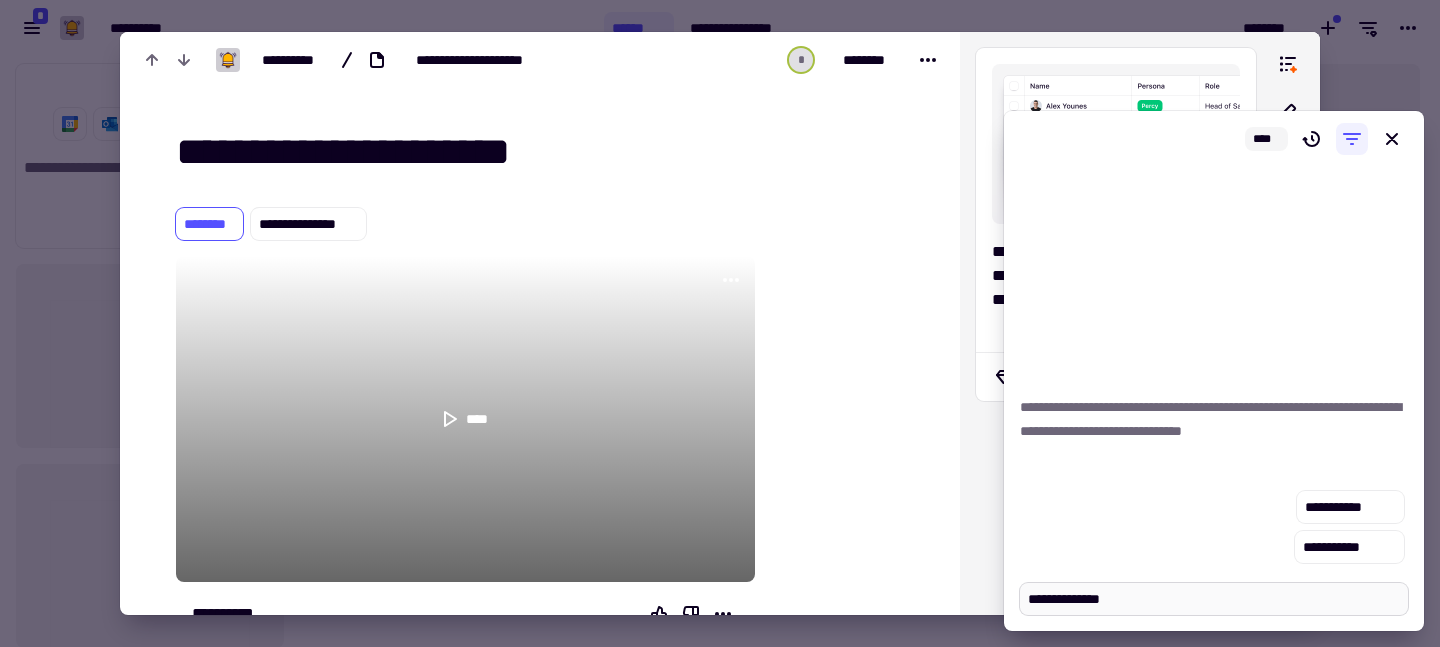type on "*" 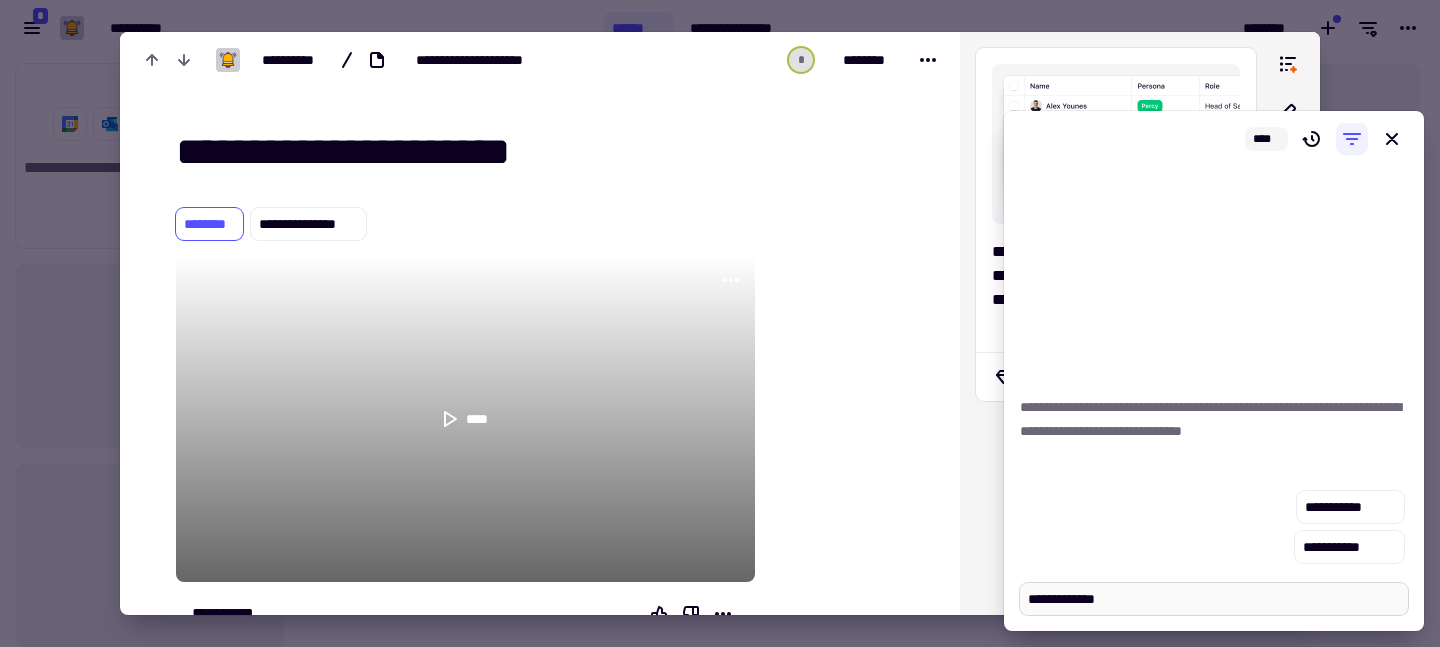 type on "*" 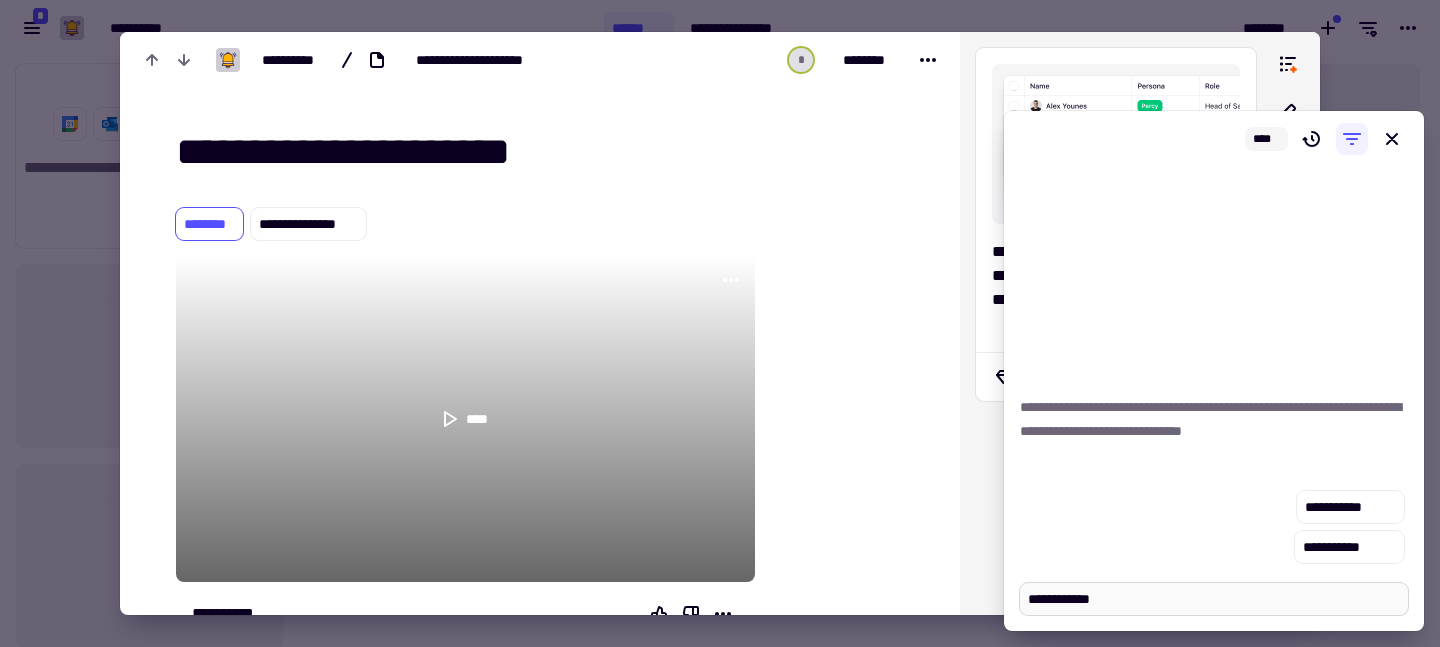 type on "*" 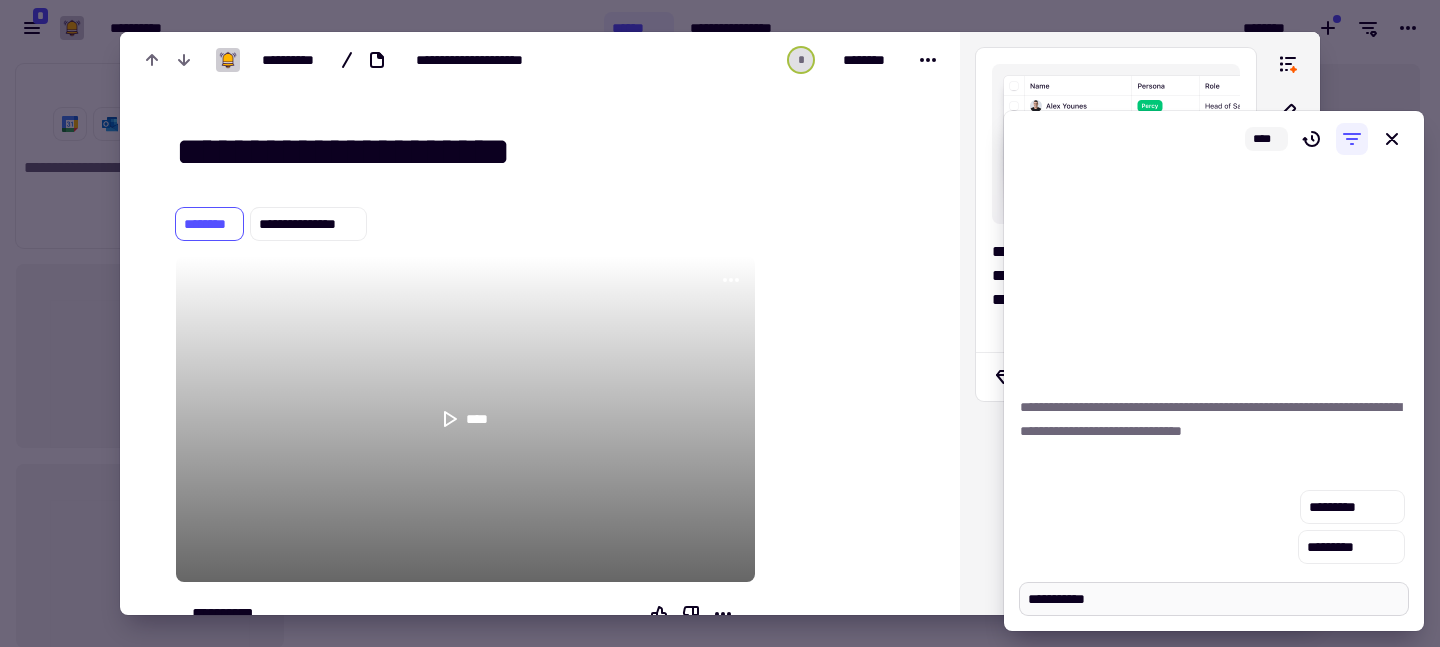 type on "*" 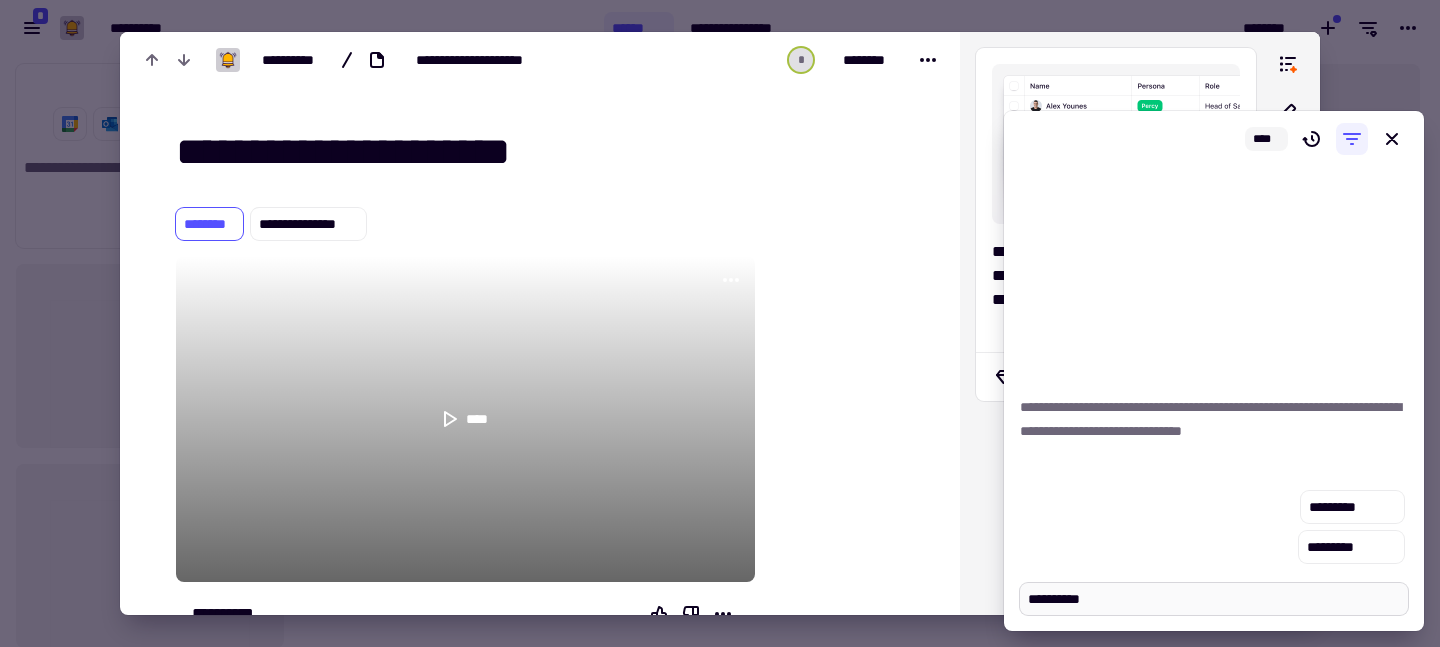 type on "*" 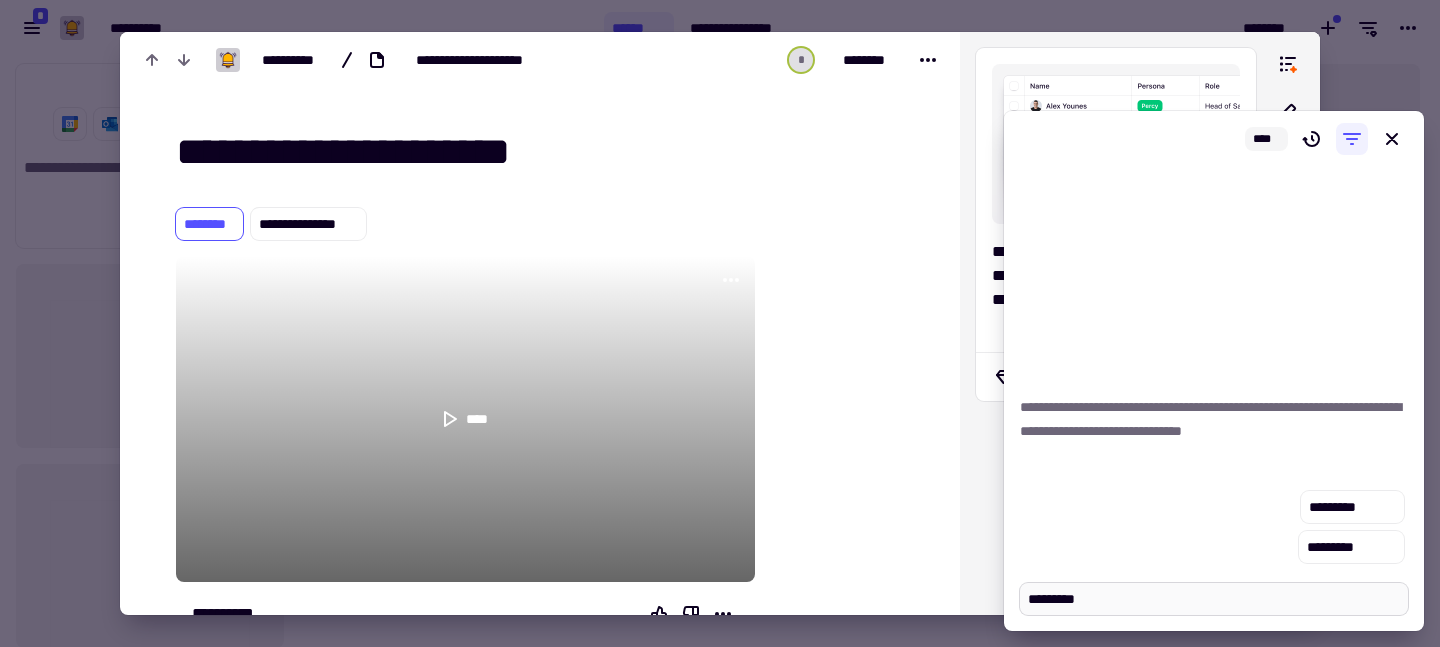 type on "*" 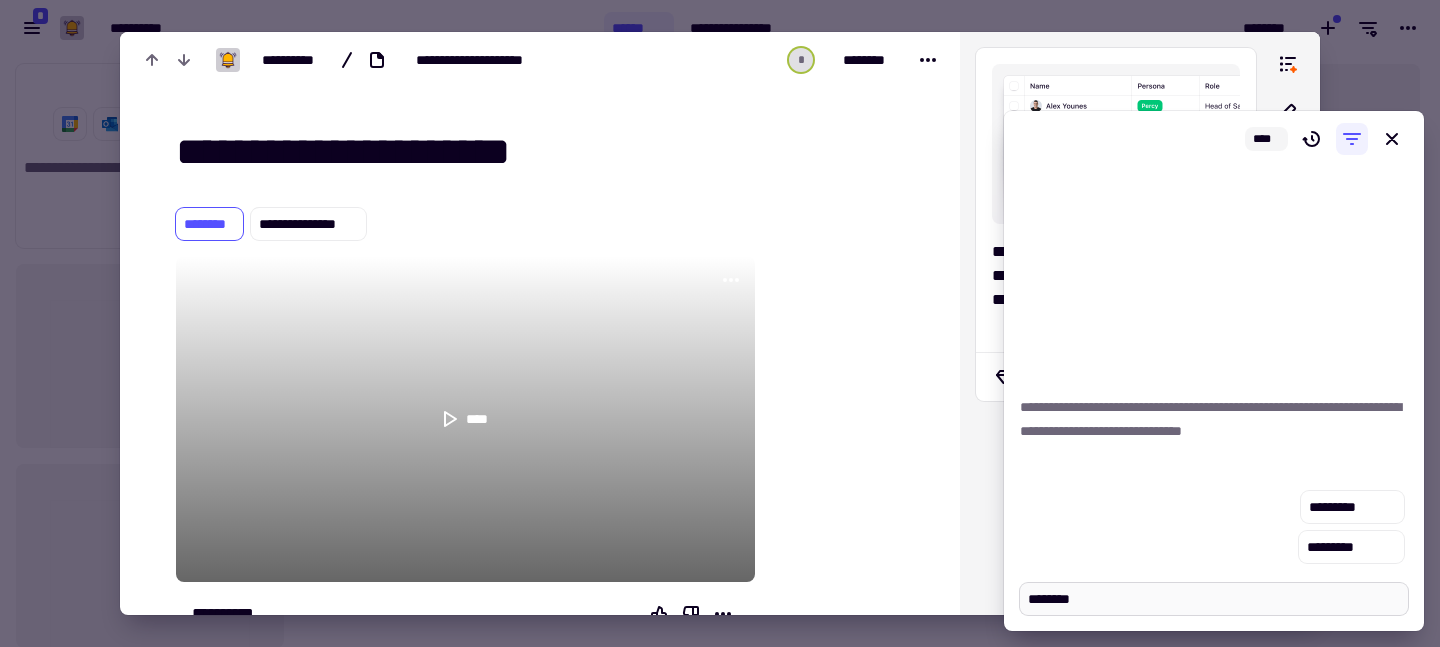 type on "*" 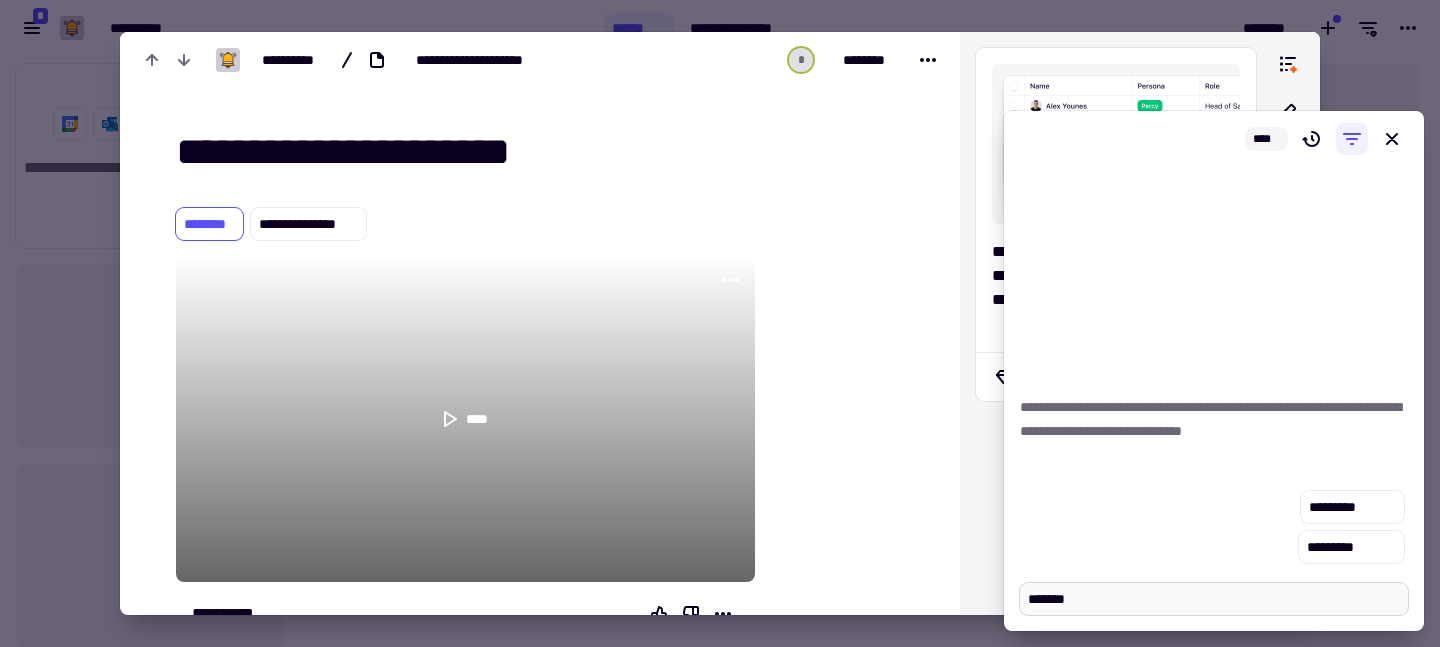 type on "*" 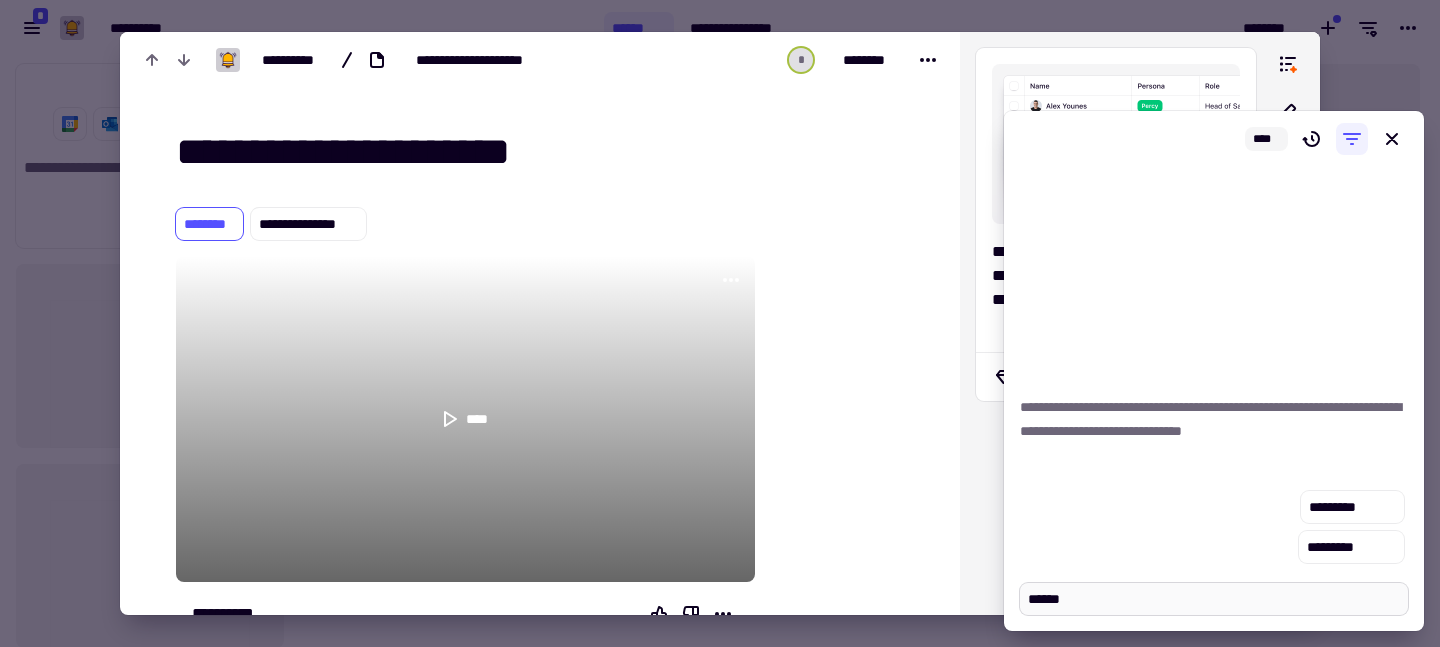 type on "*" 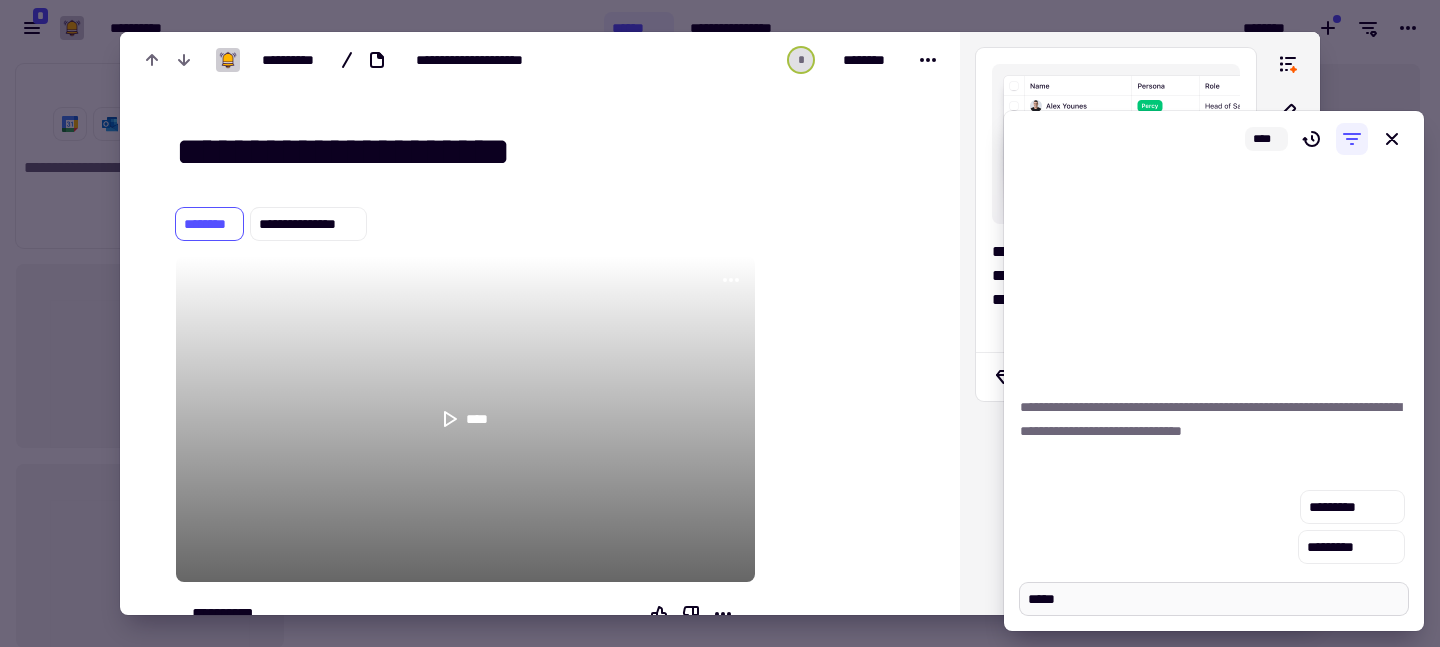 type on "*" 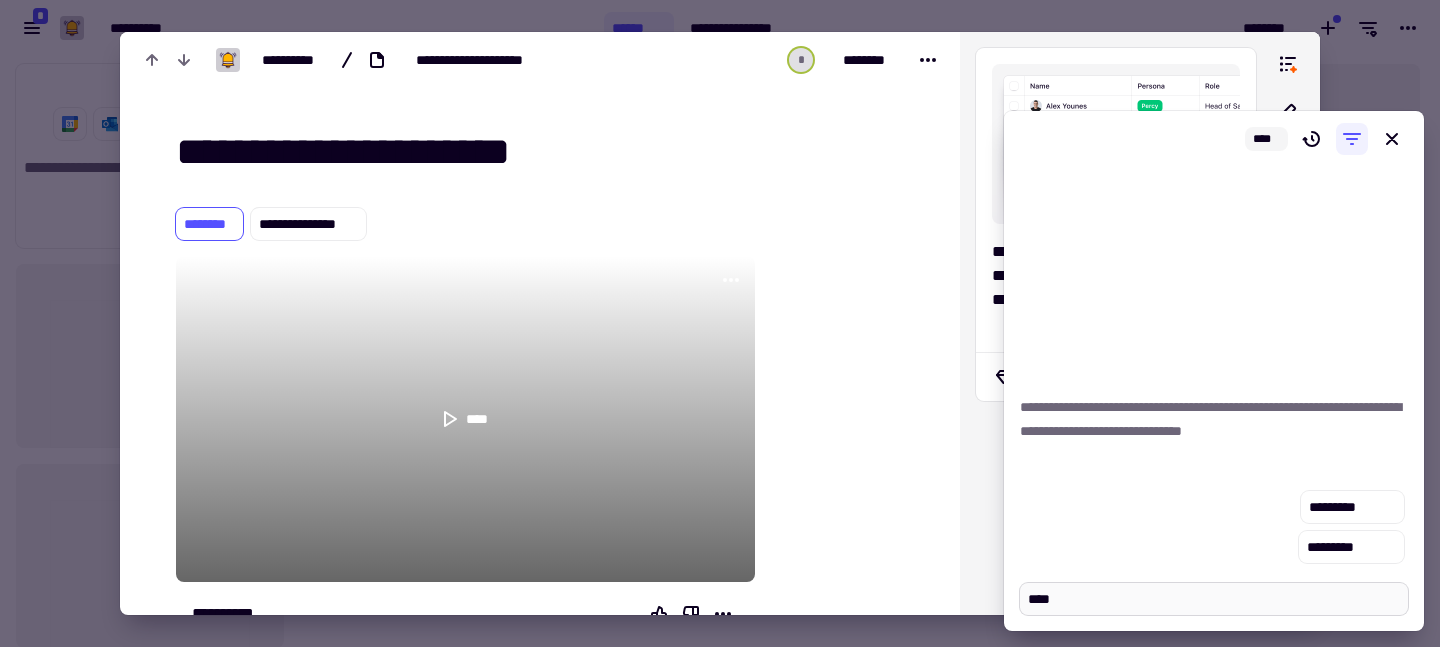 type on "*" 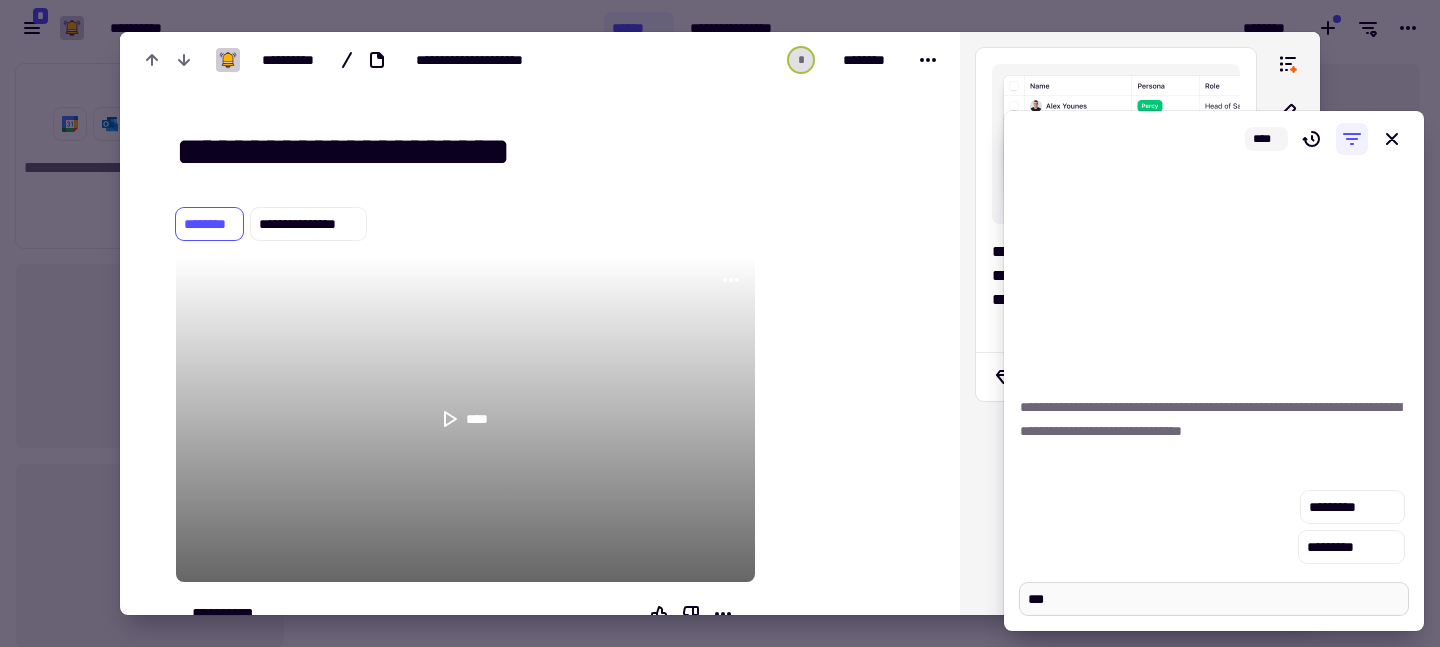 type on "*" 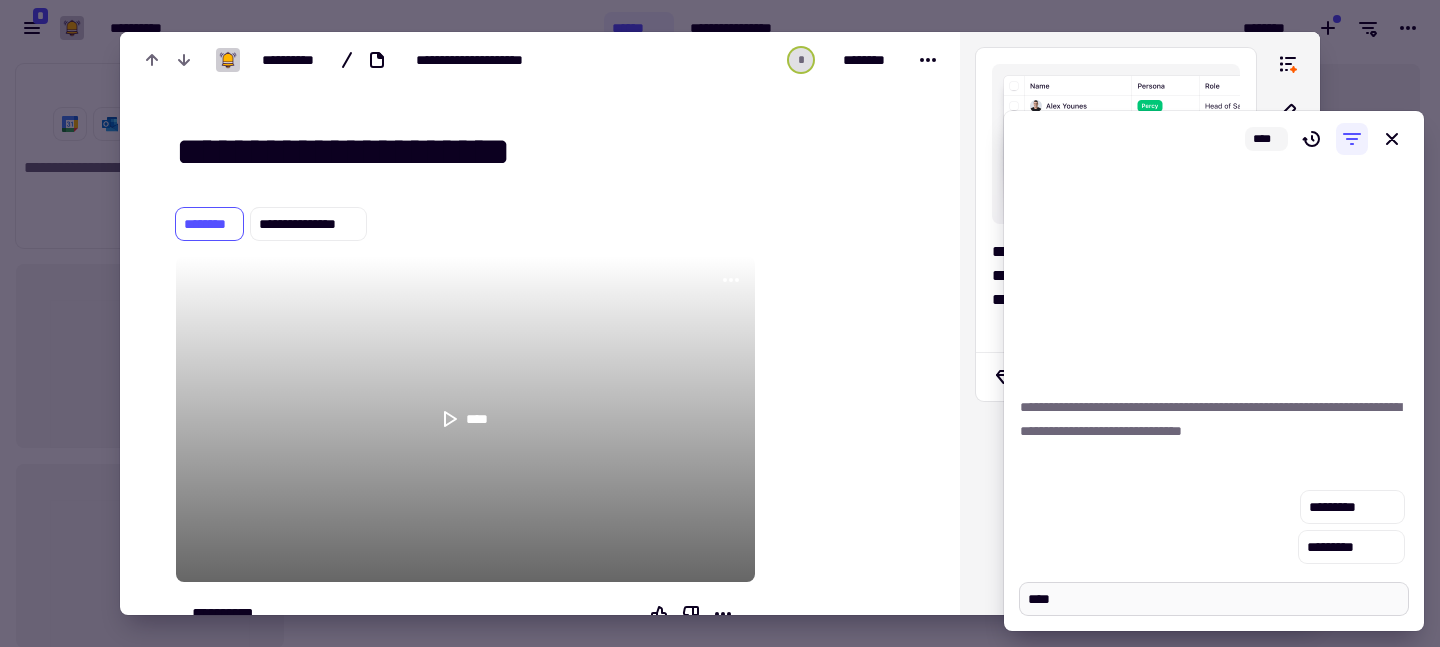 type on "*" 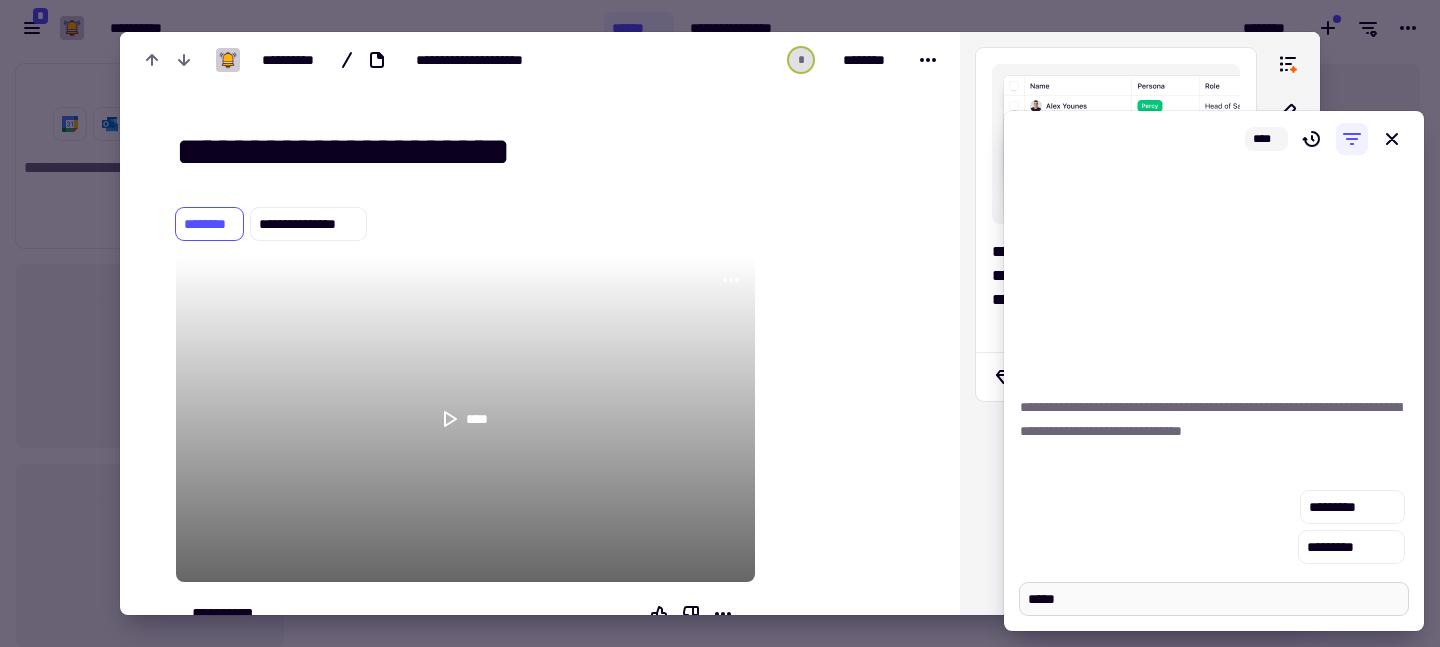 type on "*****" 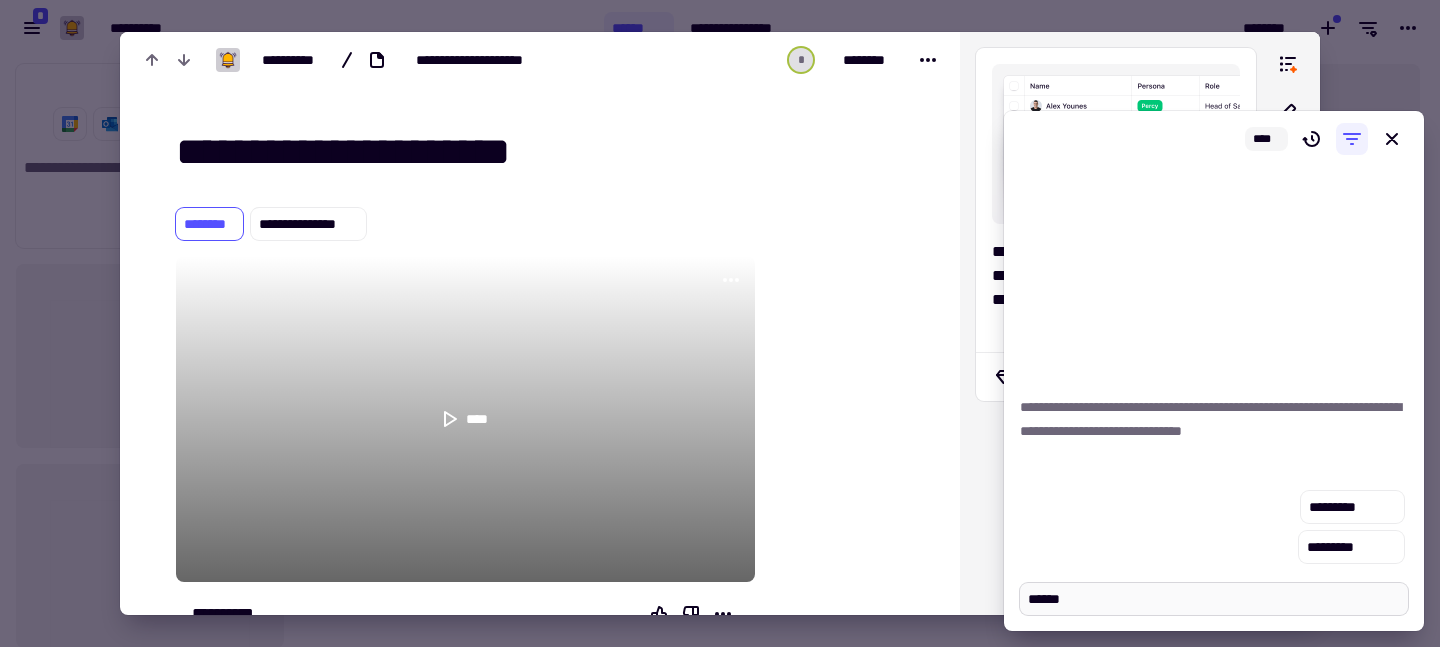 type on "*" 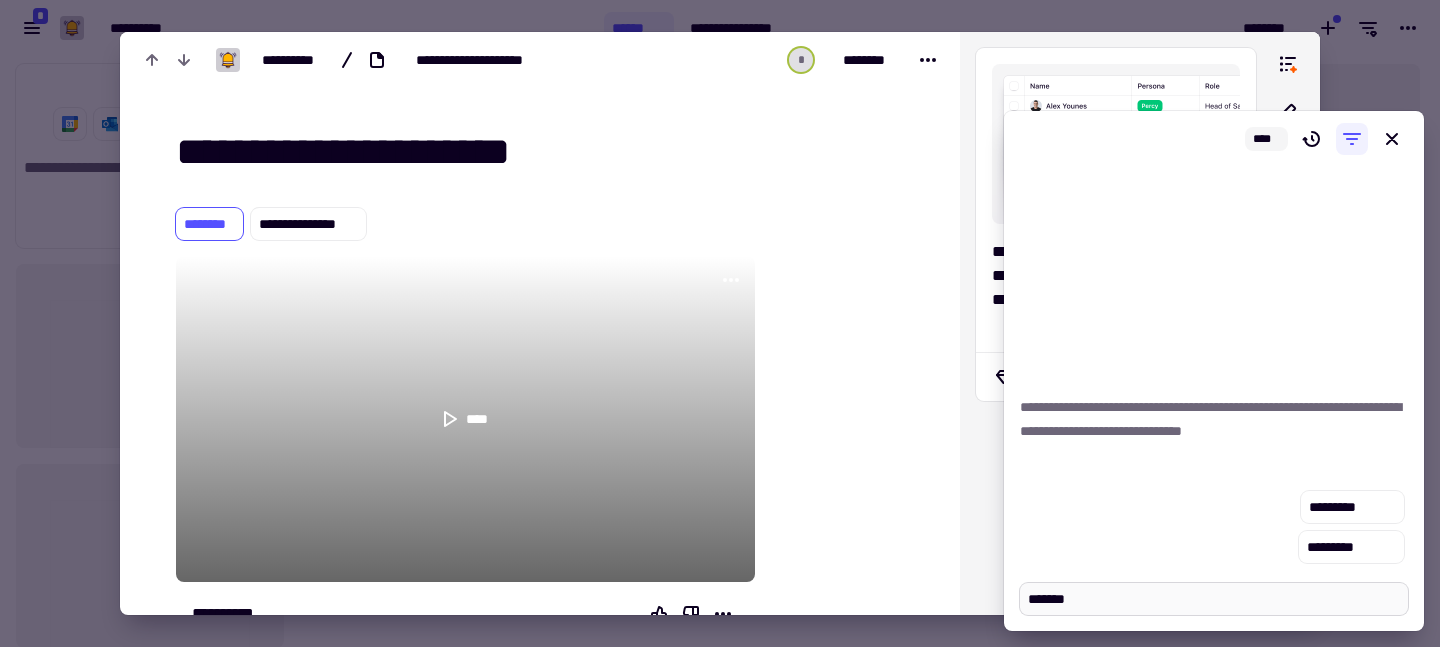 type on "*" 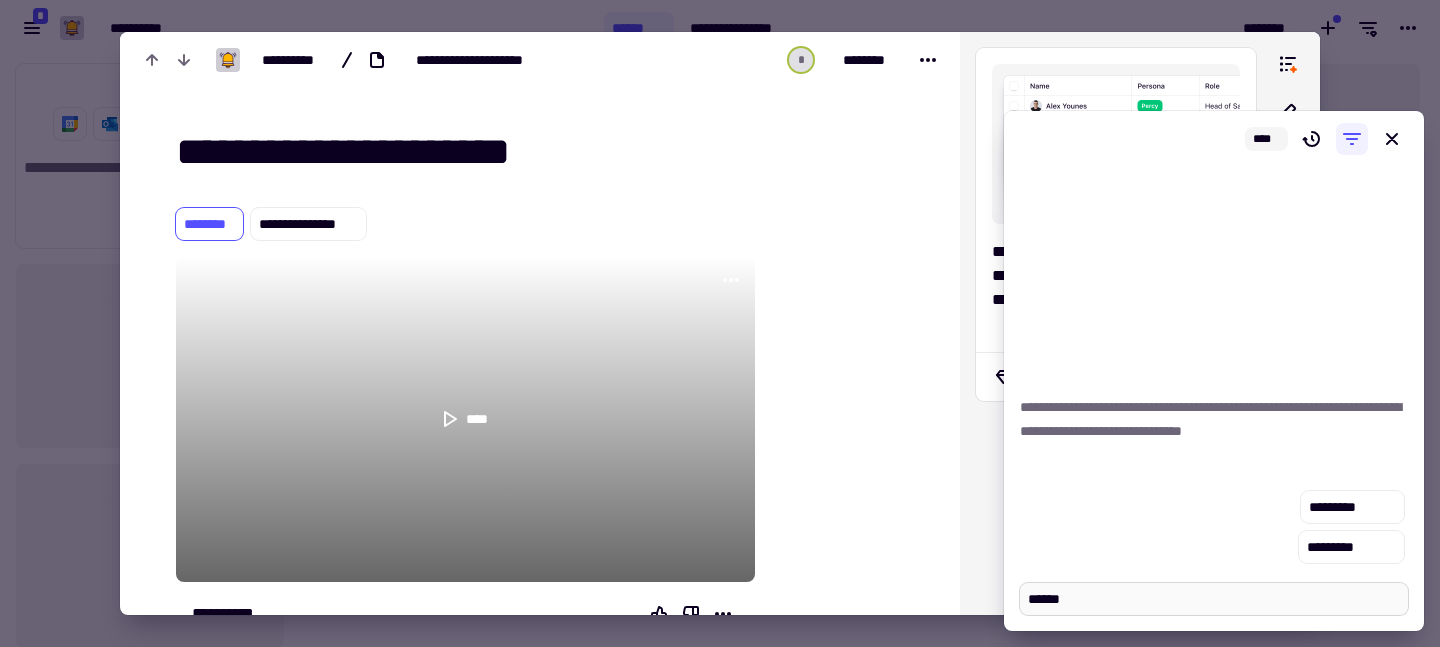 type on "*" 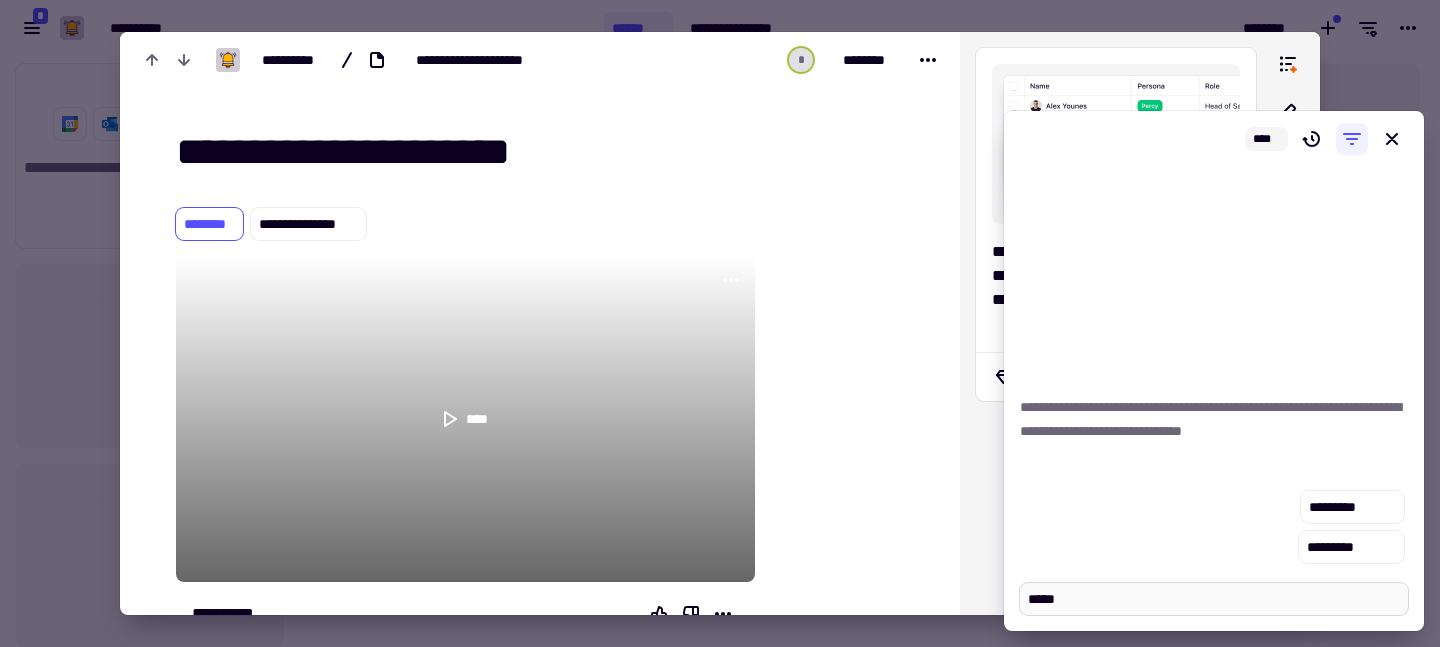 type on "****" 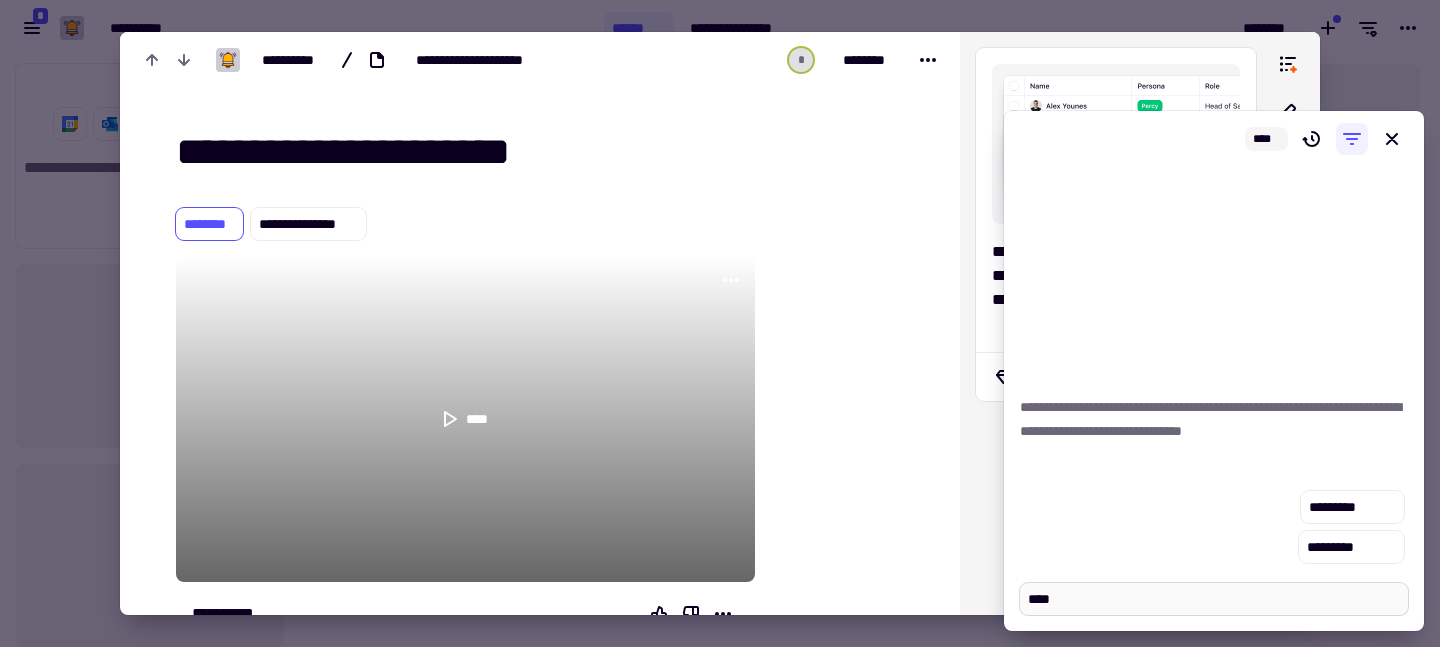 type on "*" 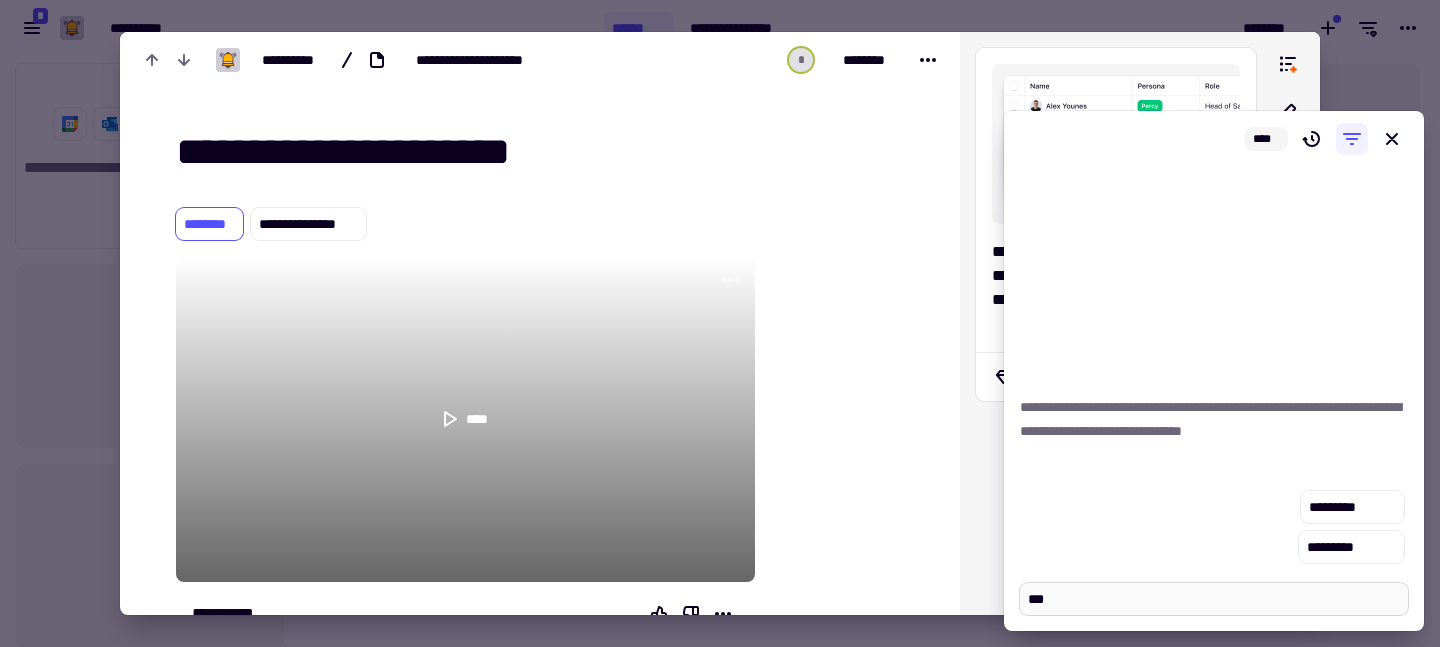 type on "**" 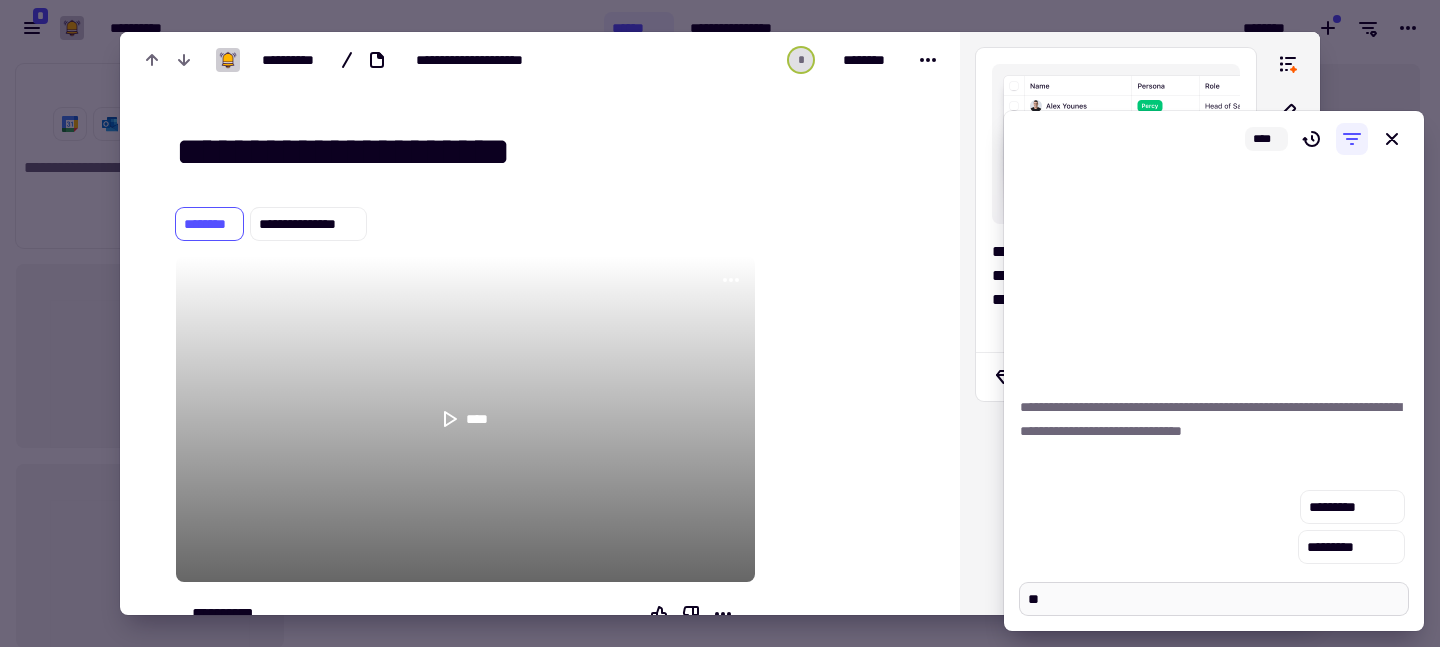 type on "*" 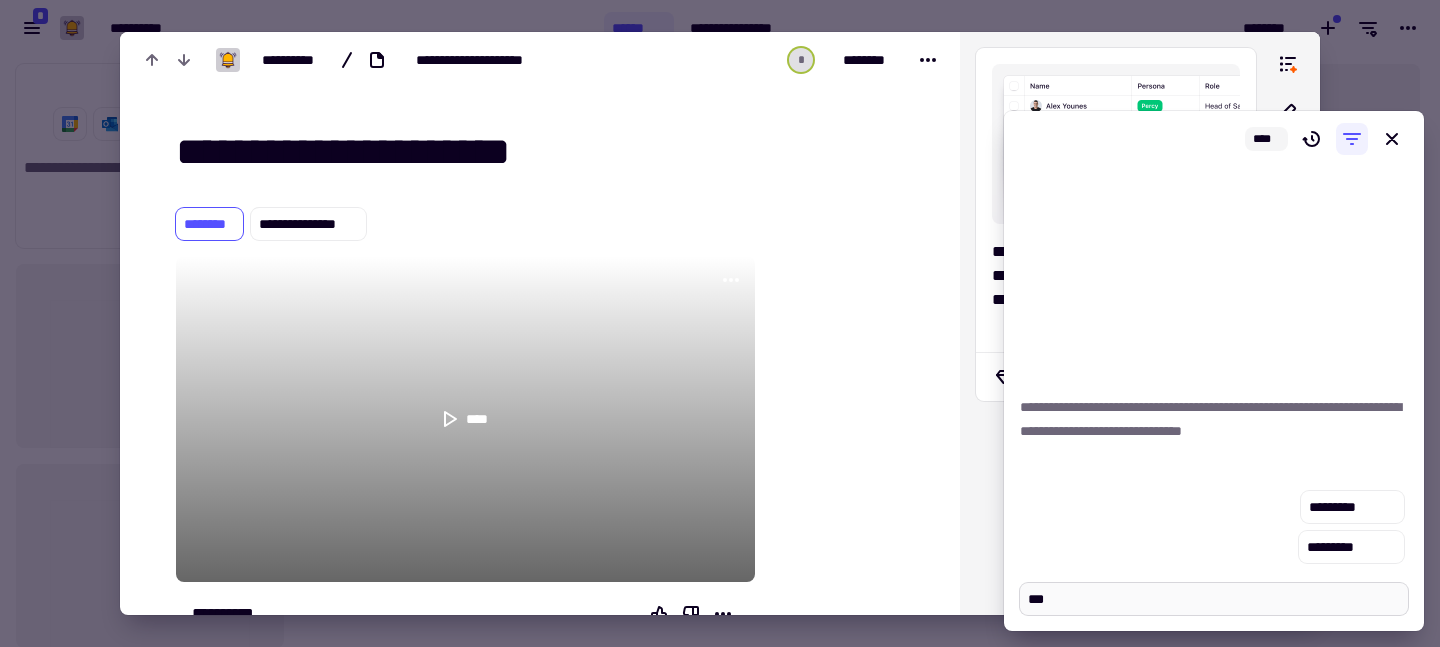 type on "***" 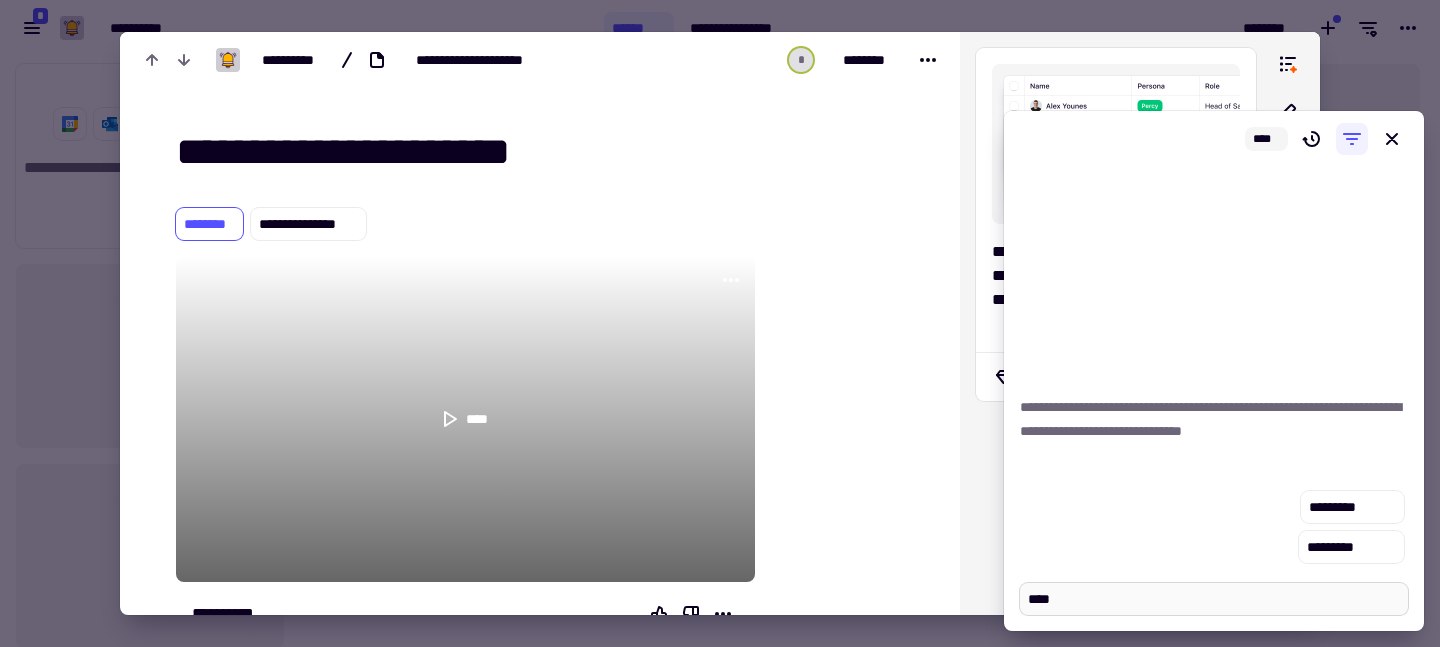 type on "*" 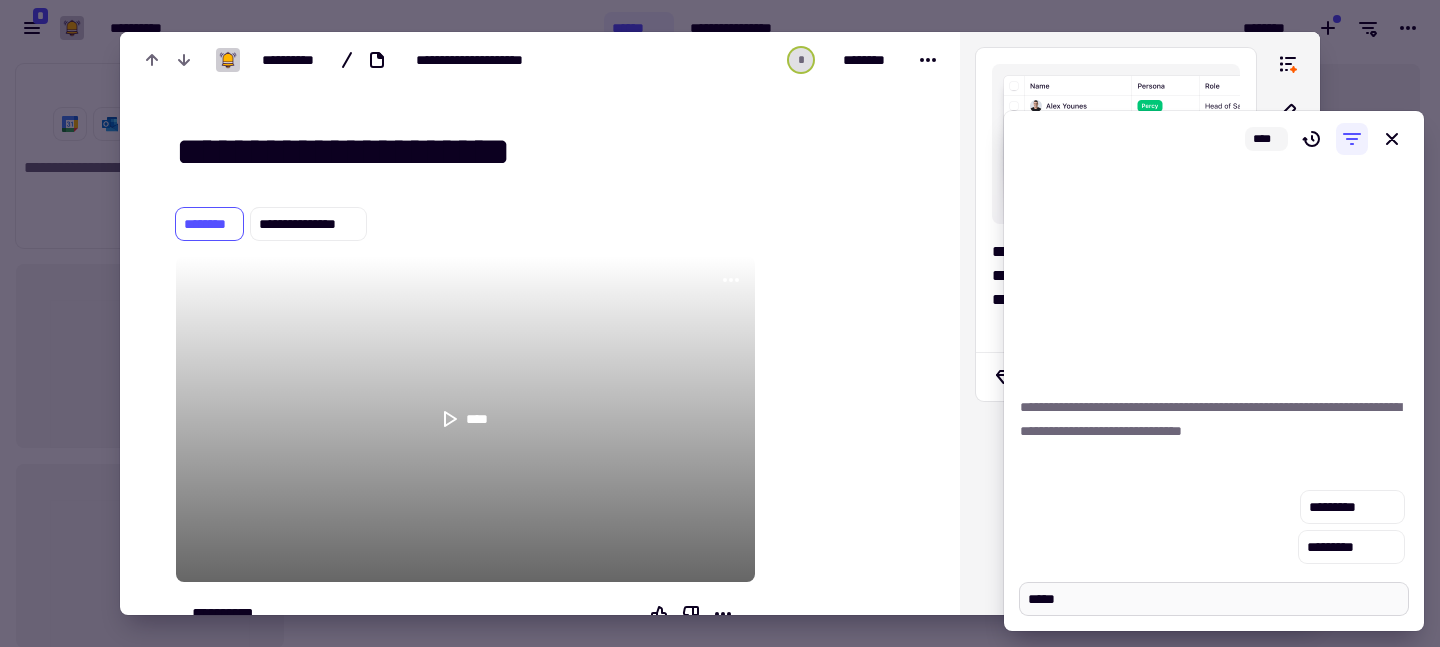 type on "*" 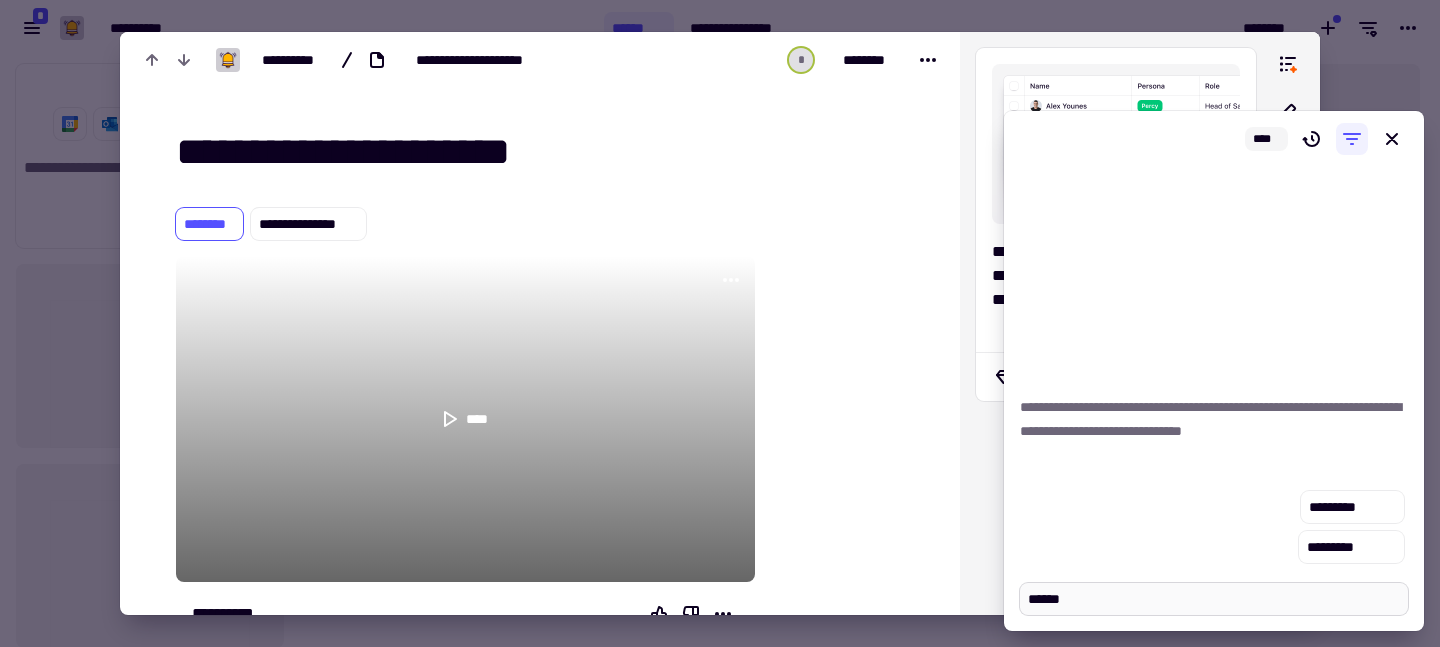 type on "*" 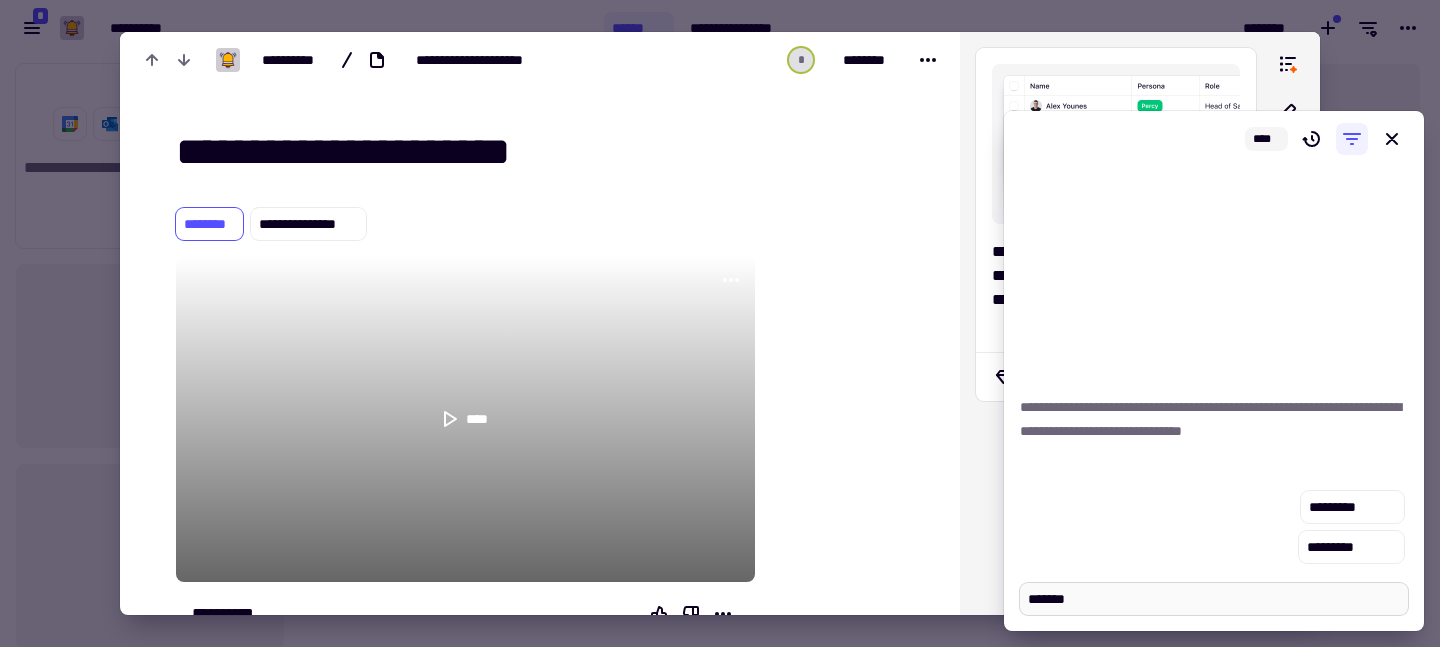 type on "********" 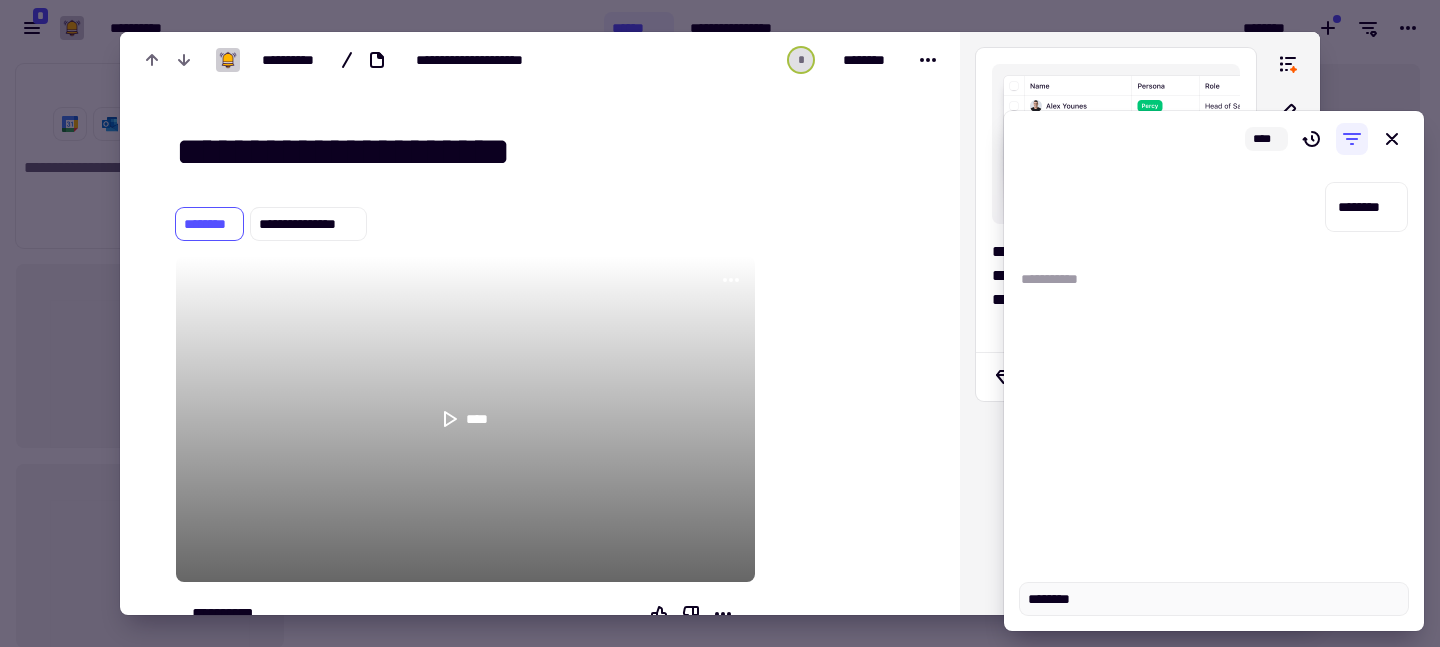 type on "*" 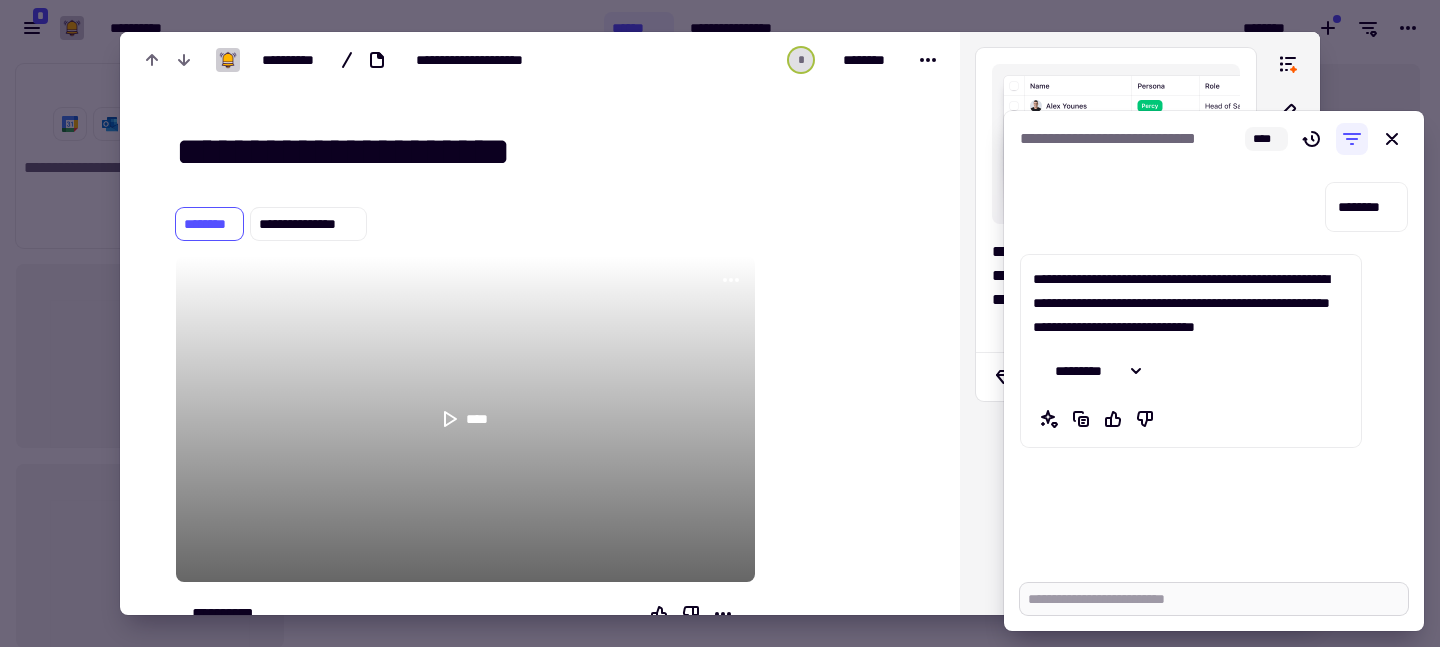 click at bounding box center (1214, 599) 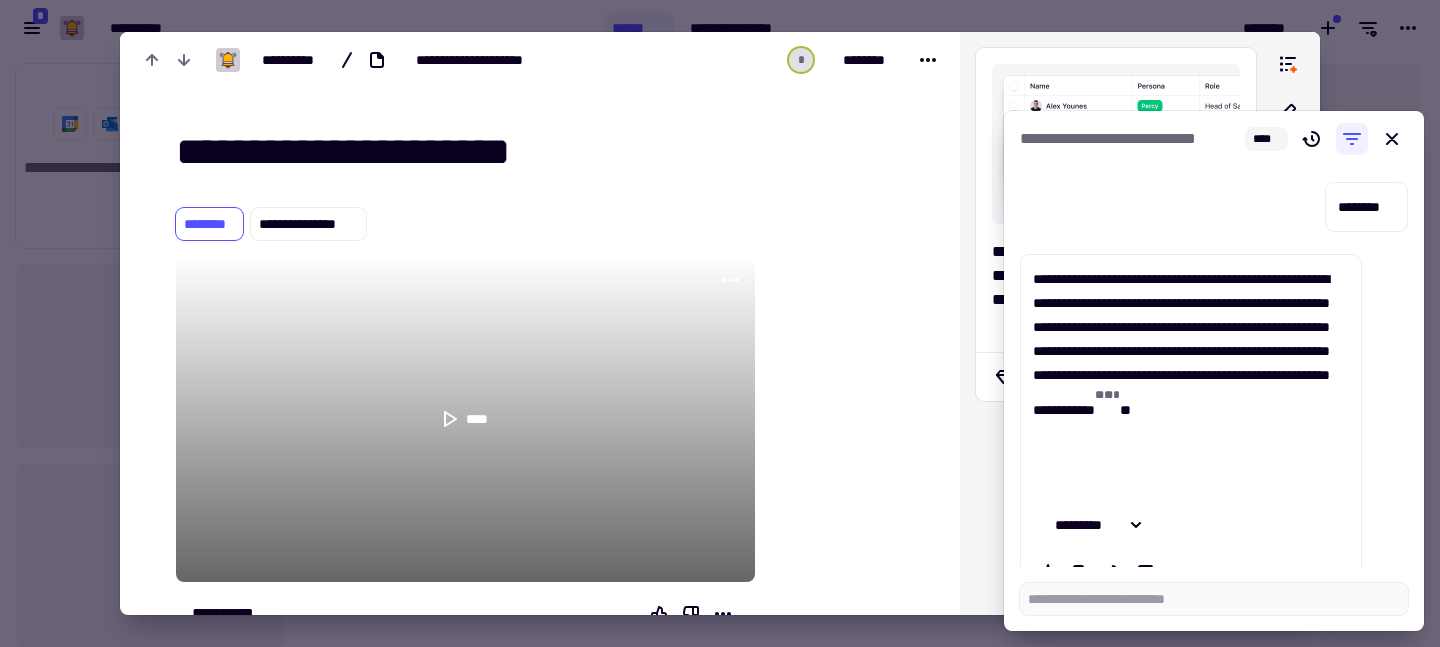 scroll, scrollTop: 57, scrollLeft: 0, axis: vertical 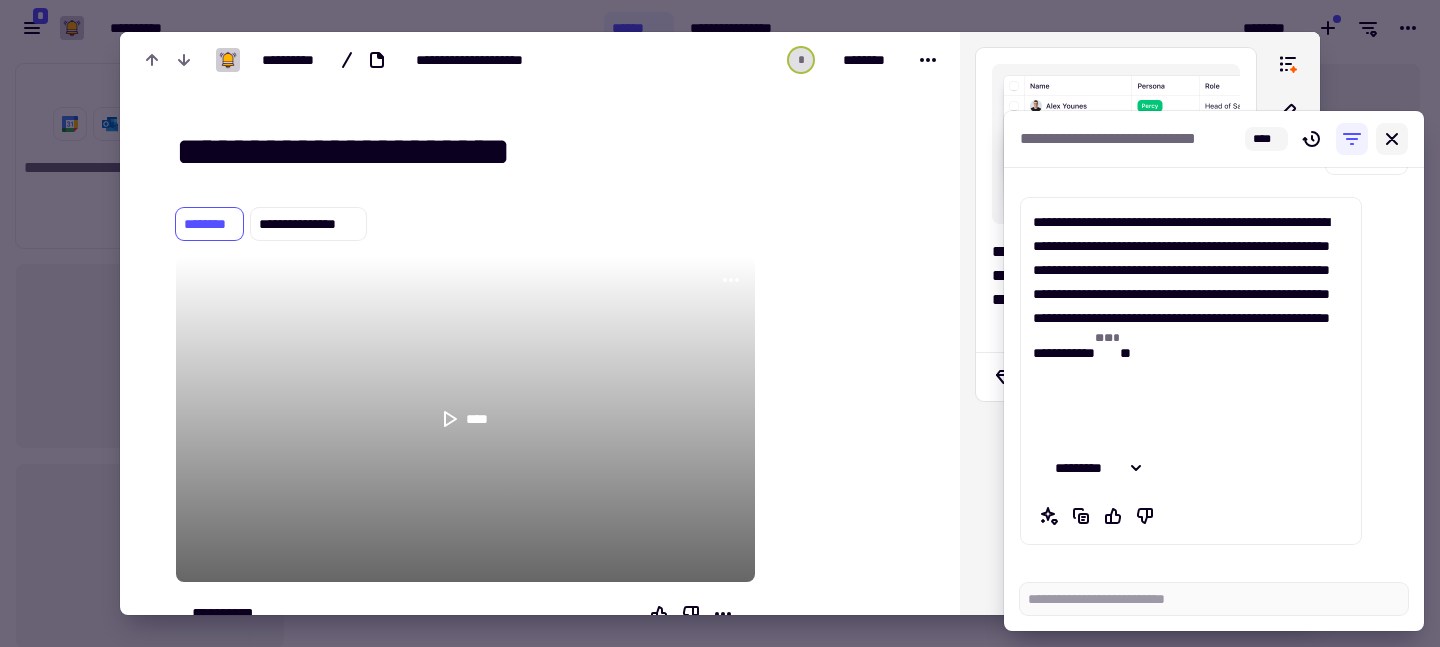 type on "*" 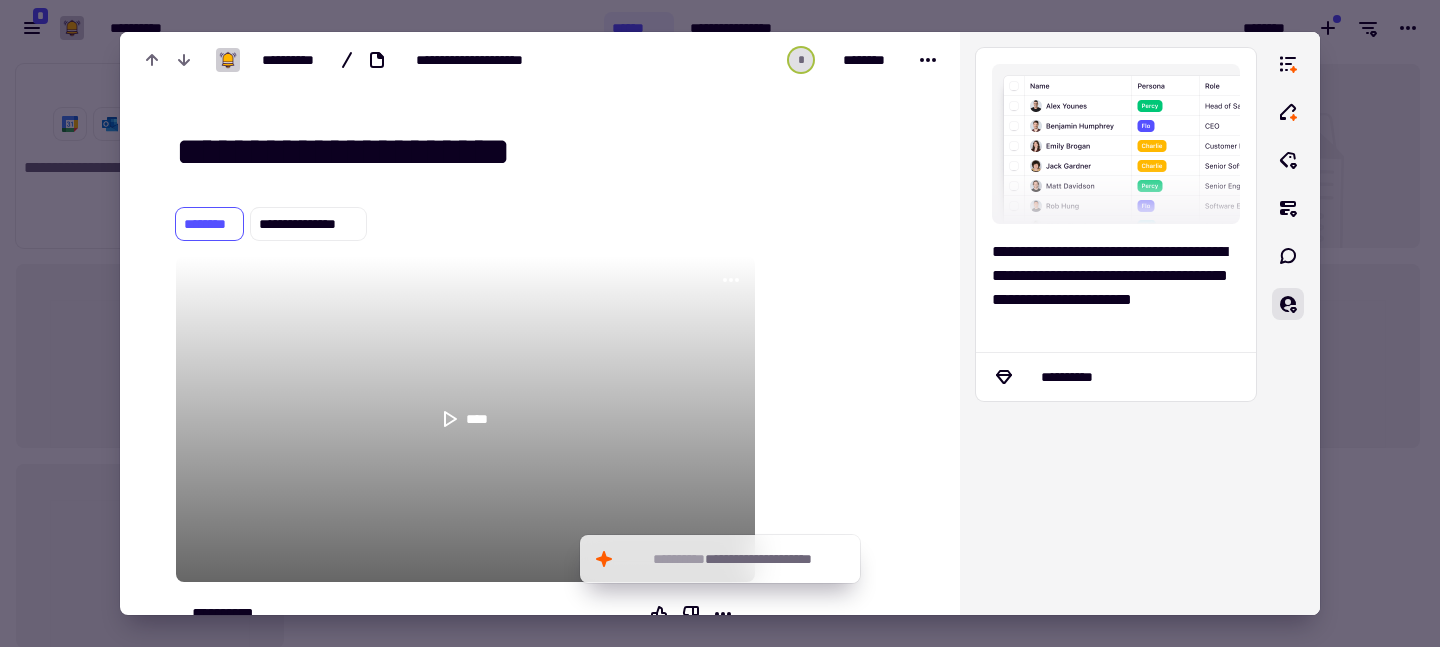 click at bounding box center (720, 323) 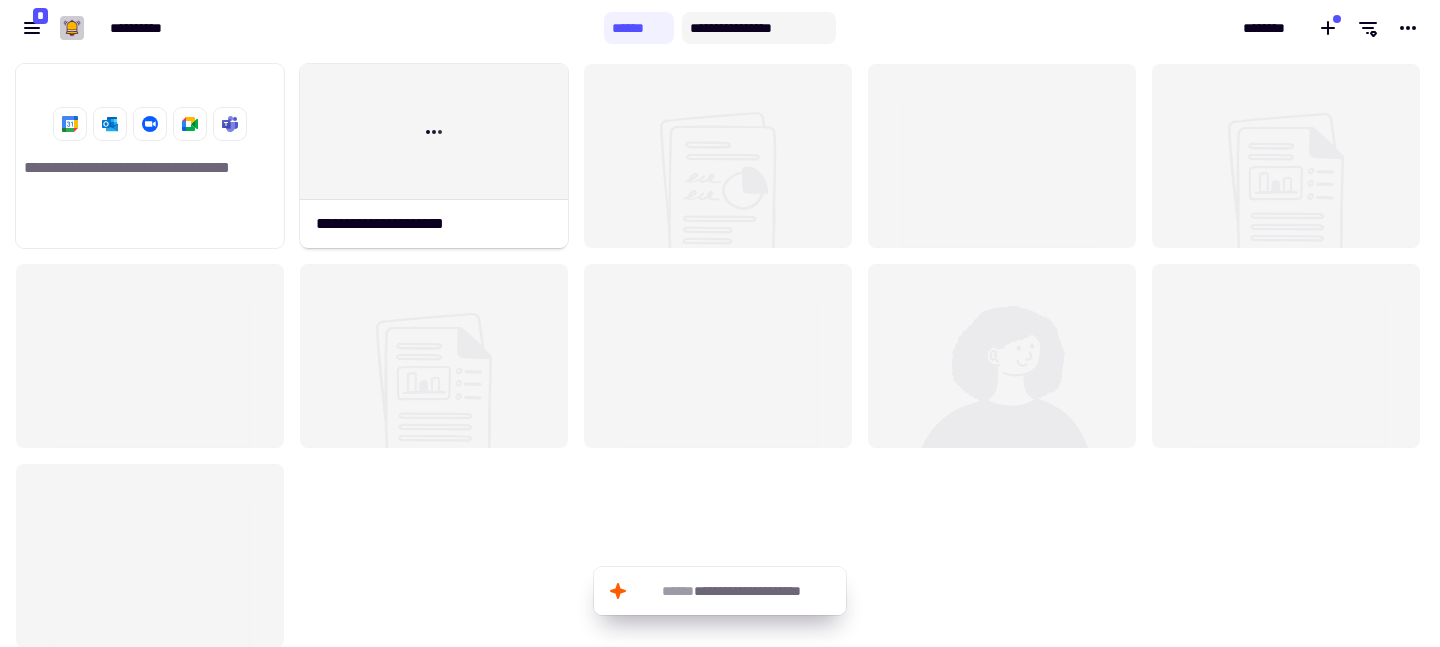 click on "**********" 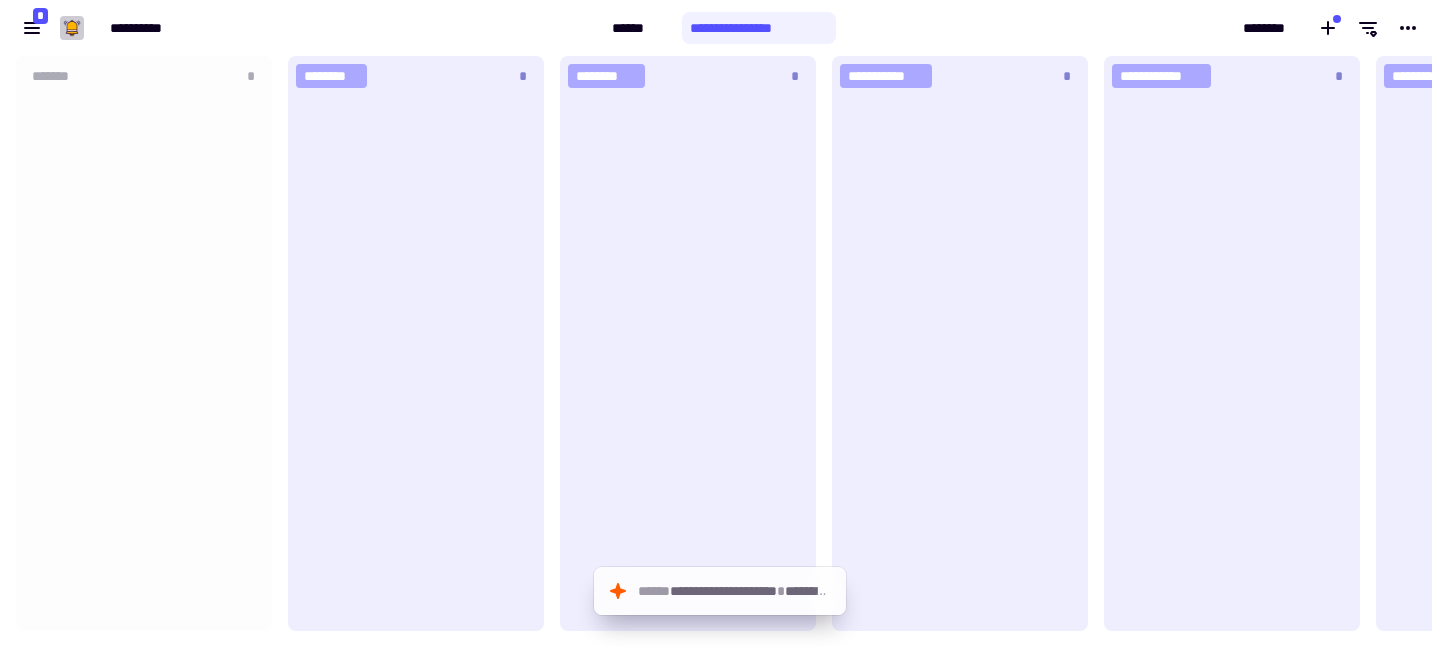 scroll, scrollTop: 1, scrollLeft: 1, axis: both 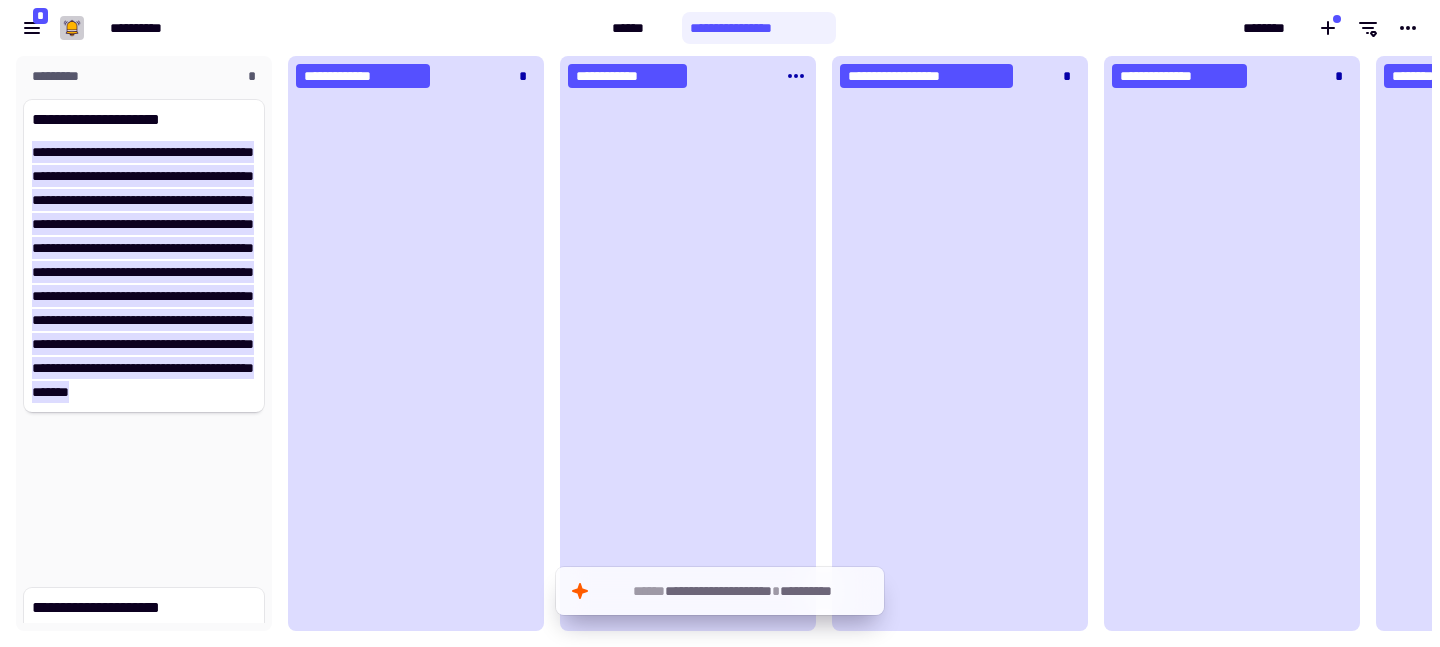 click 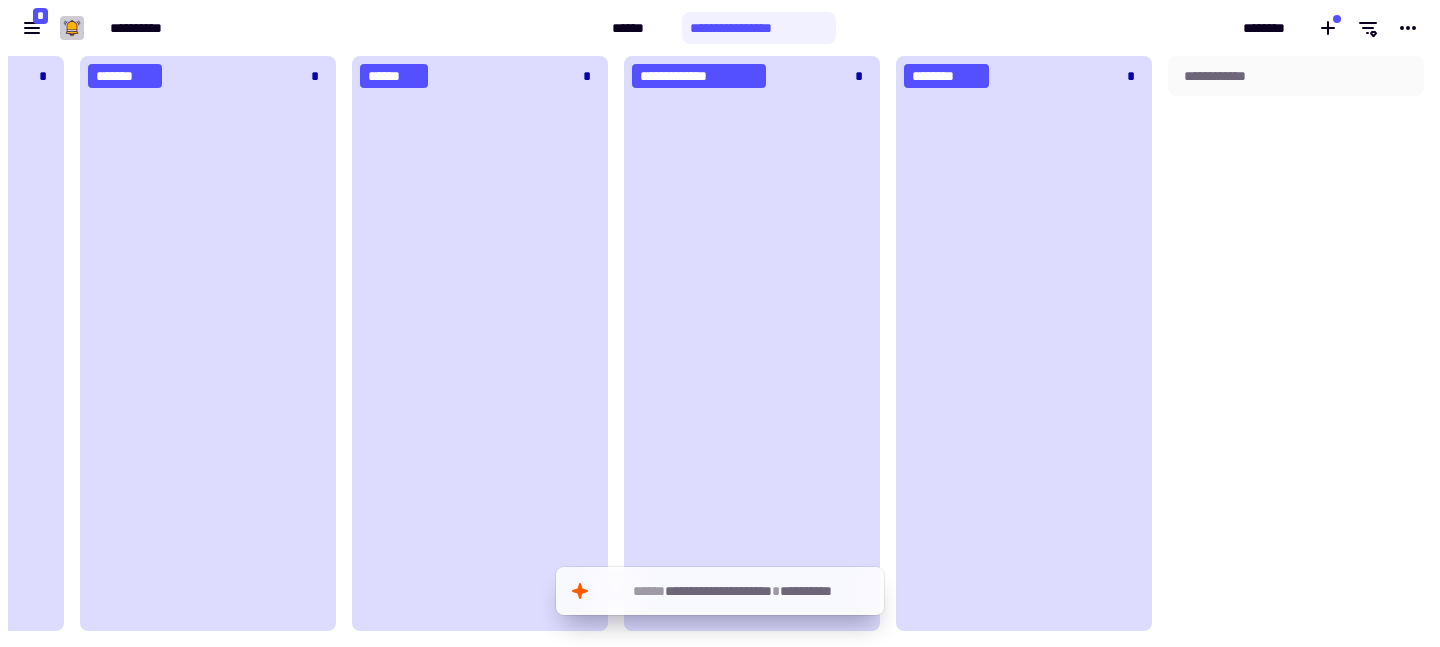 scroll, scrollTop: 0, scrollLeft: 23, axis: horizontal 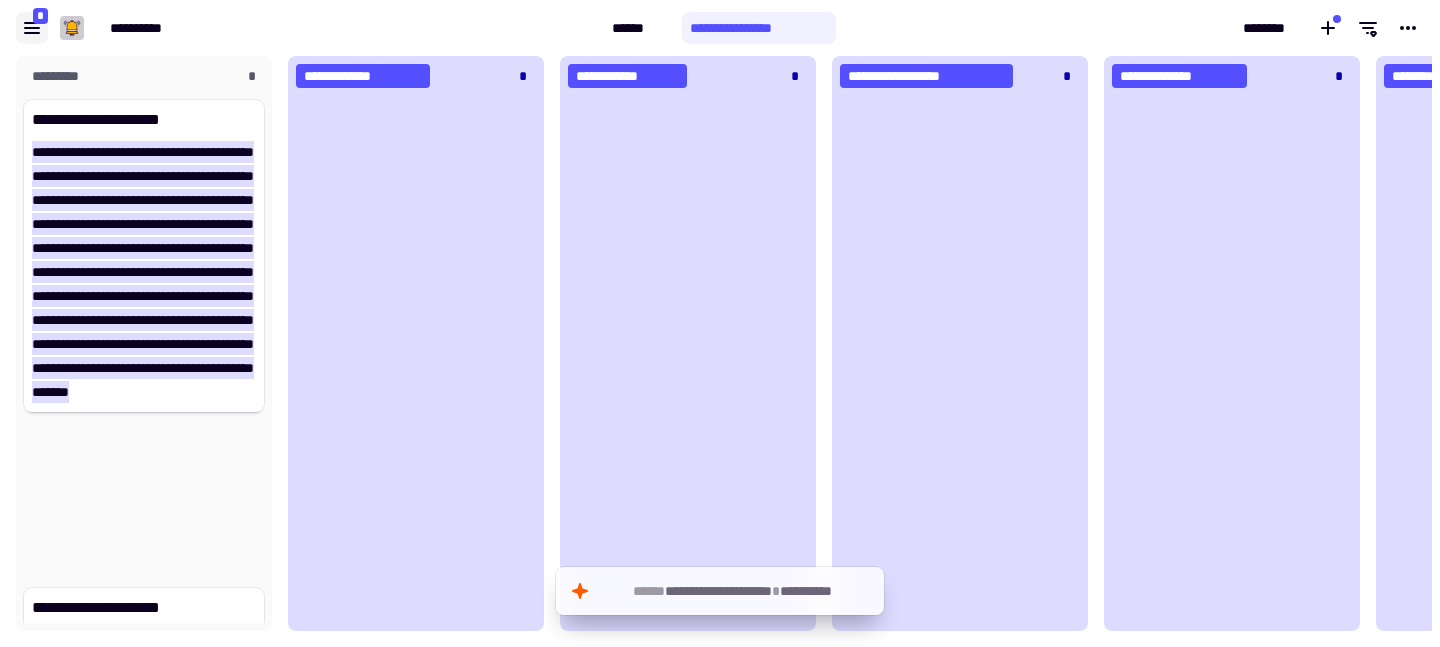 click 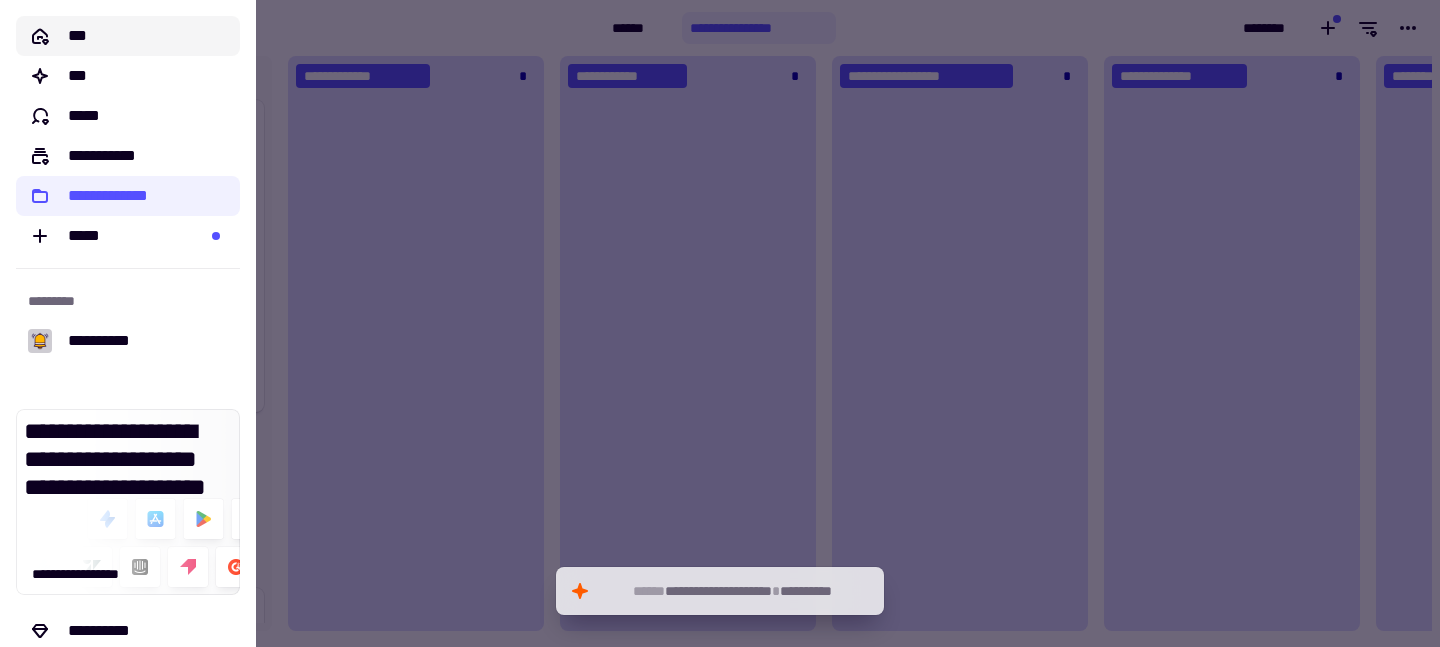 click on "***" 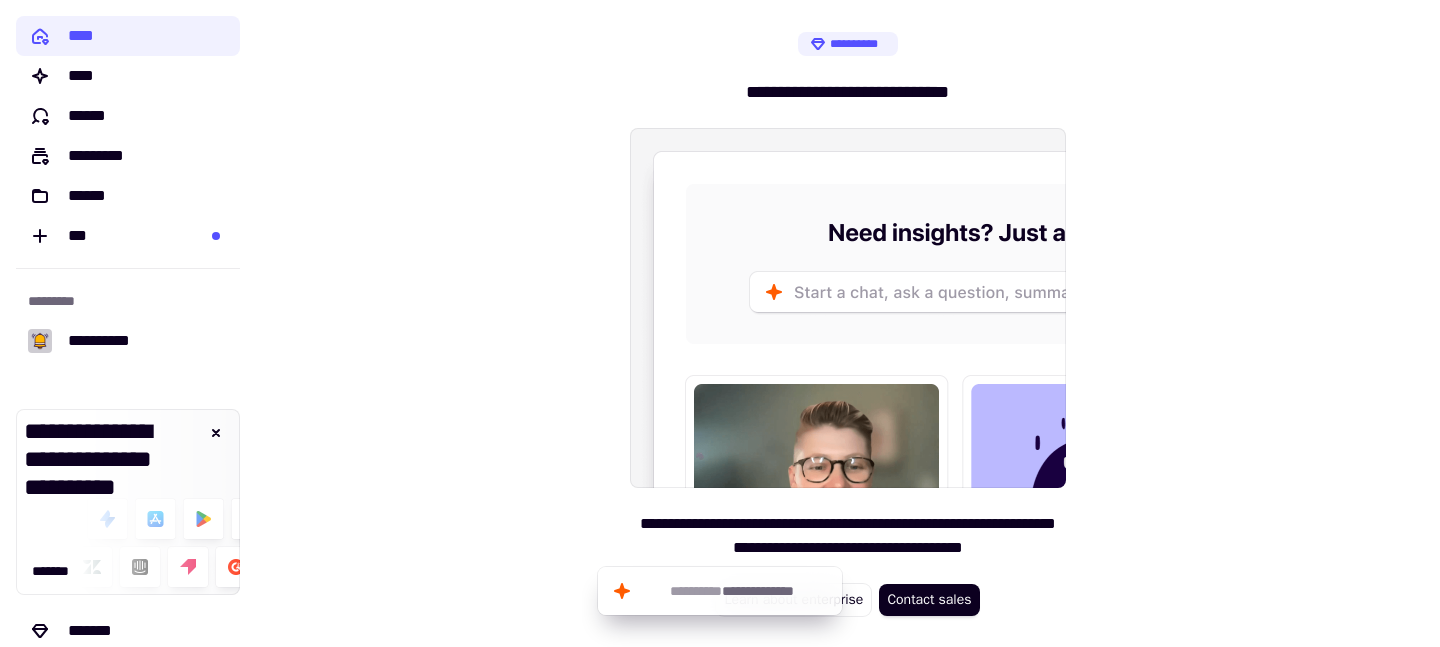 click on "**********" at bounding box center (848, 323) 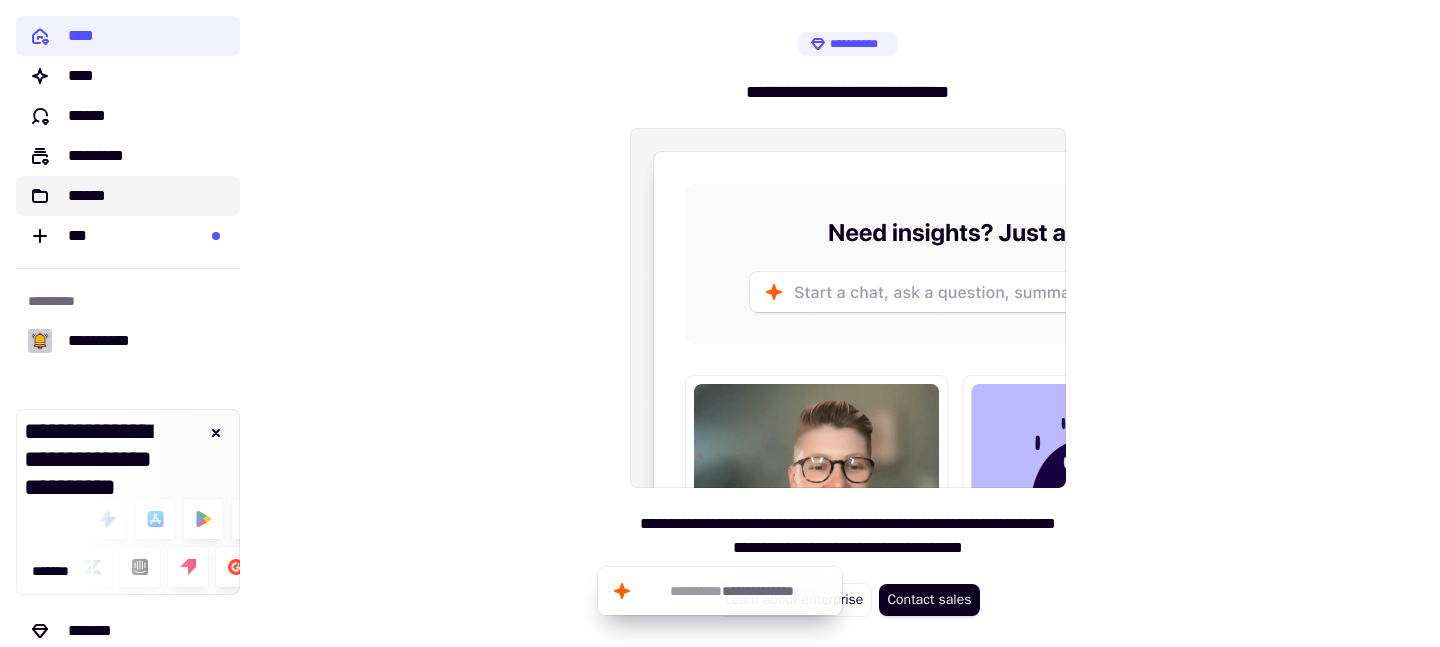 click on "******" 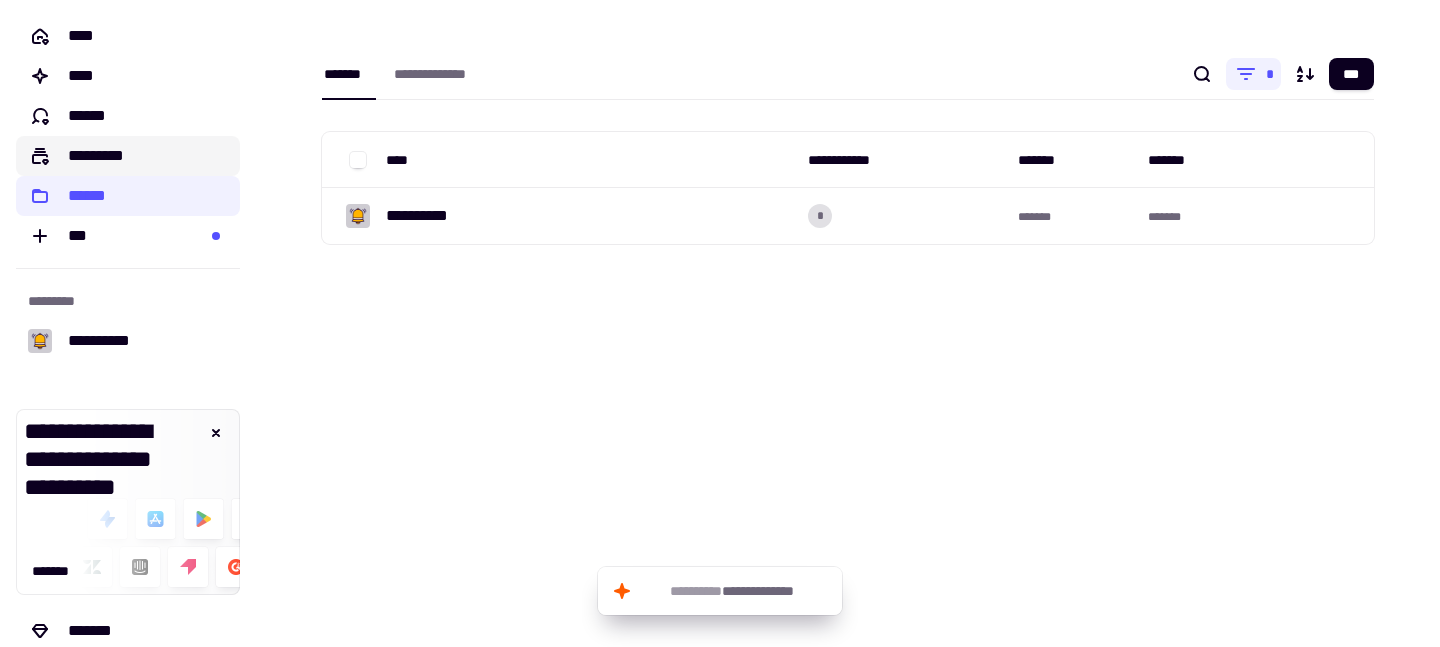 click on "*********" 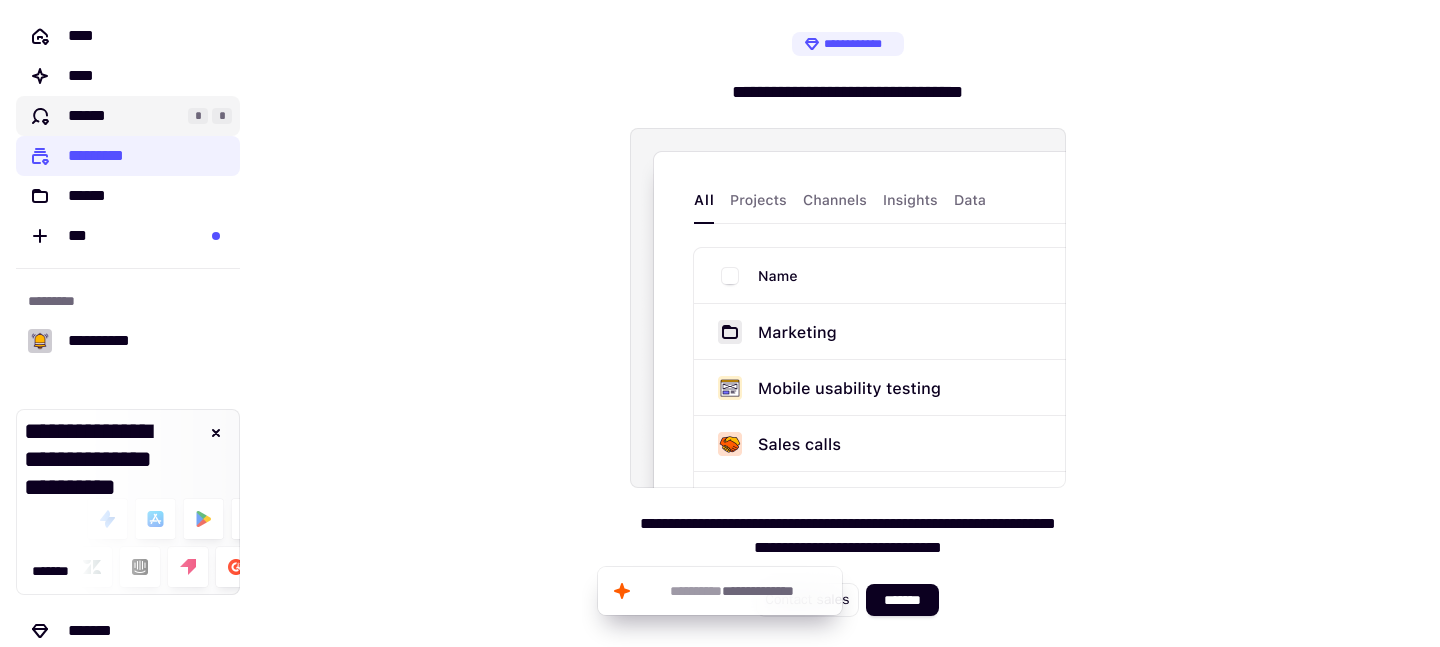 click on "******" 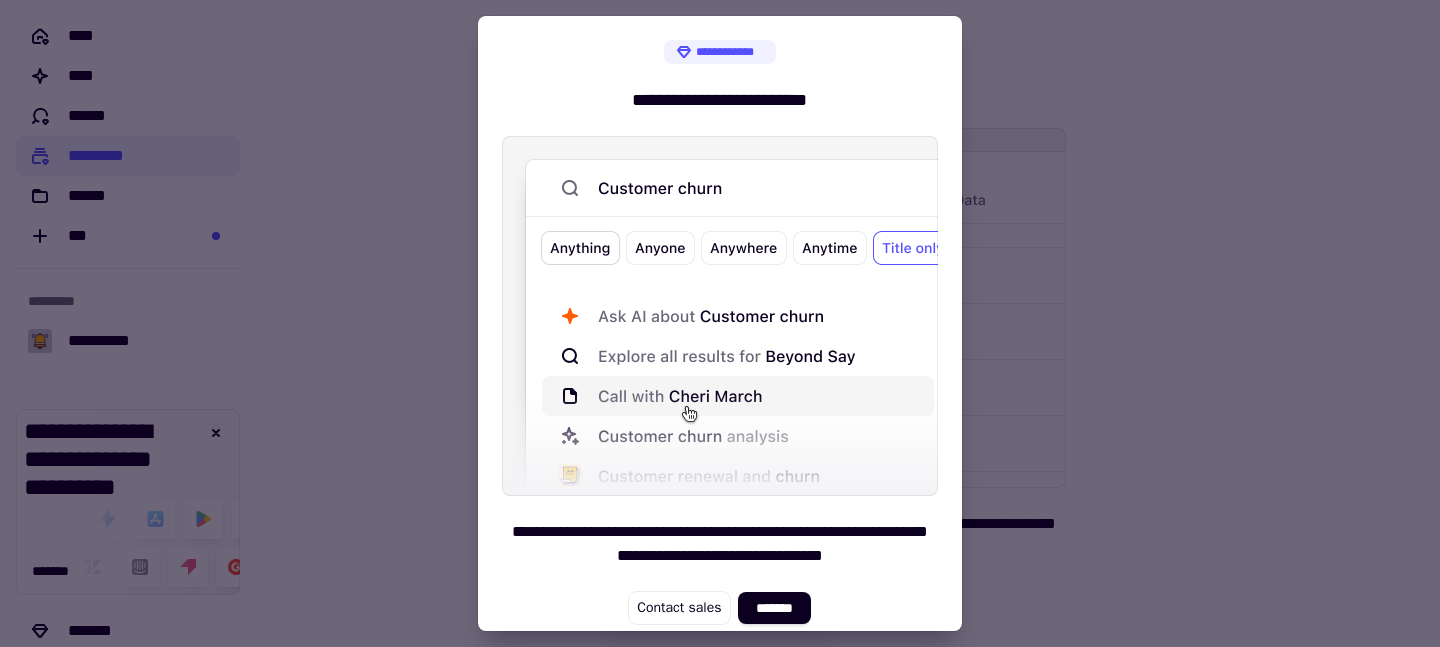 click at bounding box center (720, 323) 